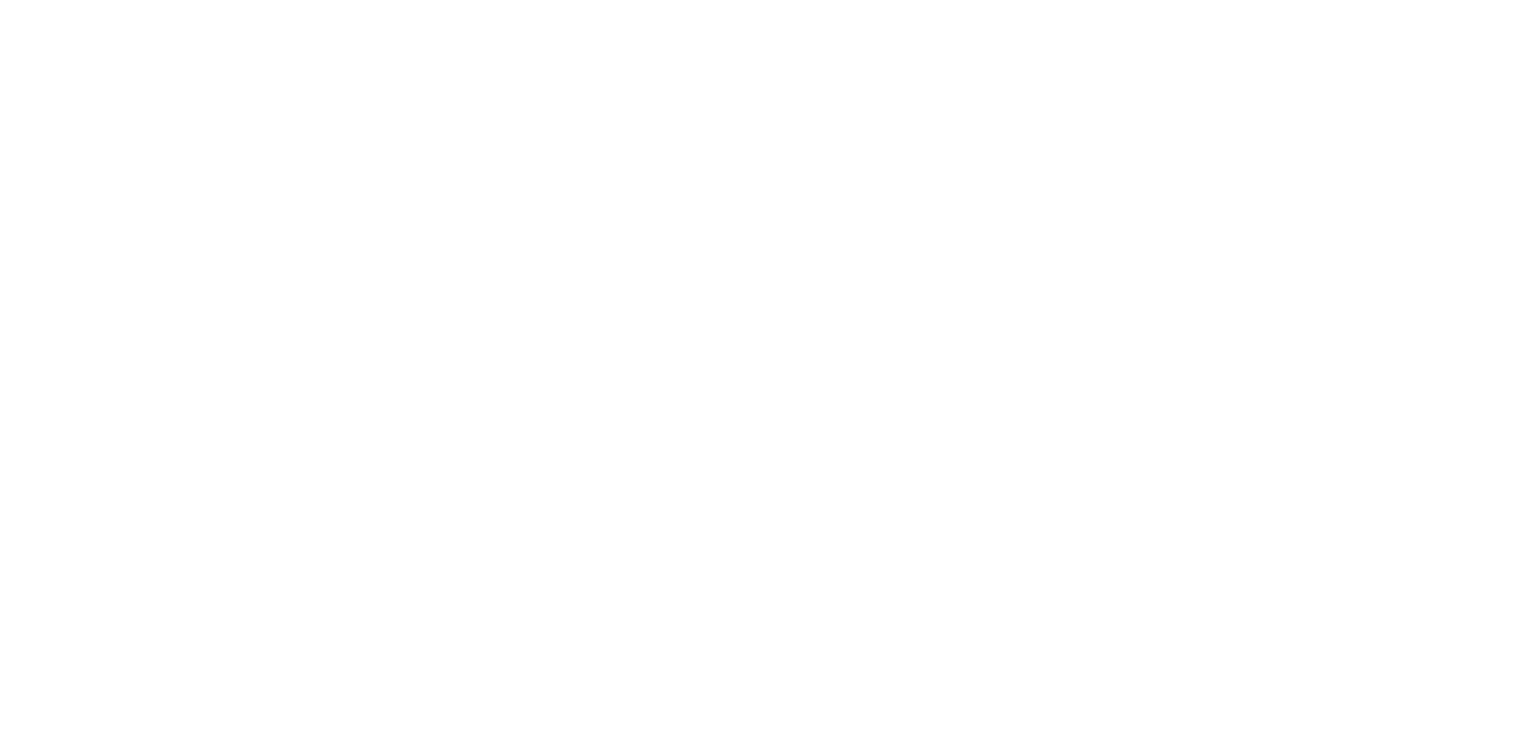 select on "*" 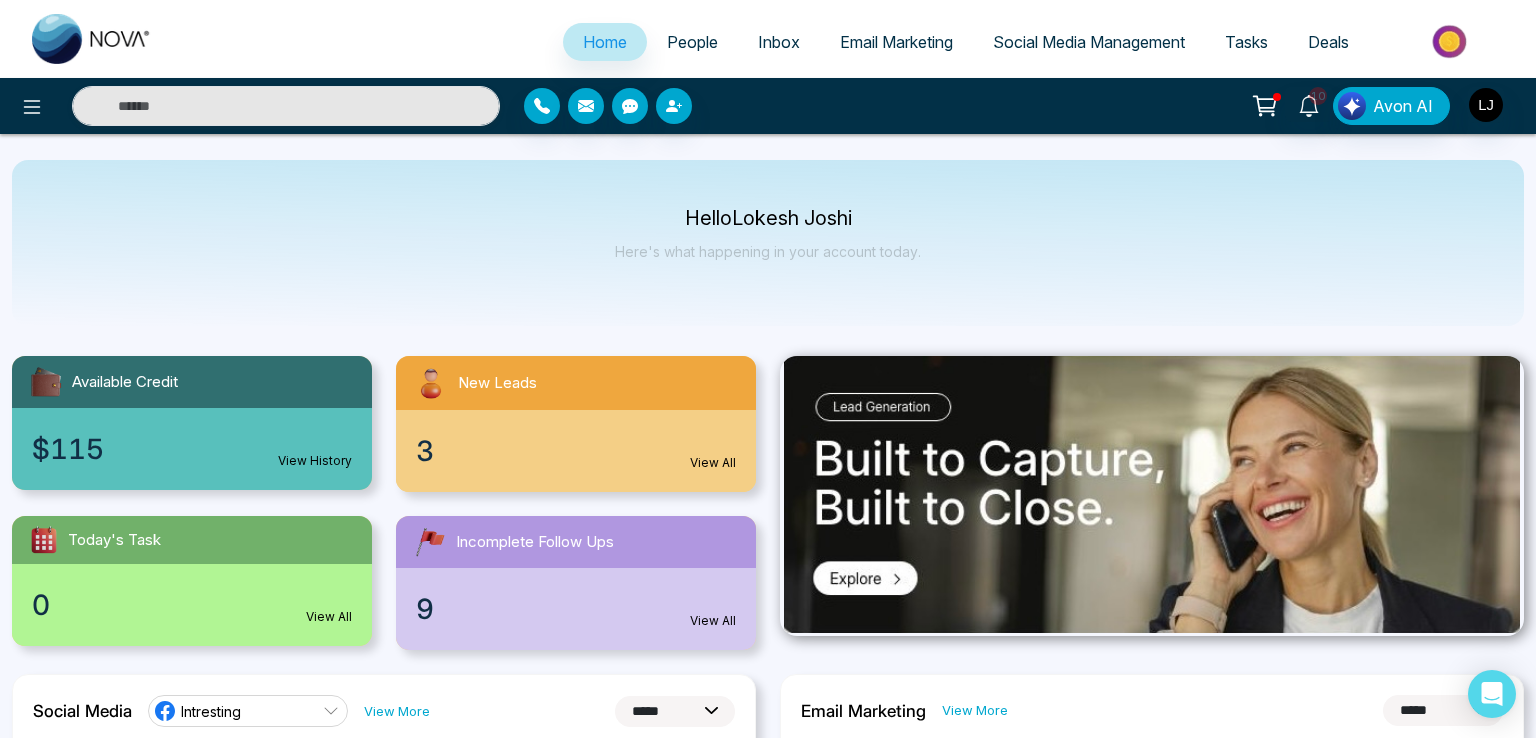 scroll, scrollTop: 0, scrollLeft: 0, axis: both 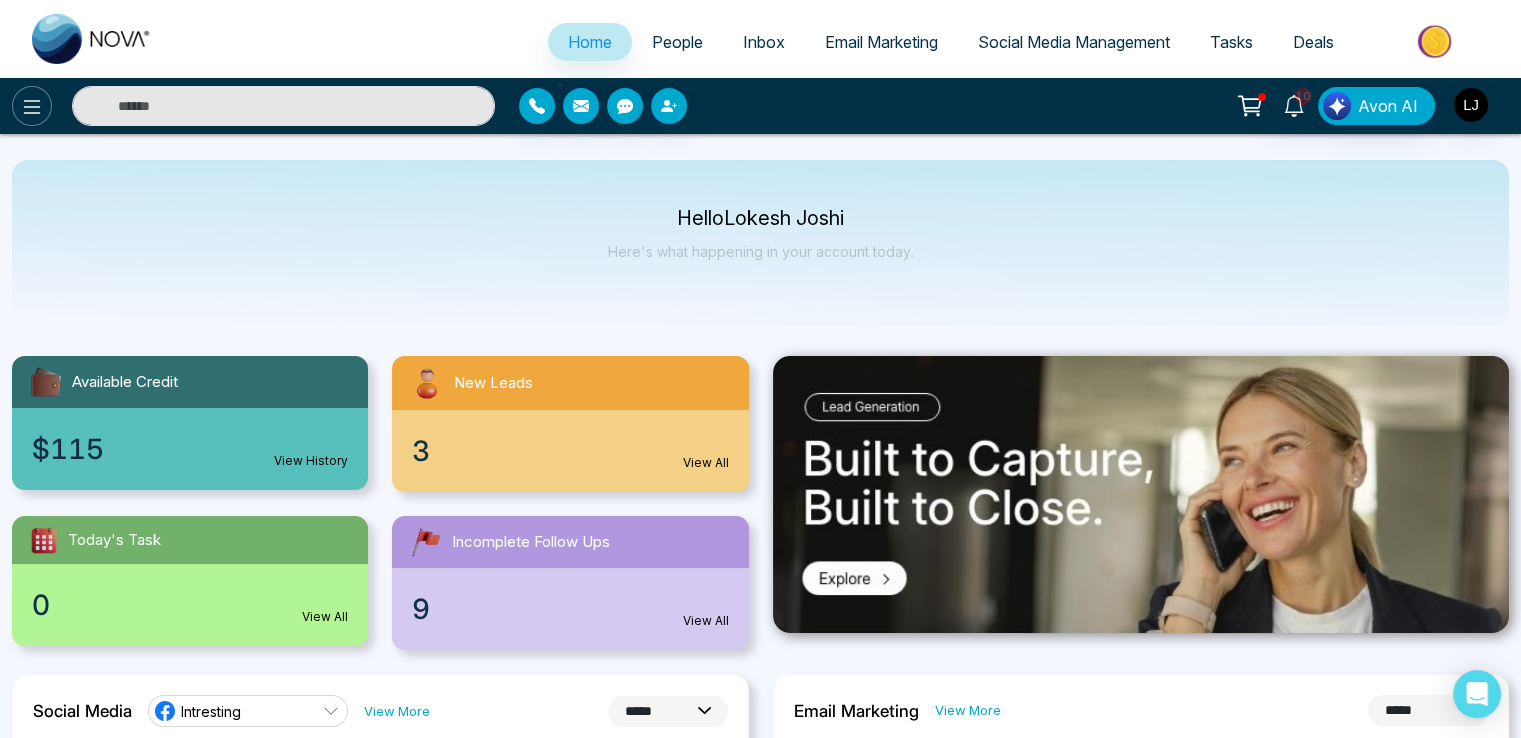 click 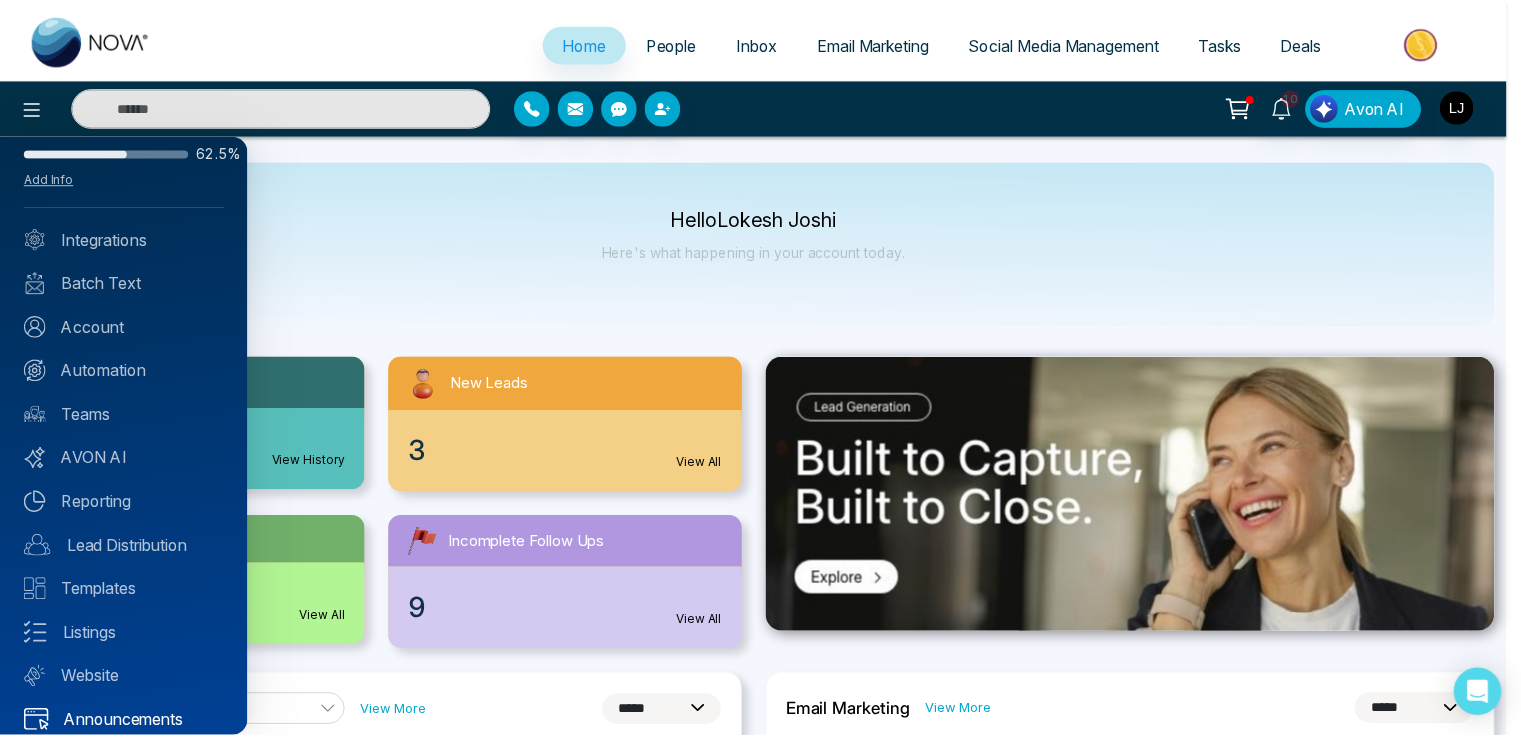 scroll, scrollTop: 71, scrollLeft: 0, axis: vertical 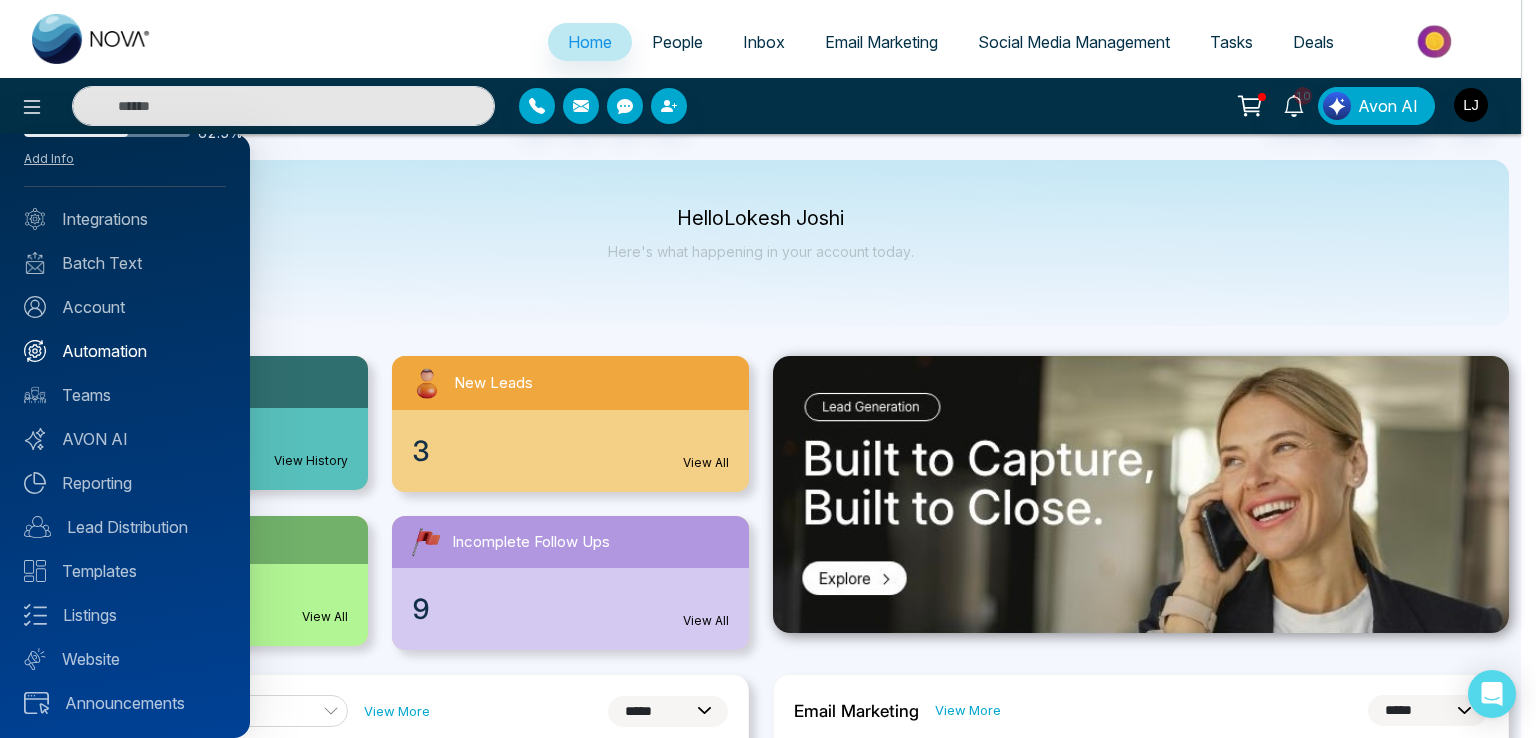 click on "Automation" at bounding box center [125, 351] 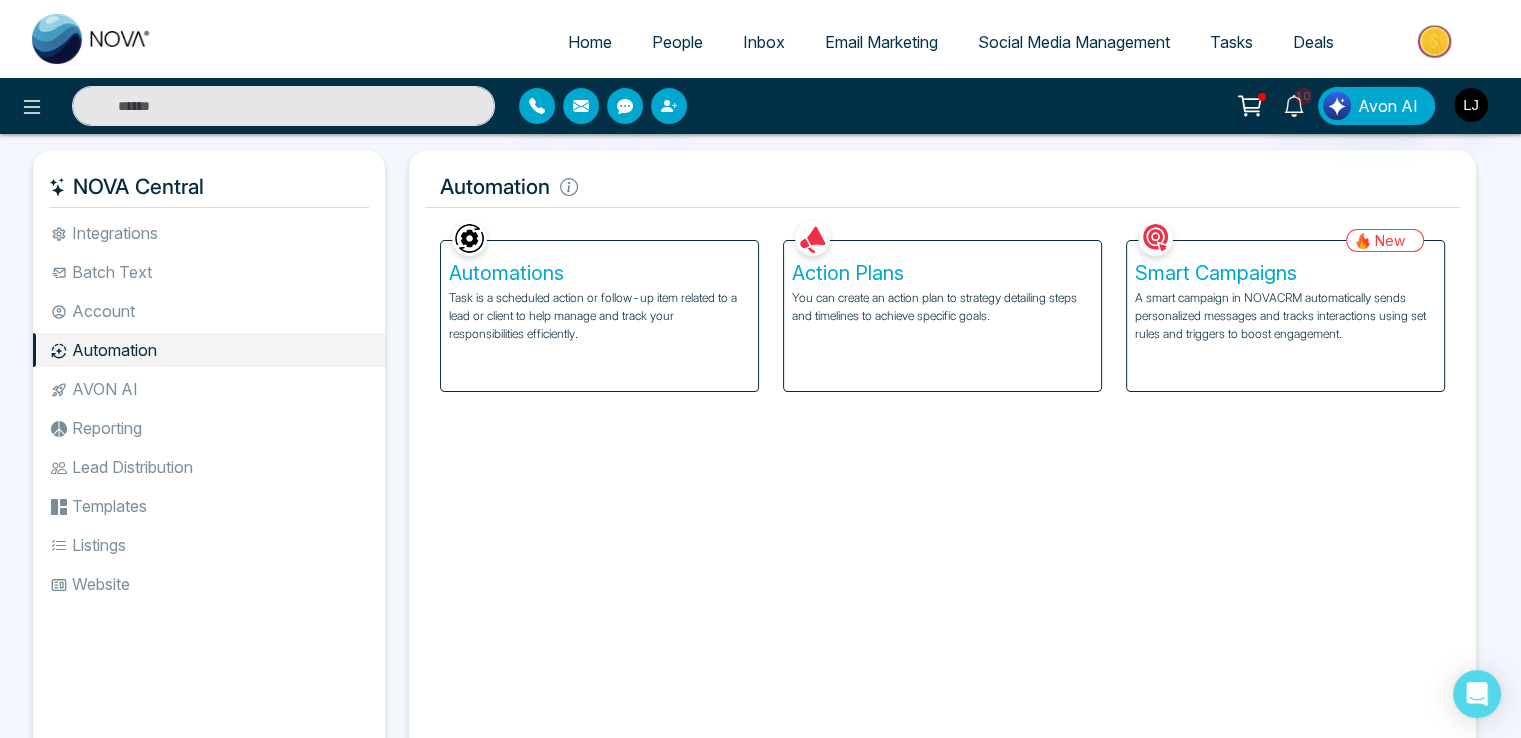 click on "Smart Campaigns A smart campaign in NOVACRM automatically sends personalized messages and tracks interactions using set rules and triggers to boost engagement." at bounding box center (1285, 316) 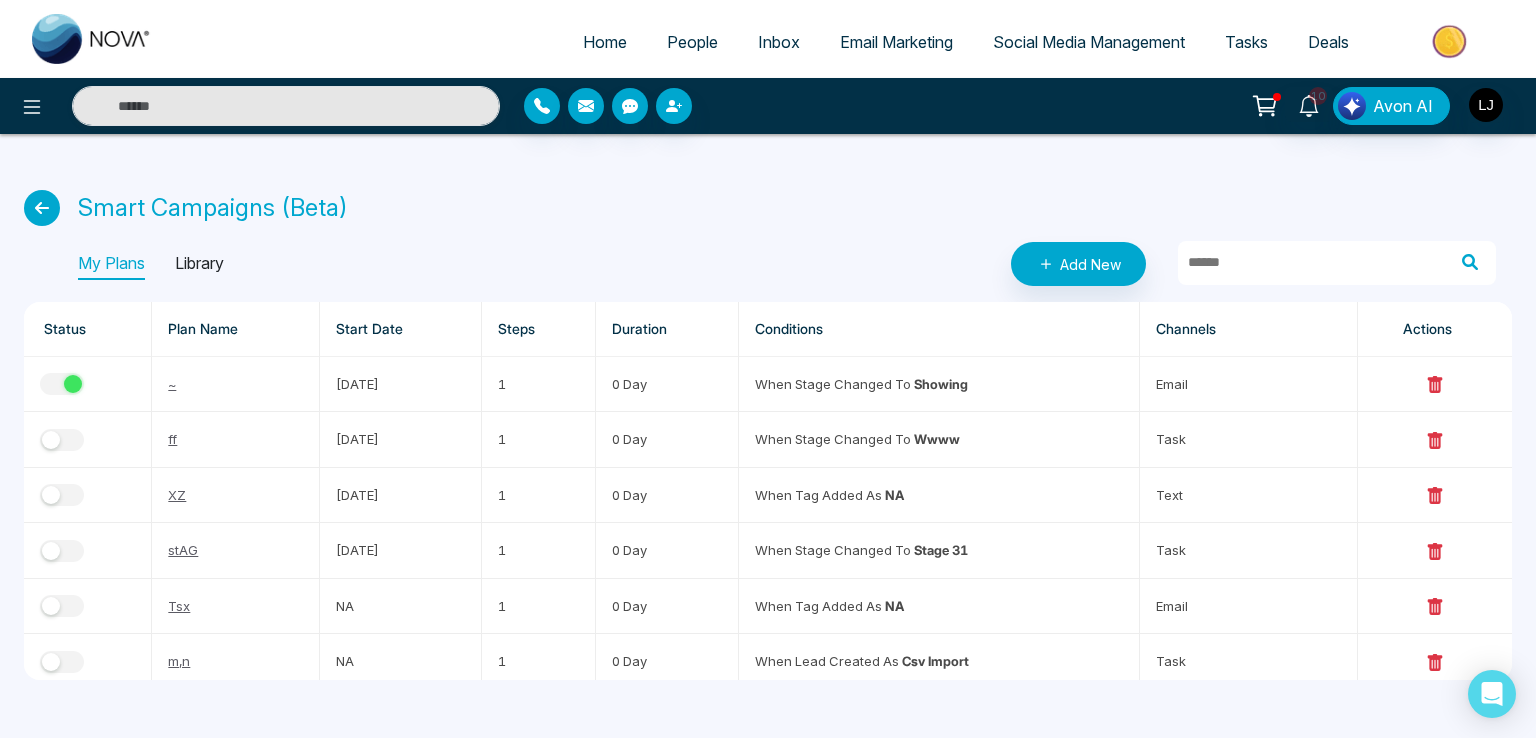 scroll, scrollTop: 0, scrollLeft: 0, axis: both 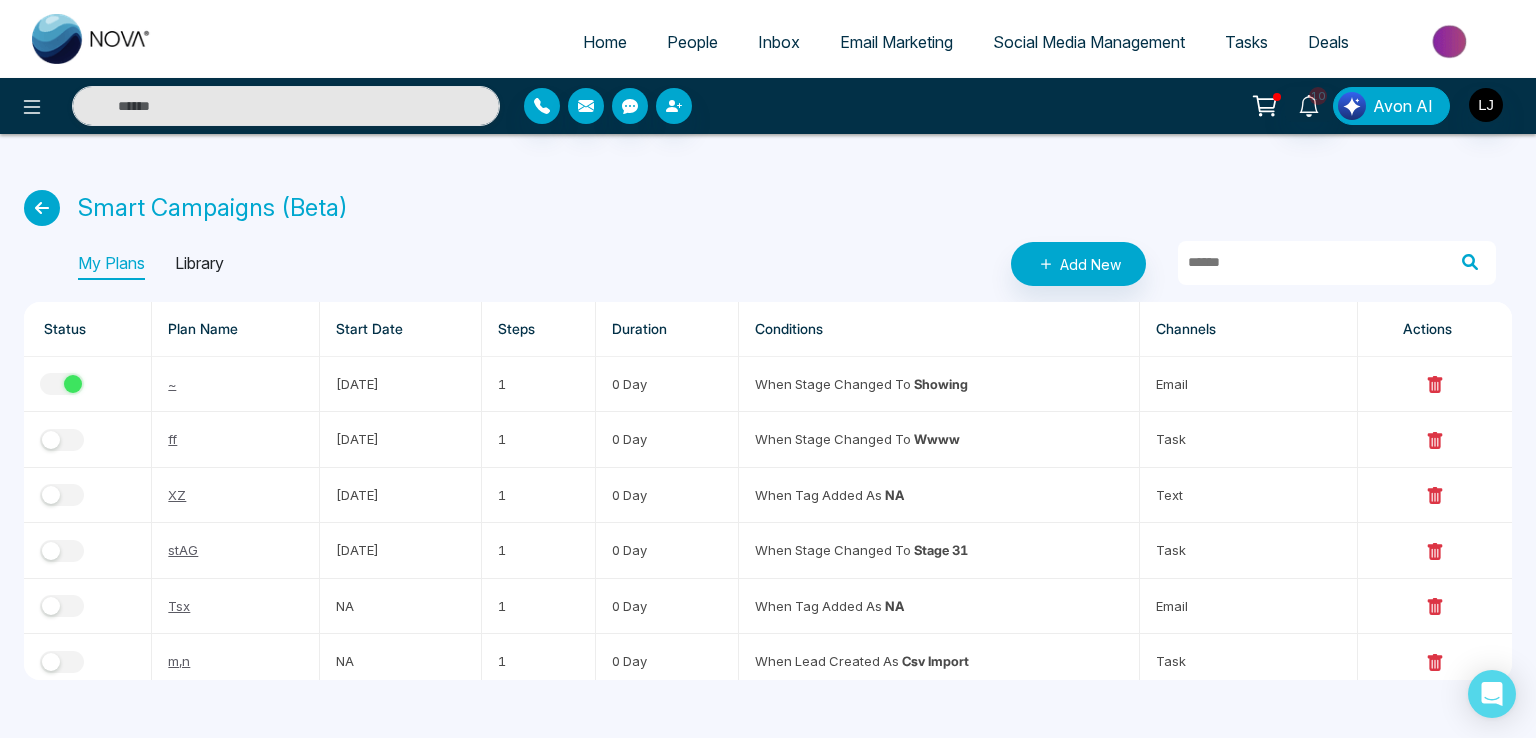 click at bounding box center (1352, 106) 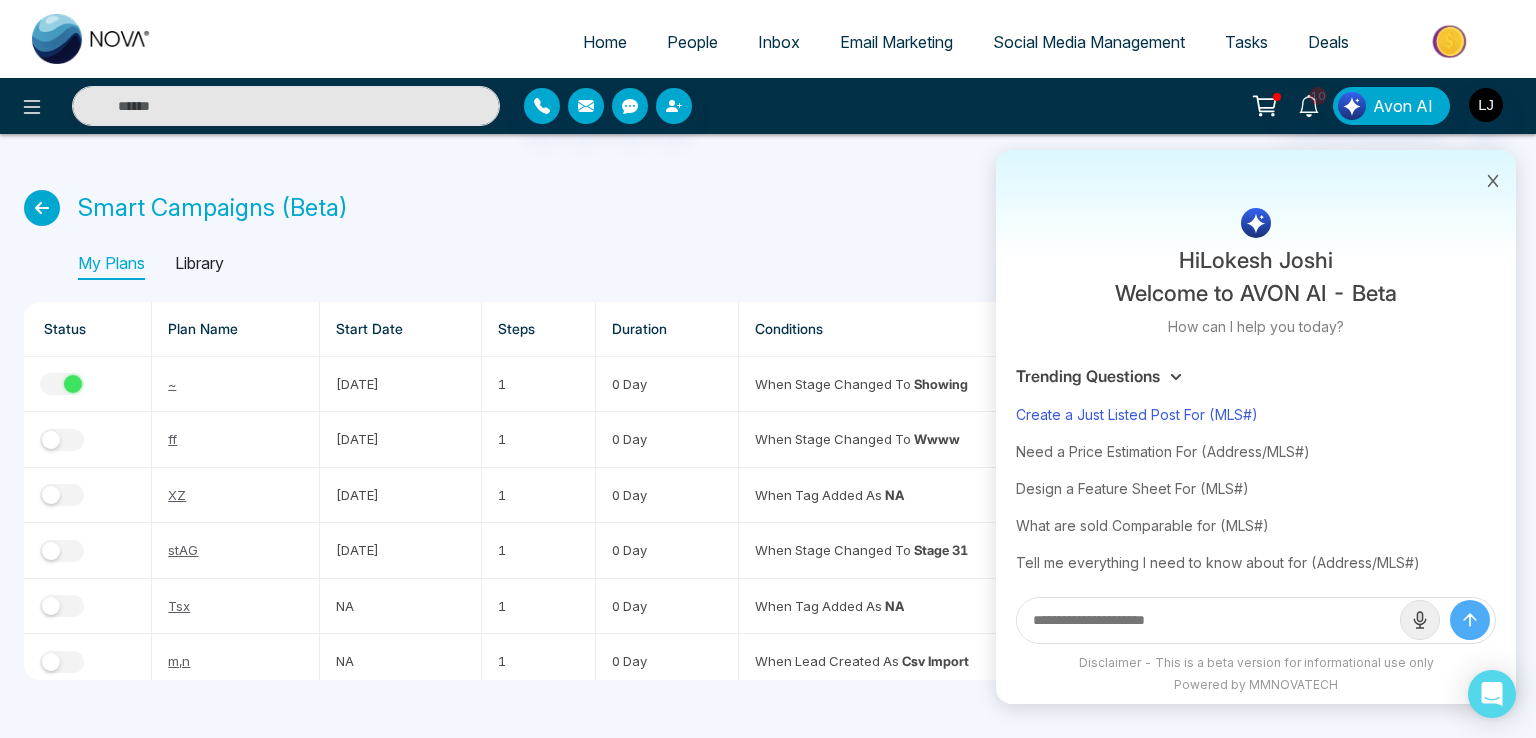 click on "Create a Just Listed Post For (MLS#)" at bounding box center [1256, 414] 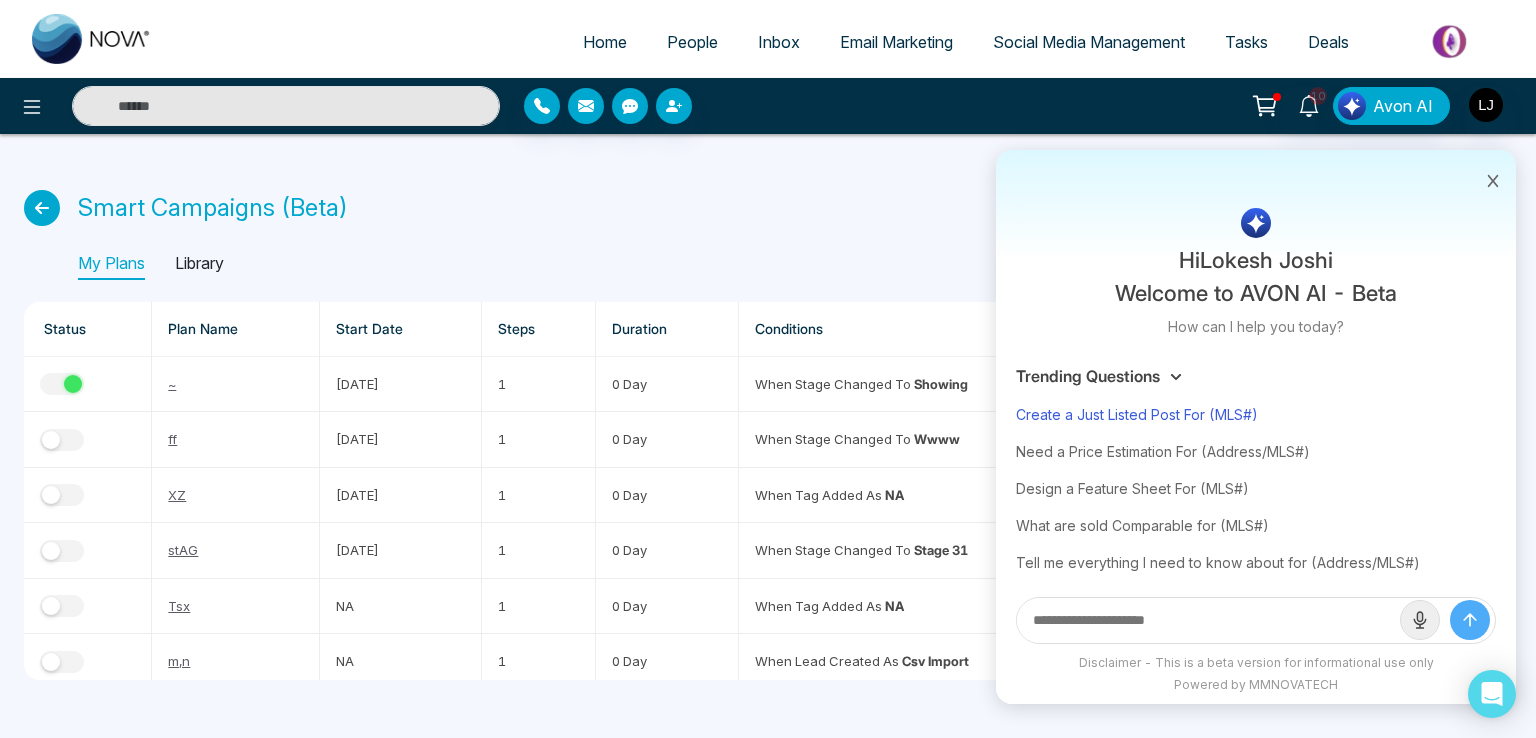 type on "**********" 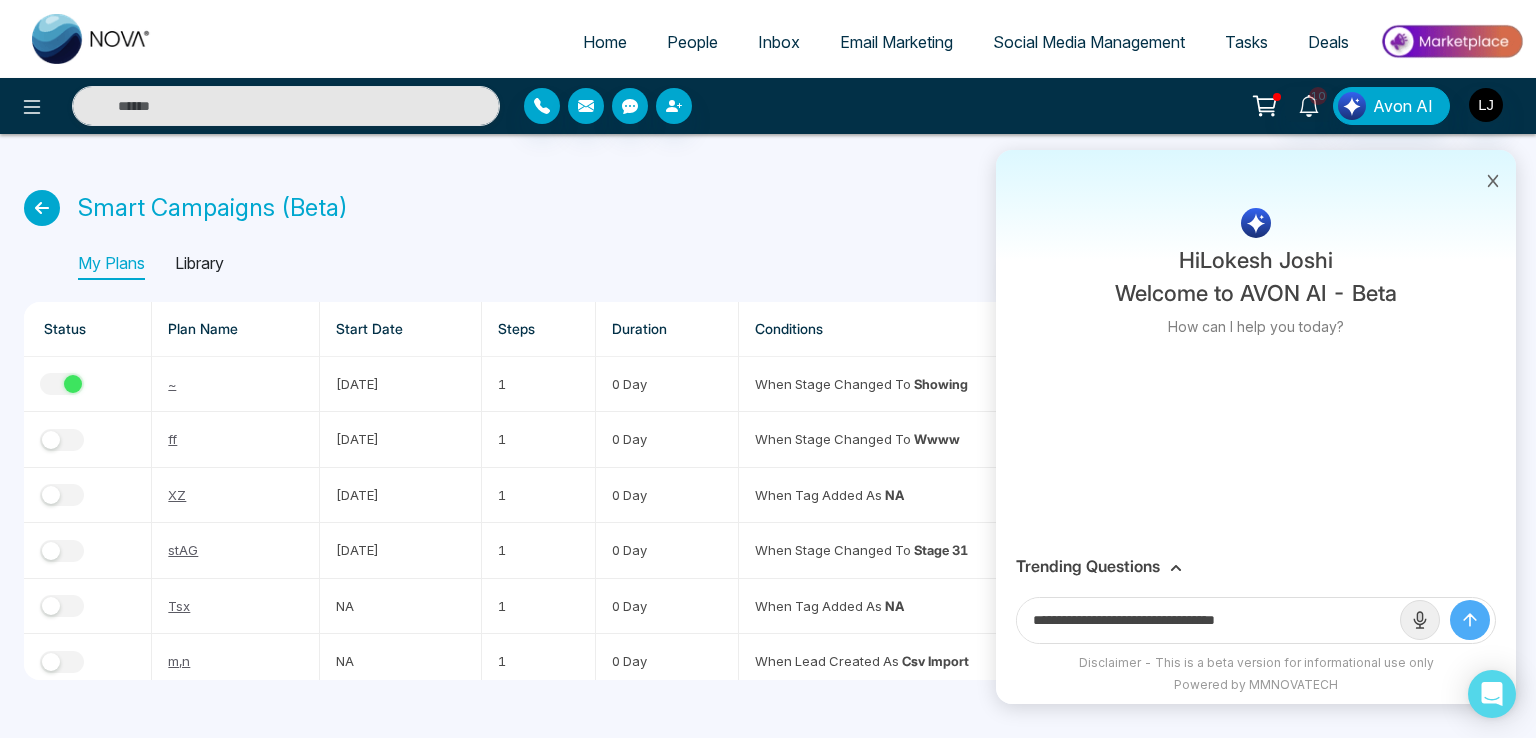 click at bounding box center [1470, 620] 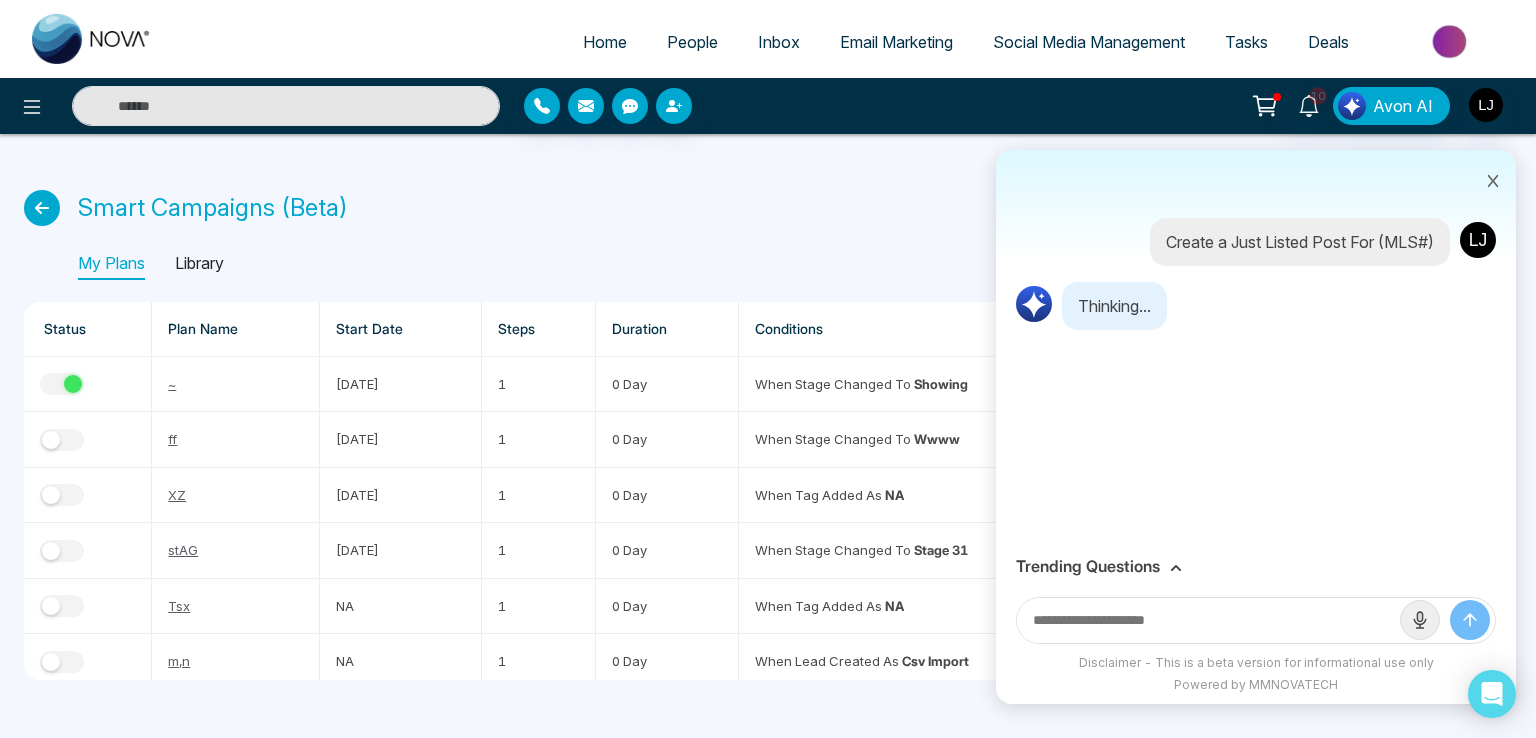 click at bounding box center (1208, 620) 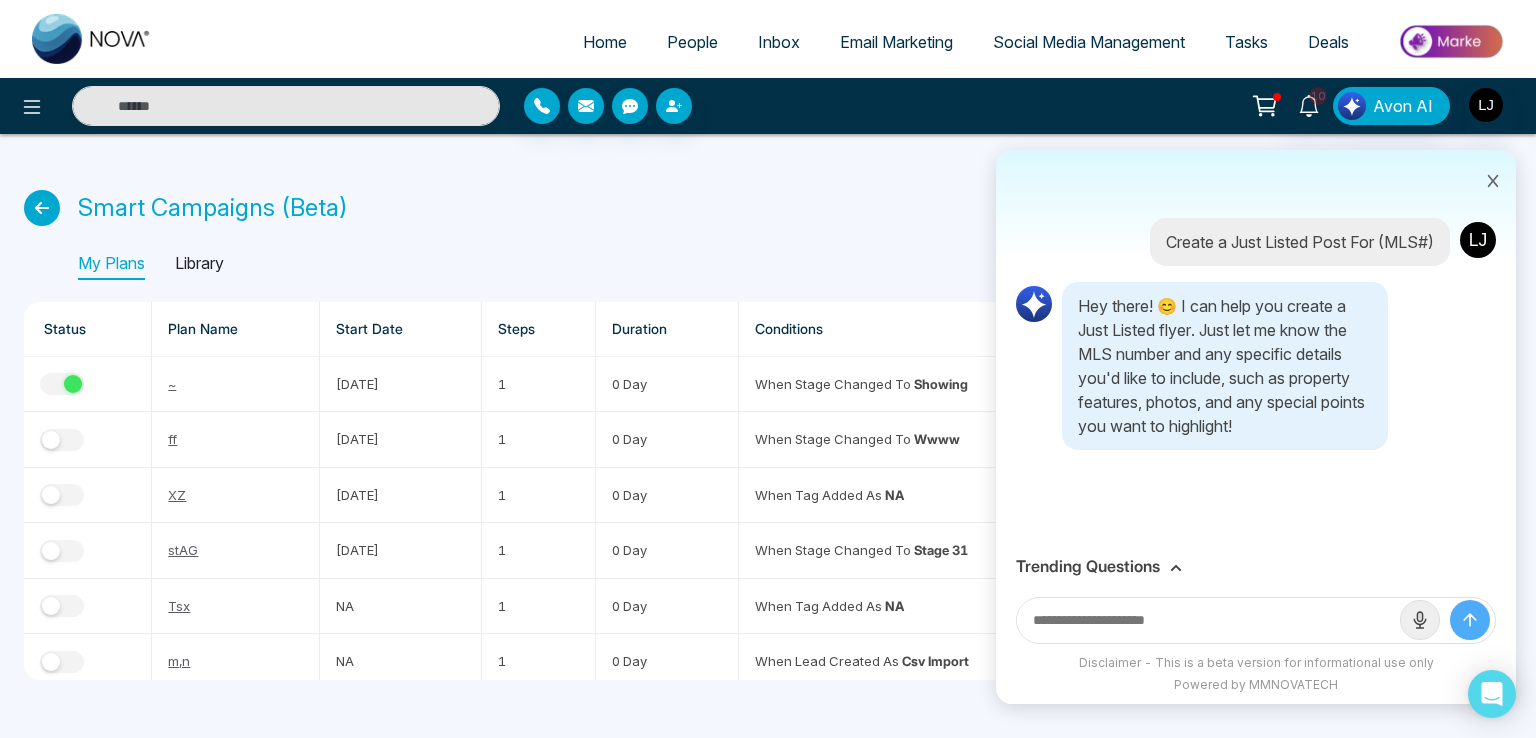 click at bounding box center [1208, 620] 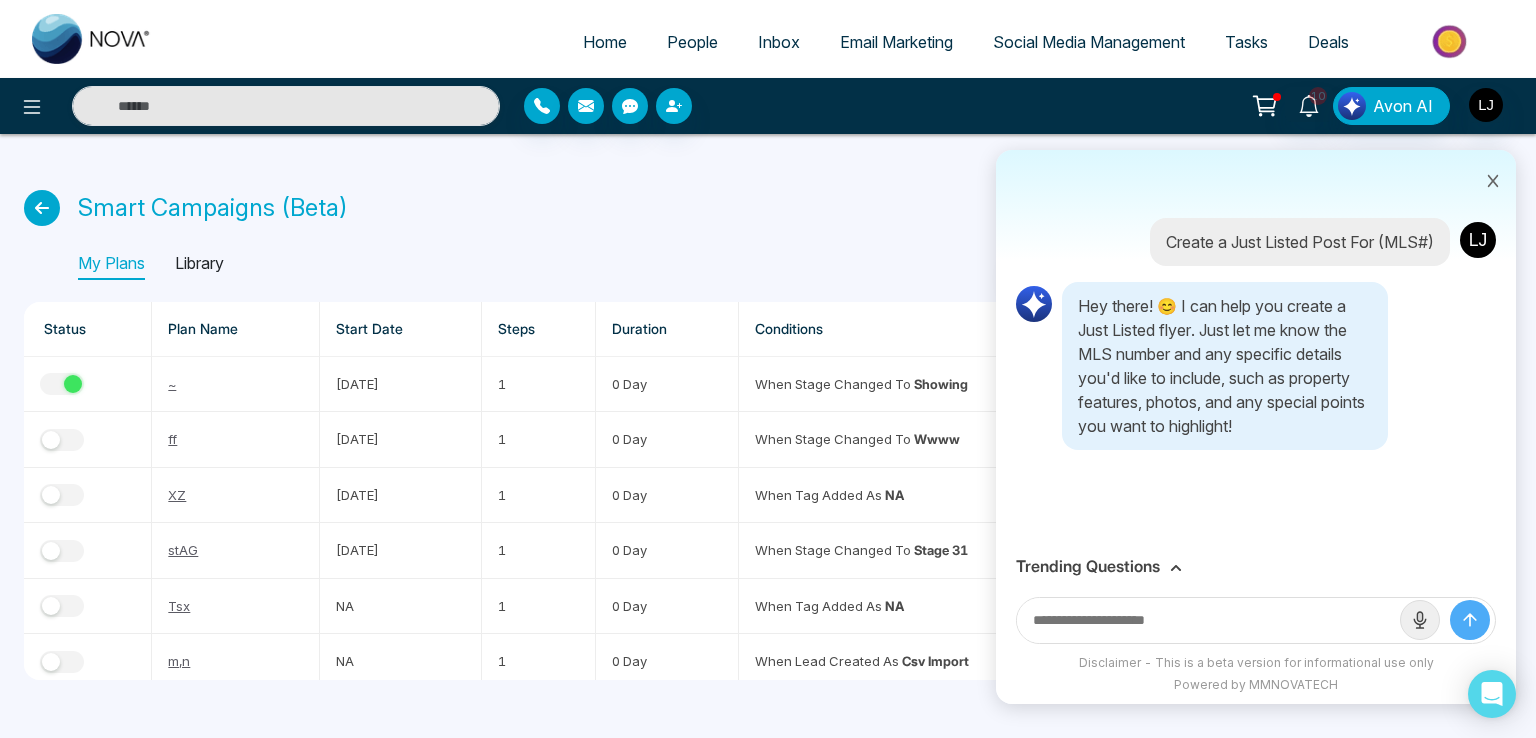 paste on "**********" 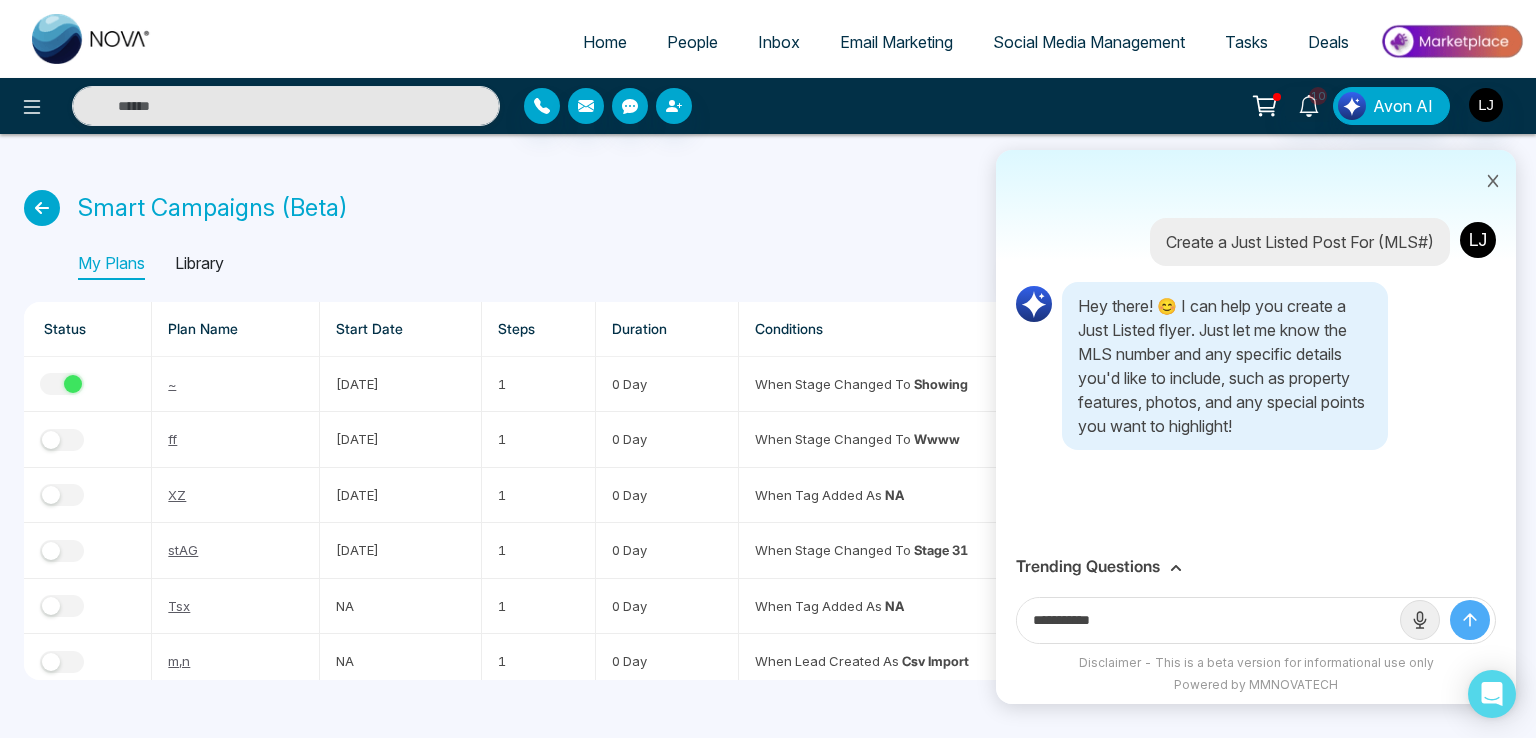 type on "**********" 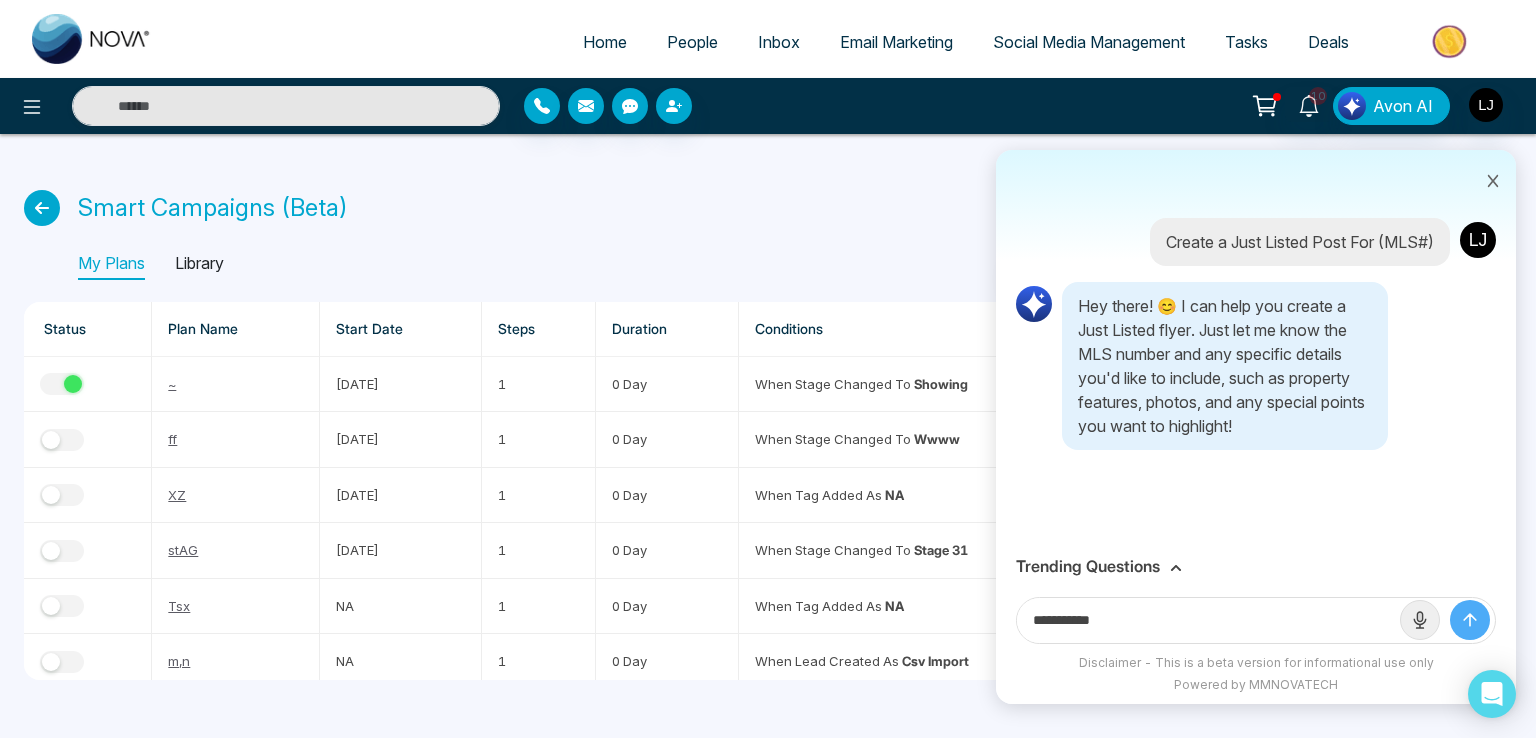click at bounding box center [1470, 620] 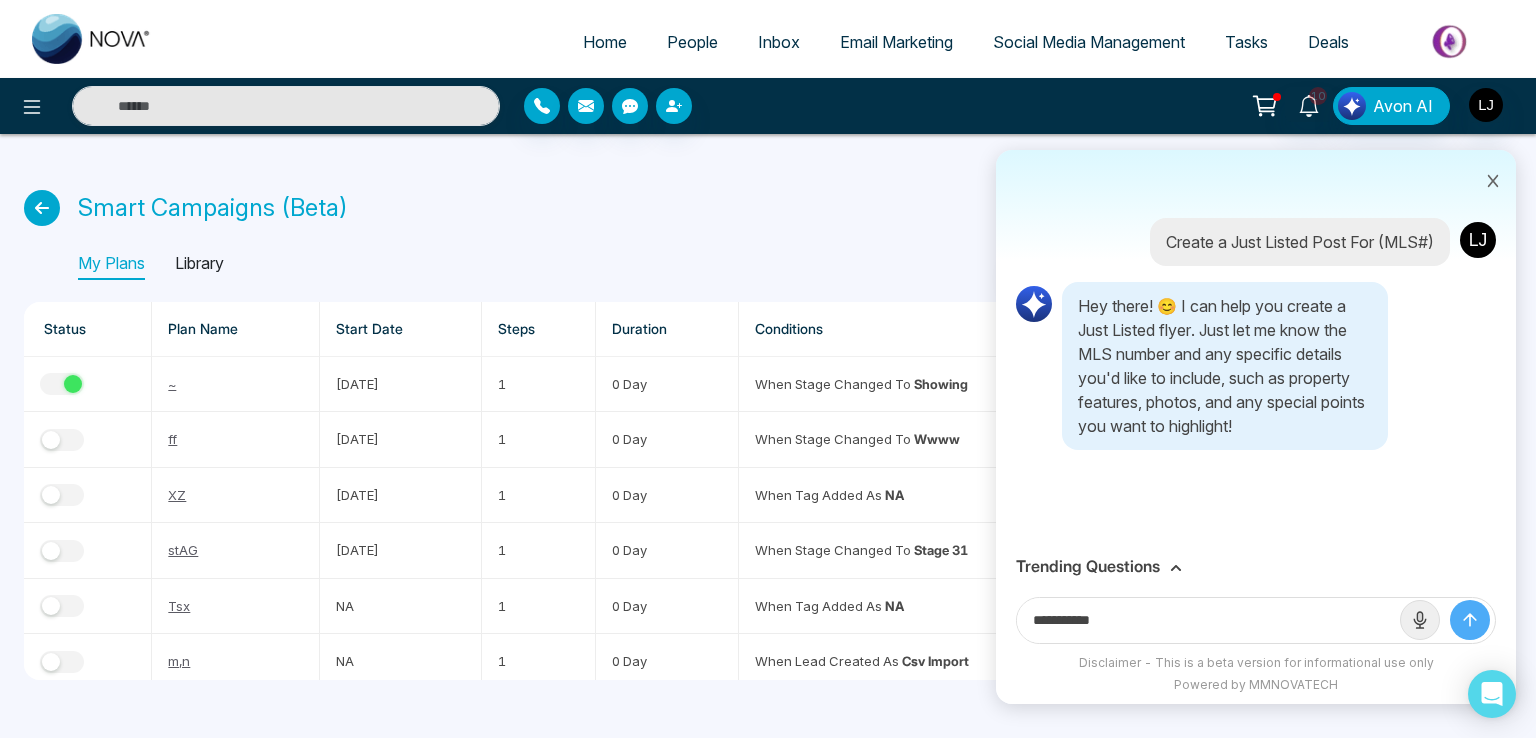 type 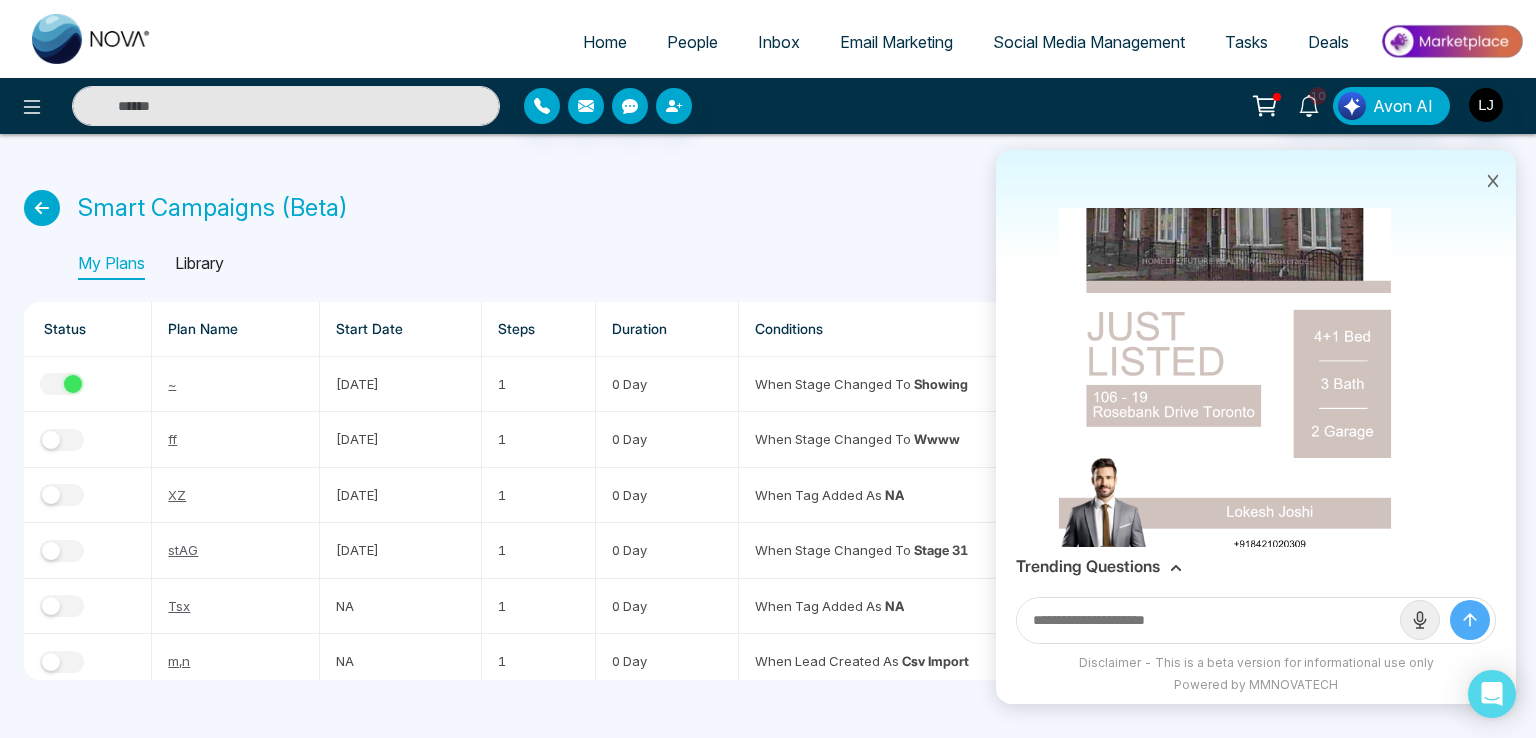scroll, scrollTop: 724, scrollLeft: 0, axis: vertical 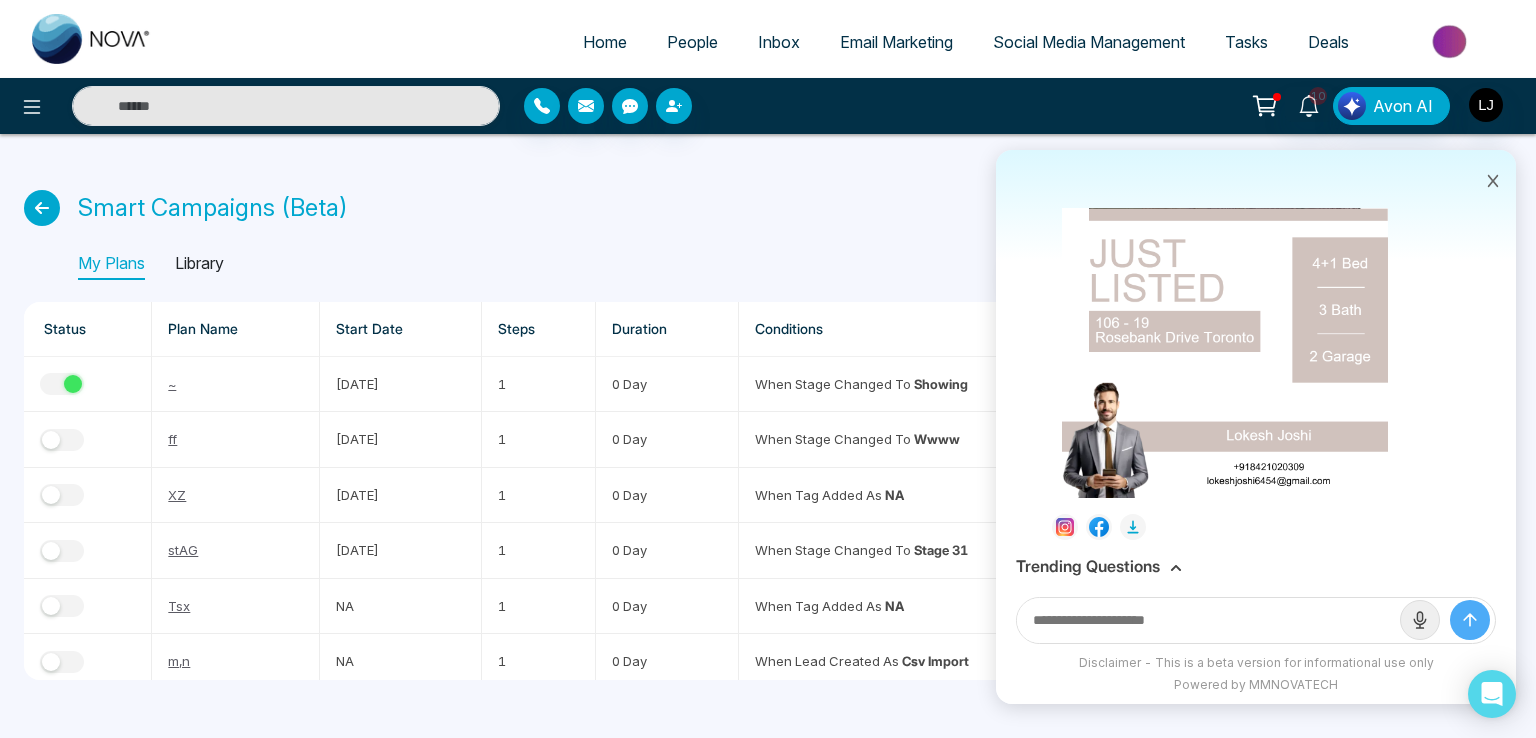 click 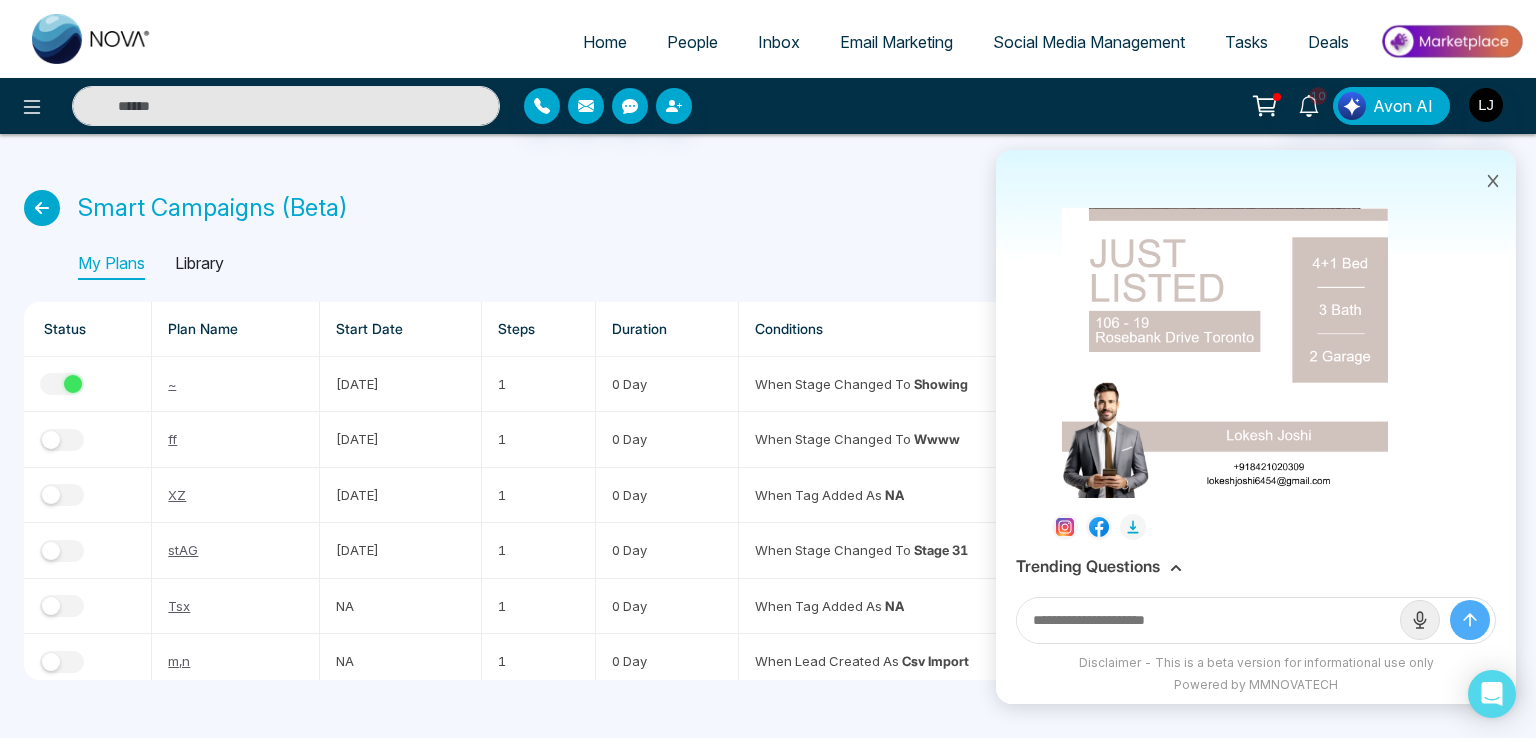 click 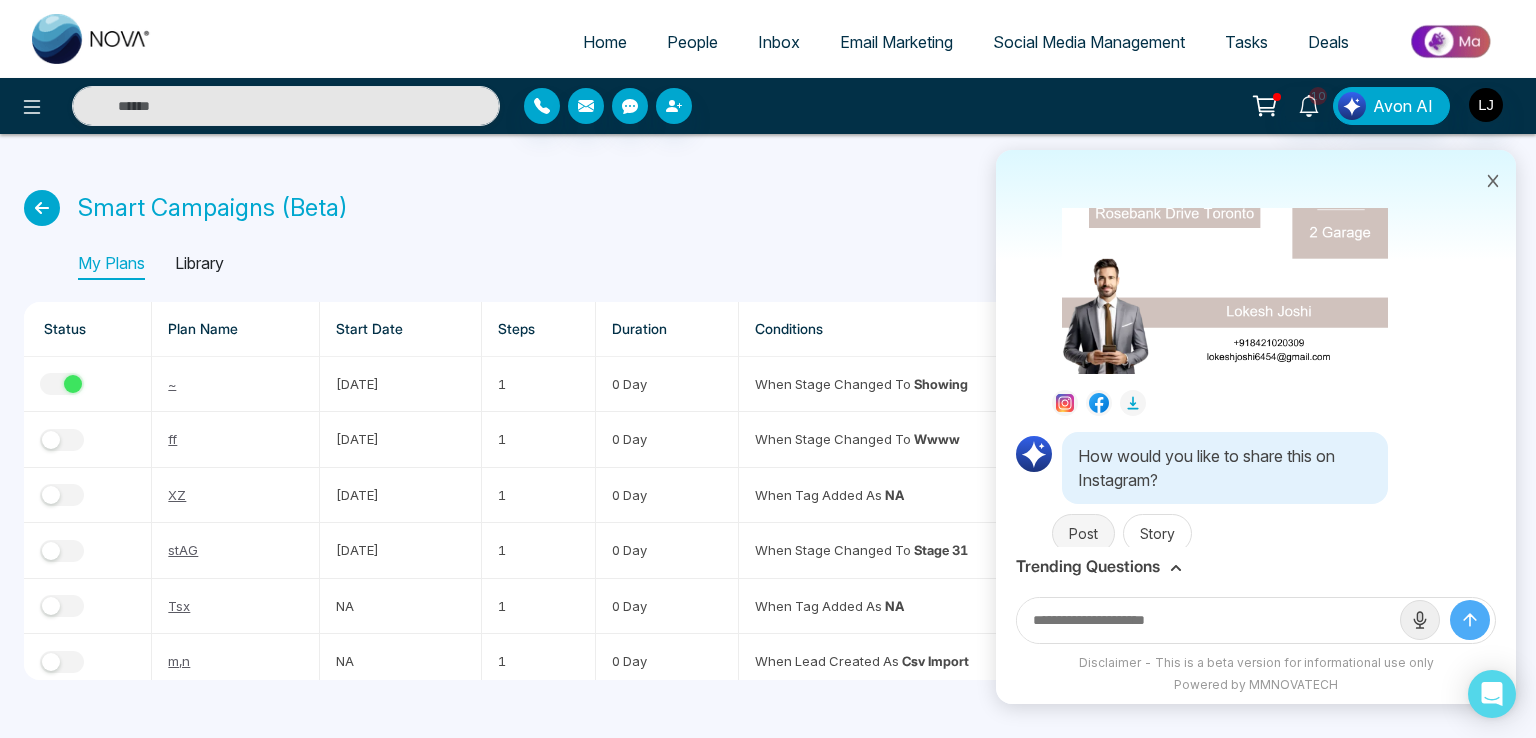 scroll, scrollTop: 860, scrollLeft: 0, axis: vertical 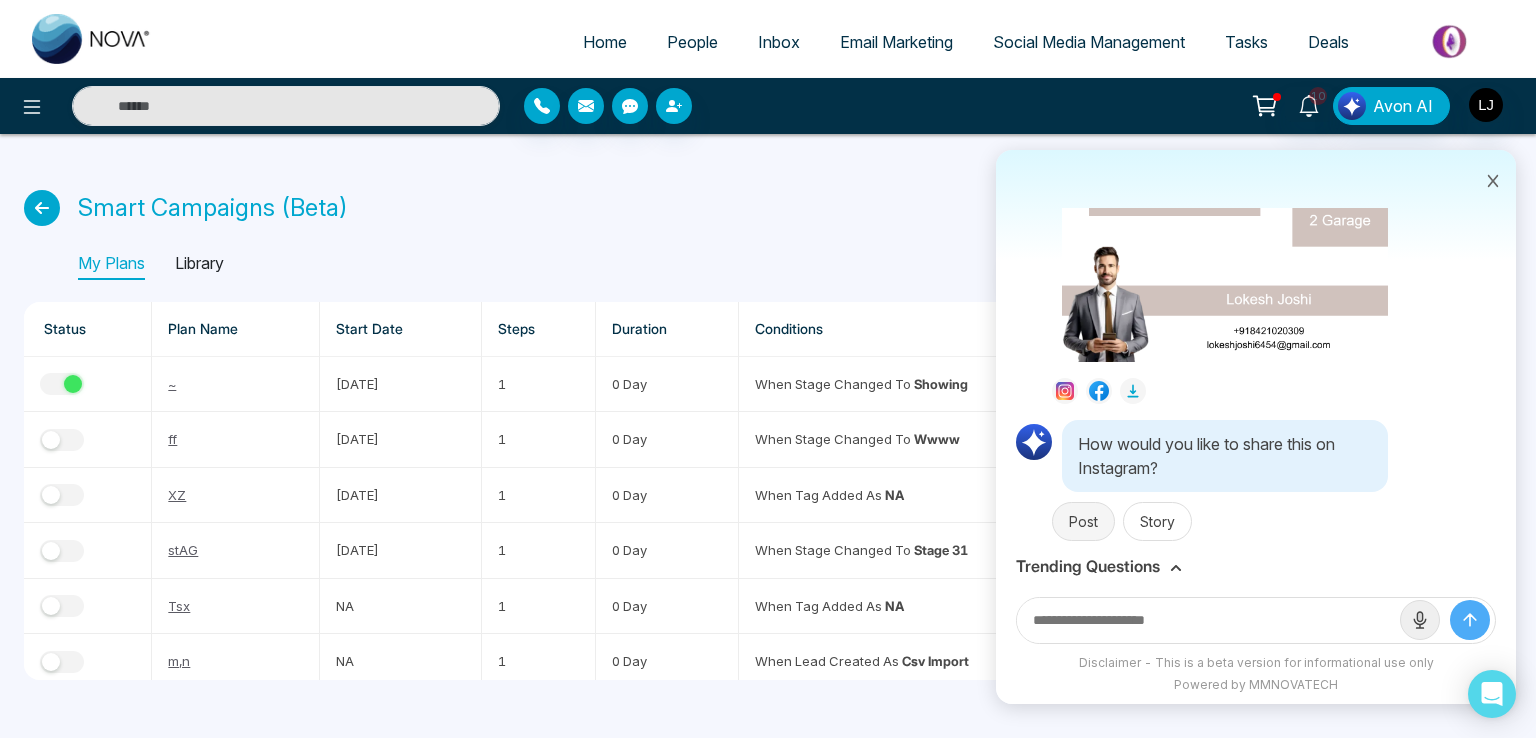 click on "Post" at bounding box center (1083, 521) 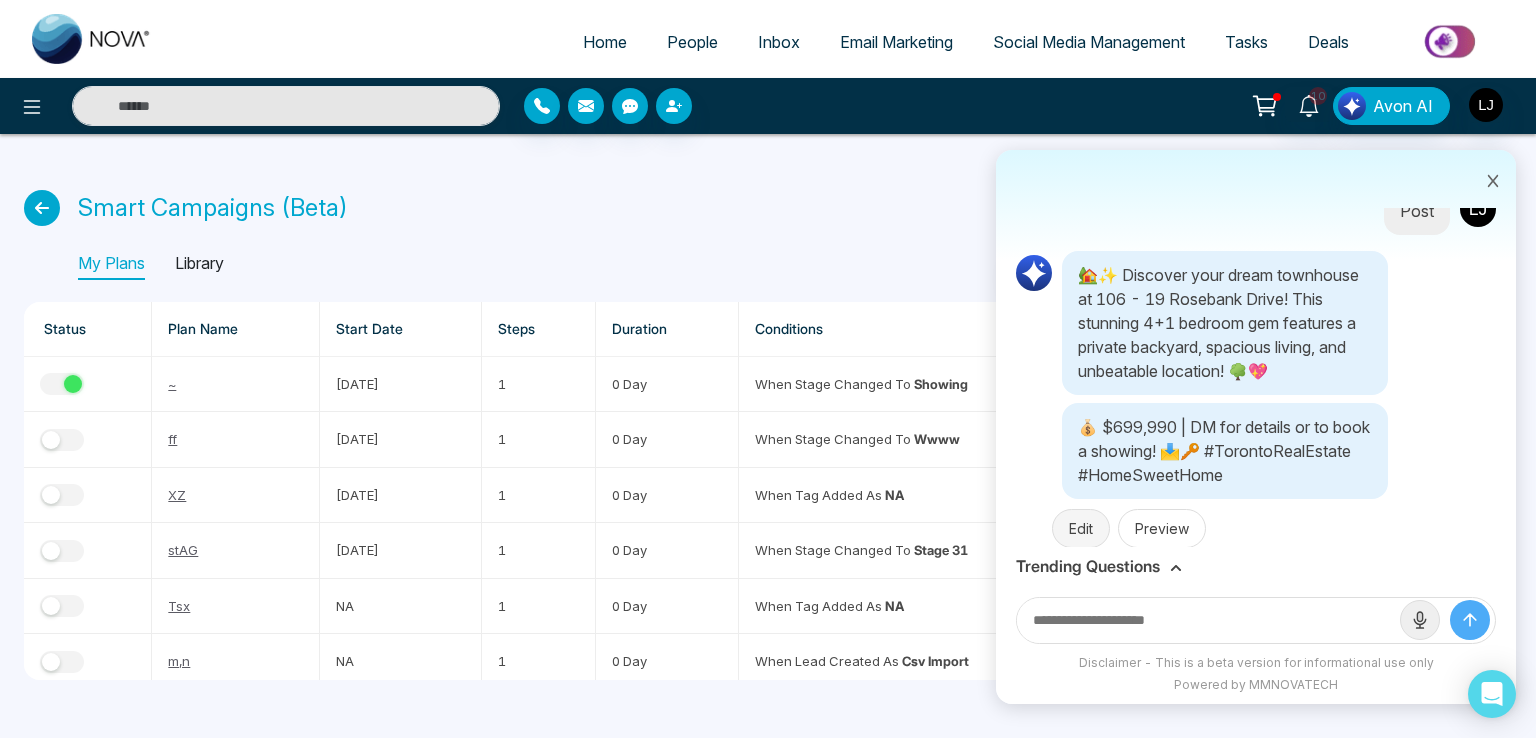 scroll, scrollTop: 1276, scrollLeft: 0, axis: vertical 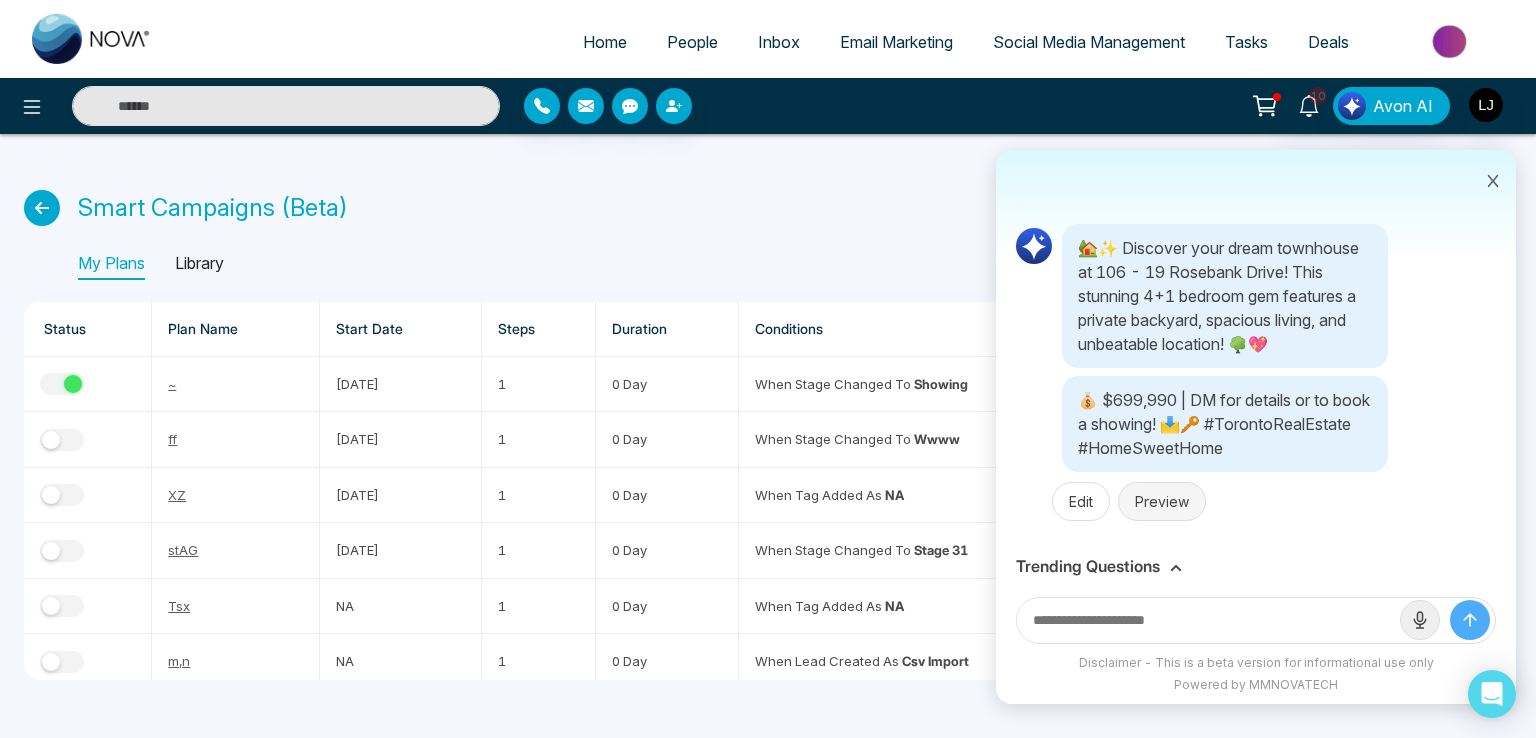 click on "Preview" at bounding box center (1162, 501) 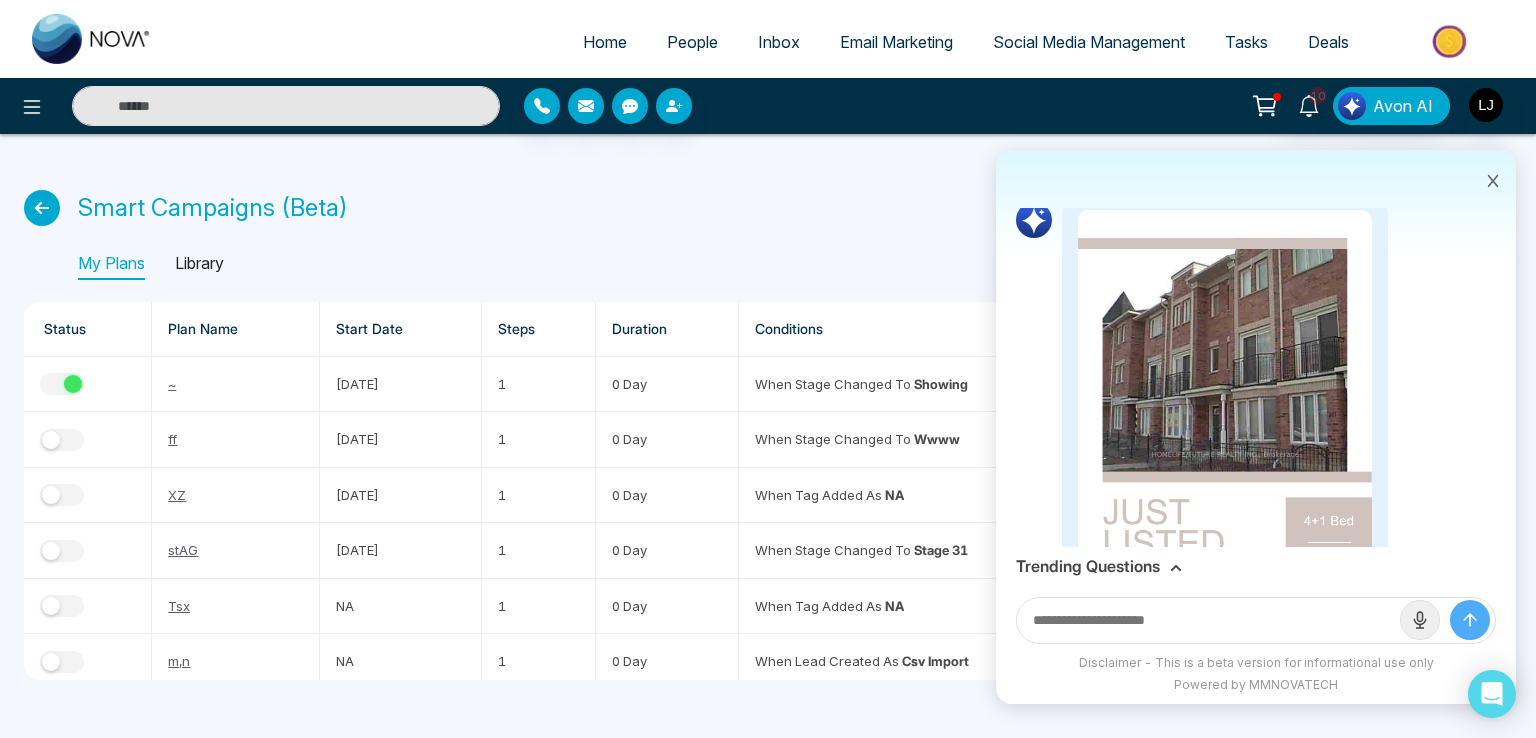scroll, scrollTop: 1716, scrollLeft: 0, axis: vertical 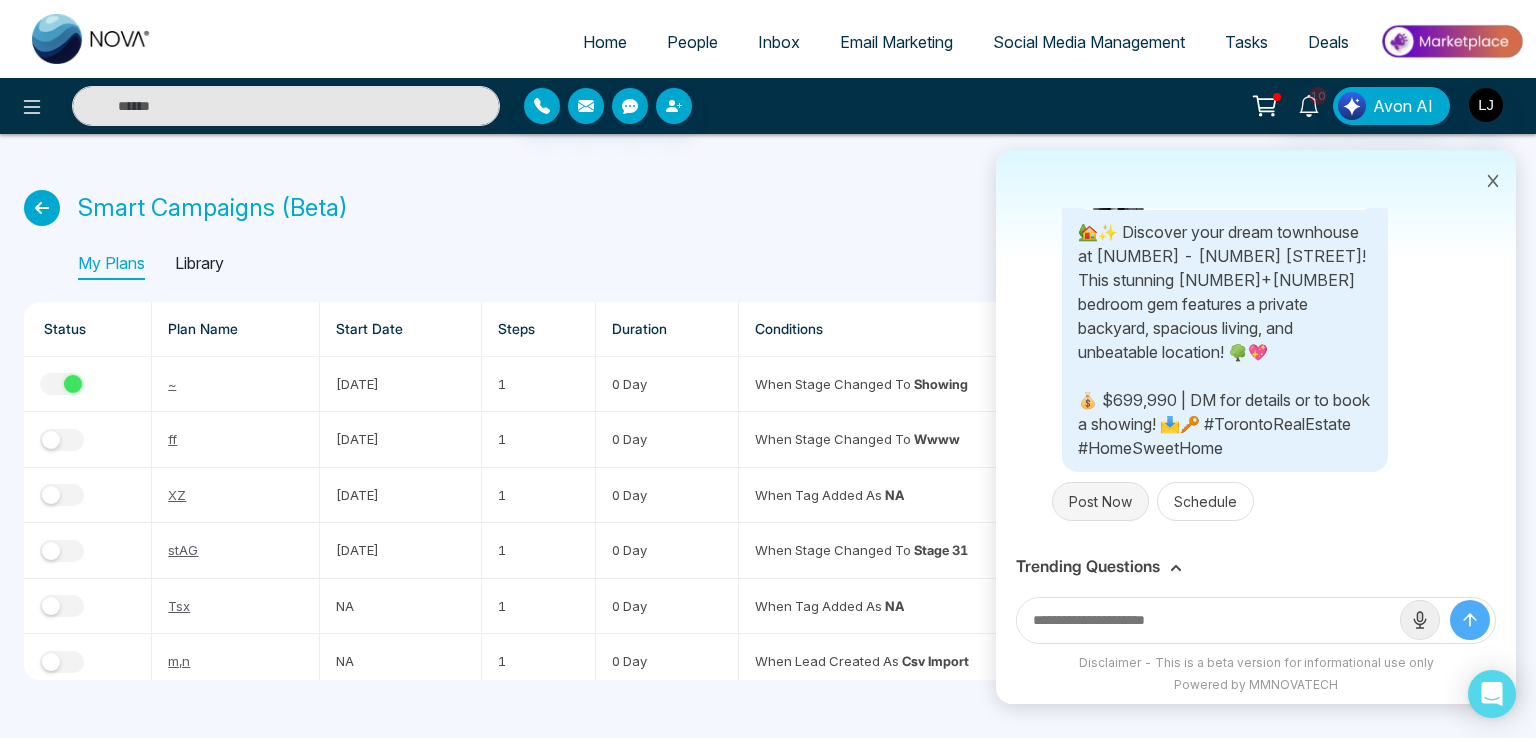 click on "Post Now" at bounding box center [1100, 501] 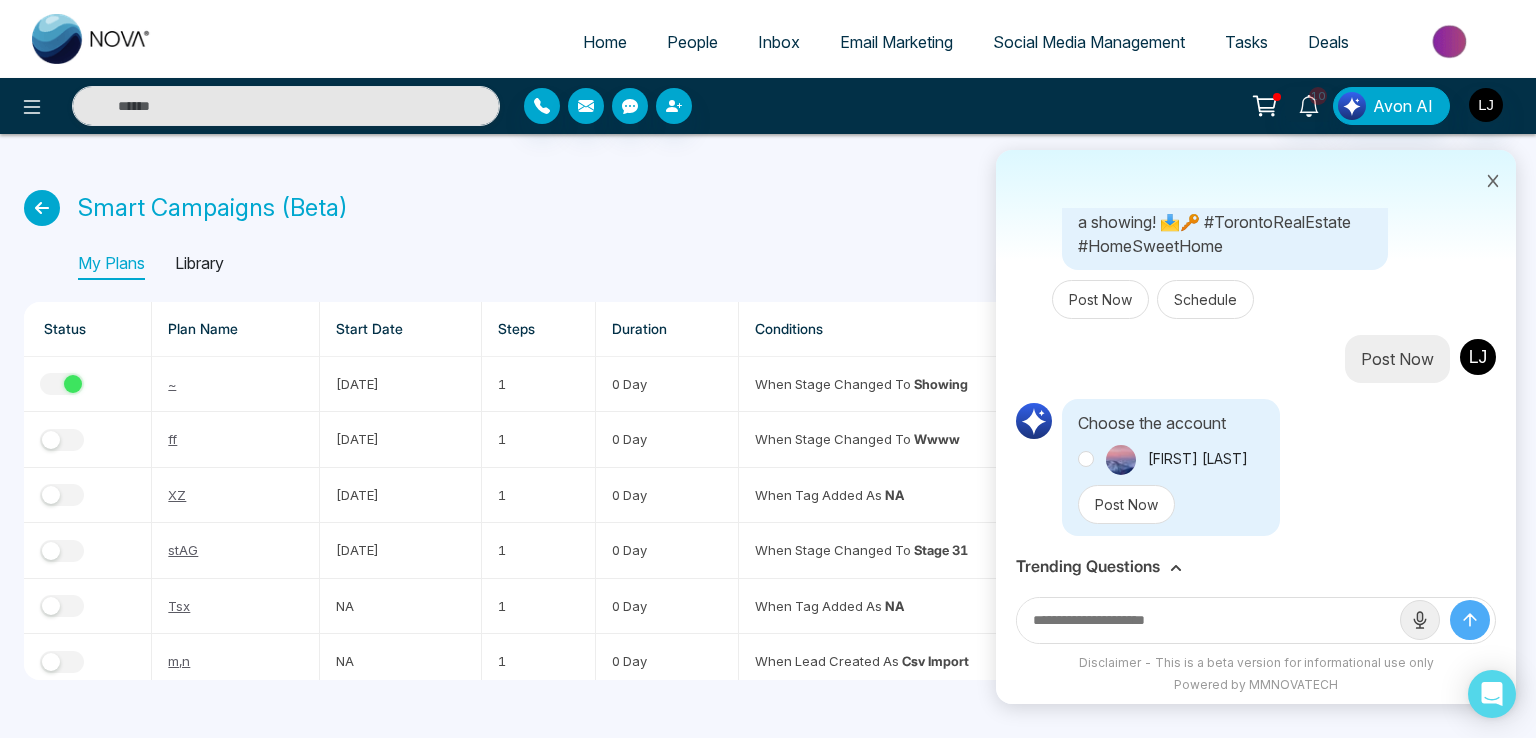scroll, scrollTop: 2432, scrollLeft: 0, axis: vertical 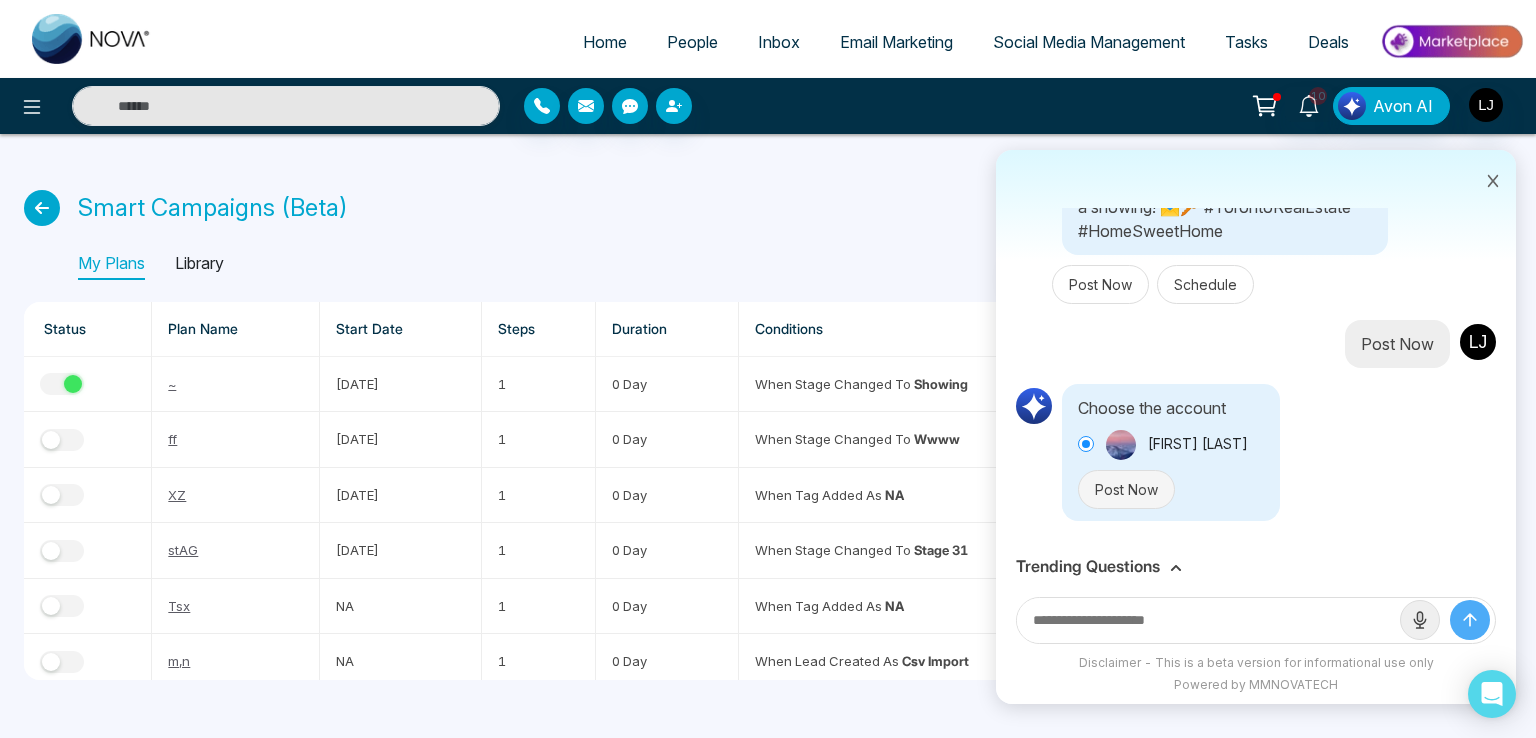 click on "Post Now" at bounding box center [1126, 489] 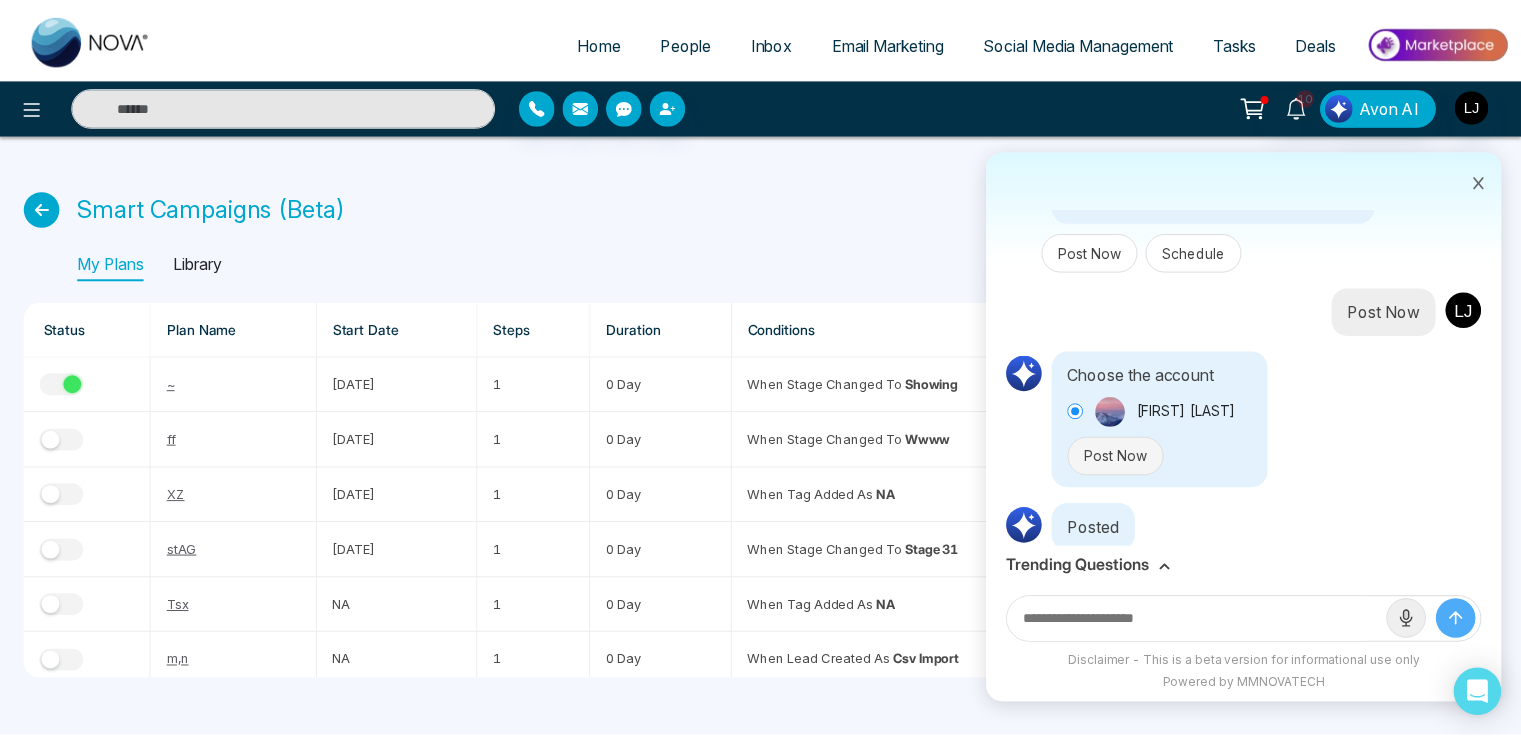 scroll, scrollTop: 2486, scrollLeft: 0, axis: vertical 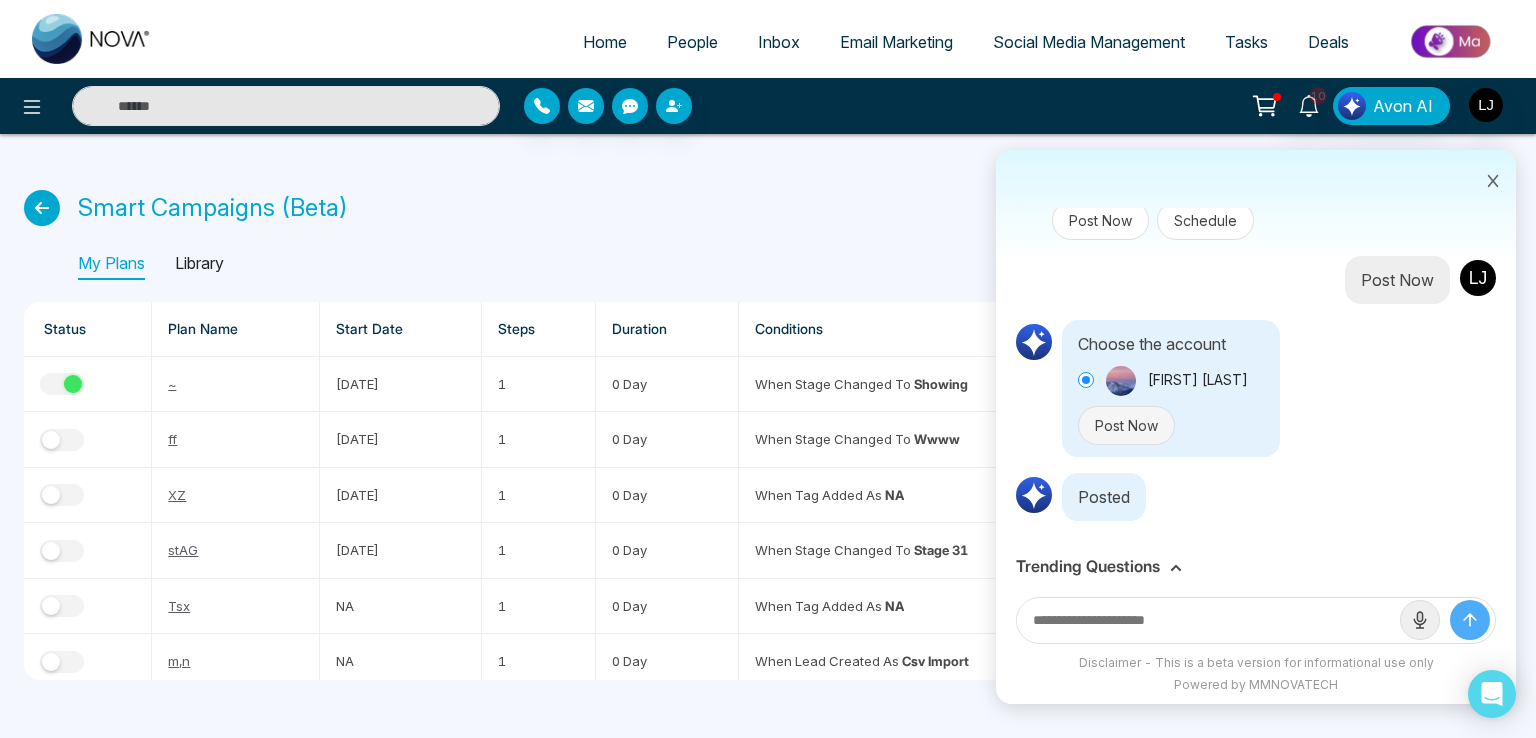 type 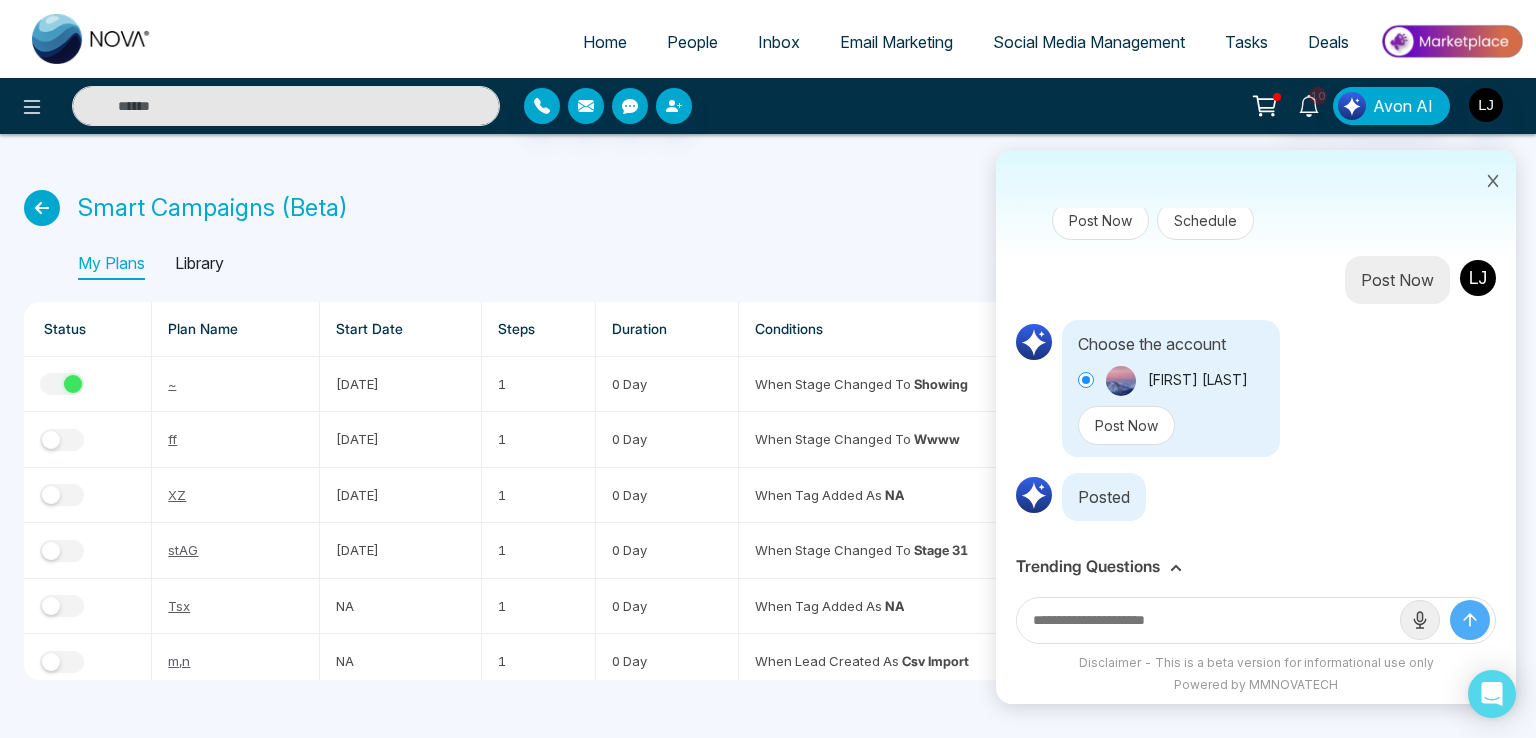click on "Social Media Management" at bounding box center [1089, 42] 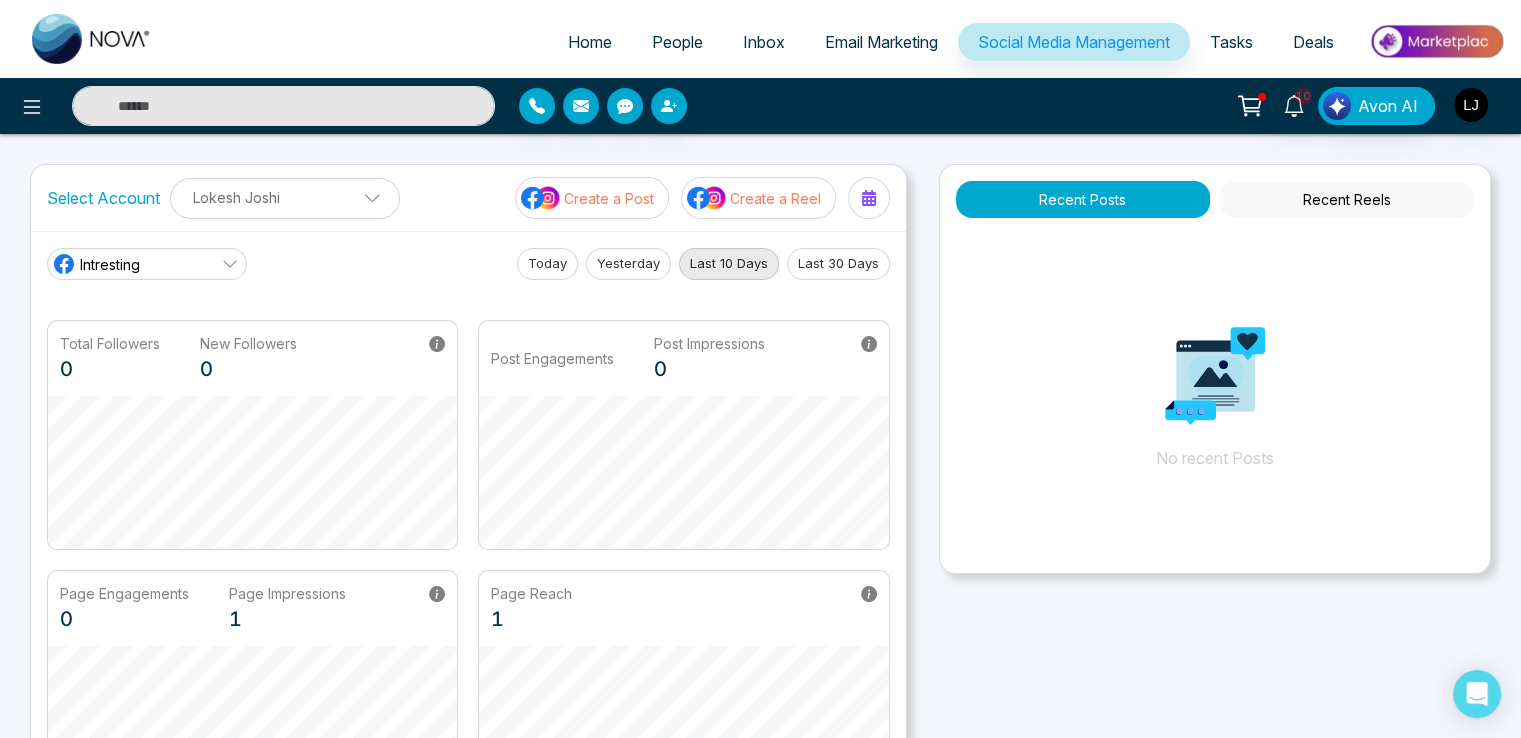 click on "Lokesh Joshi" at bounding box center (285, 197) 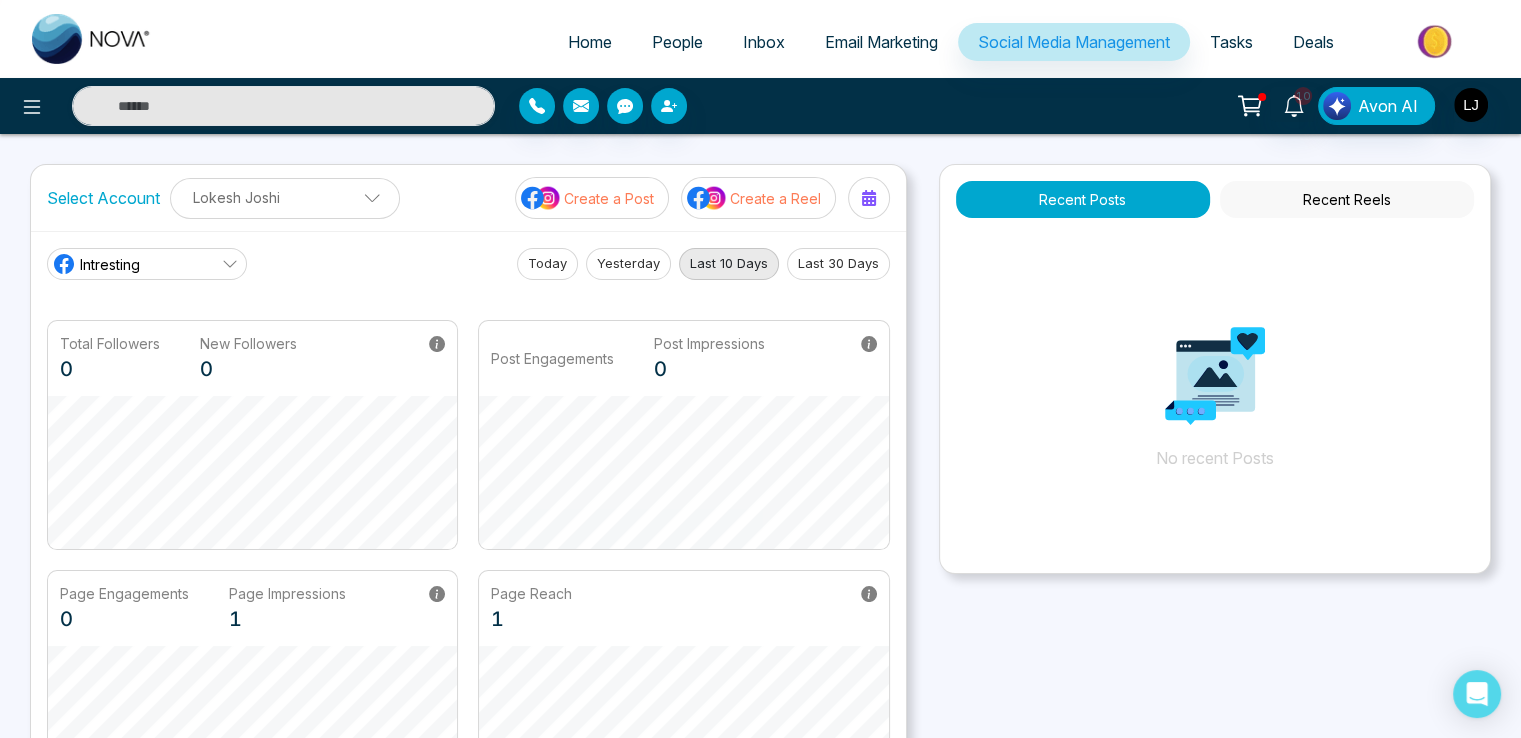 click on "Intresting" at bounding box center [147, 264] 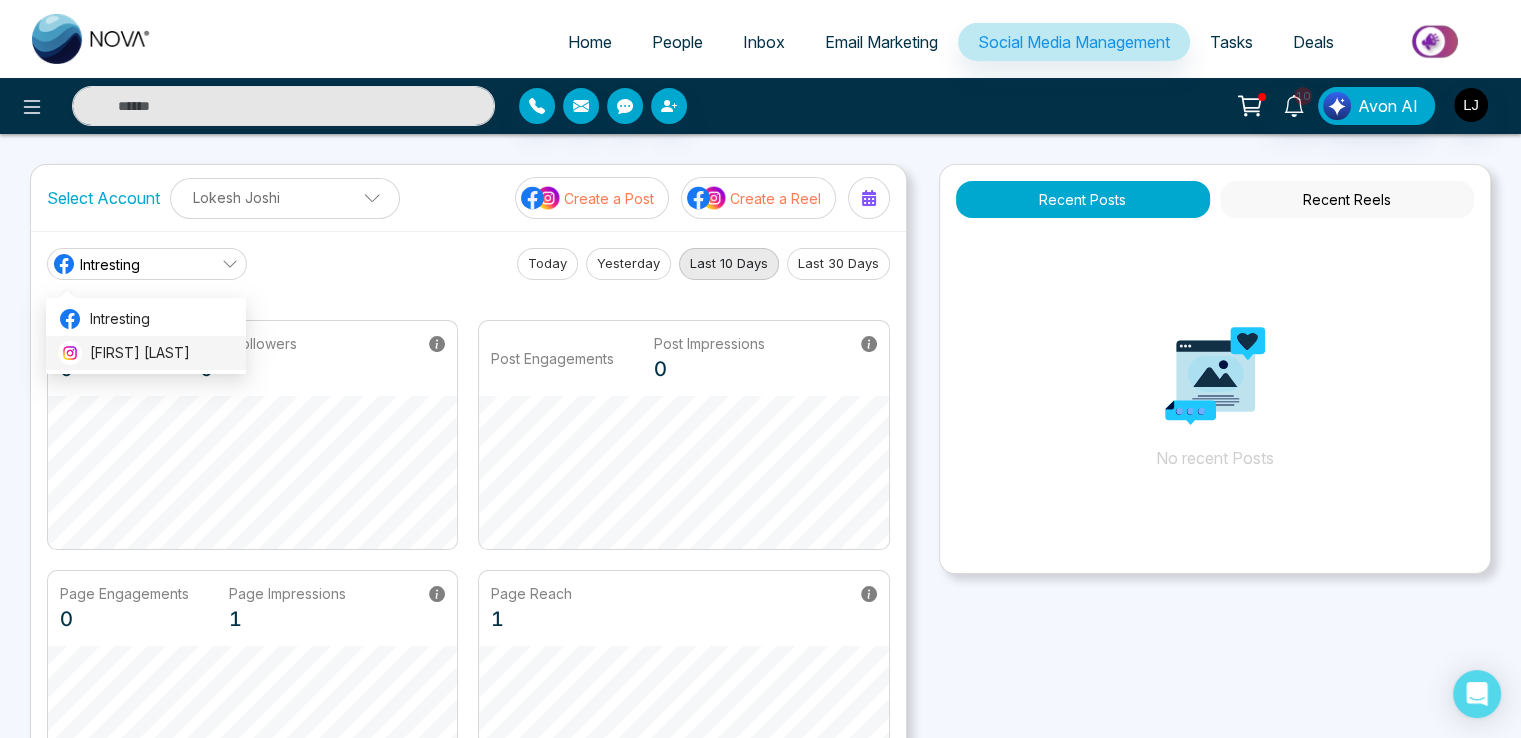 click on "Lokesh Avinash Joshi" at bounding box center [162, 353] 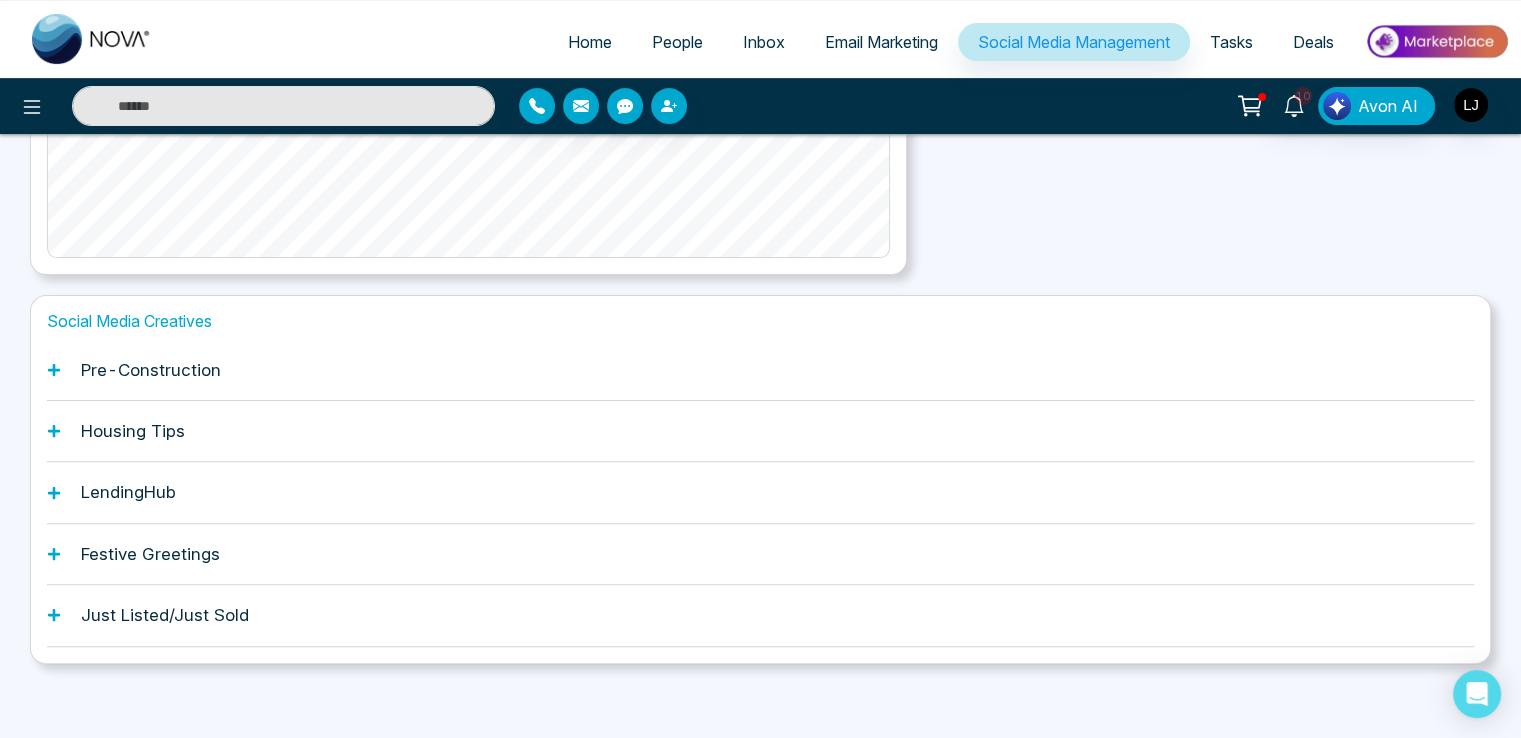 scroll, scrollTop: 545, scrollLeft: 0, axis: vertical 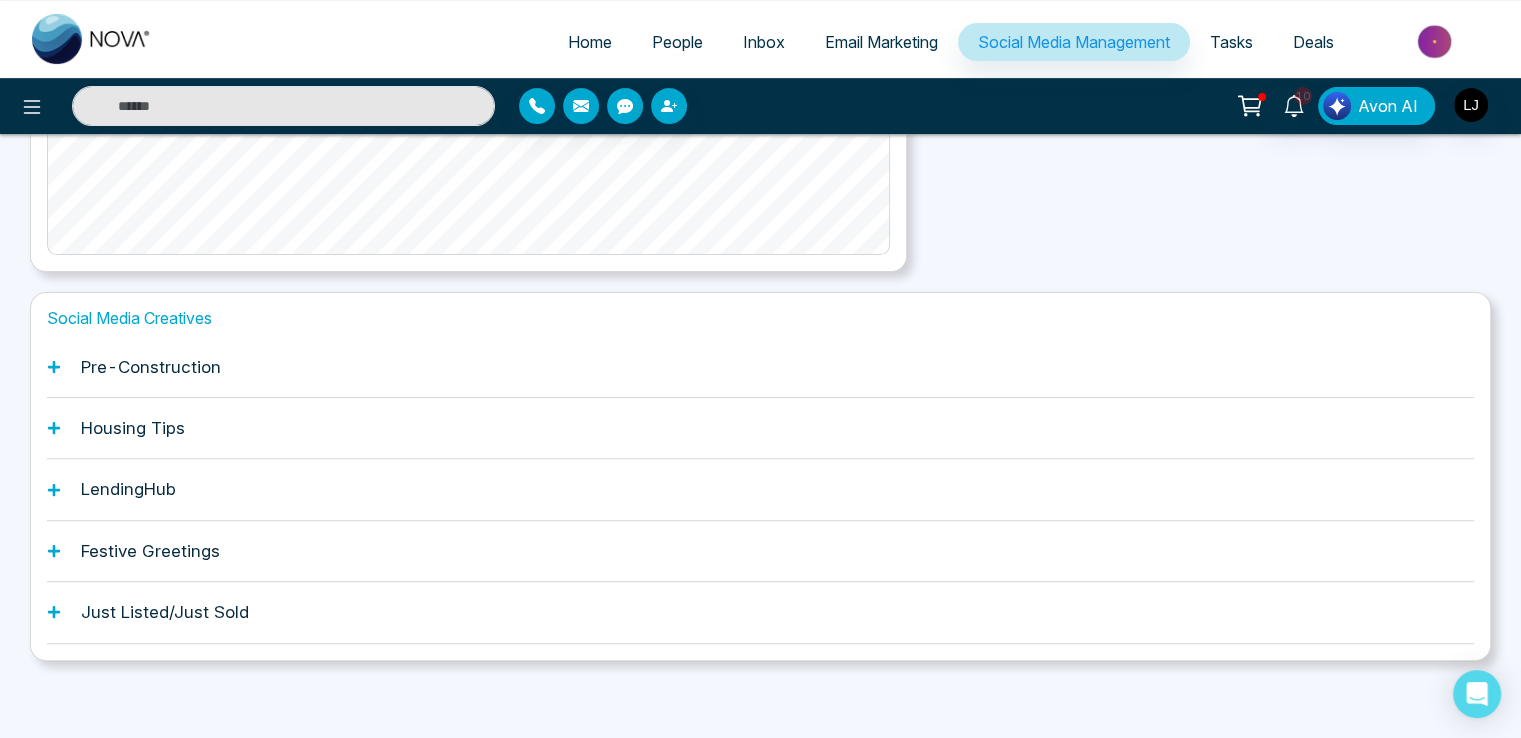 click on "LendingHub" at bounding box center [760, 489] 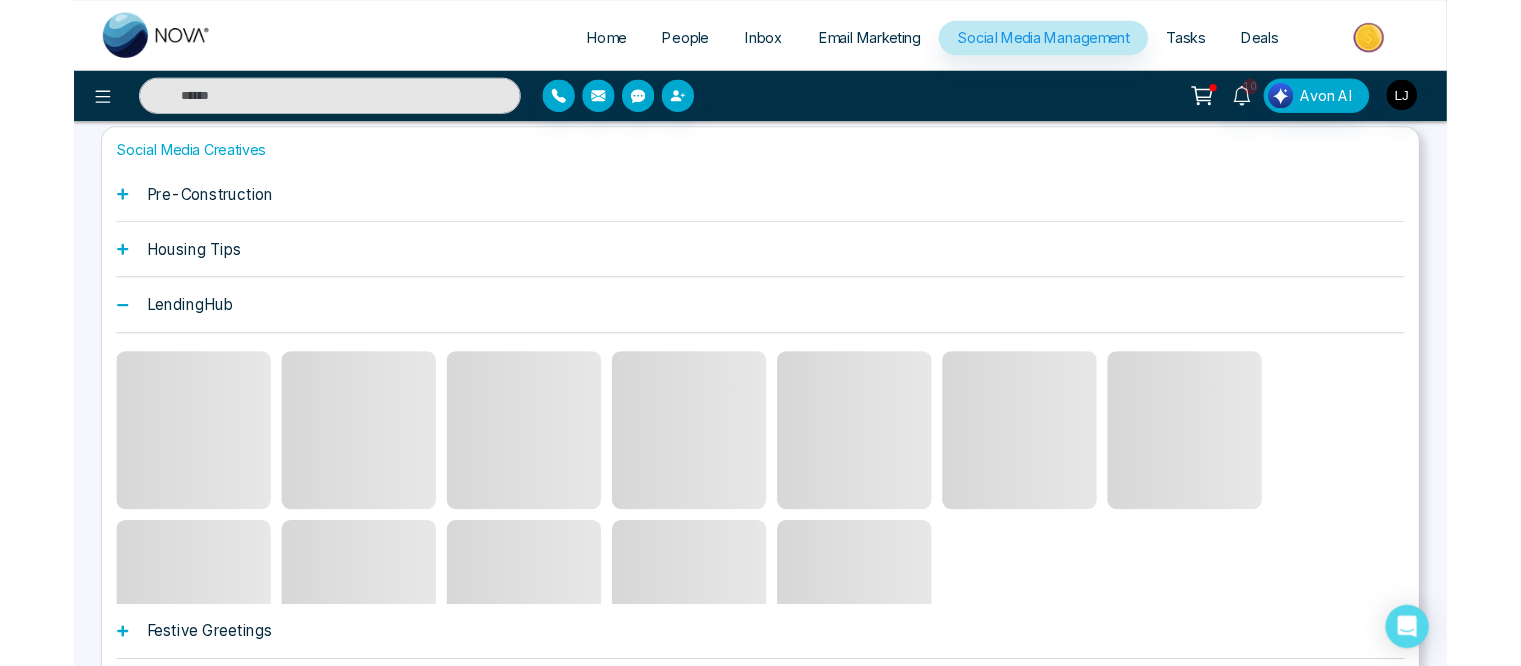 scroll, scrollTop: 745, scrollLeft: 0, axis: vertical 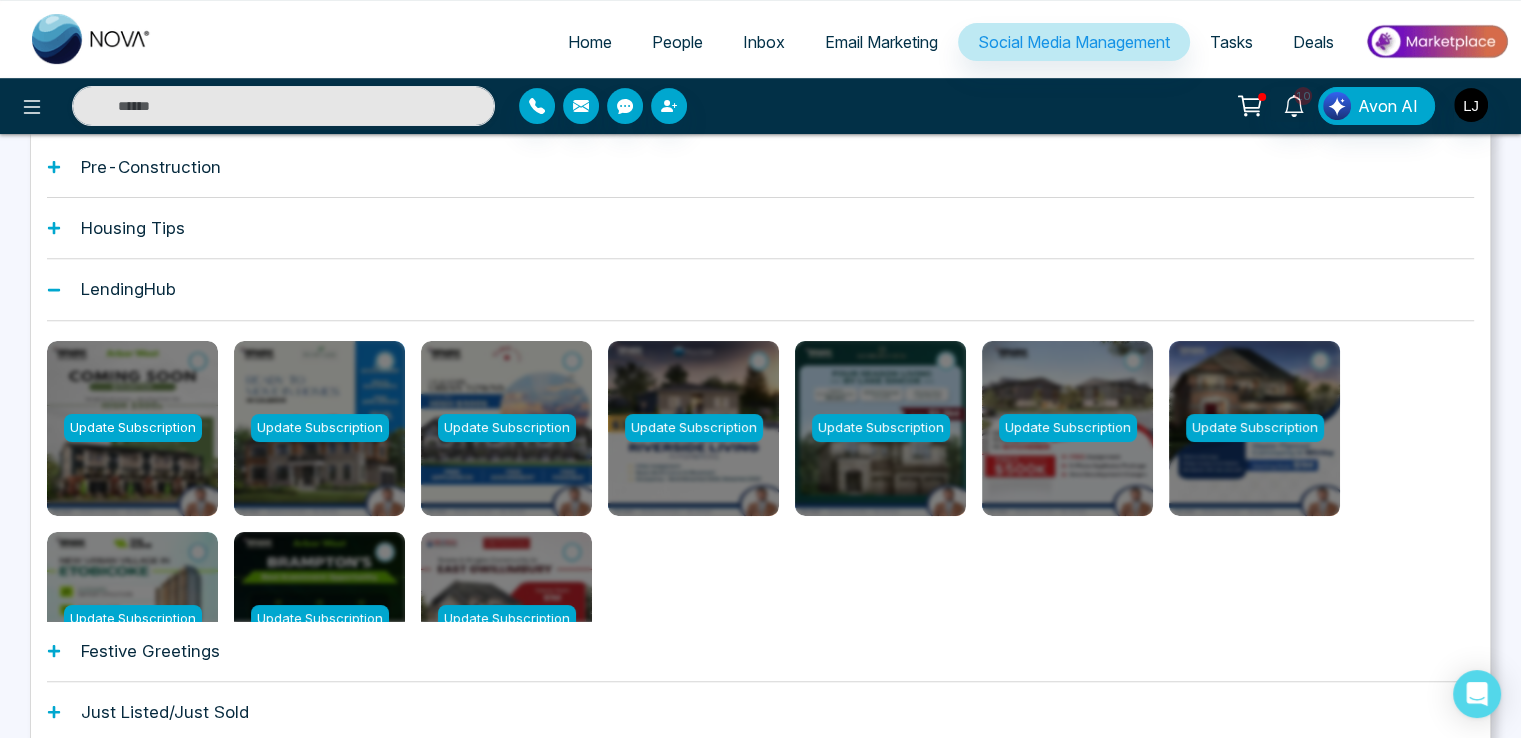 drag, startPoint x: 646, startPoint y: 306, endPoint x: 716, endPoint y: 725, distance: 424.807 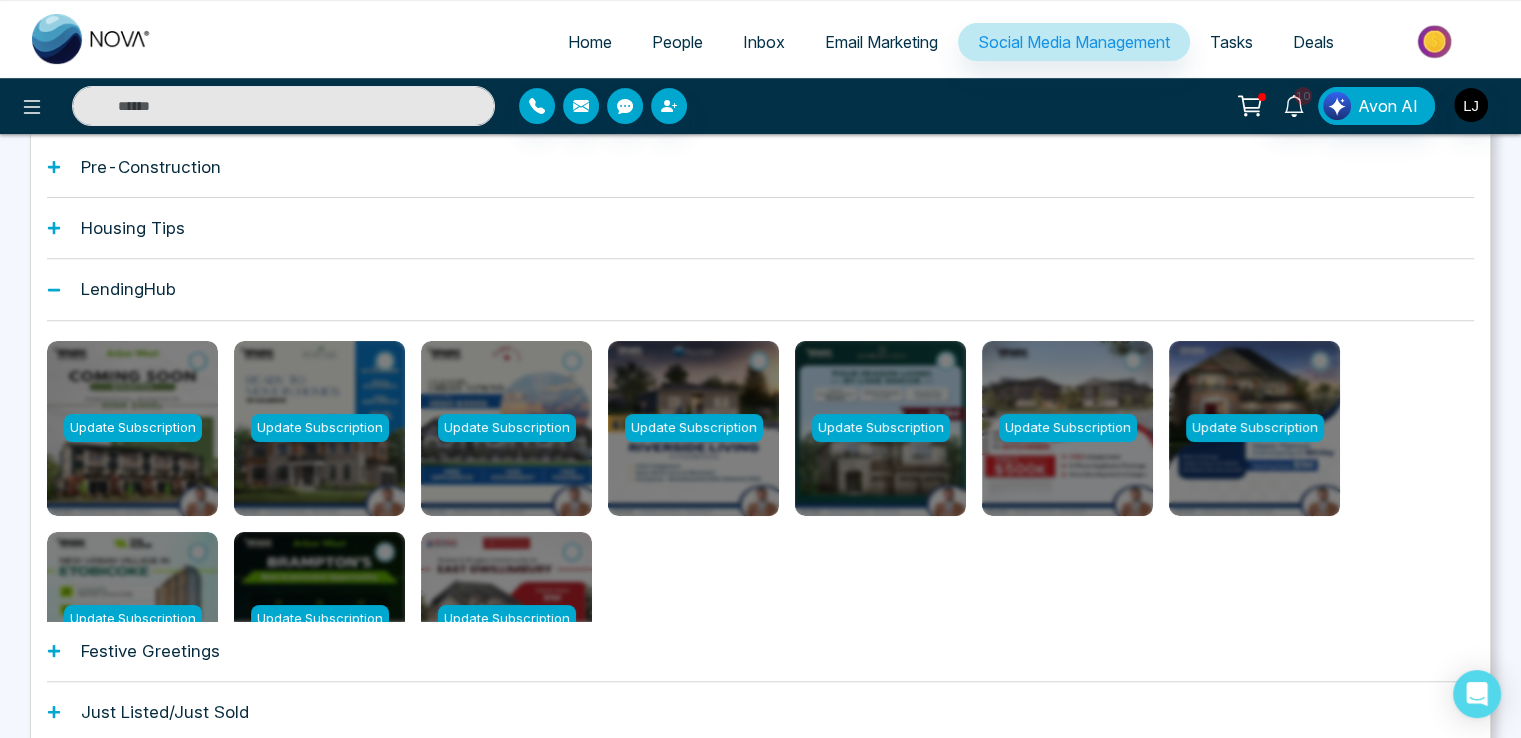 click on "Just Listed/Just Sold" at bounding box center (760, 712) 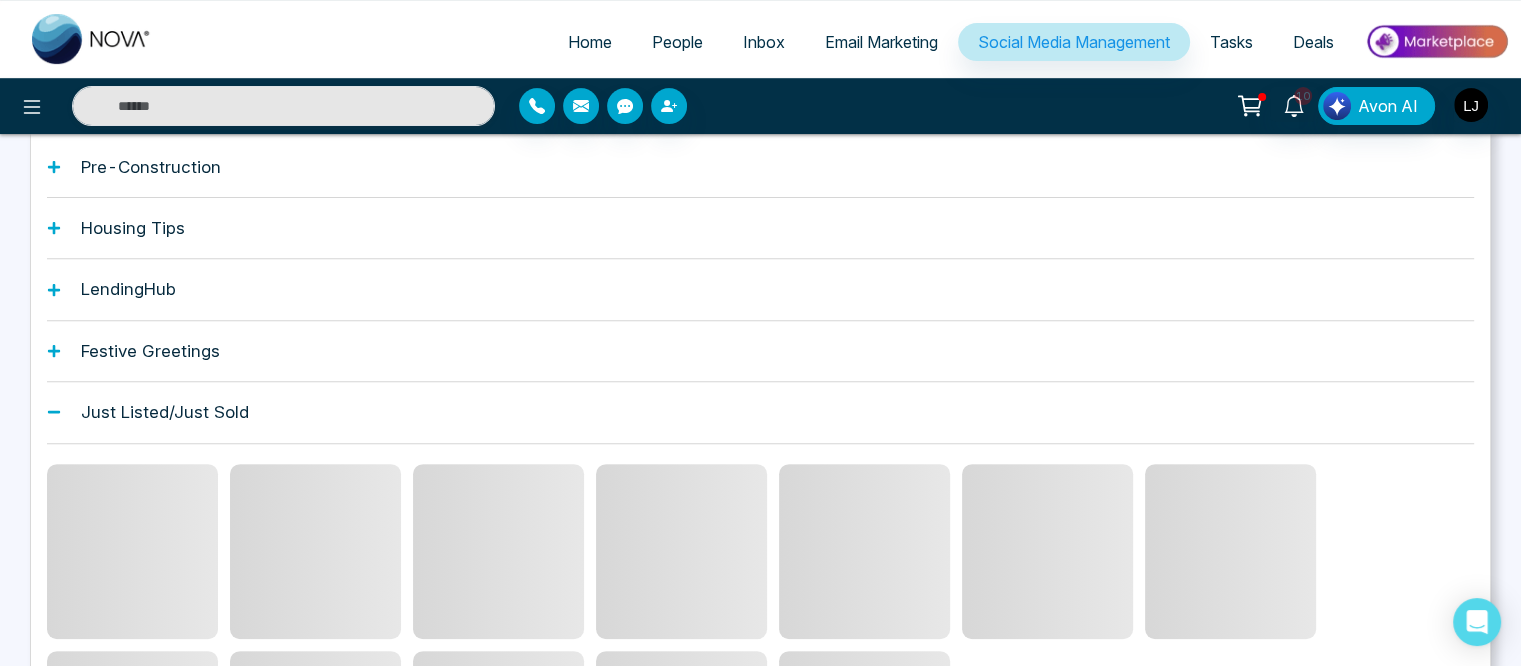 scroll, scrollTop: 60, scrollLeft: 0, axis: vertical 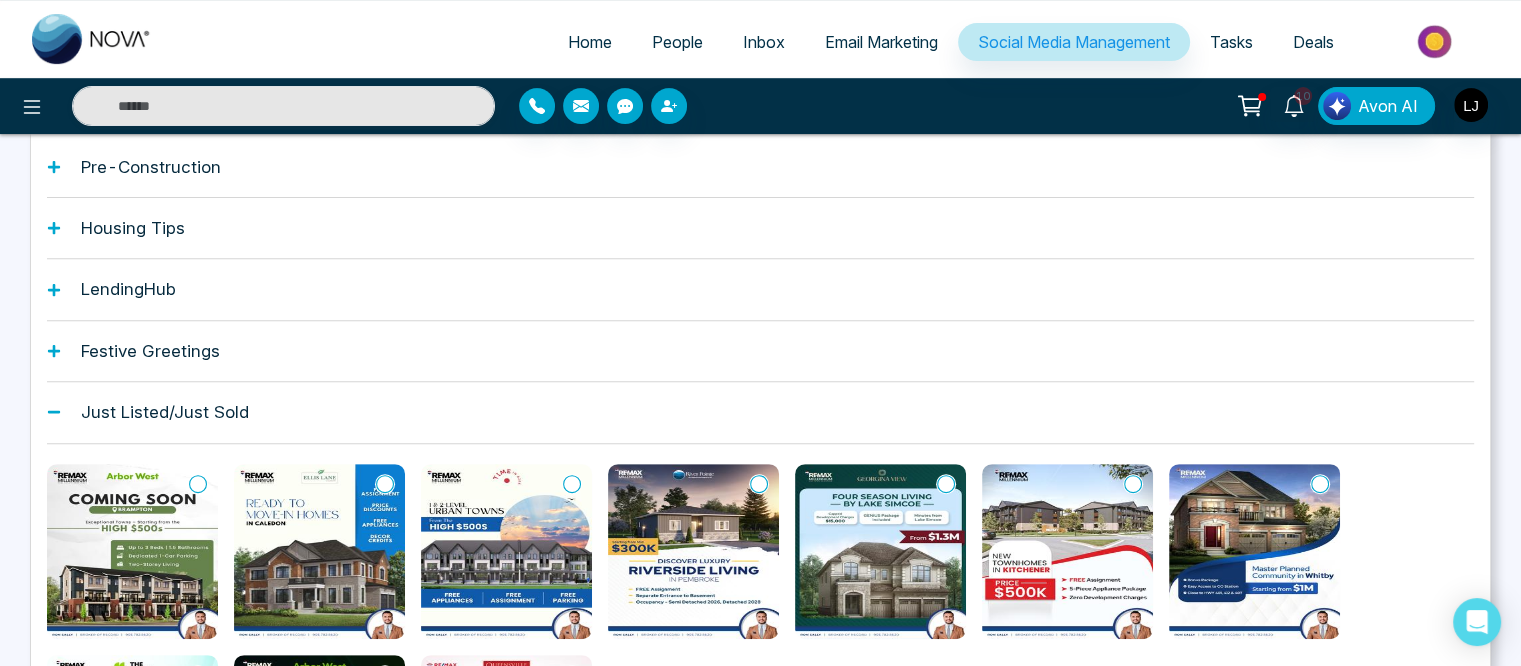click 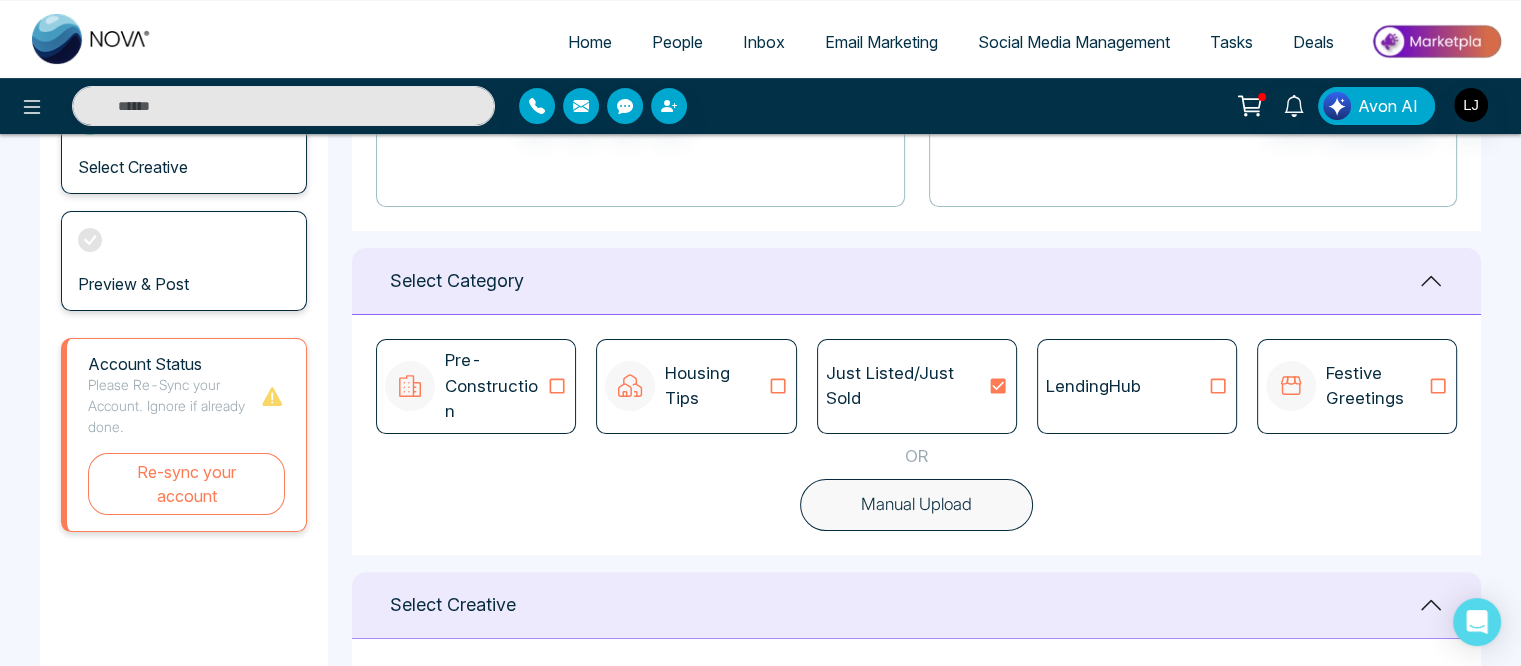 scroll, scrollTop: 500, scrollLeft: 0, axis: vertical 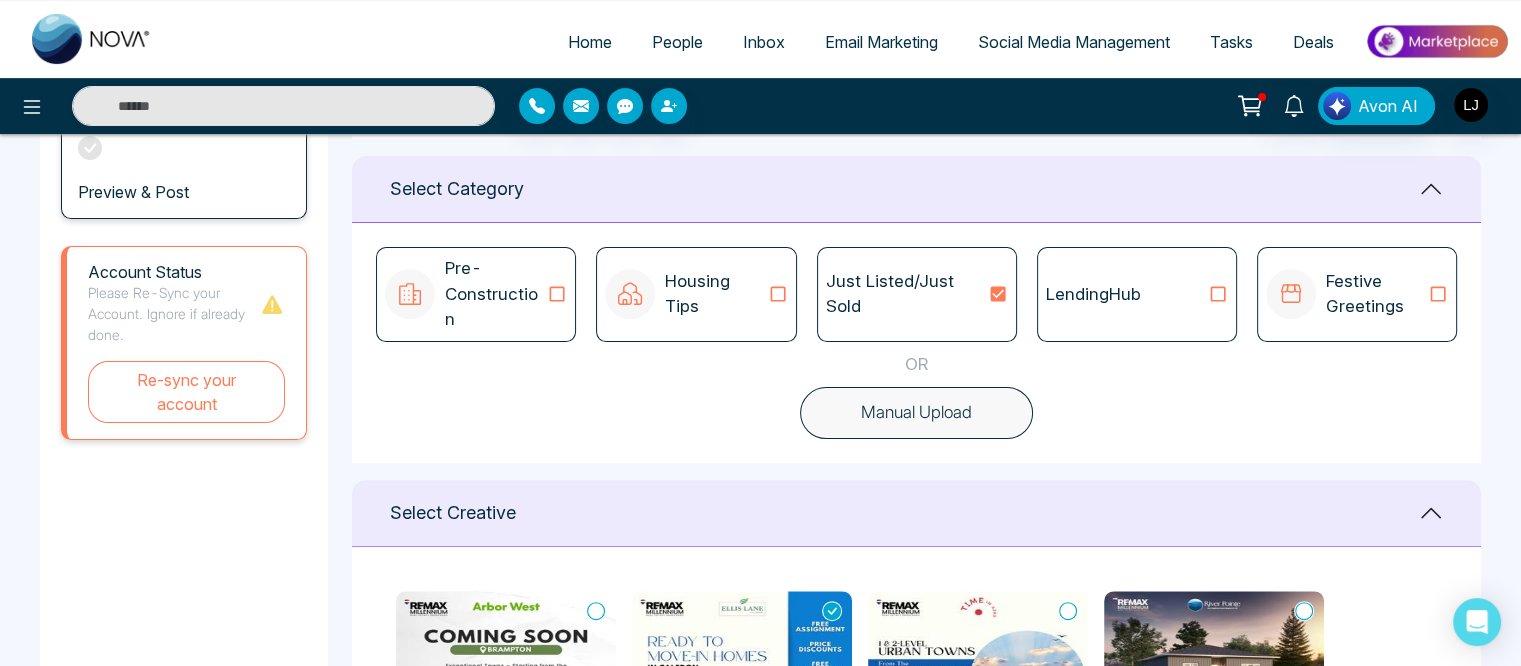 click 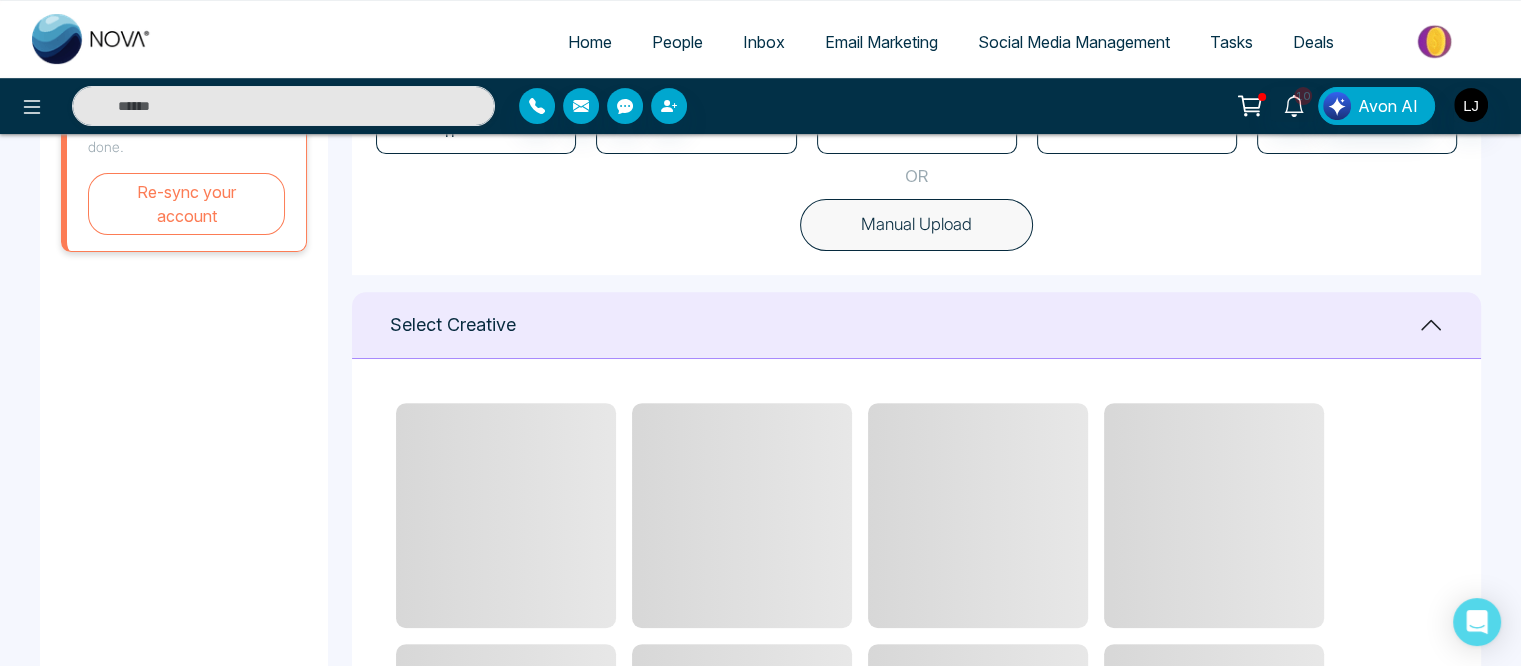 scroll, scrollTop: 900, scrollLeft: 0, axis: vertical 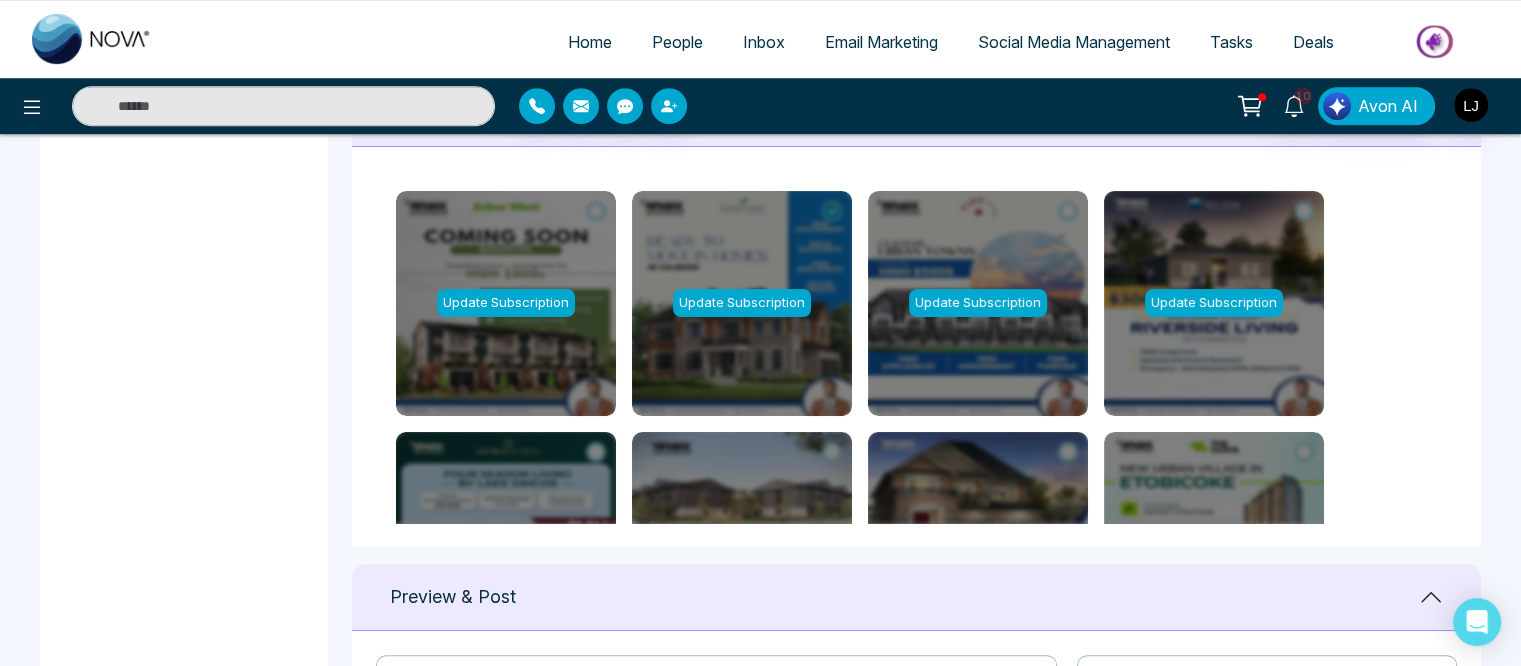 click on "Update Subscription" at bounding box center (506, 303) 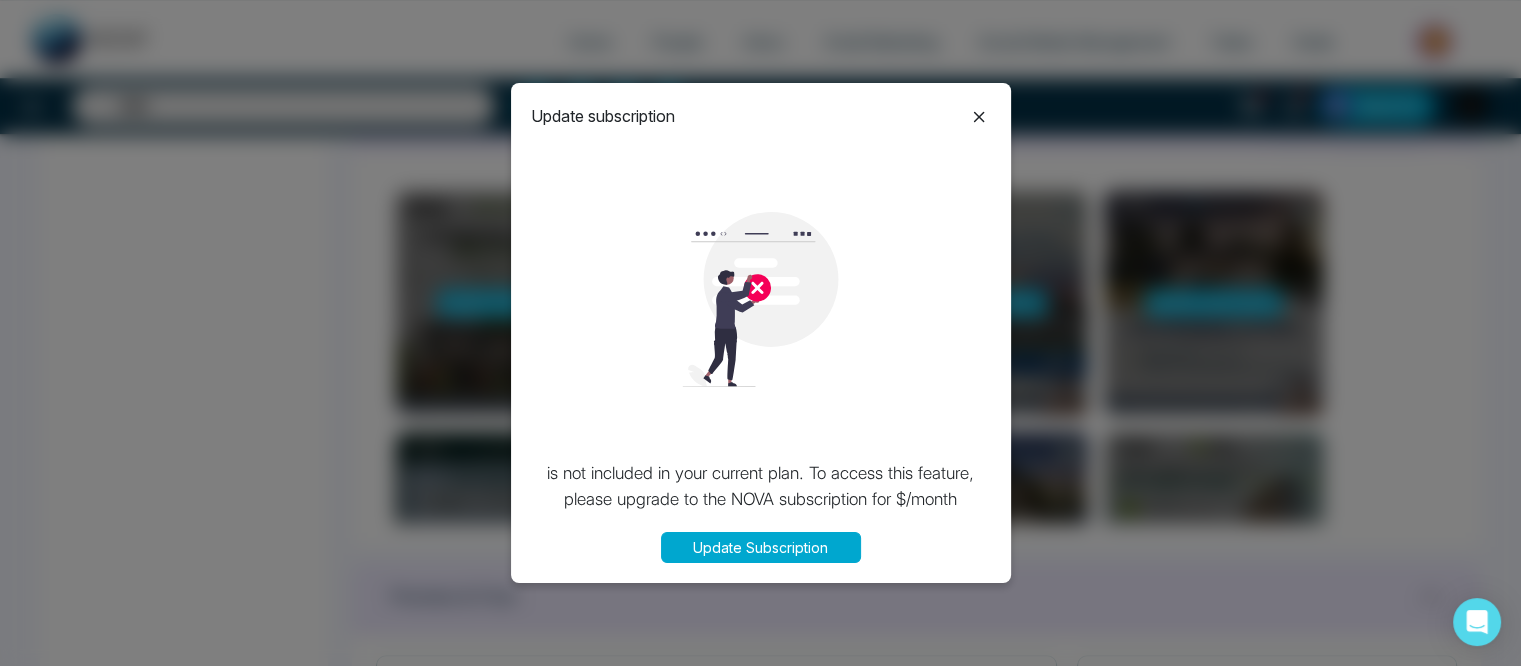 click on "Update subscription  is not included in your current plan. To access this feature, please upgrade to the NOVA subscription for $ /month Update Subscription" at bounding box center [761, 333] 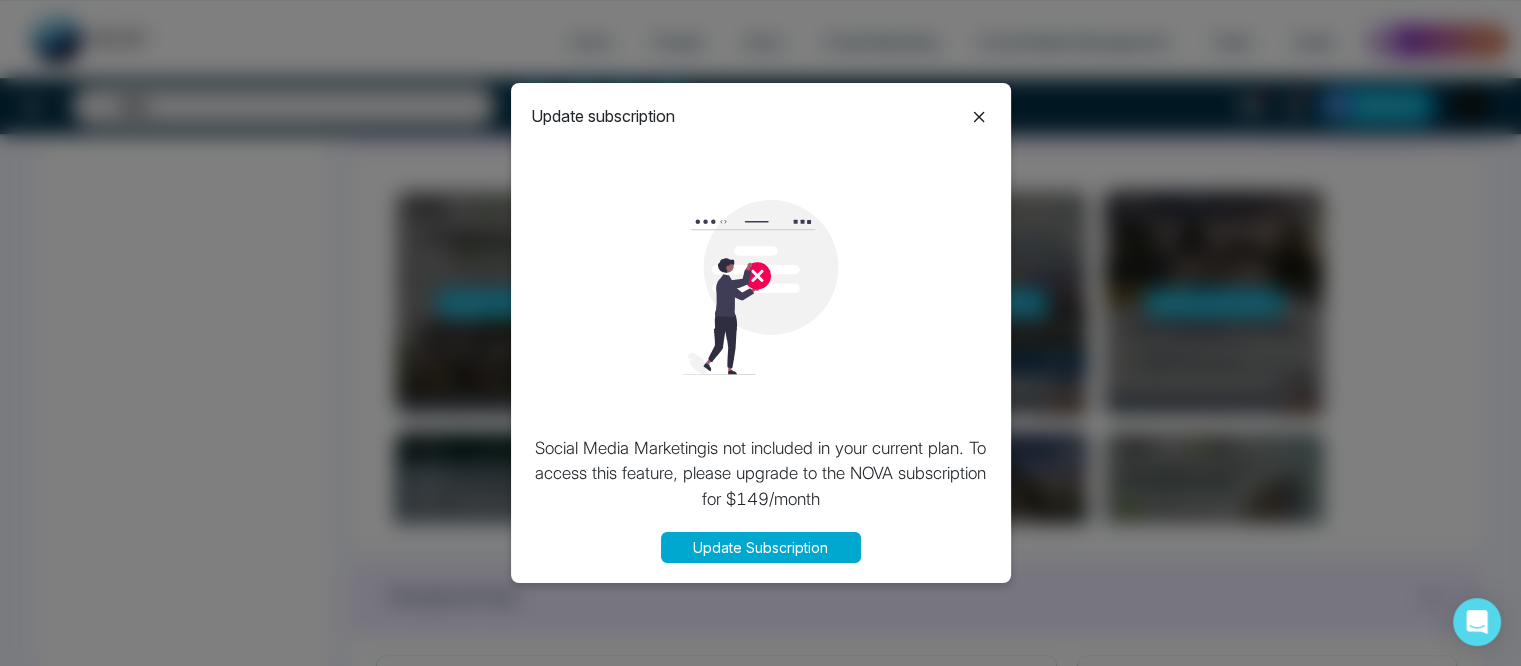 click on "Update Subscription" at bounding box center (761, 547) 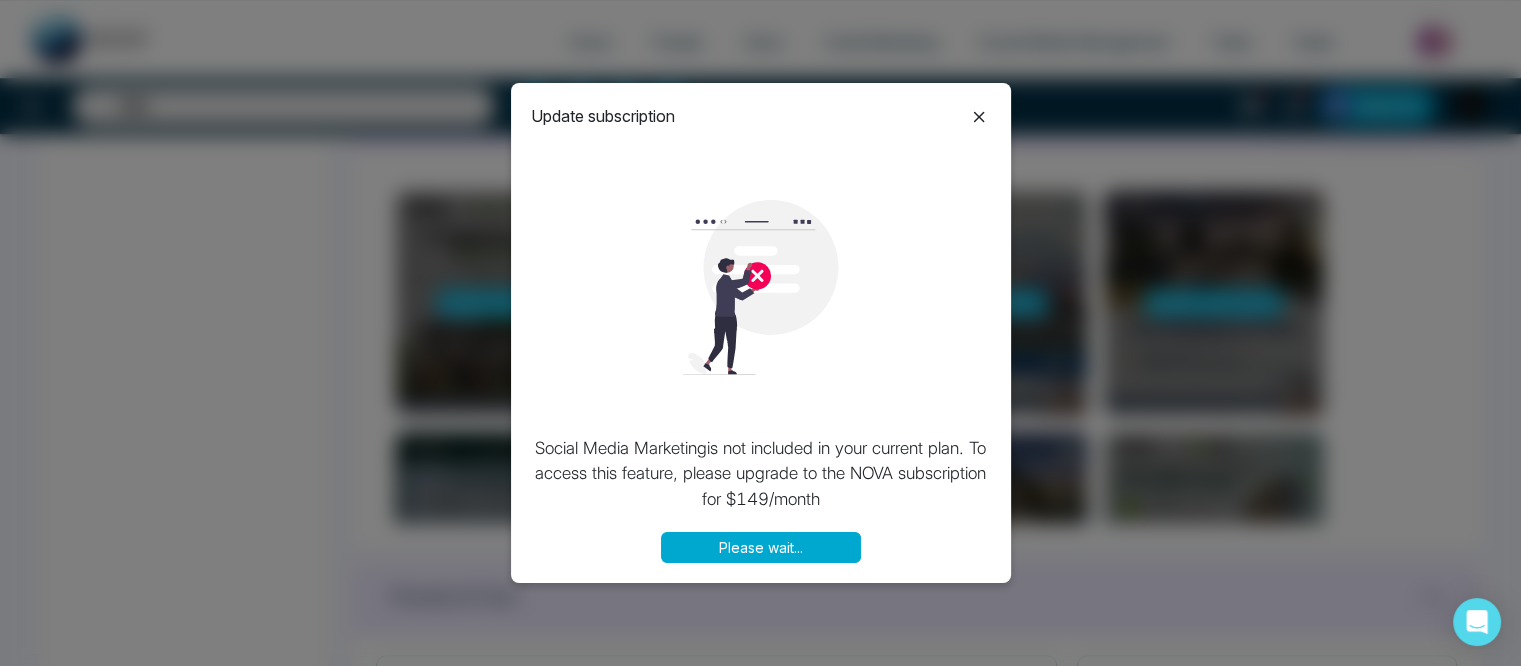 click on "Please wait..." at bounding box center (761, 547) 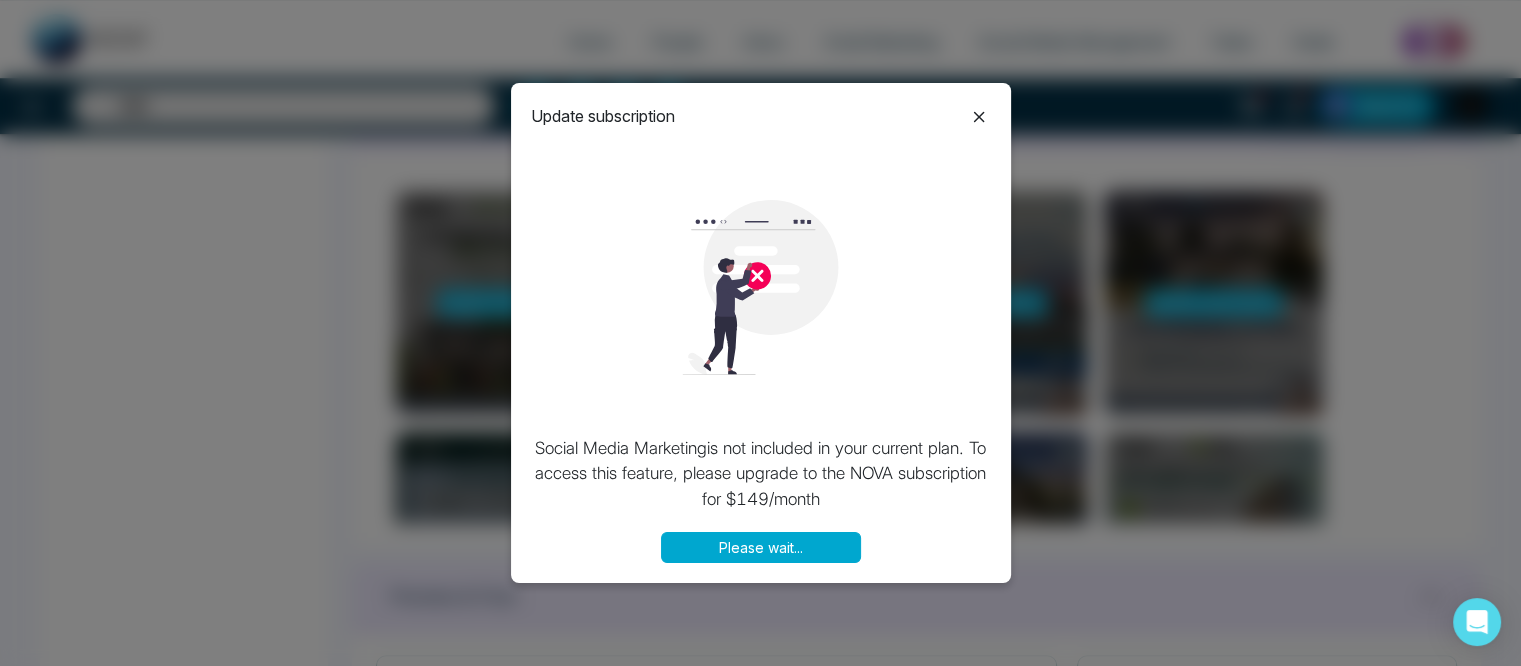 click on "Please wait..." at bounding box center [761, 547] 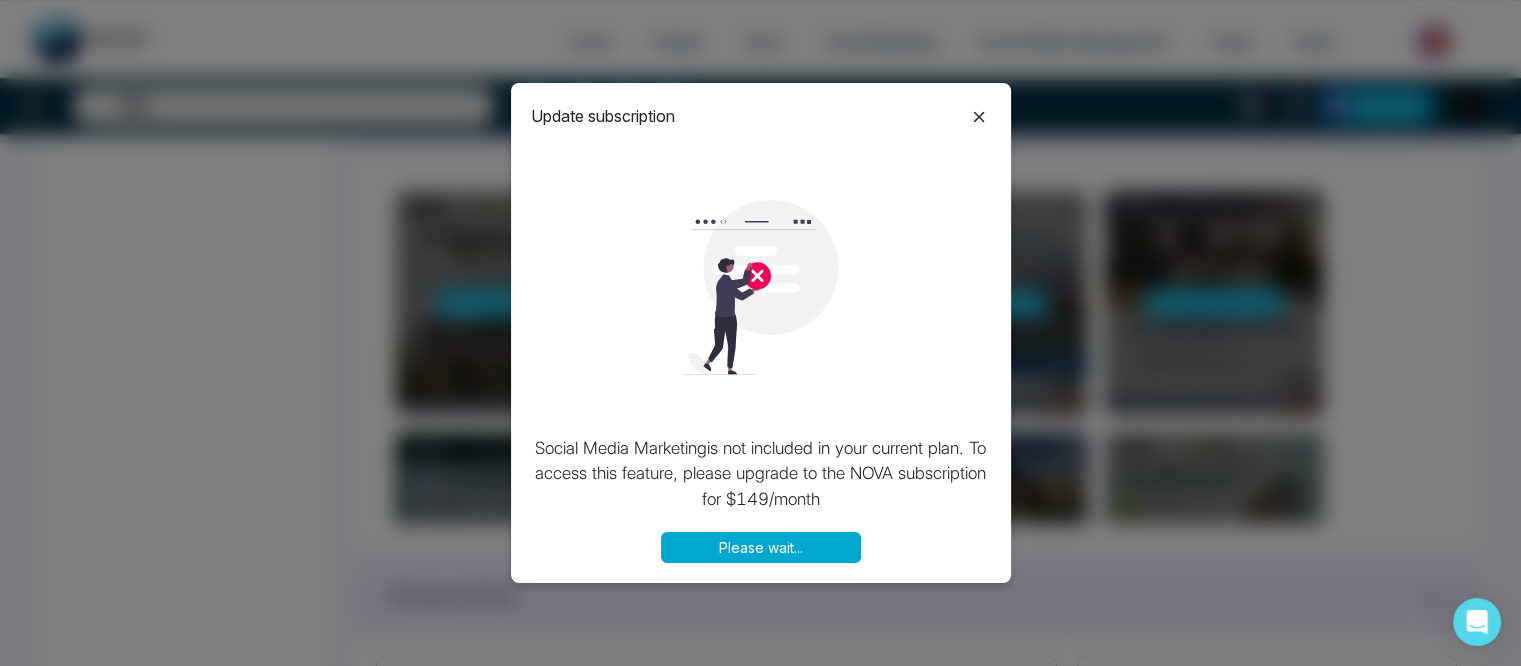 click on "Please wait..." at bounding box center (761, 547) 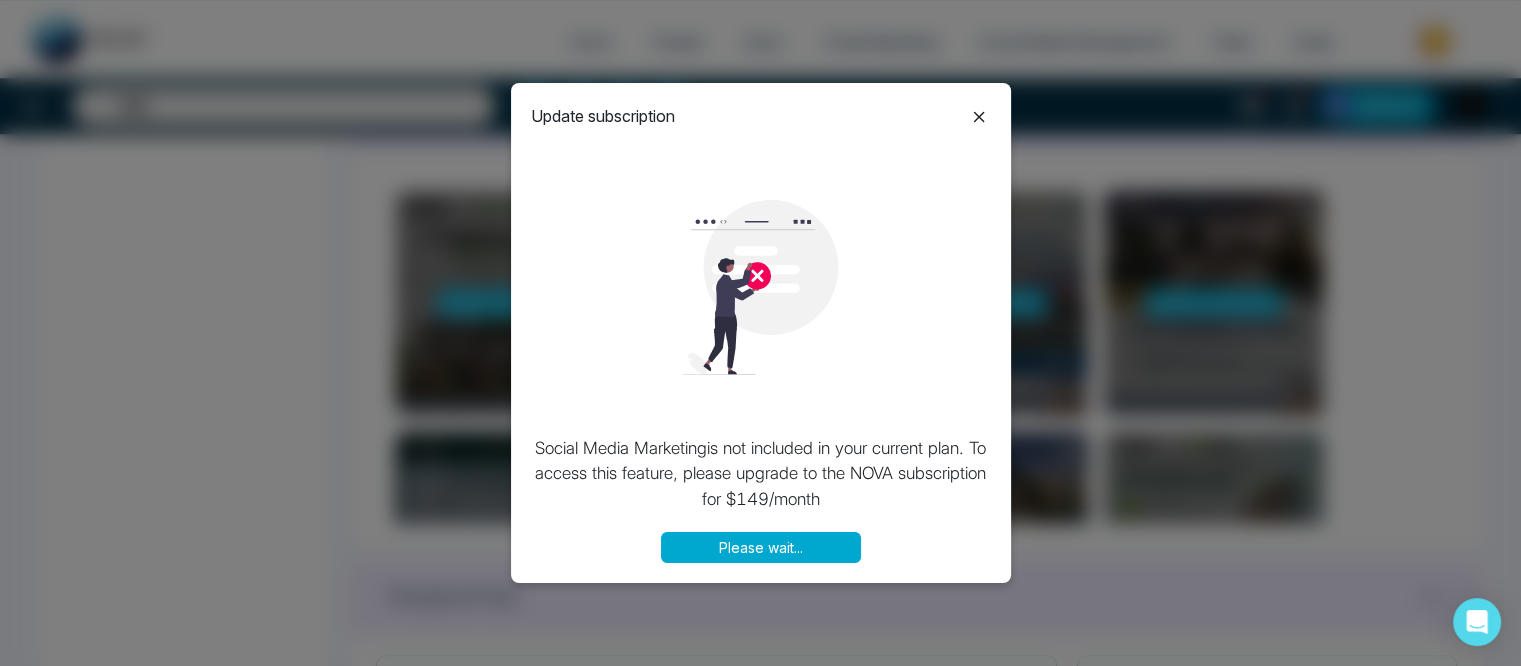 click on "Please wait..." at bounding box center (761, 547) 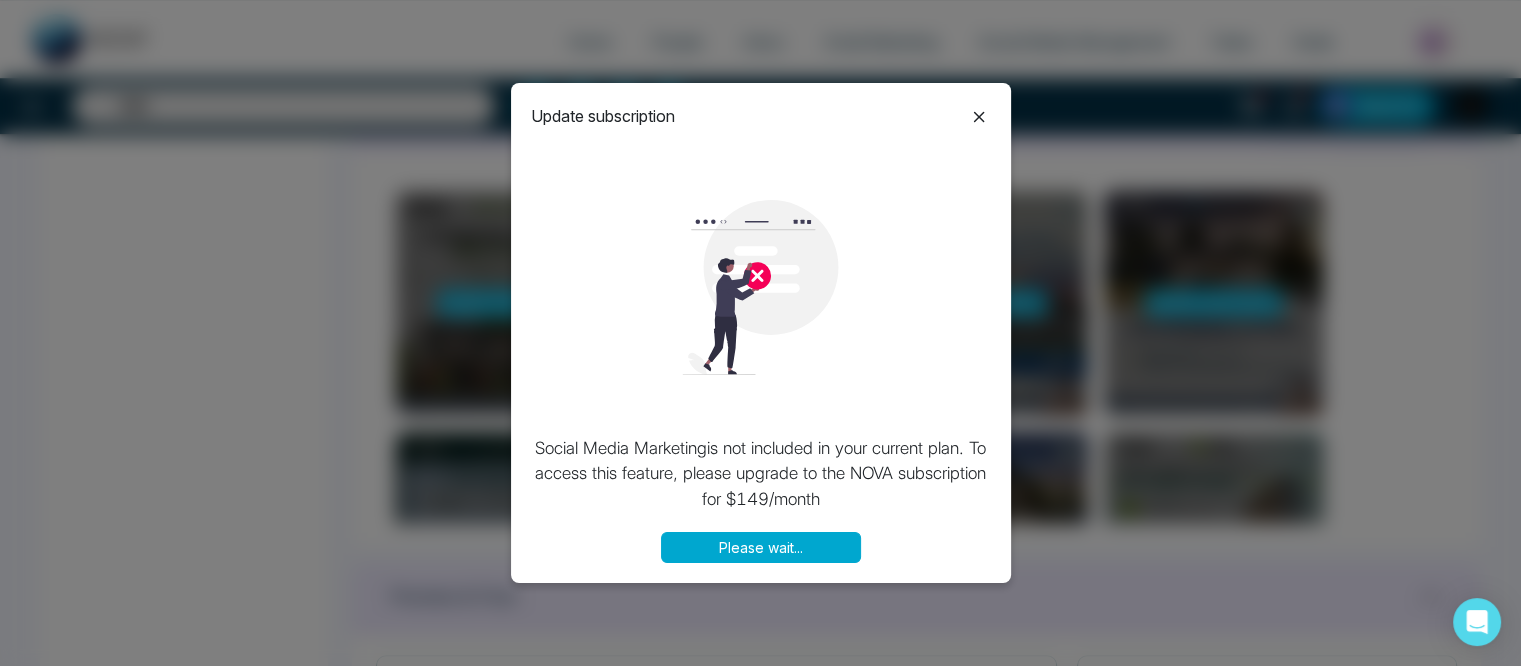 click on "Please wait..." at bounding box center (761, 547) 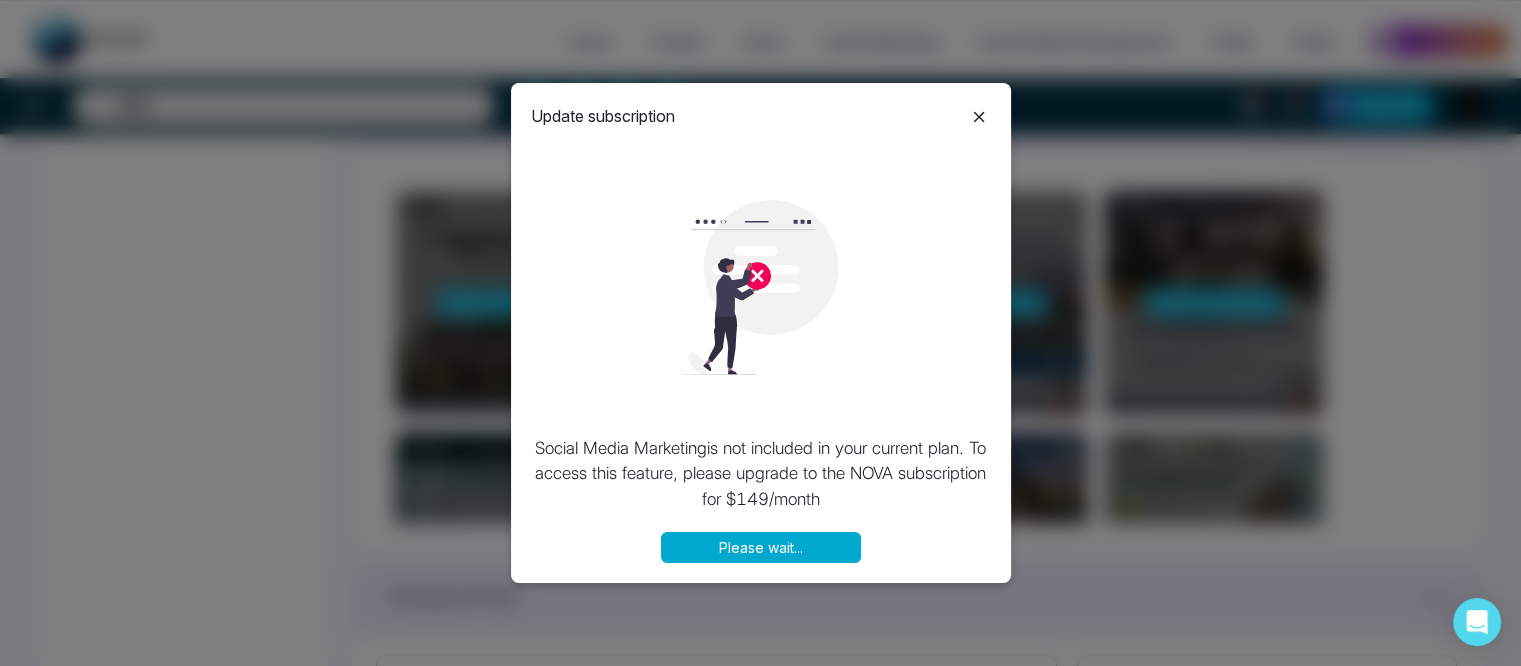 click on "Please wait..." at bounding box center [761, 547] 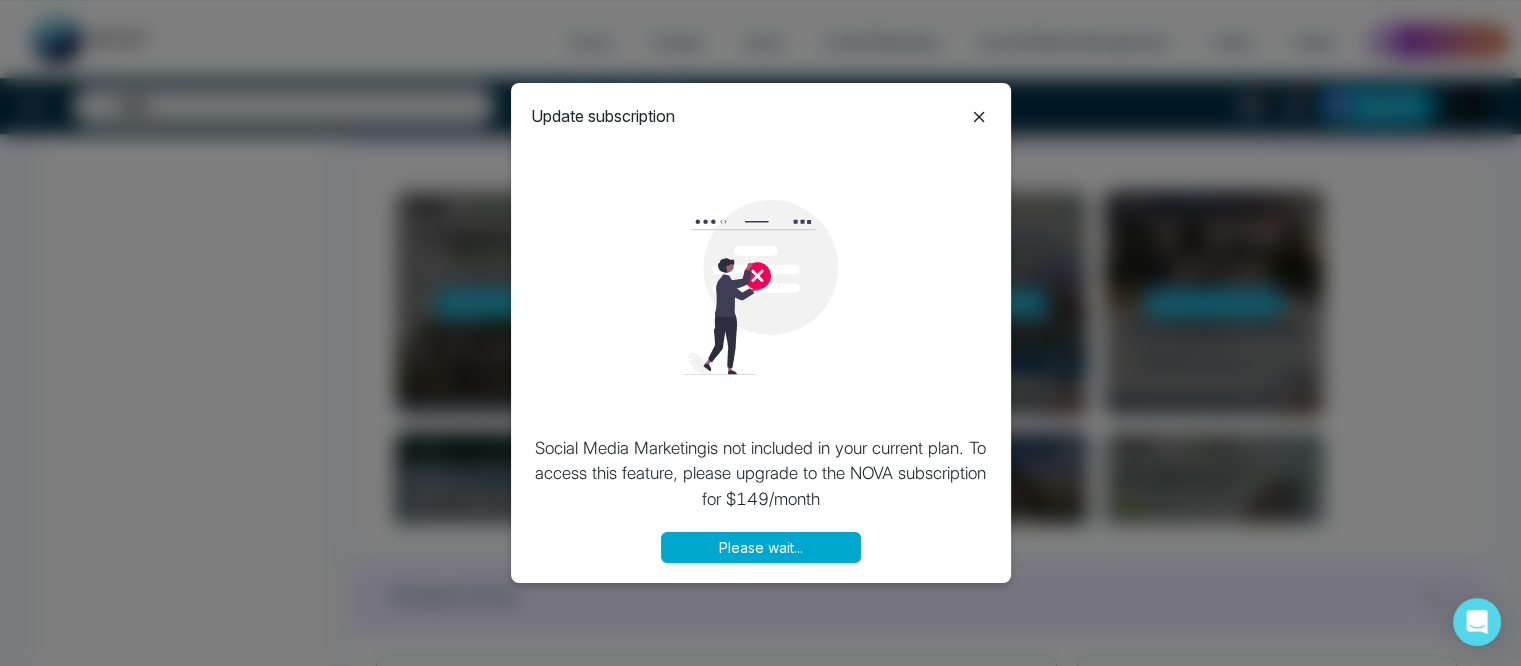 click on "Please wait..." at bounding box center (761, 547) 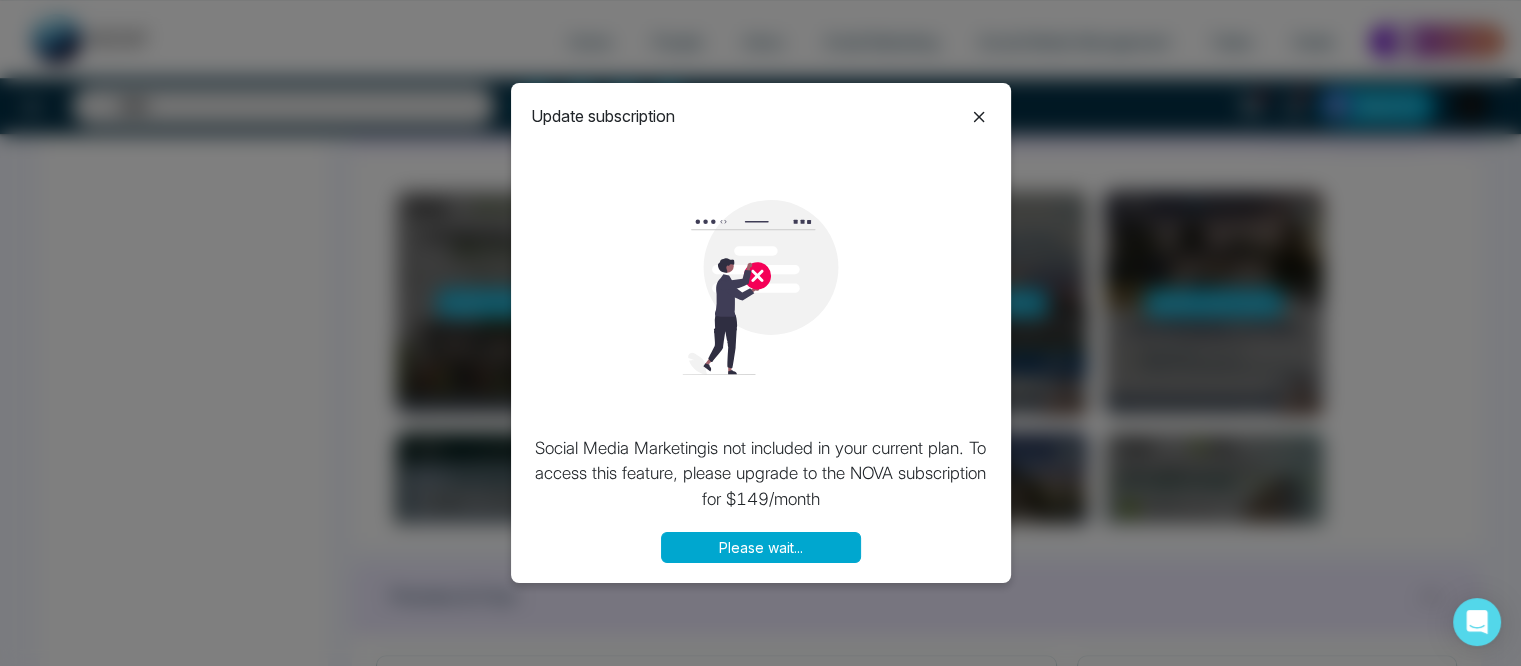 click on "Please wait..." at bounding box center (761, 547) 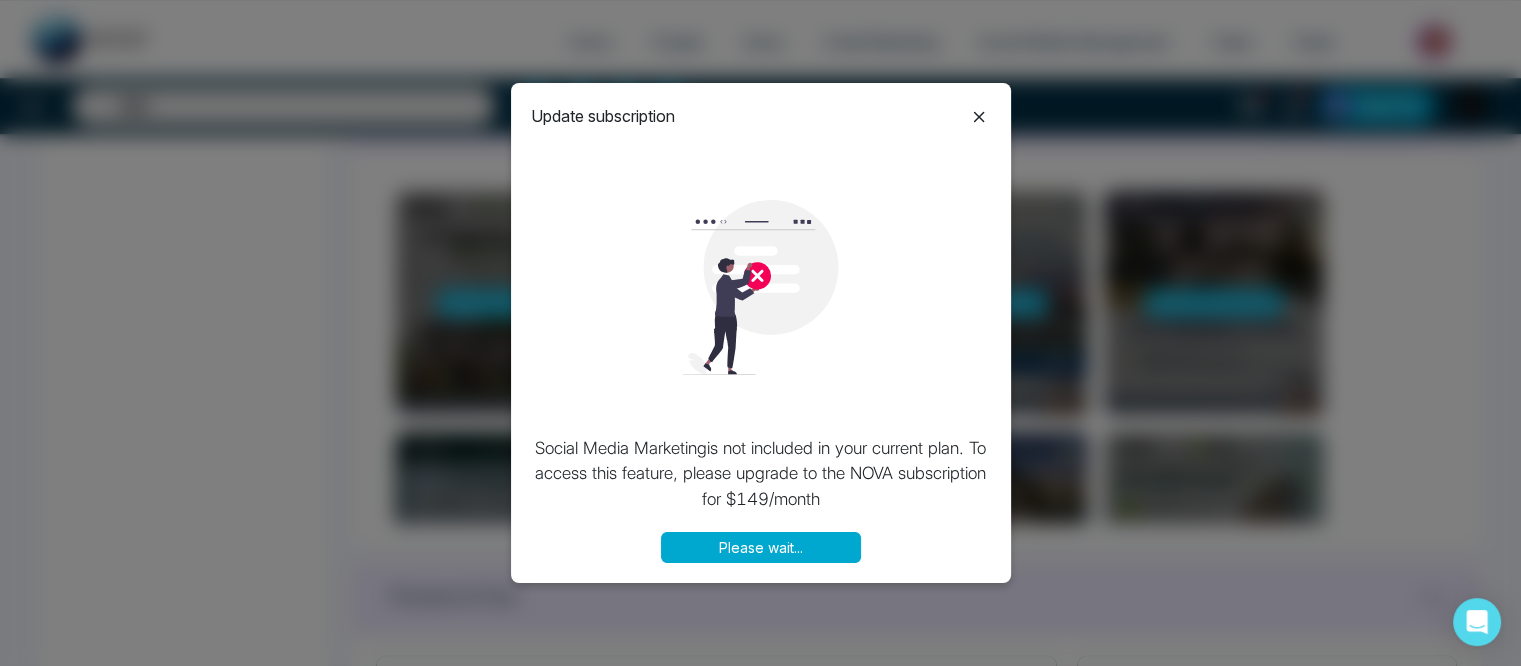 click on "Please wait..." at bounding box center (761, 547) 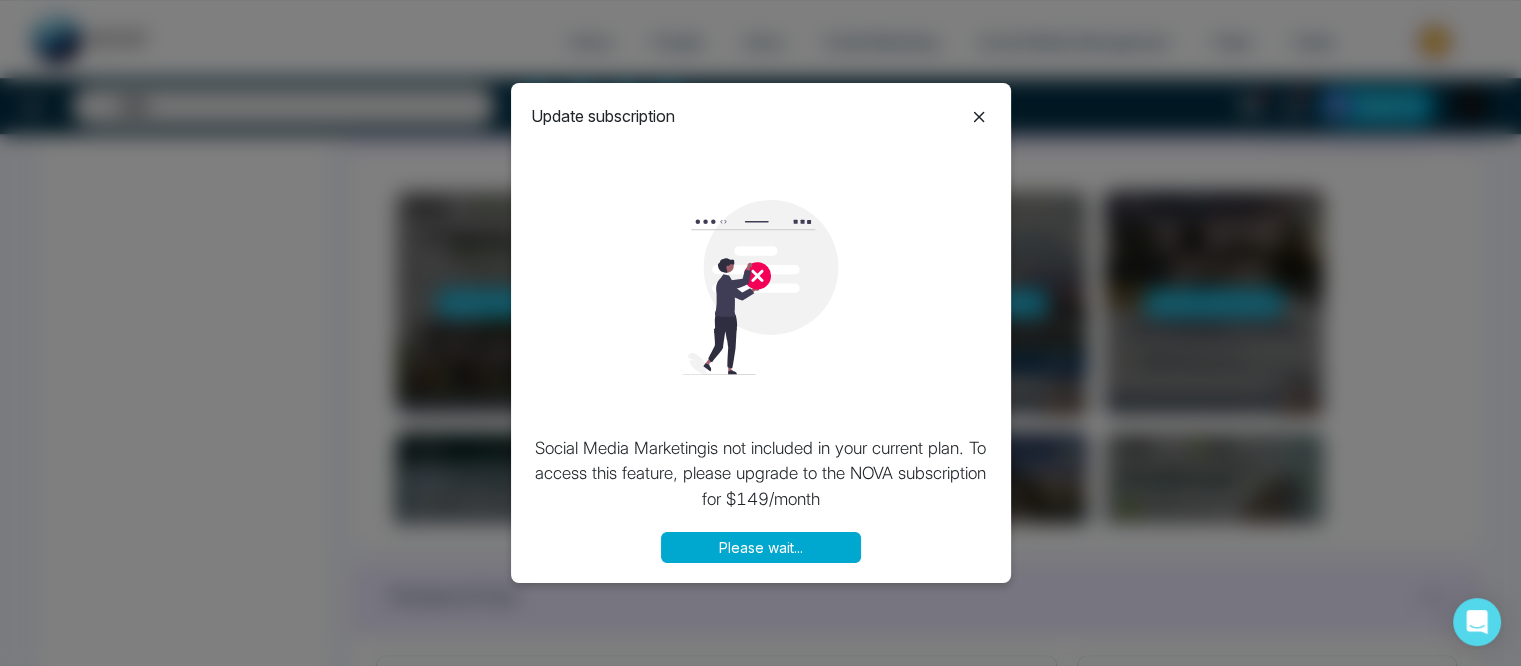 click on "Please wait..." at bounding box center [761, 547] 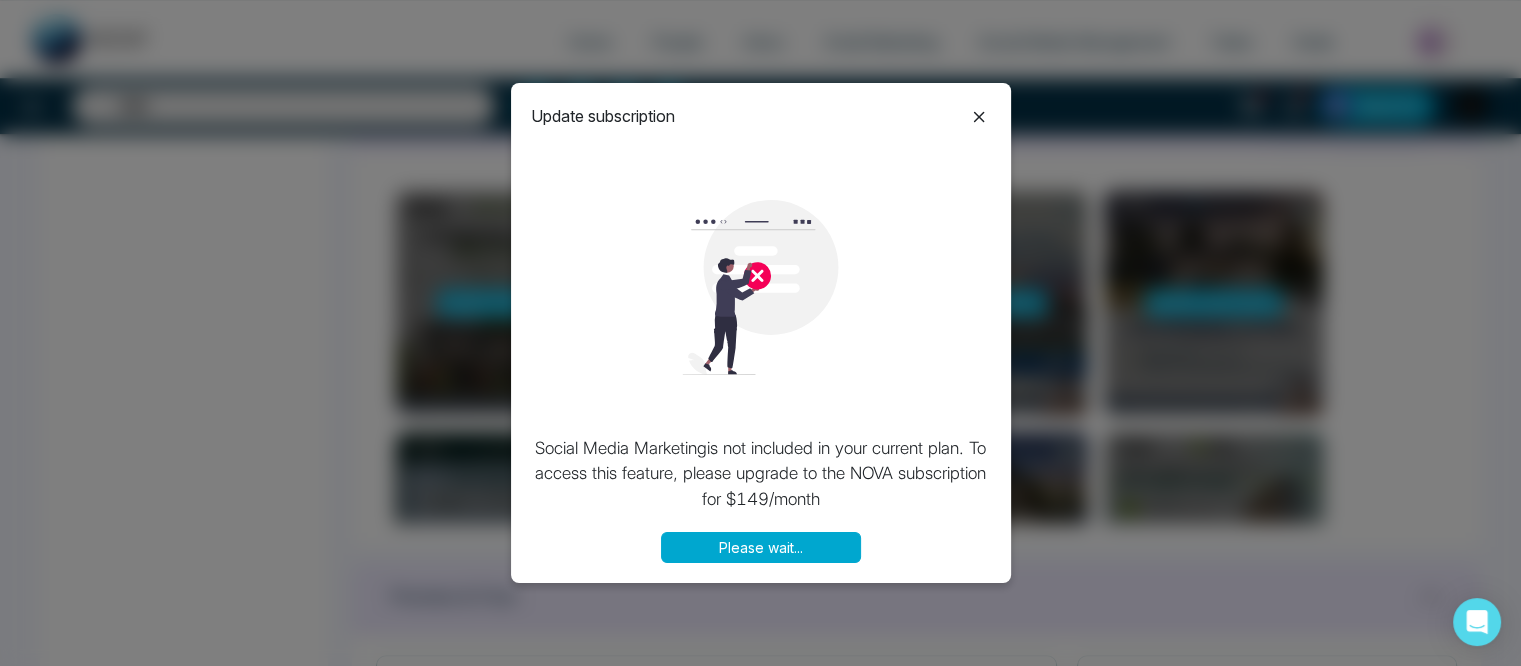 click on "Please wait..." at bounding box center [761, 547] 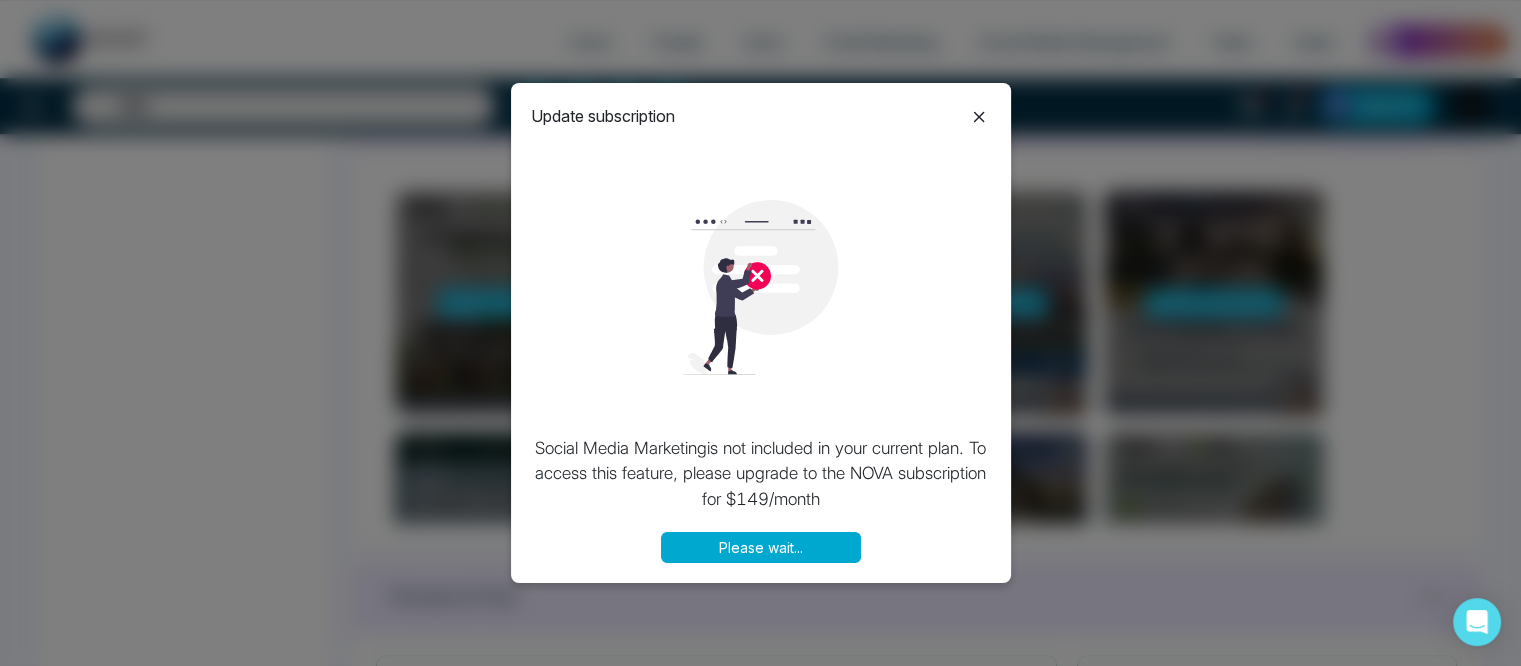 click on "Please wait..." at bounding box center (761, 547) 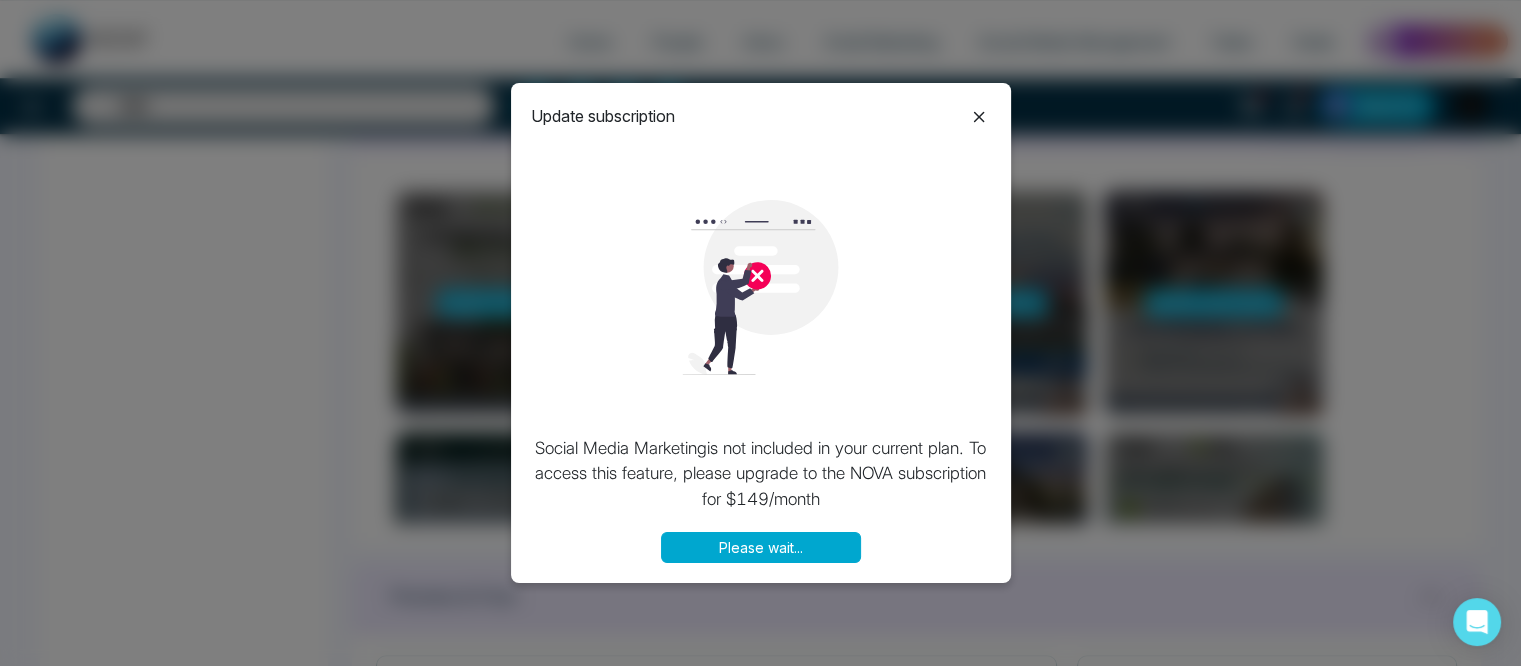click on "Please wait..." at bounding box center (761, 547) 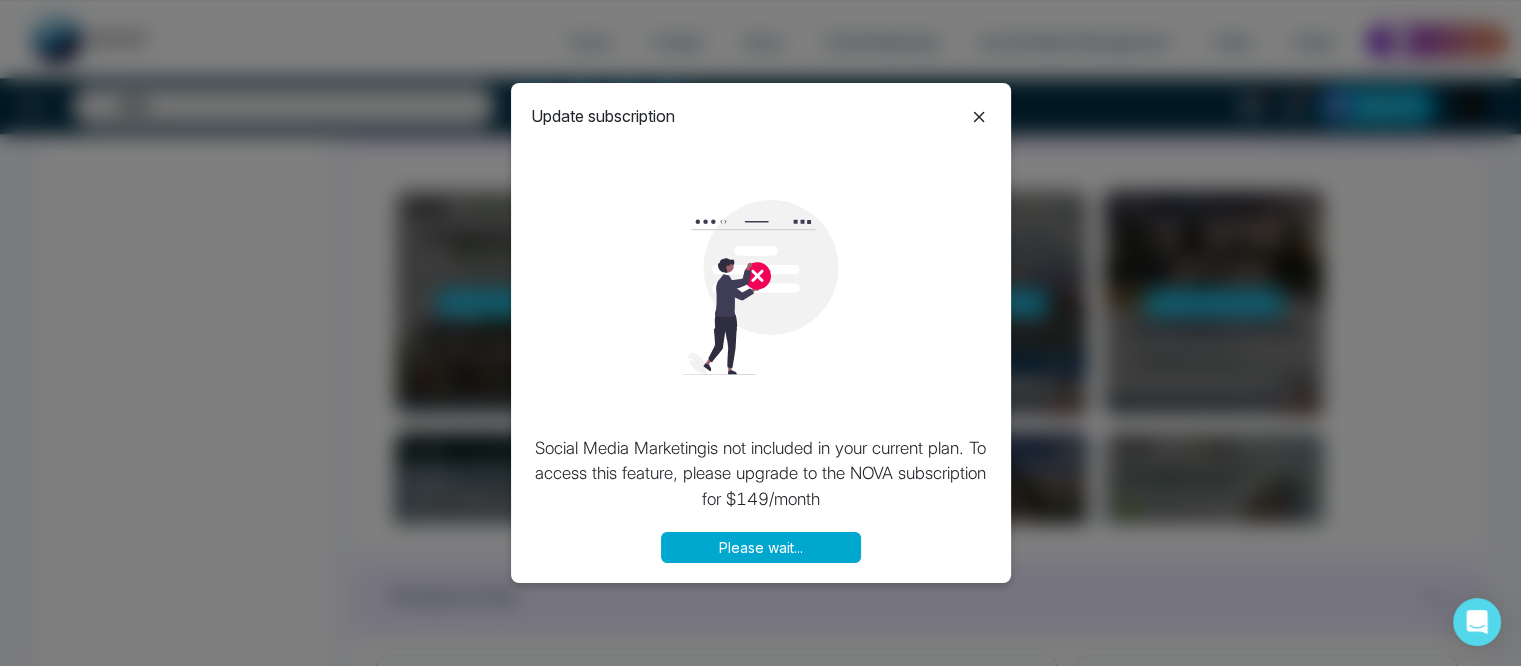 click on "Please wait..." at bounding box center (761, 547) 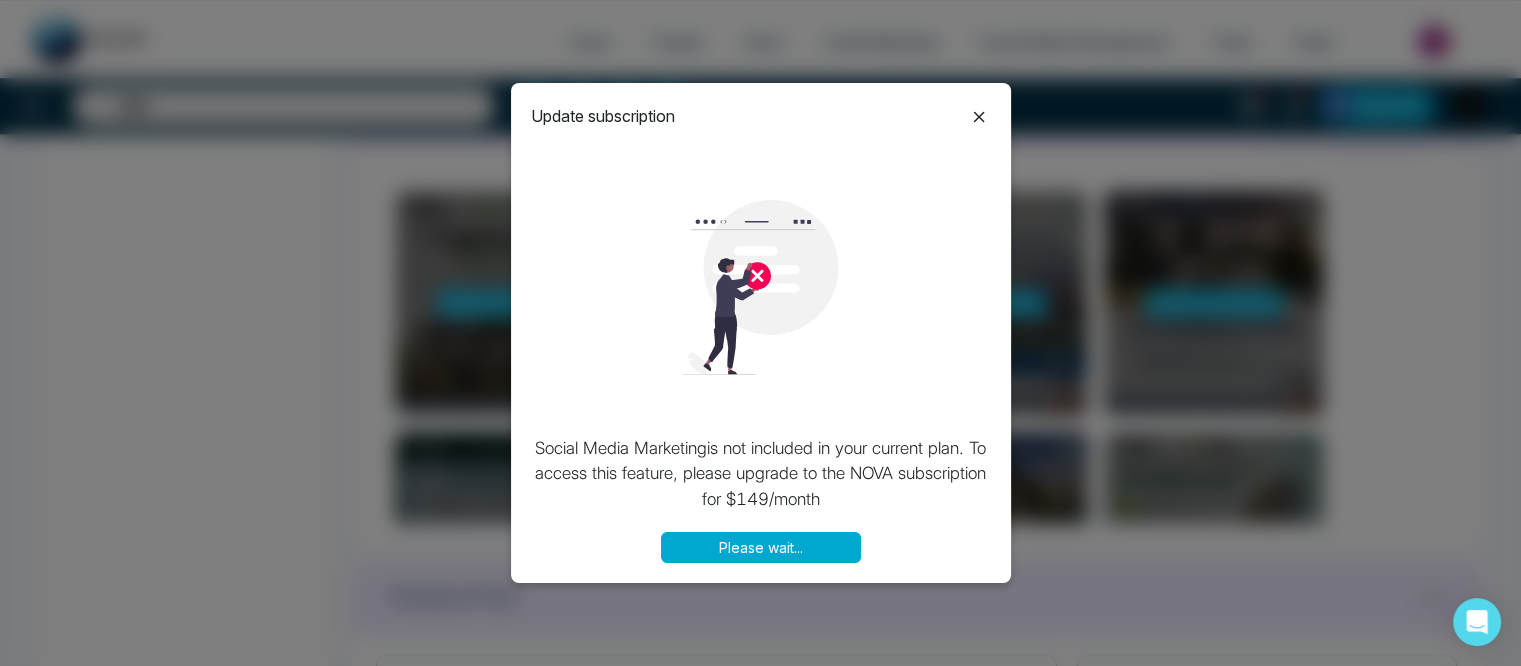 click on "Please wait..." at bounding box center [761, 547] 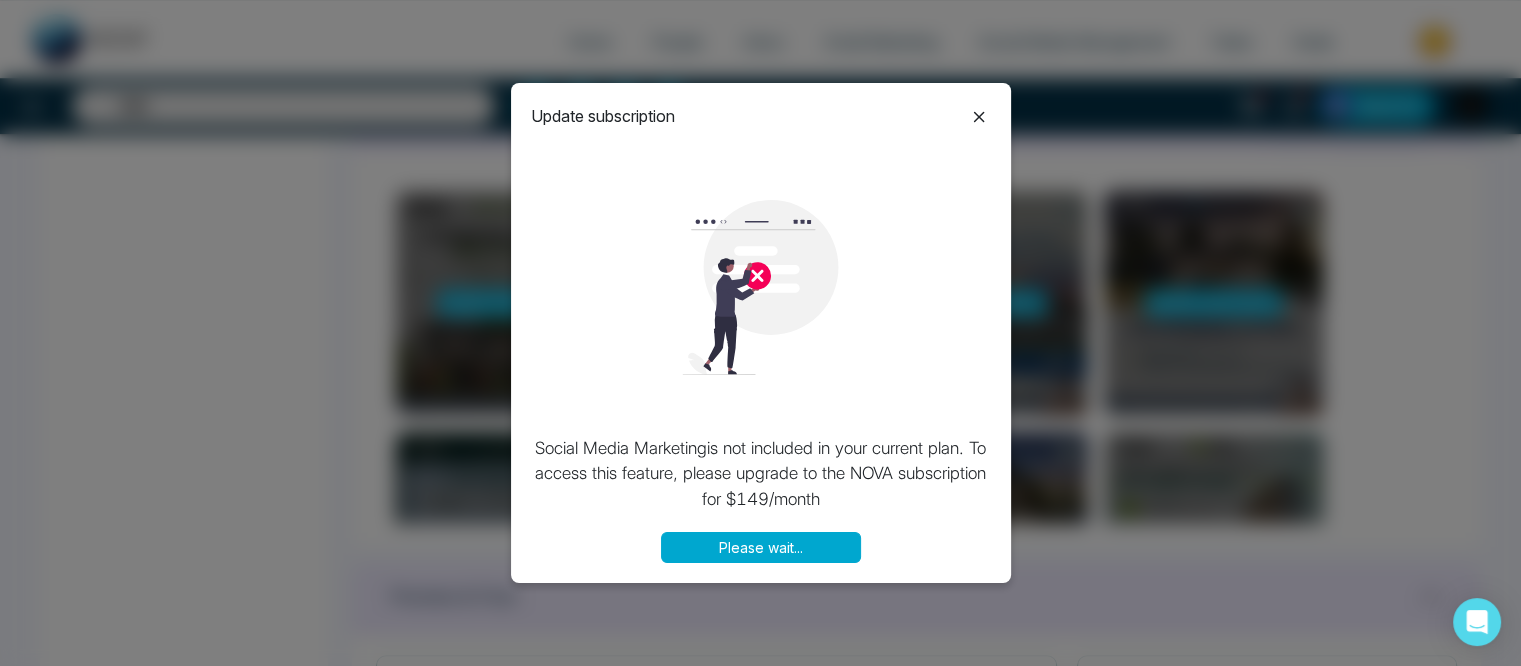 click on "Please wait..." at bounding box center [761, 547] 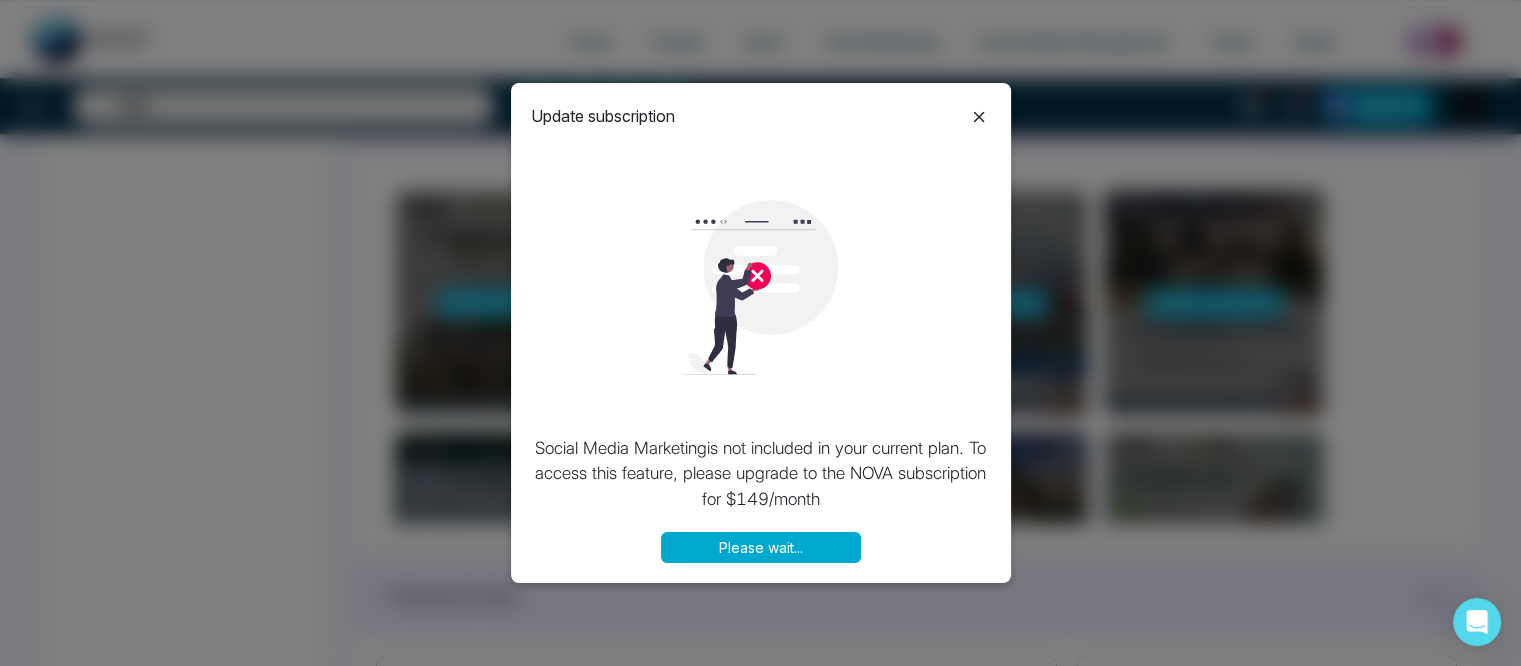 click on "Please wait..." at bounding box center [761, 547] 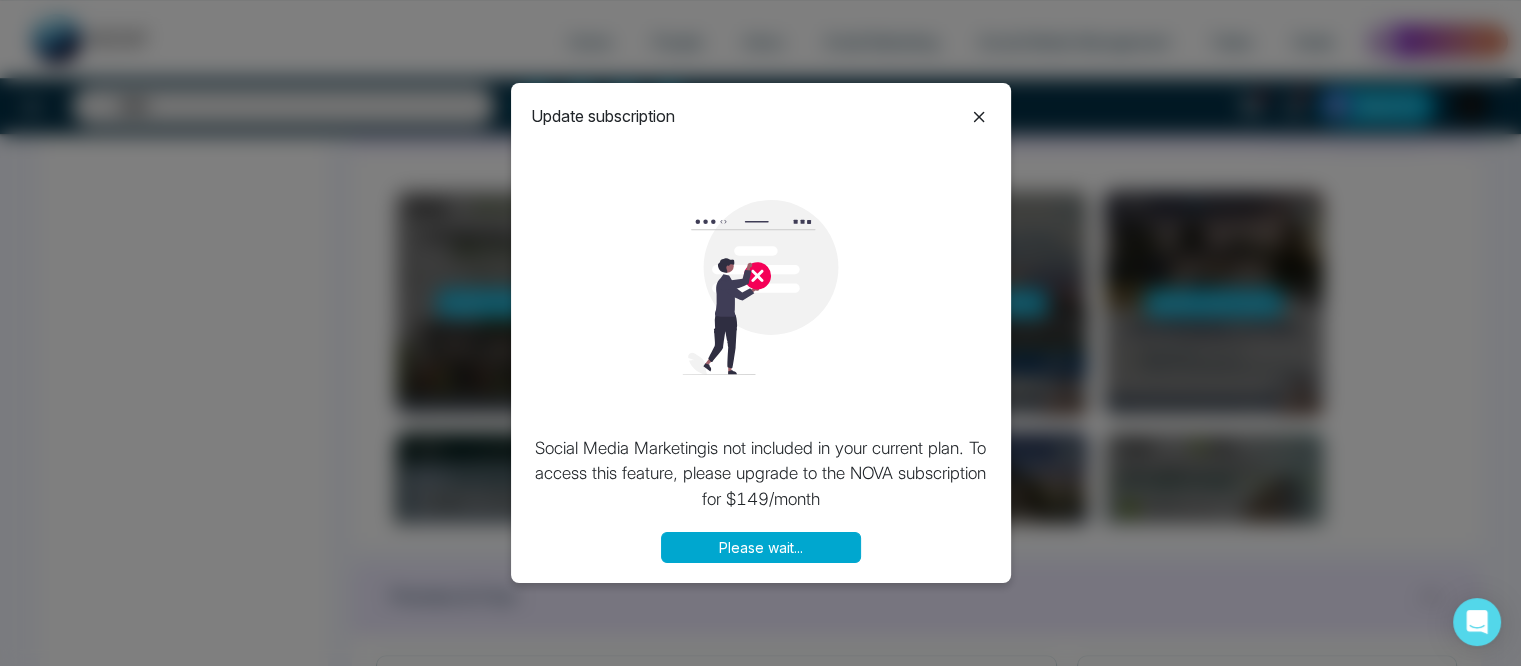 click on "Please wait..." at bounding box center [761, 547] 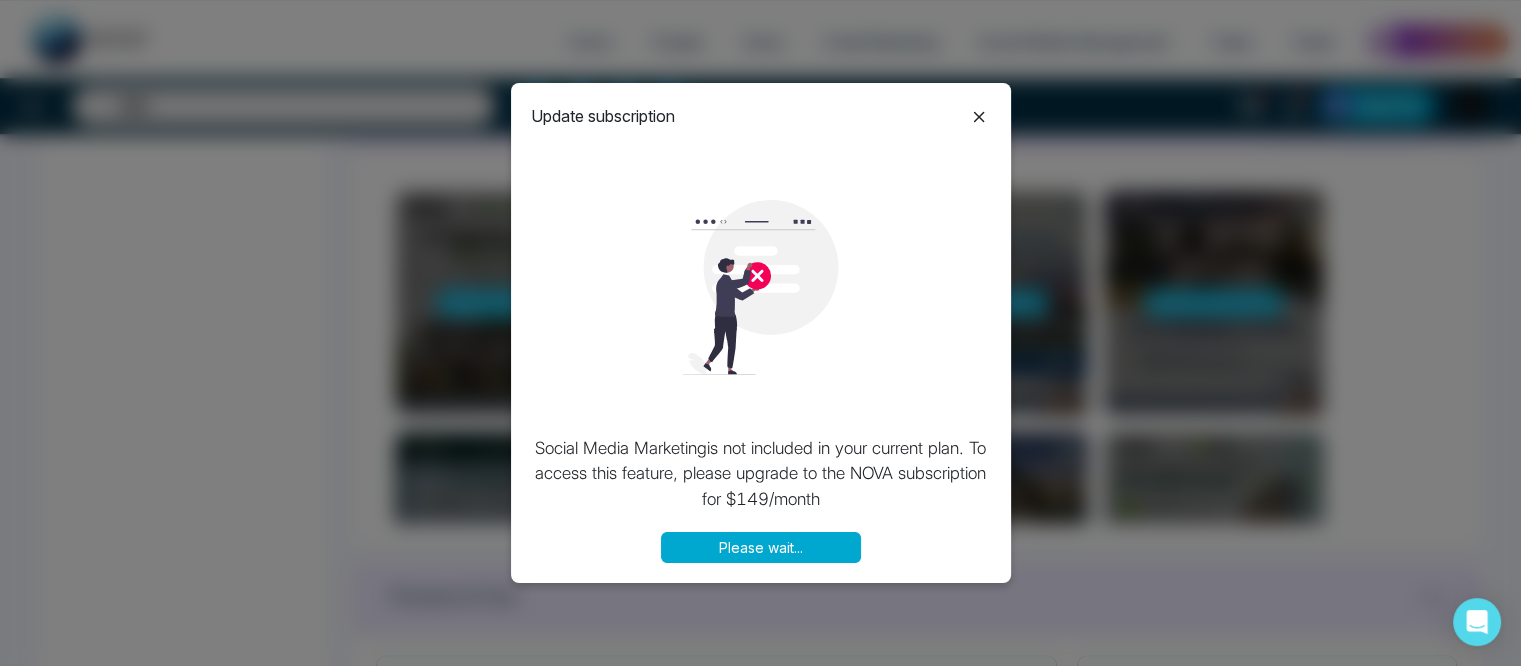 click on "Please wait..." at bounding box center (761, 547) 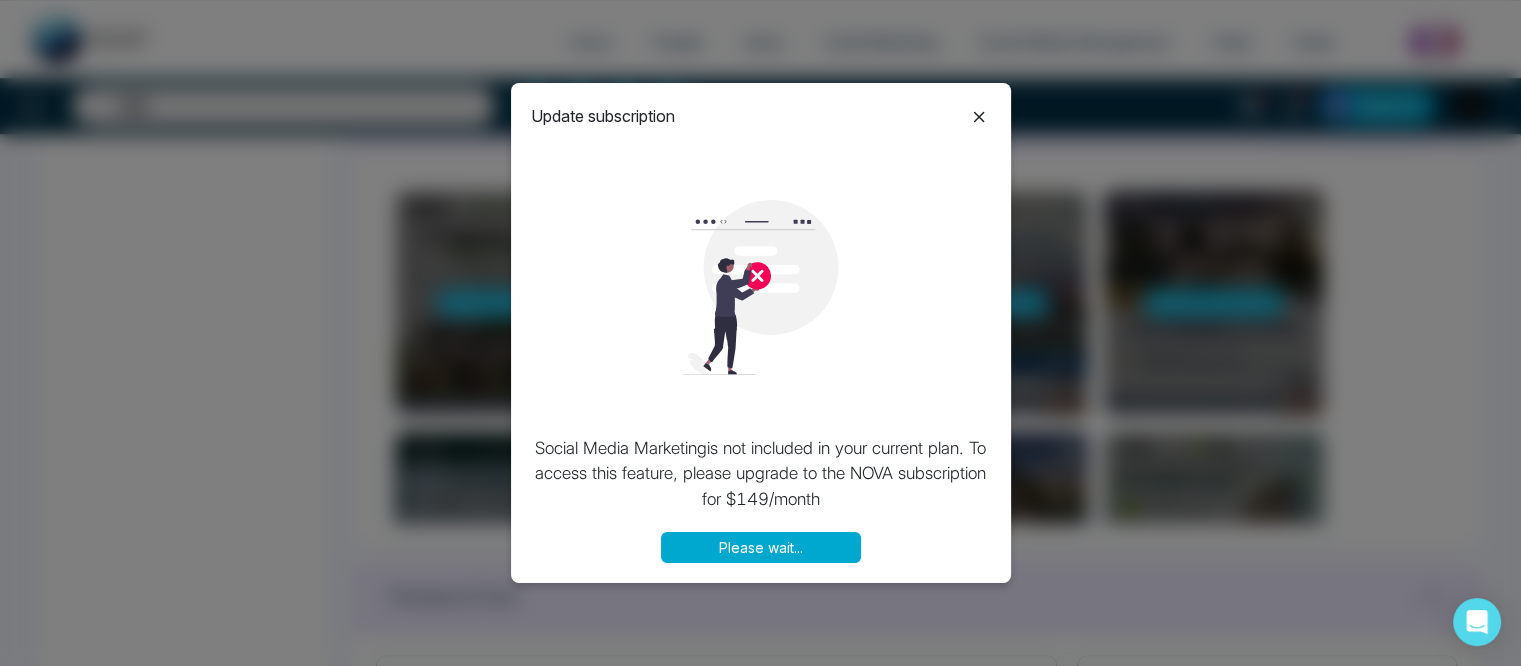 click on "Please wait..." at bounding box center (761, 547) 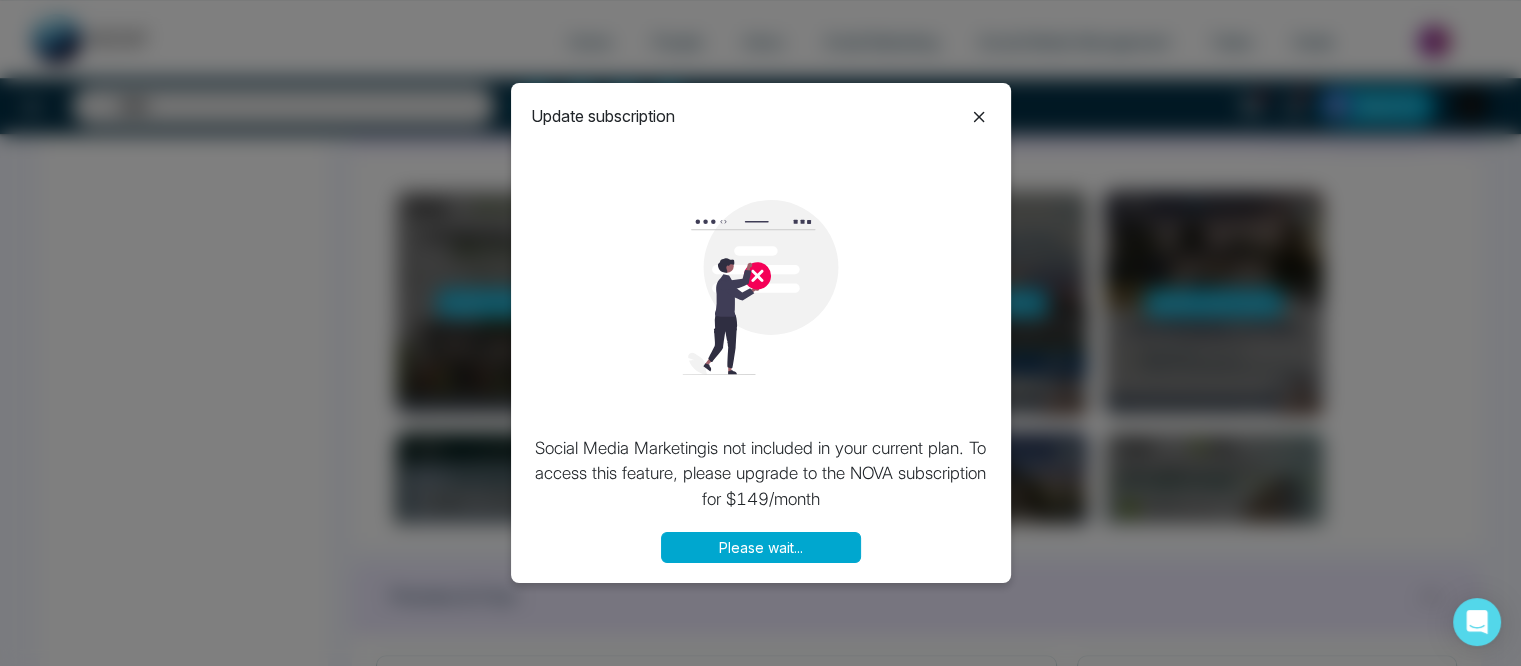 click on "Please wait..." at bounding box center (761, 547) 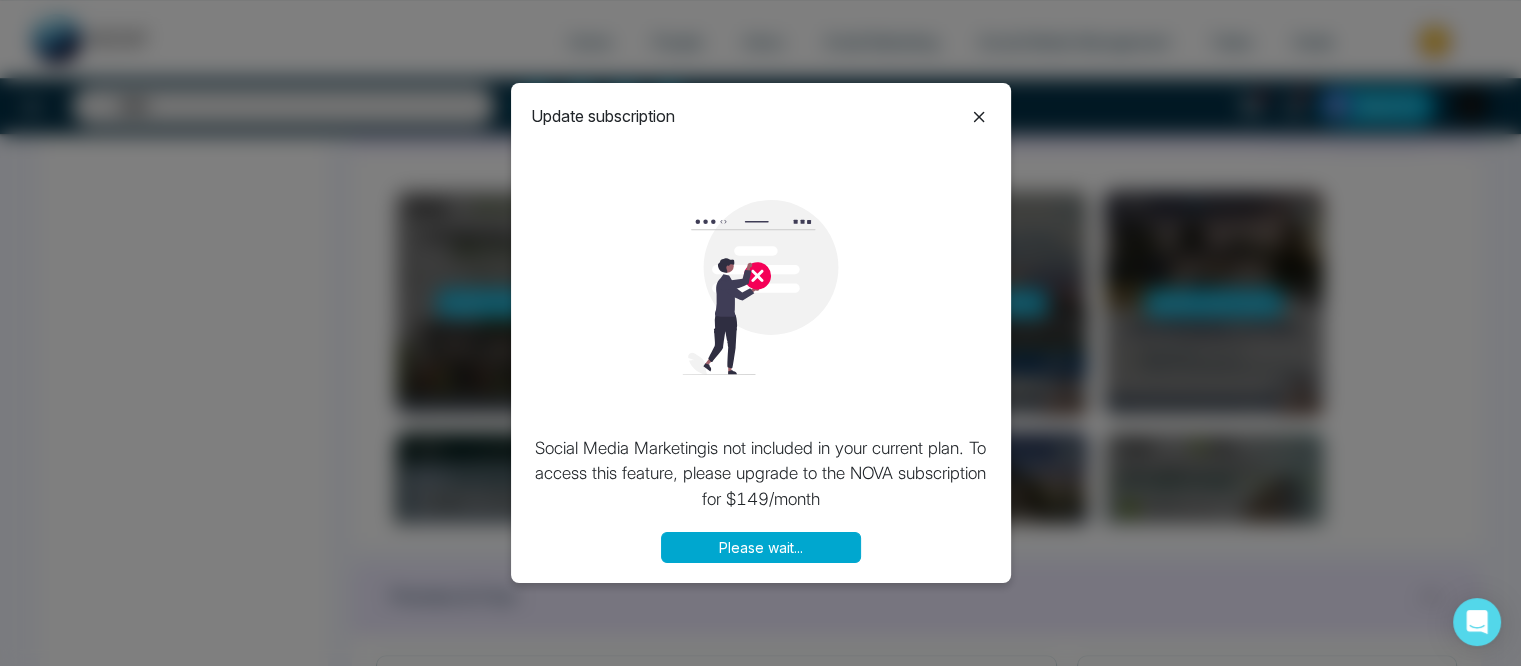 type on "**********" 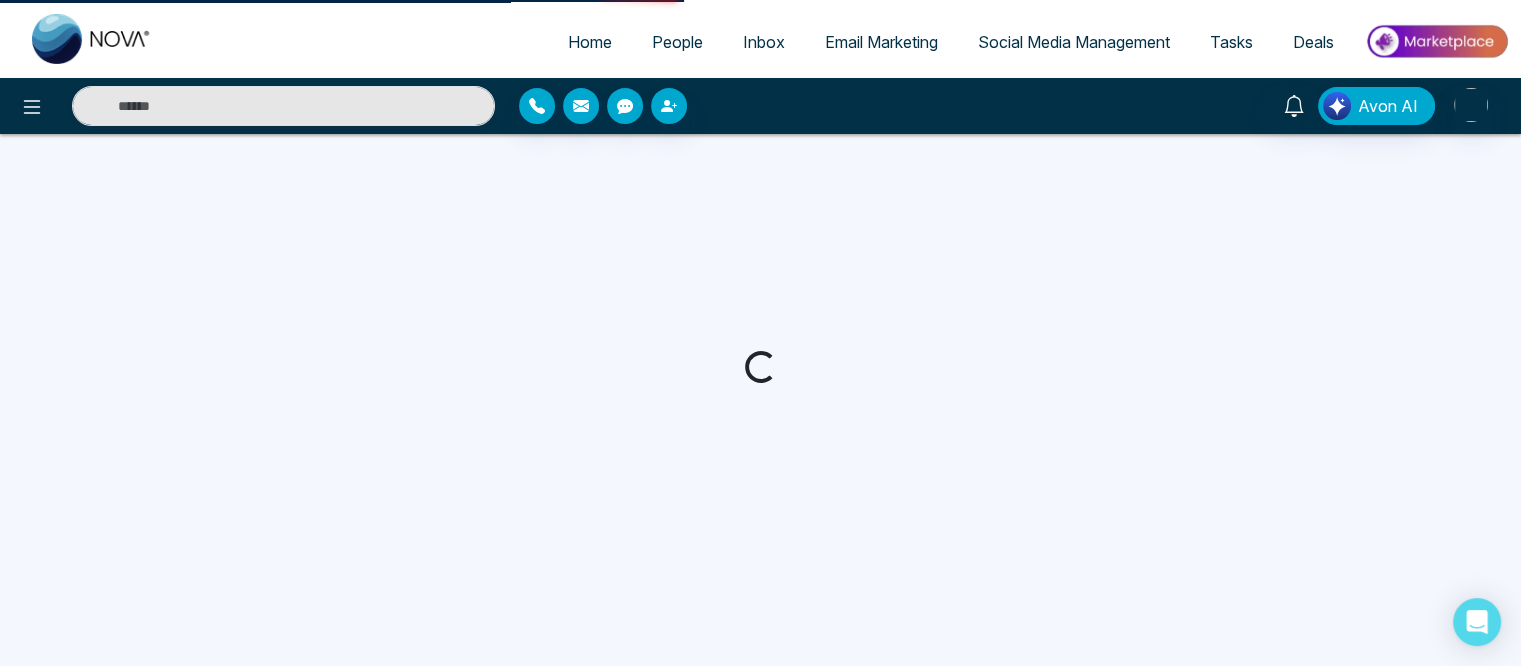scroll, scrollTop: 0, scrollLeft: 0, axis: both 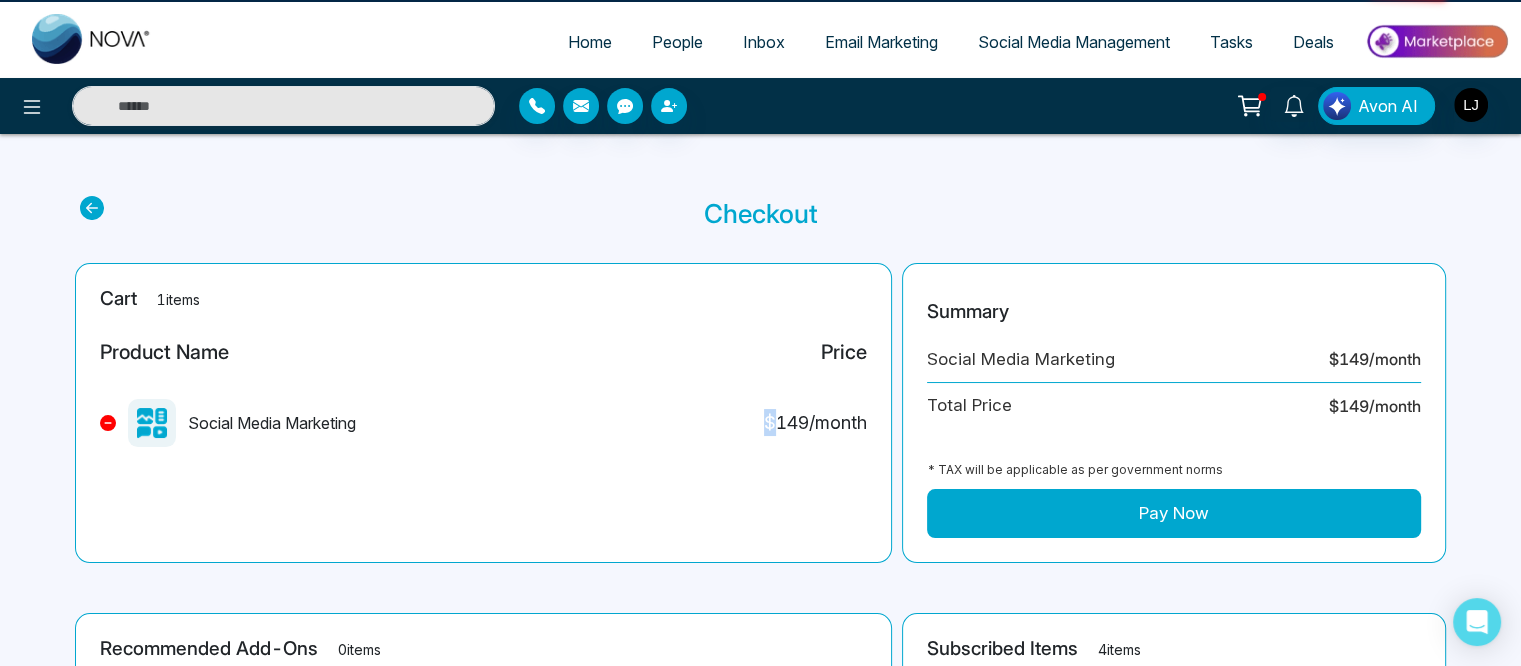 click on "Cart 1  items Product Name Price Social Media Marketing $ 149 /month" at bounding box center (483, 413) 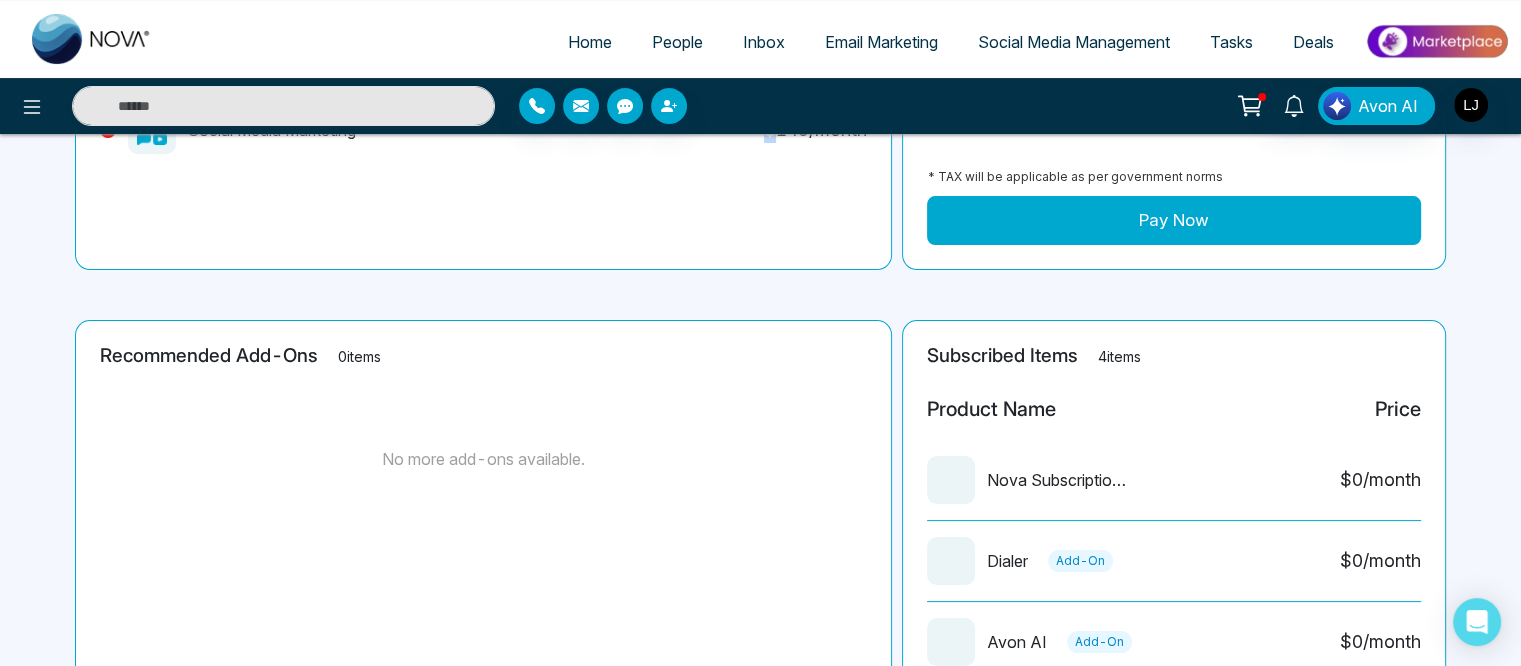 scroll, scrollTop: 0, scrollLeft: 0, axis: both 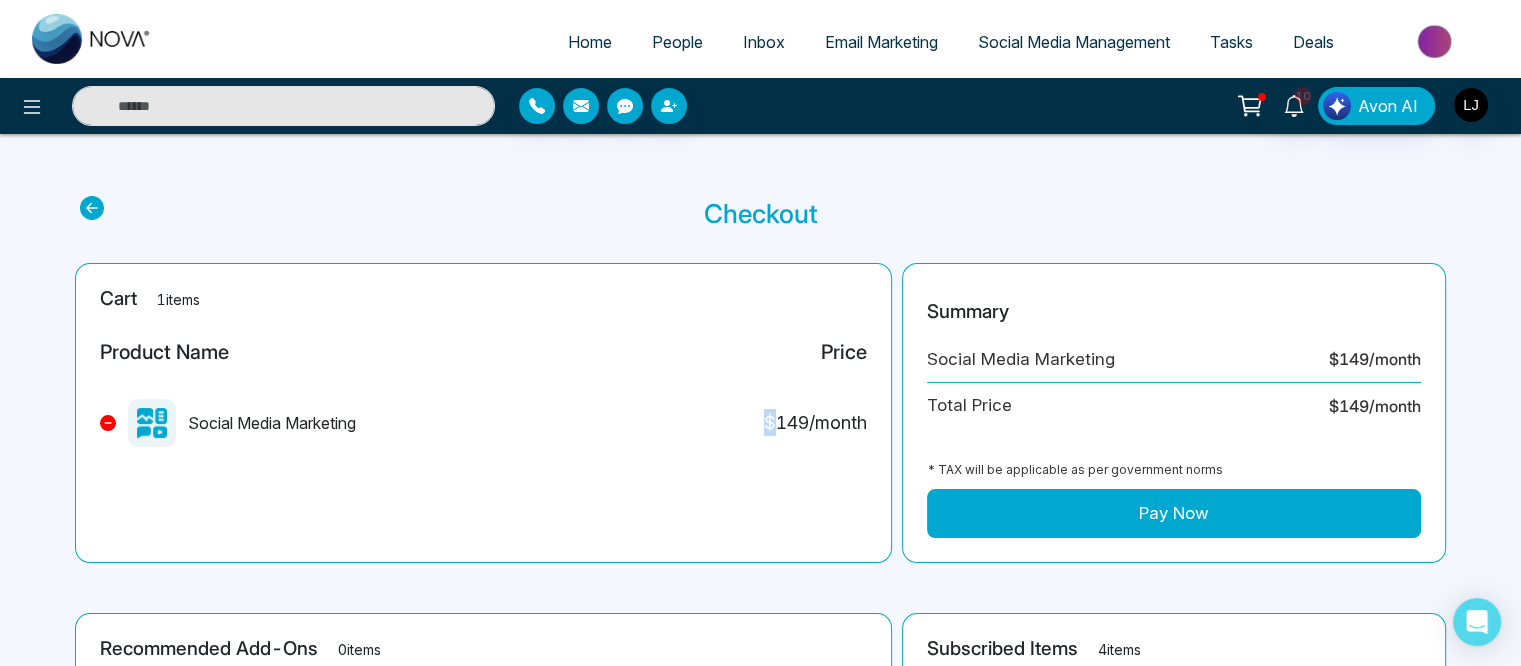 click at bounding box center (108, 423) 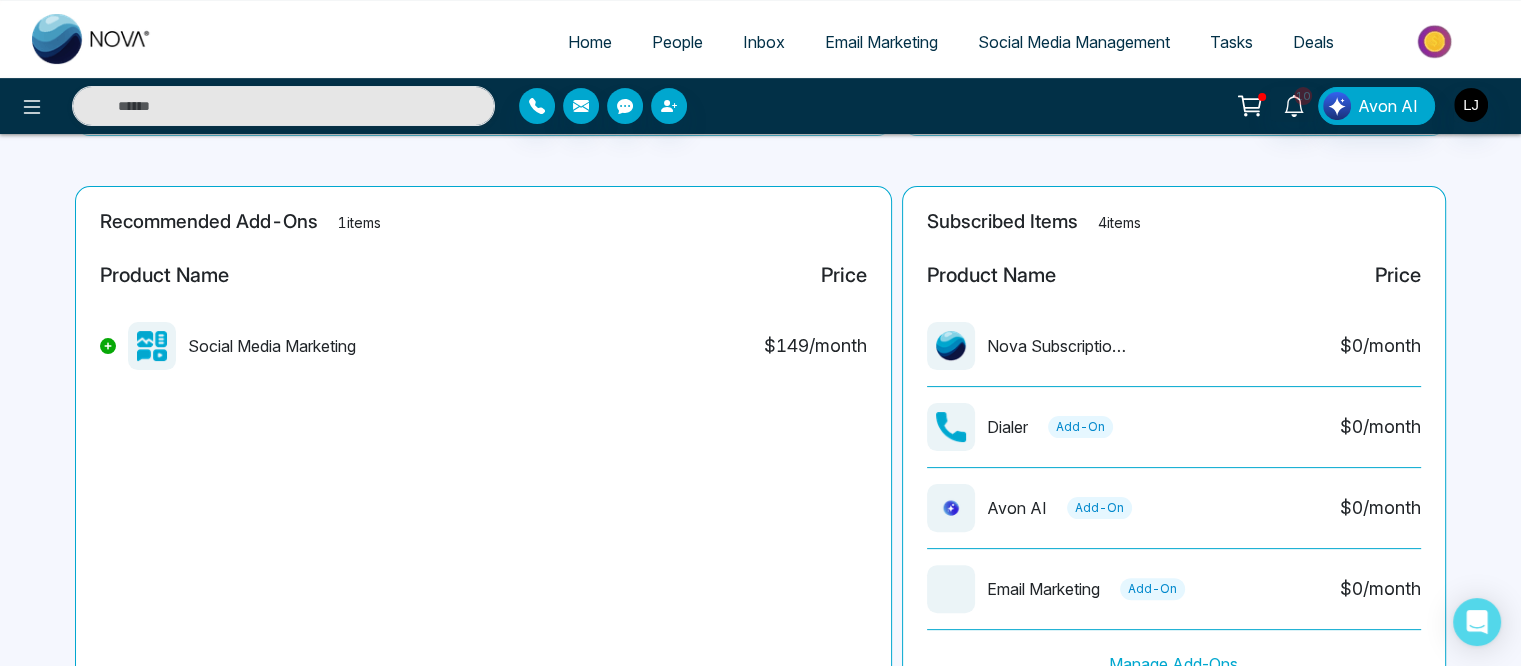 scroll, scrollTop: 527, scrollLeft: 0, axis: vertical 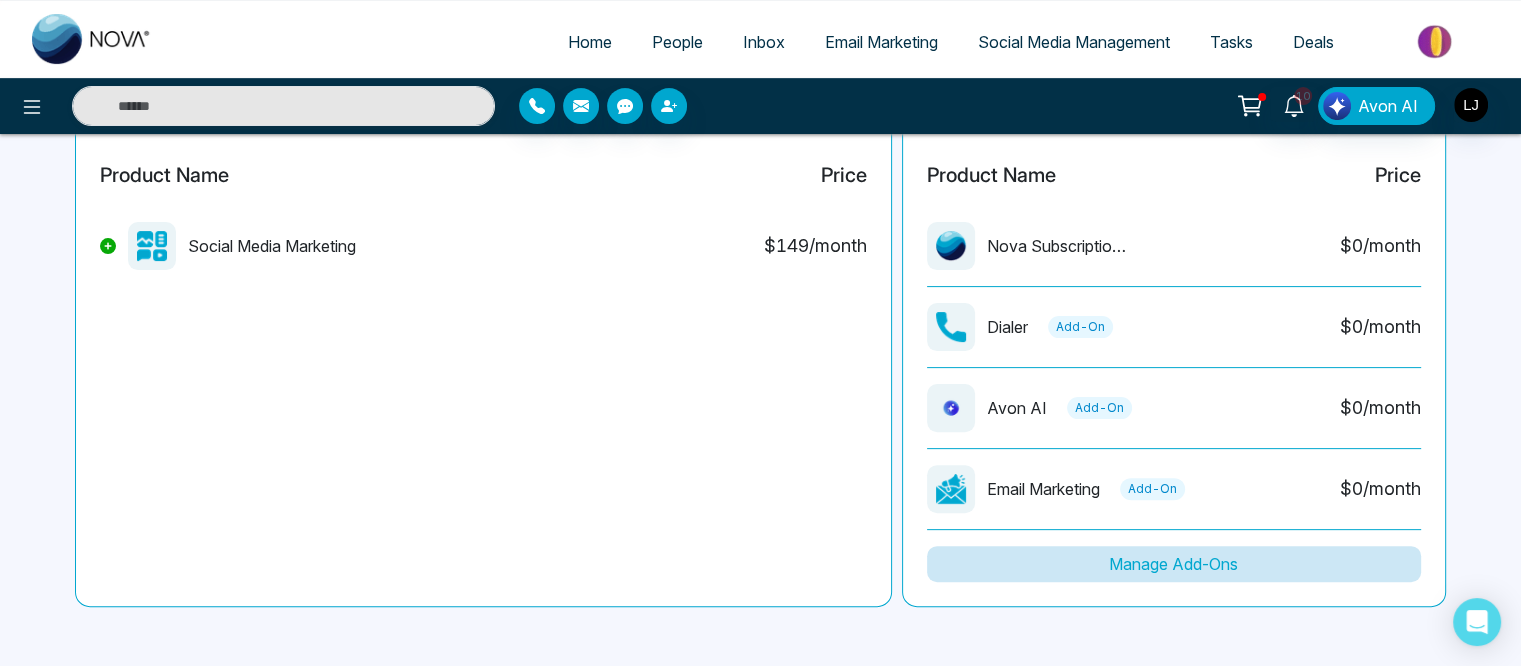click on "Manage Add-Ons" at bounding box center (1174, 564) 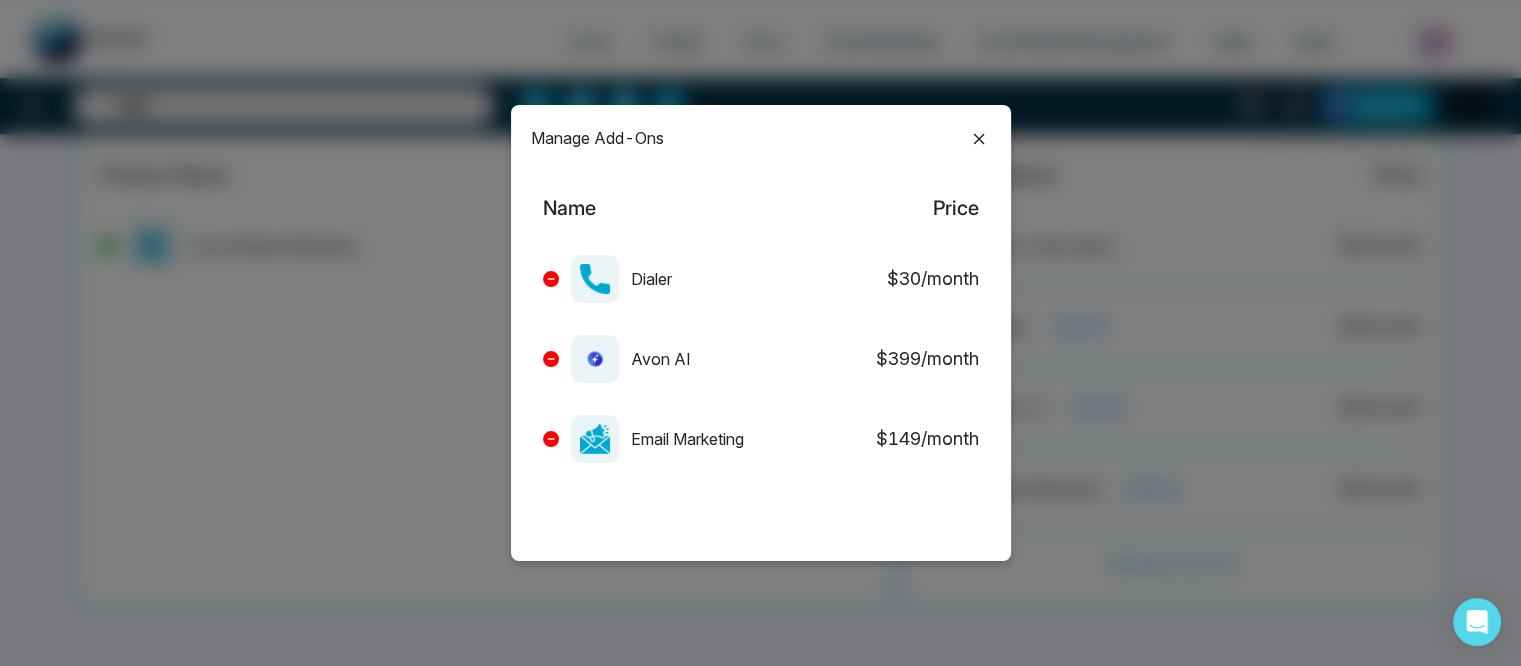 click 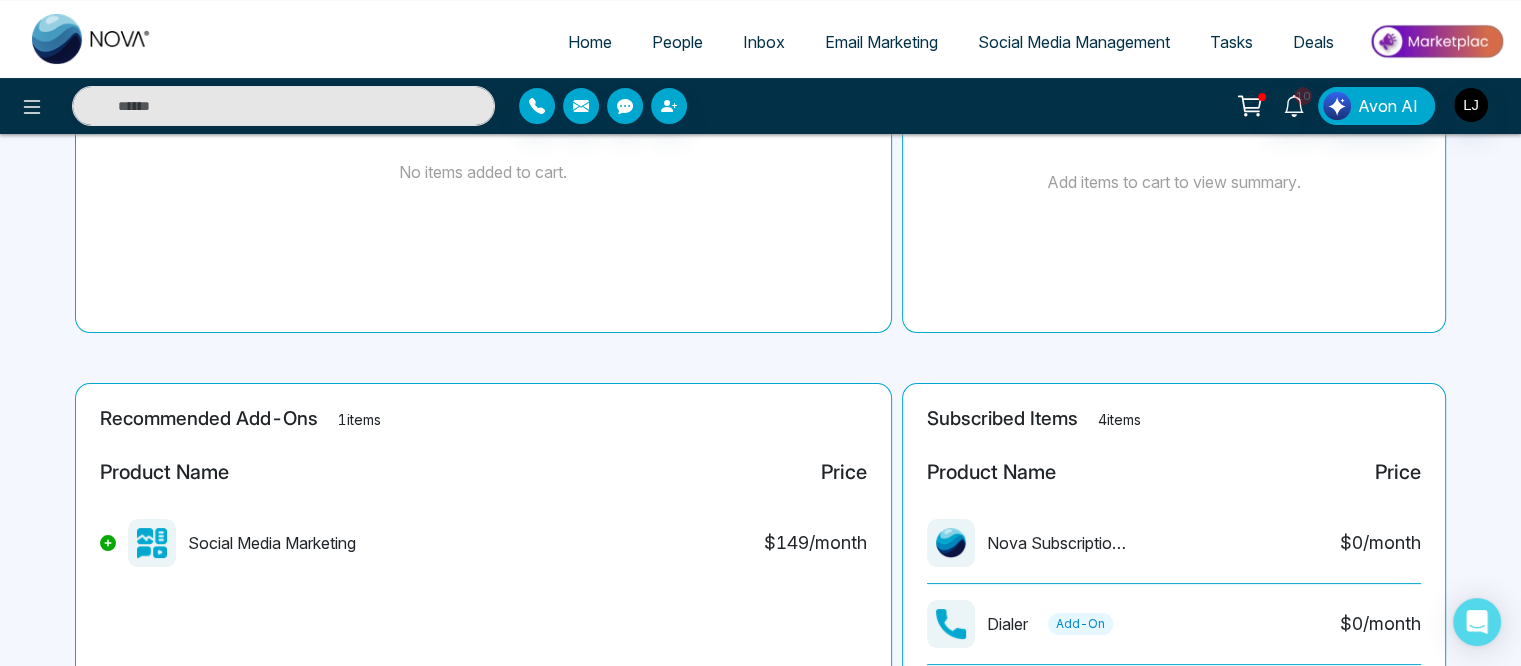 scroll, scrollTop: 300, scrollLeft: 0, axis: vertical 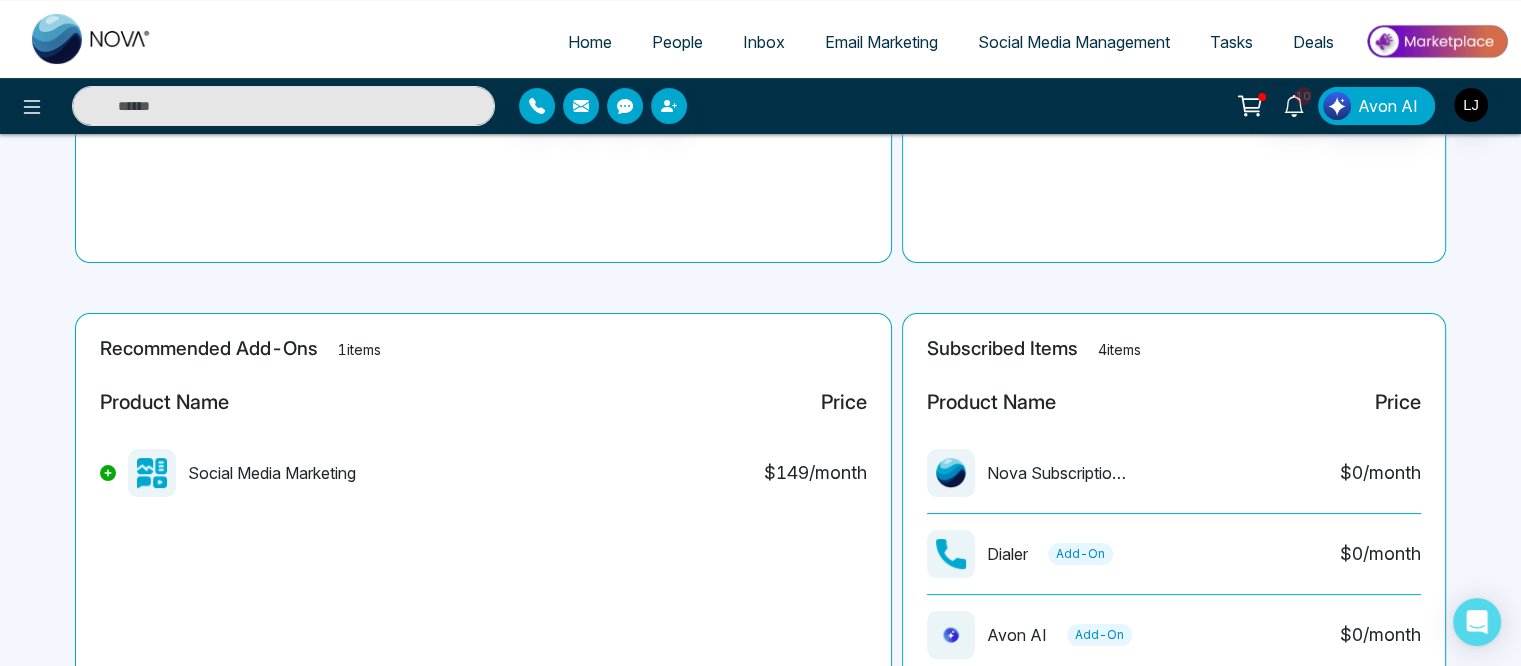 click 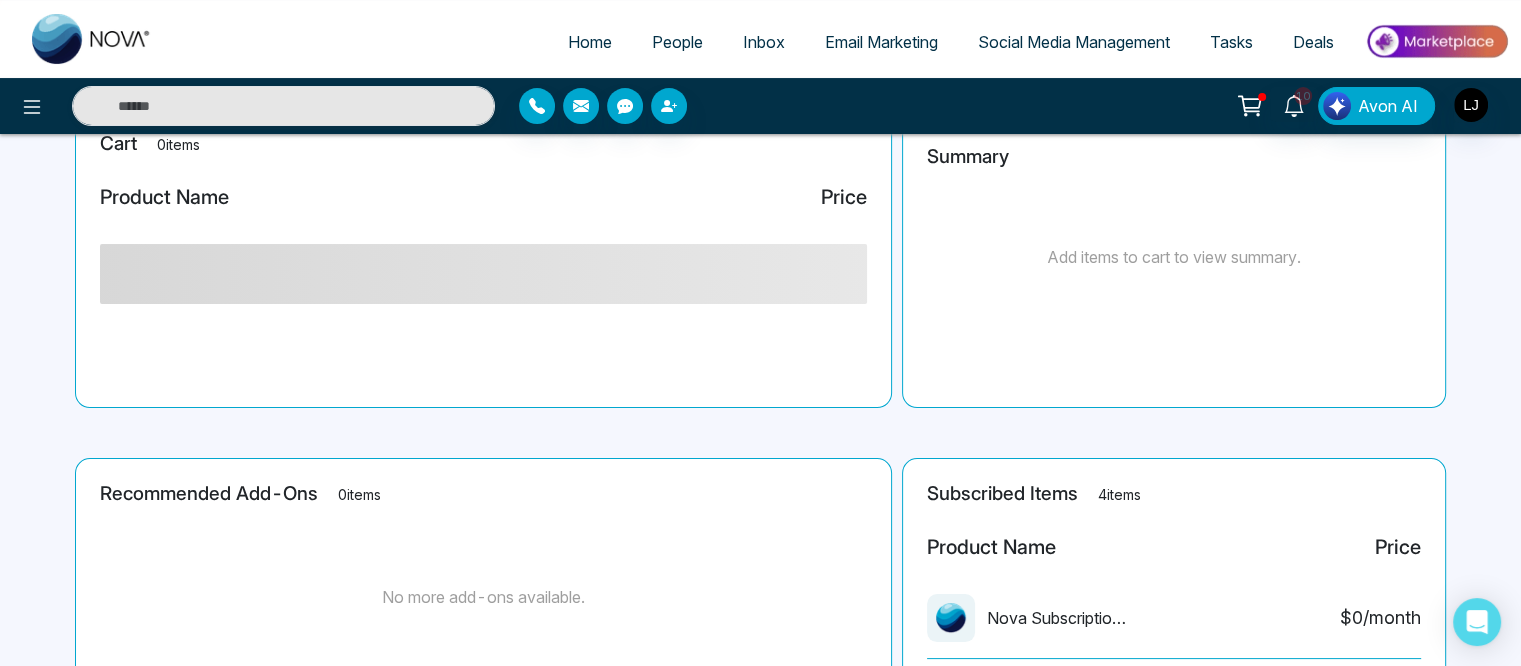 scroll, scrollTop: 0, scrollLeft: 0, axis: both 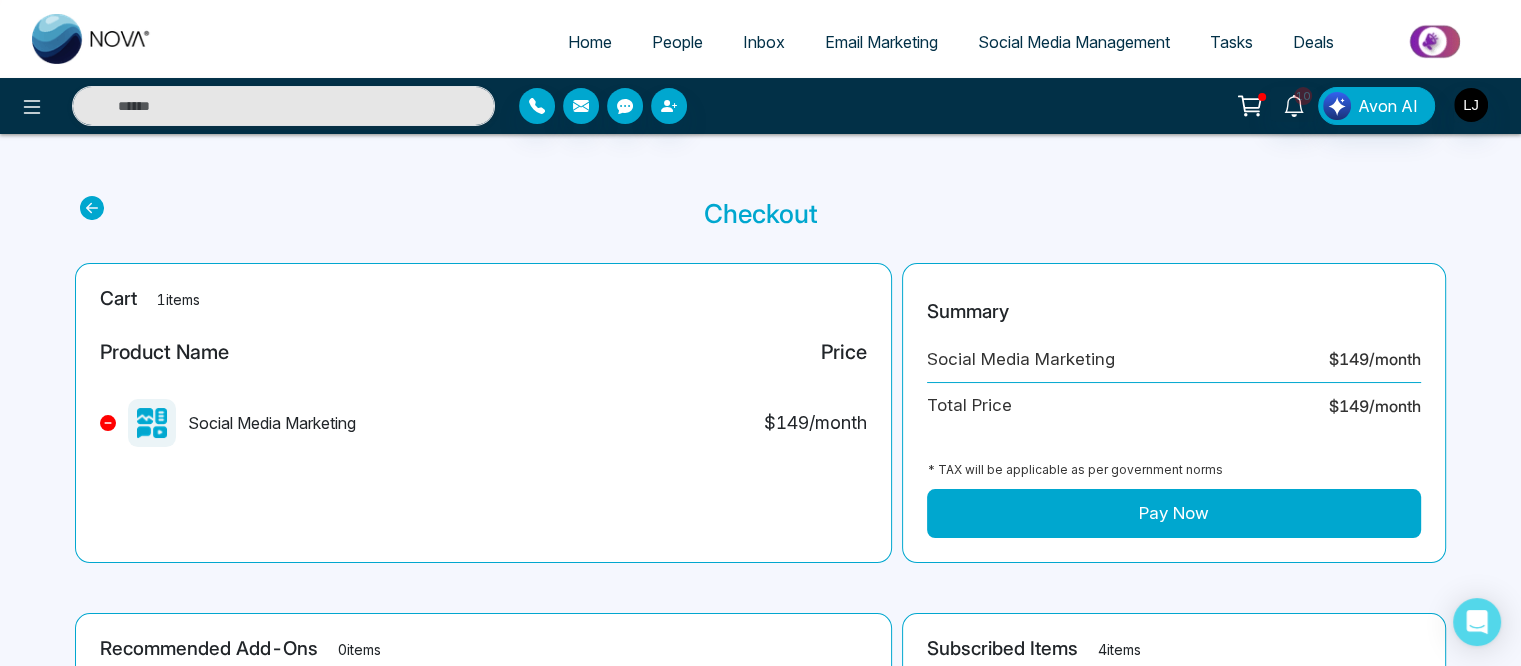 click 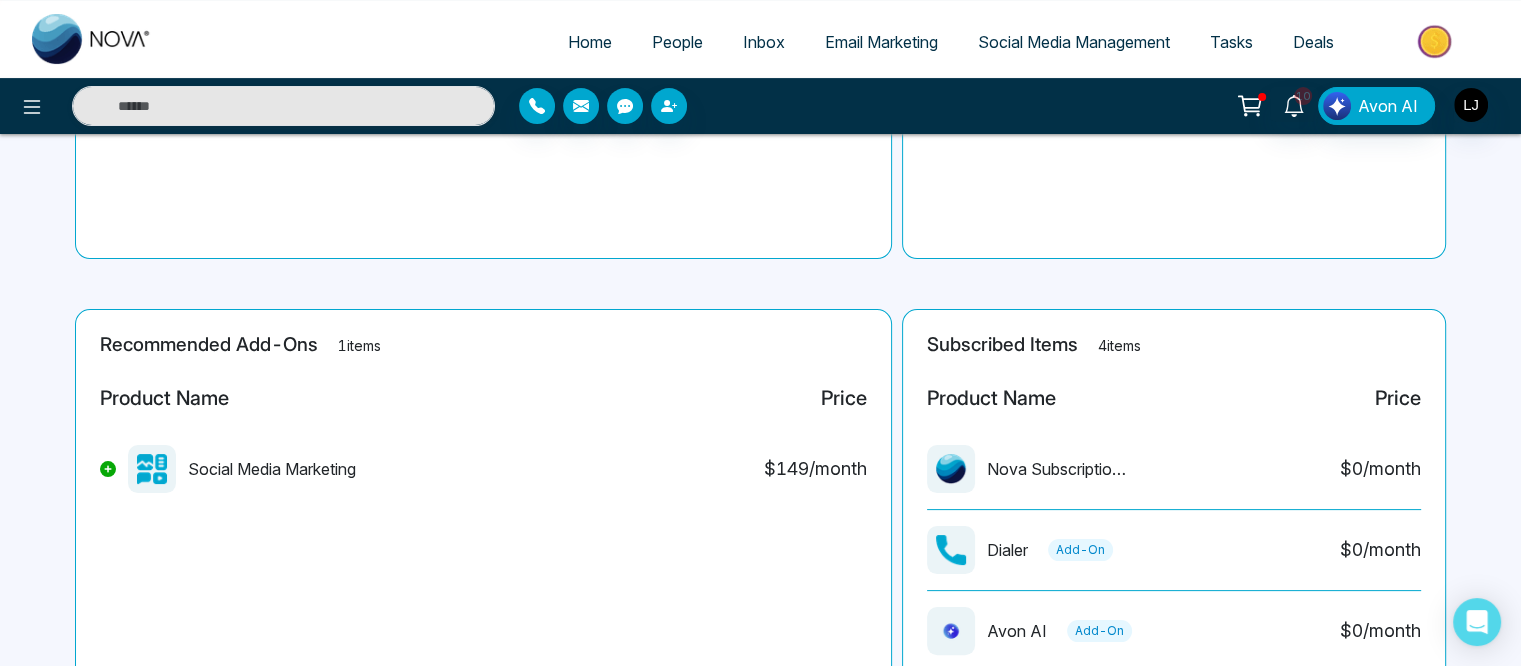 scroll, scrollTop: 527, scrollLeft: 0, axis: vertical 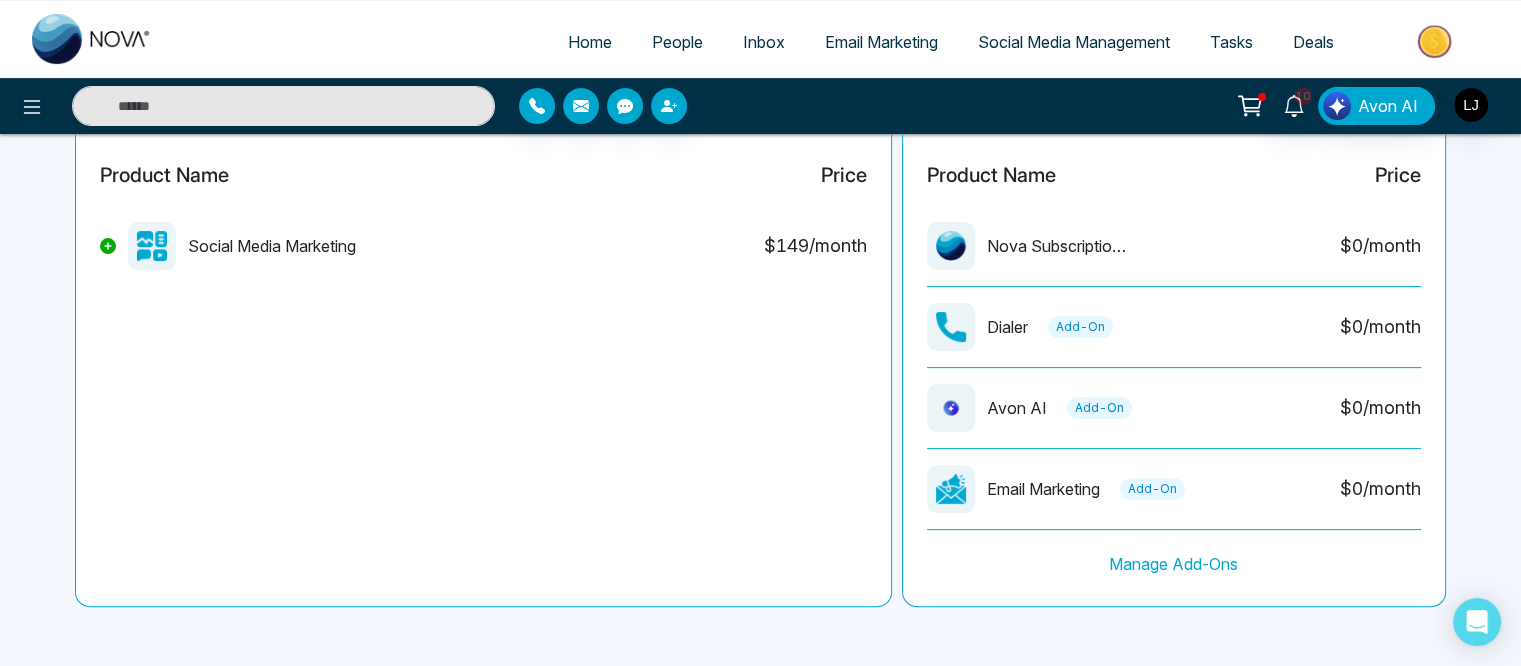 click 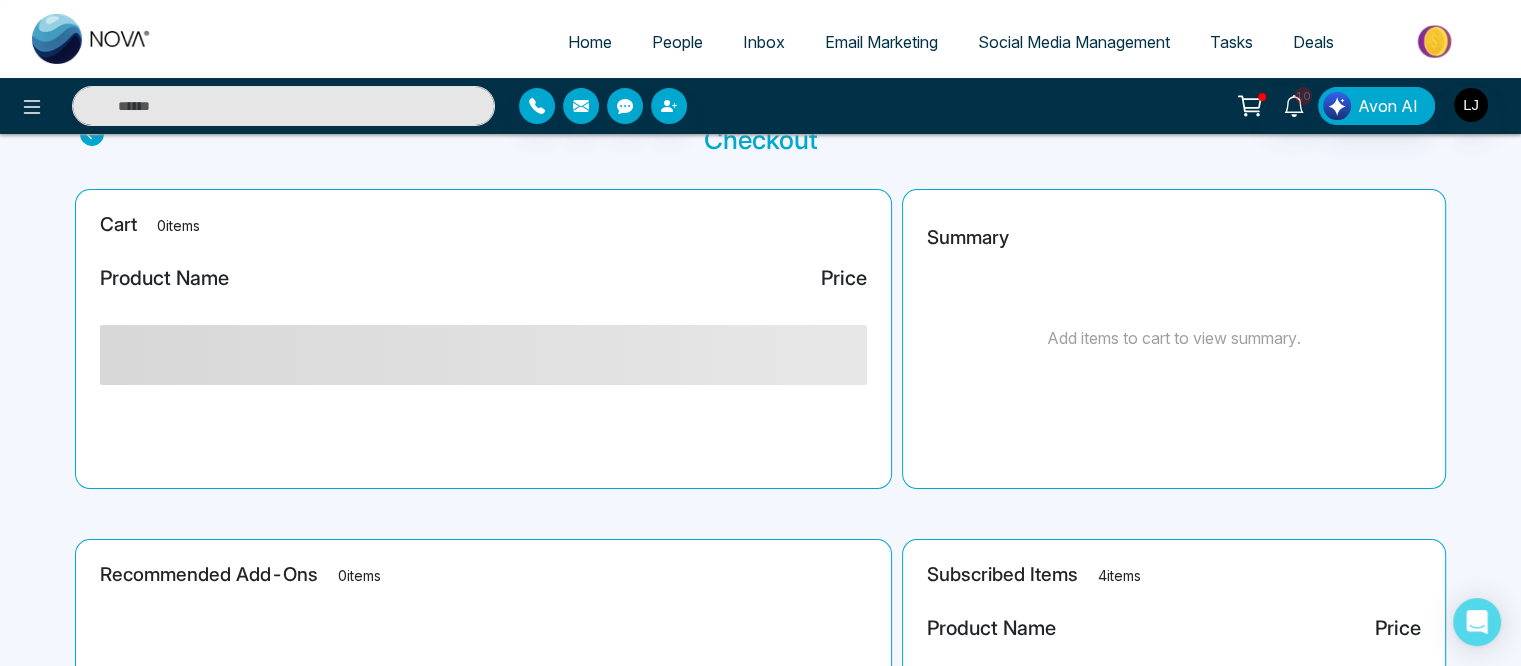 scroll, scrollTop: 27, scrollLeft: 0, axis: vertical 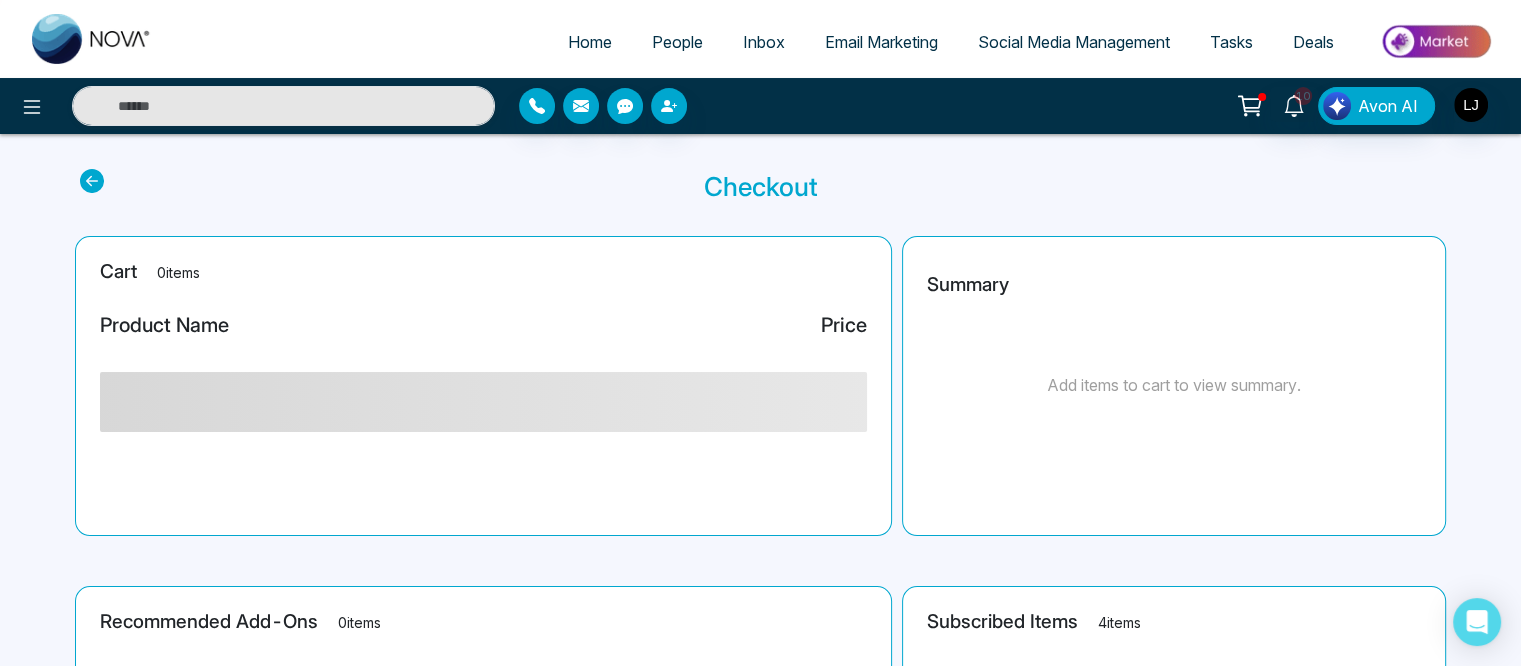 click on "Social Media Management" at bounding box center [1074, 42] 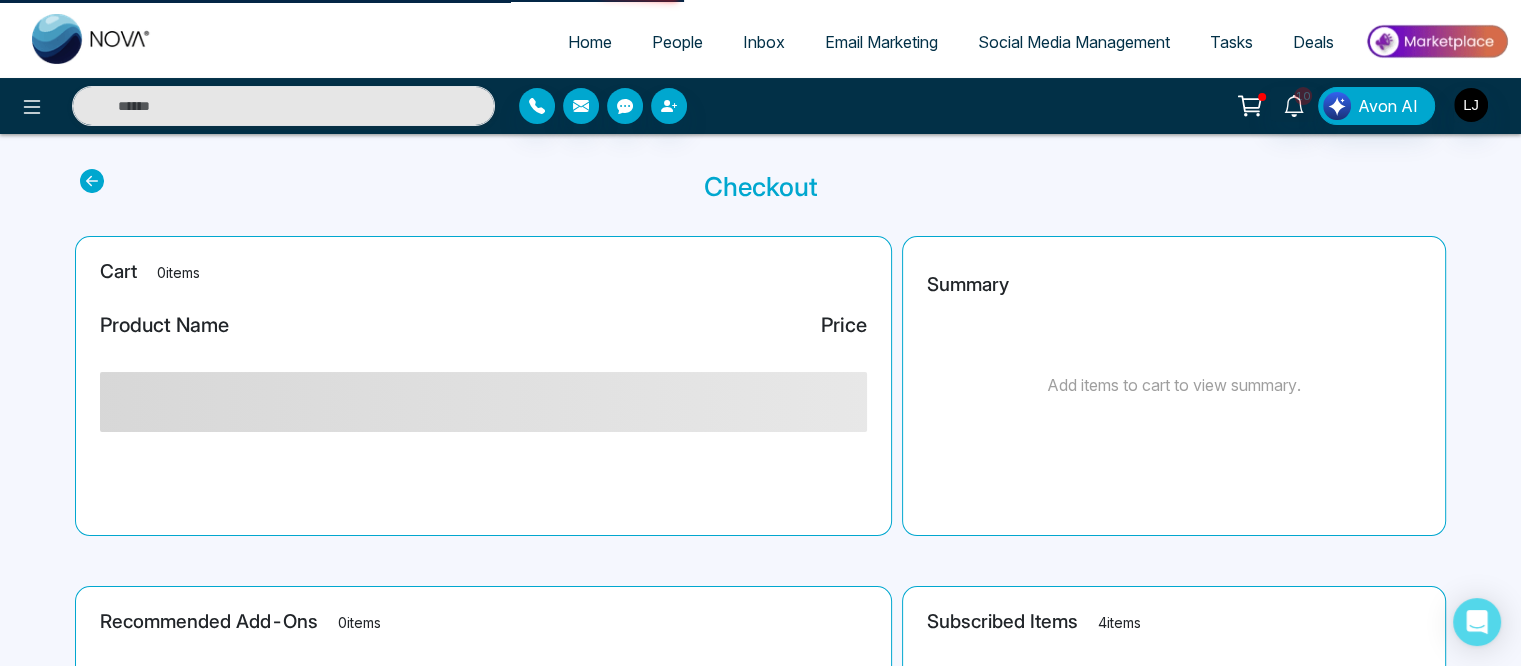 scroll, scrollTop: 0, scrollLeft: 0, axis: both 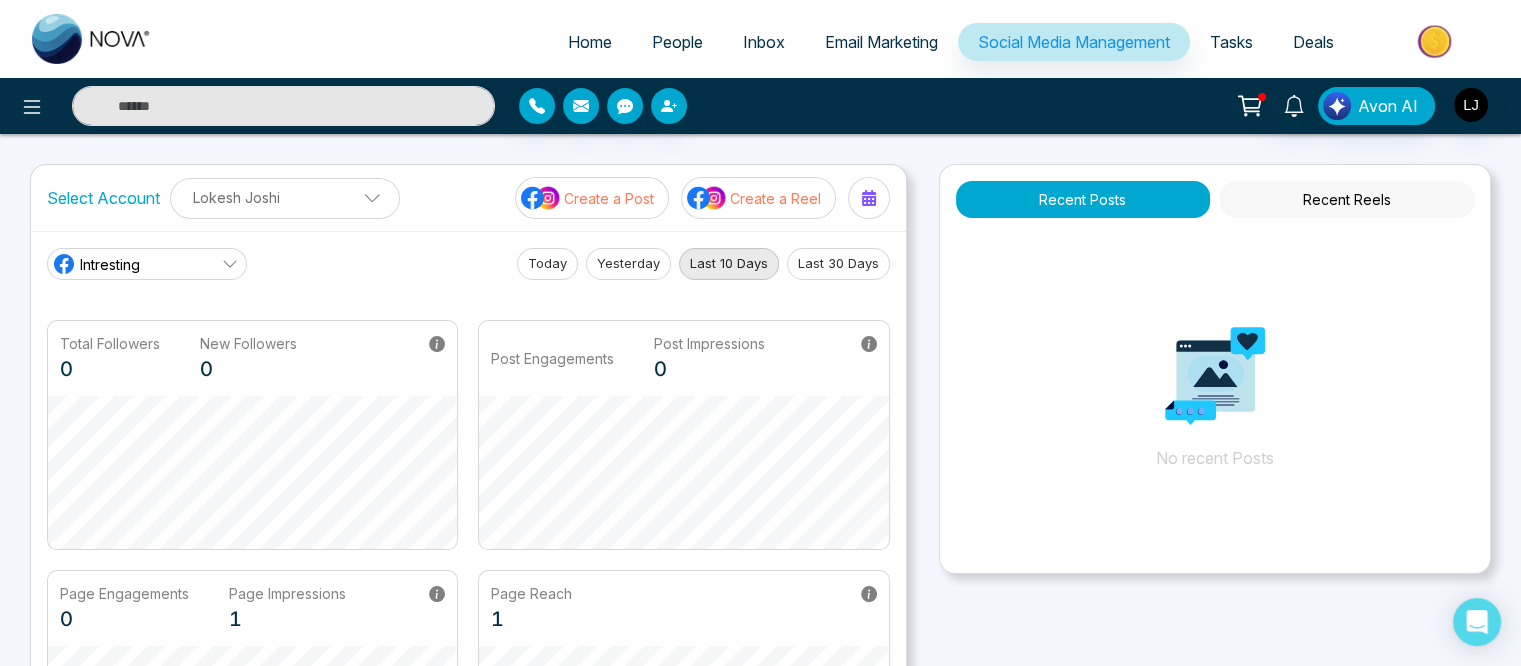 click on "Create a Reel" at bounding box center (775, 198) 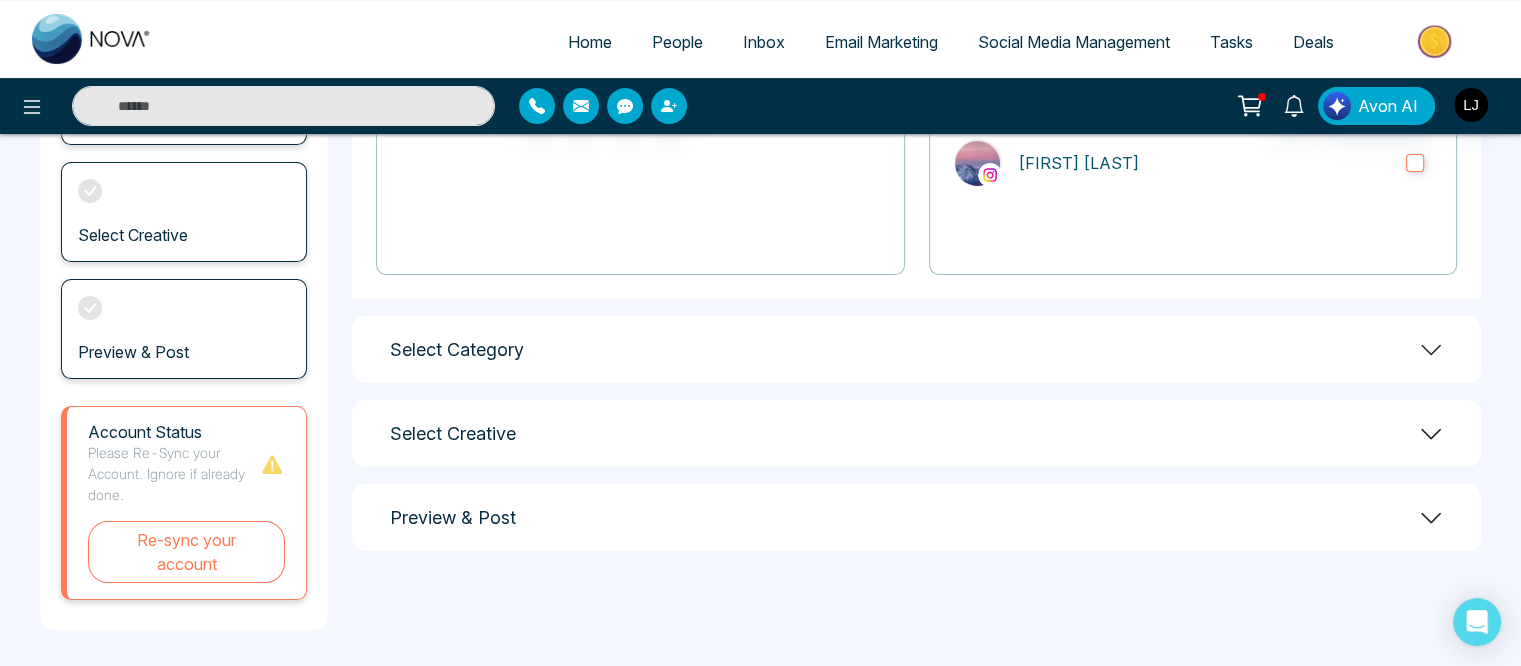 scroll, scrollTop: 344, scrollLeft: 0, axis: vertical 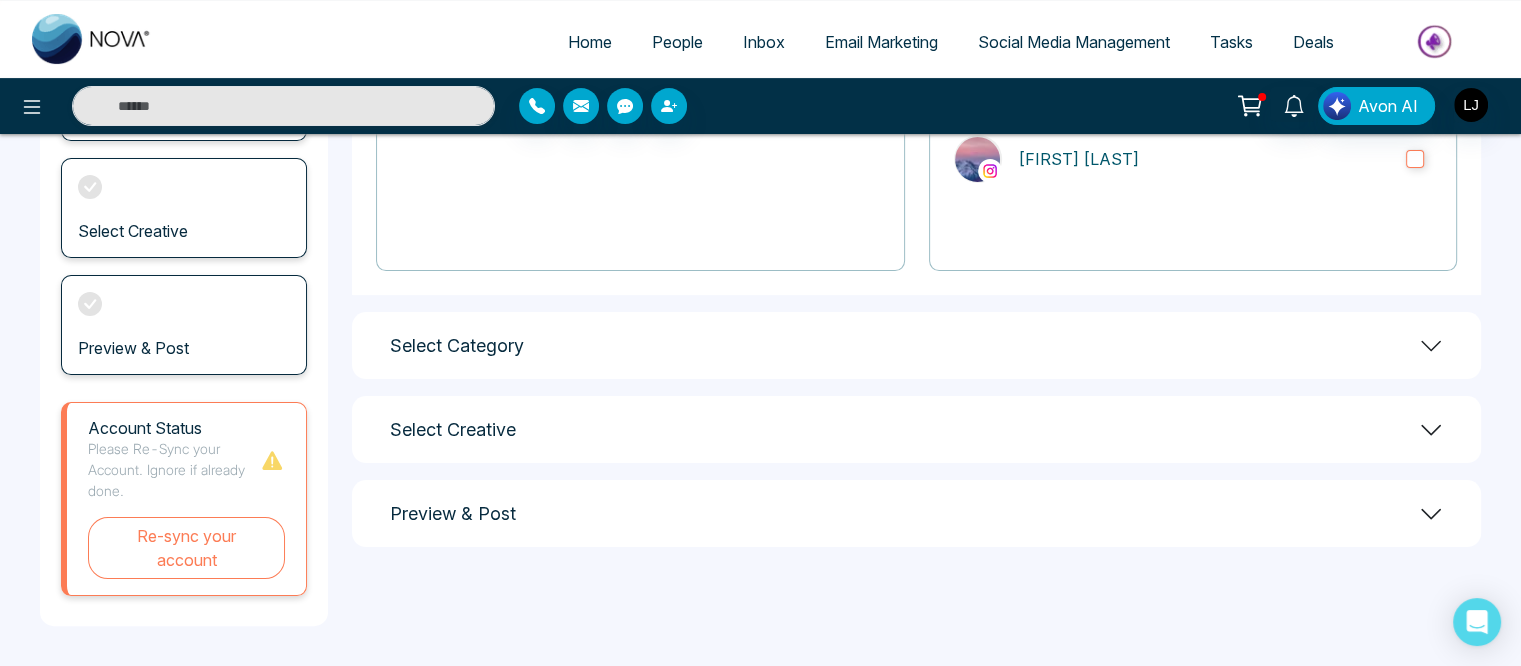 click on "Select Category" at bounding box center (916, 345) 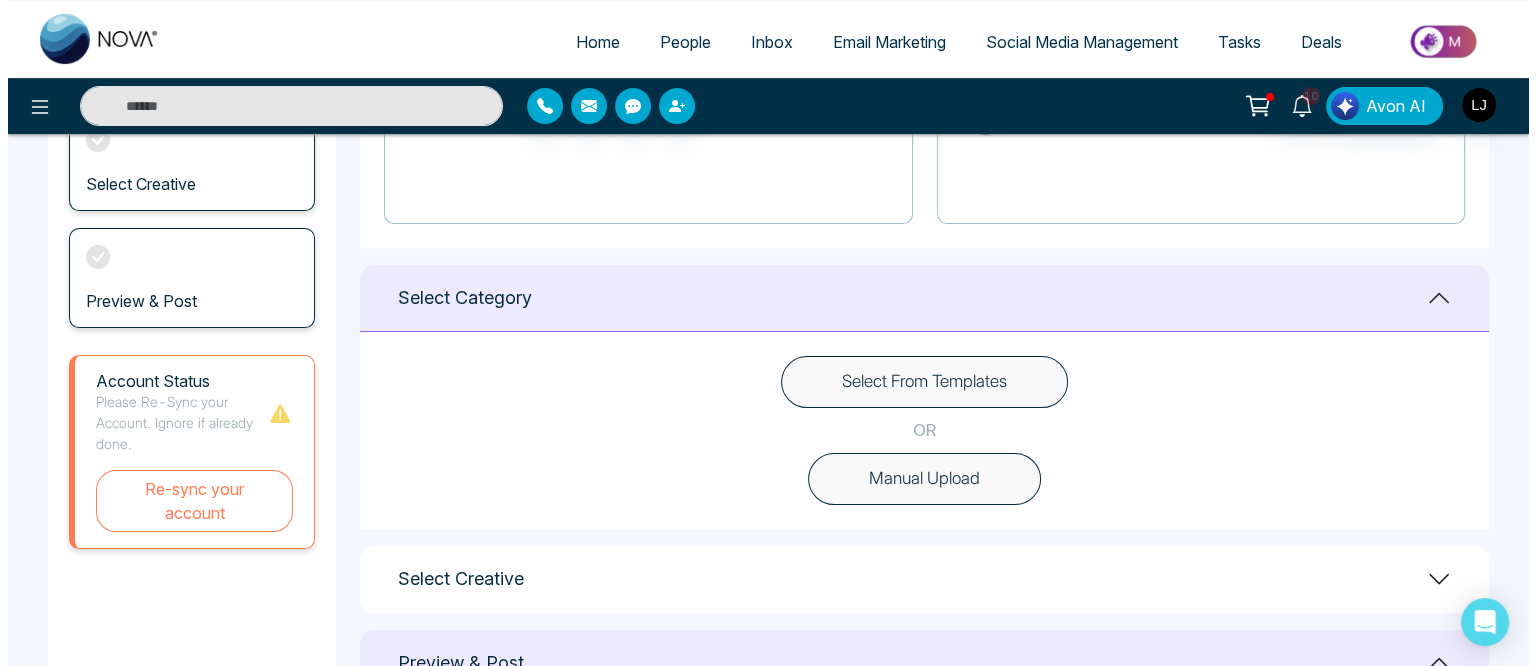 scroll, scrollTop: 344, scrollLeft: 0, axis: vertical 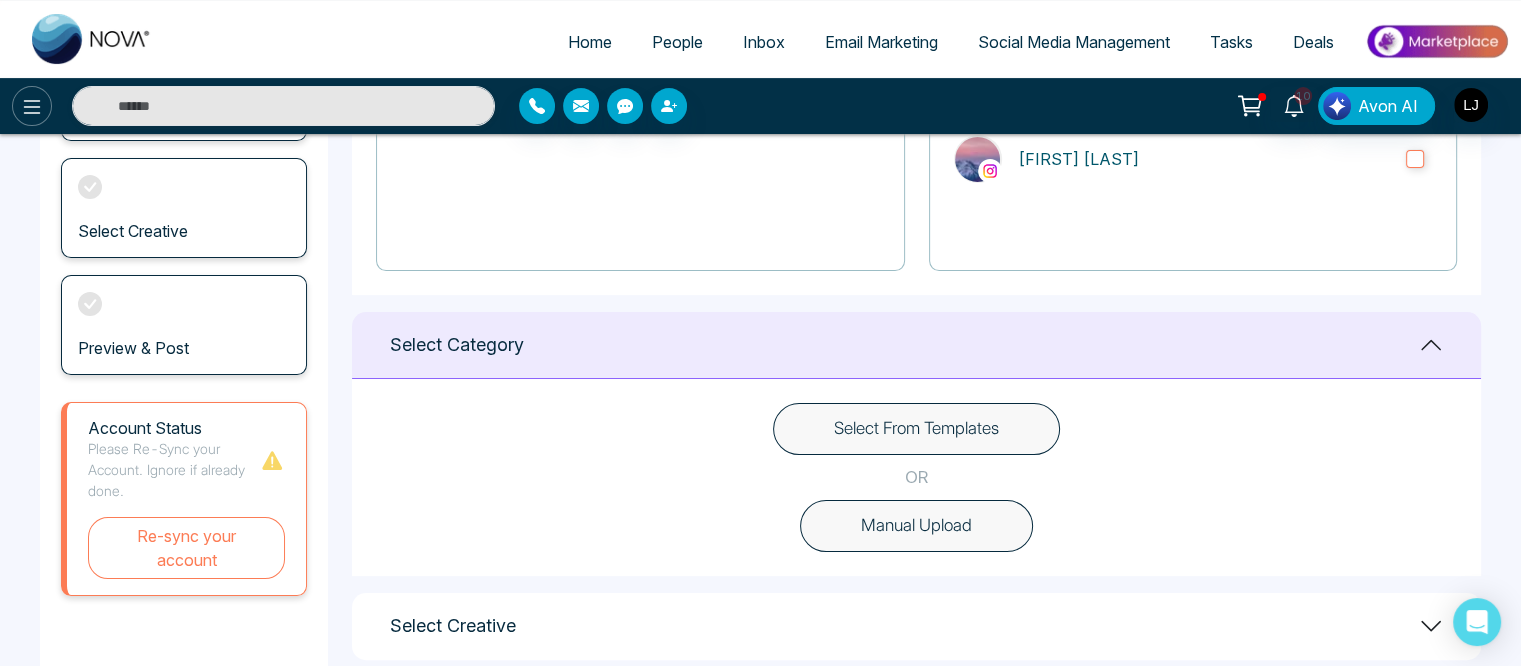 click 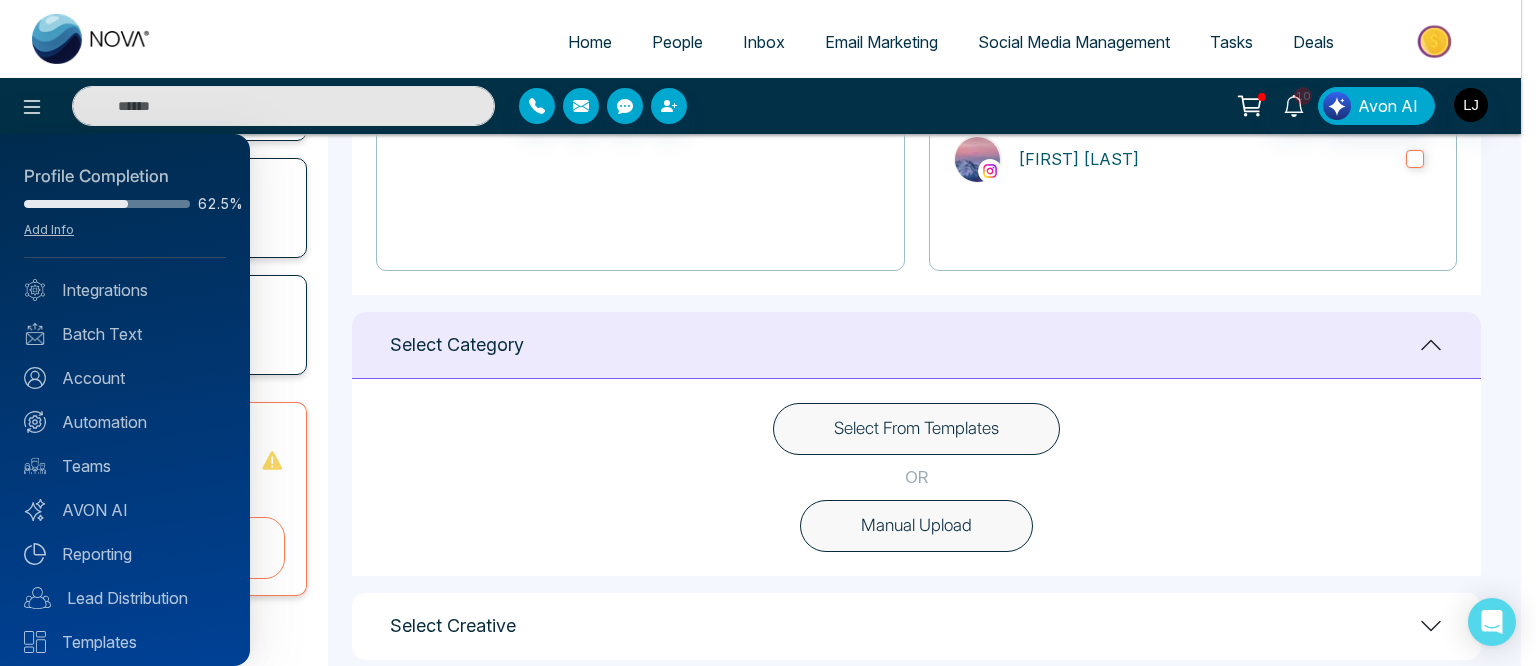 click on "Profile Completion 62.5% Add Info Integrations Batch Text Account Automation Teams AVON AI Reporting Lead Distribution Templates Listings Website Announcements" at bounding box center [125, 400] 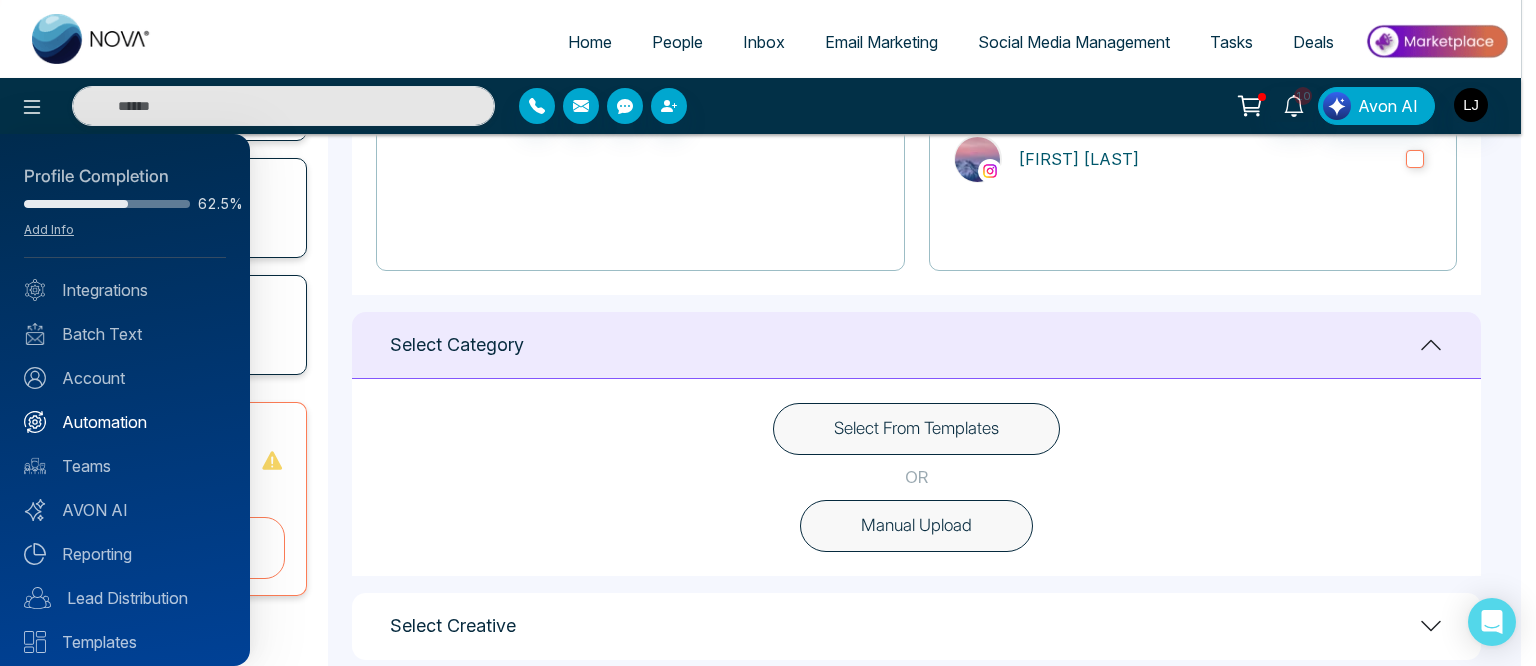 click on "Automation" at bounding box center (125, 422) 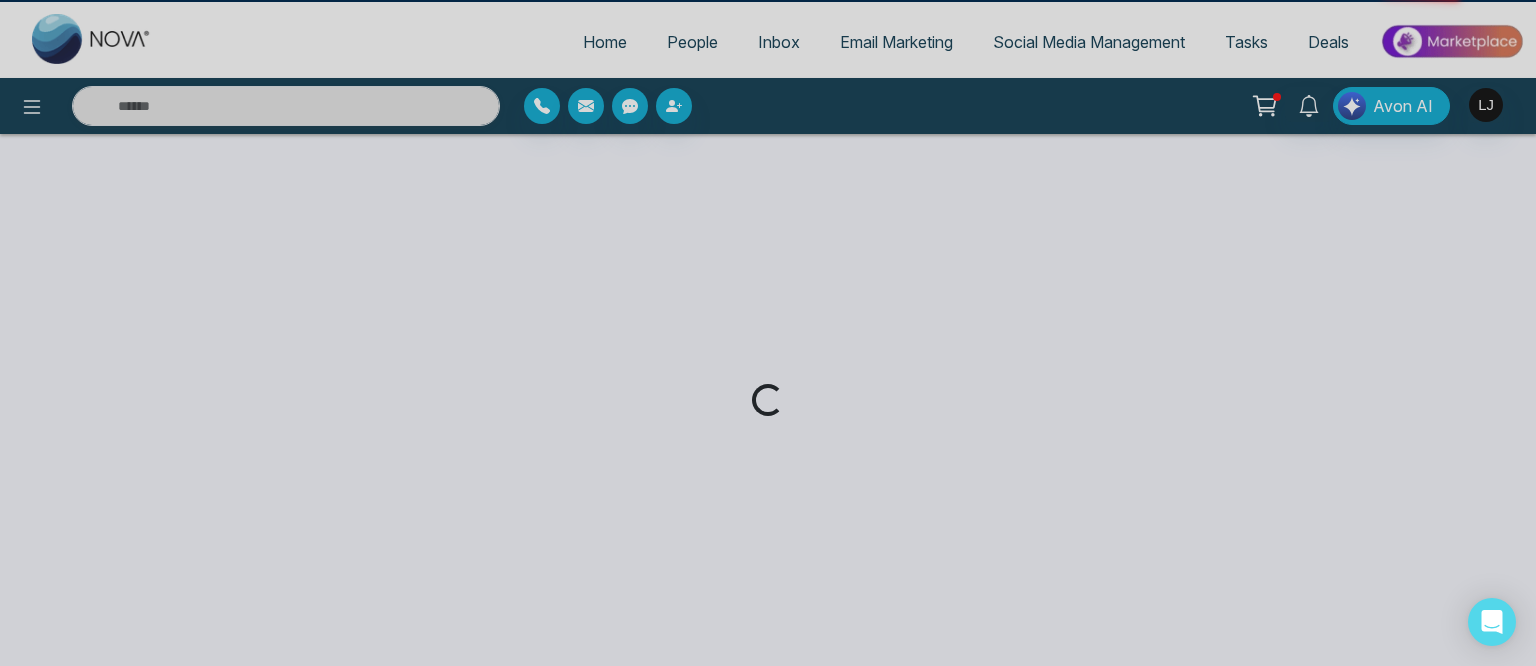 scroll, scrollTop: 0, scrollLeft: 0, axis: both 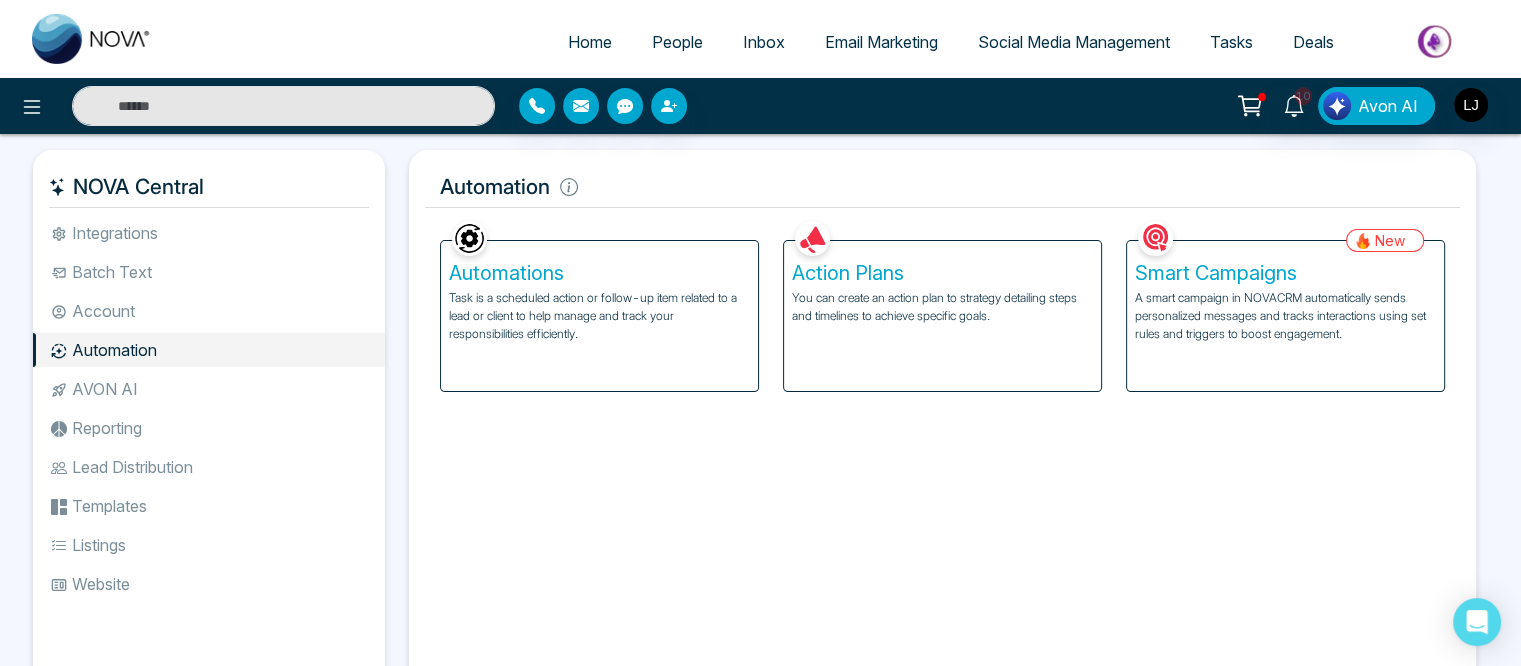 click on "A smart campaign in NOVACRM automatically sends personalized messages and tracks interactions using set rules and triggers to boost engagement." at bounding box center [1285, 316] 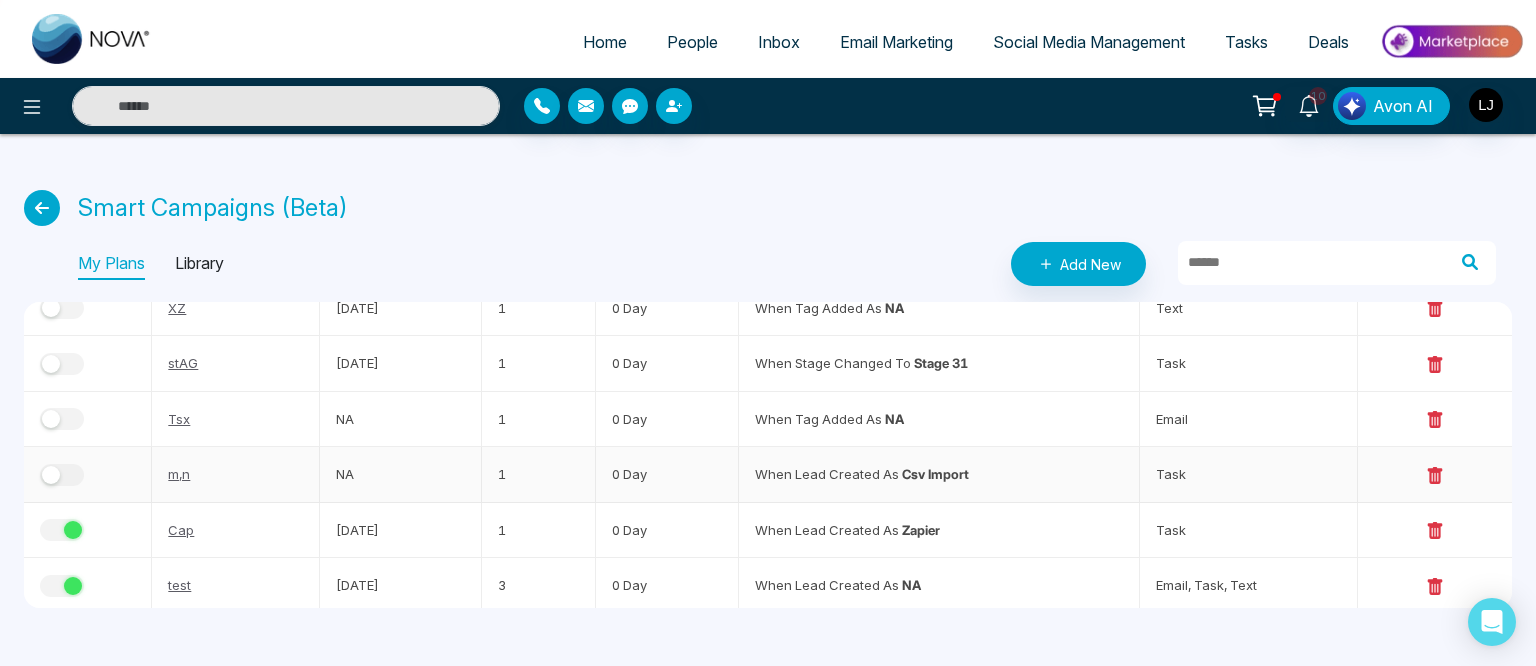 scroll, scrollTop: 0, scrollLeft: 0, axis: both 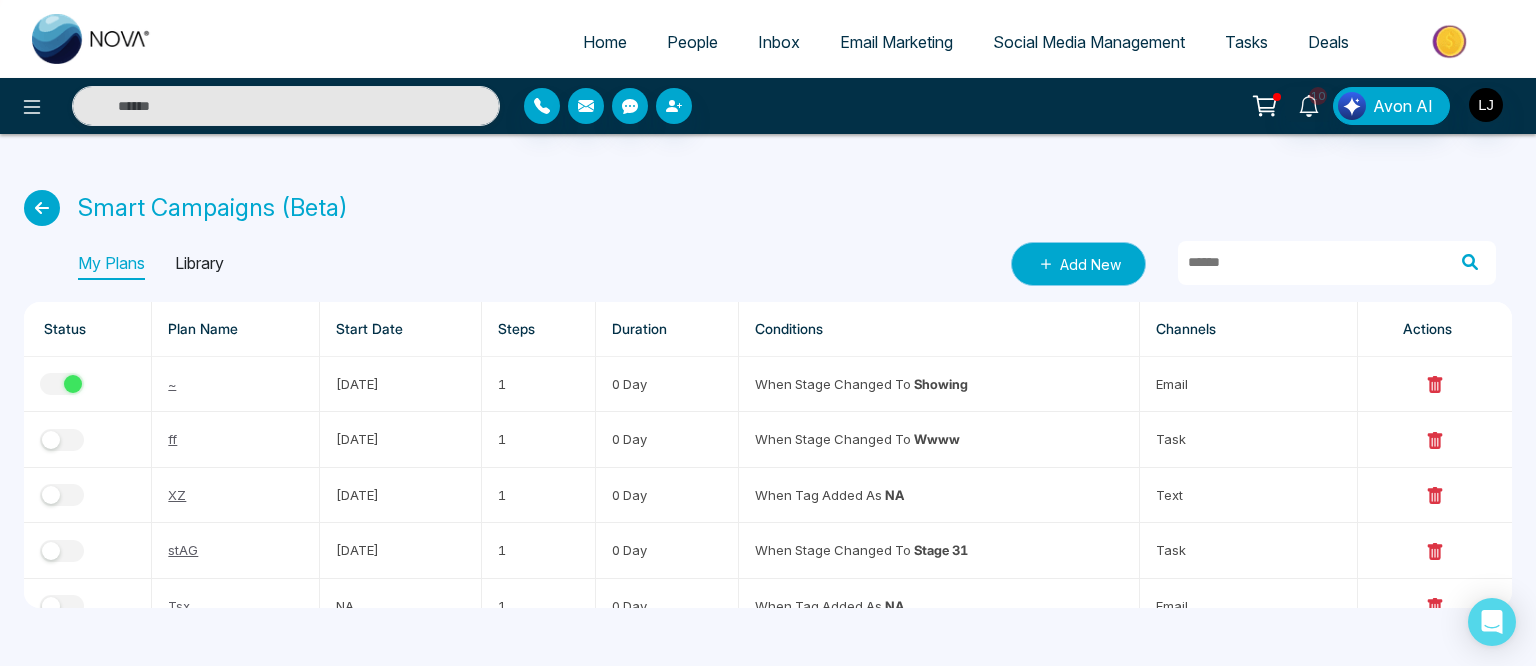 click on "Add New" at bounding box center [1078, 264] 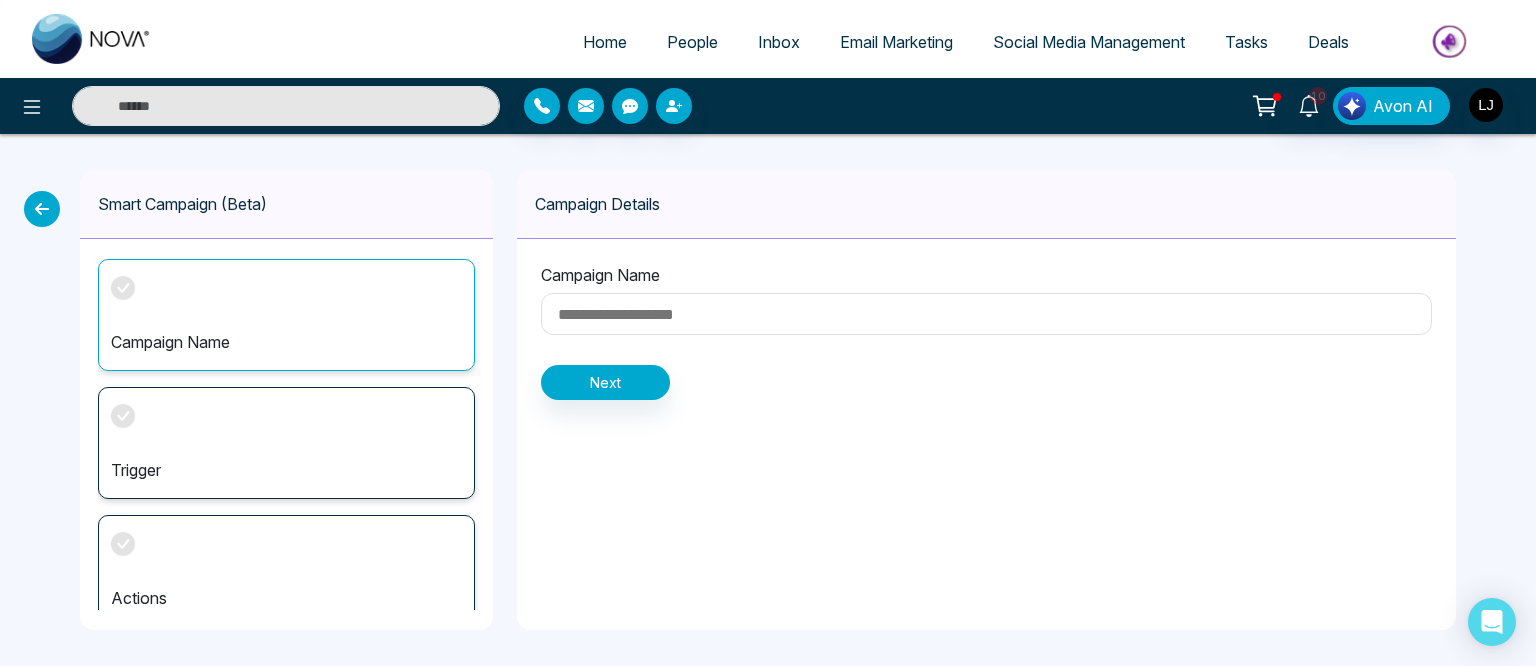 click at bounding box center [986, 314] 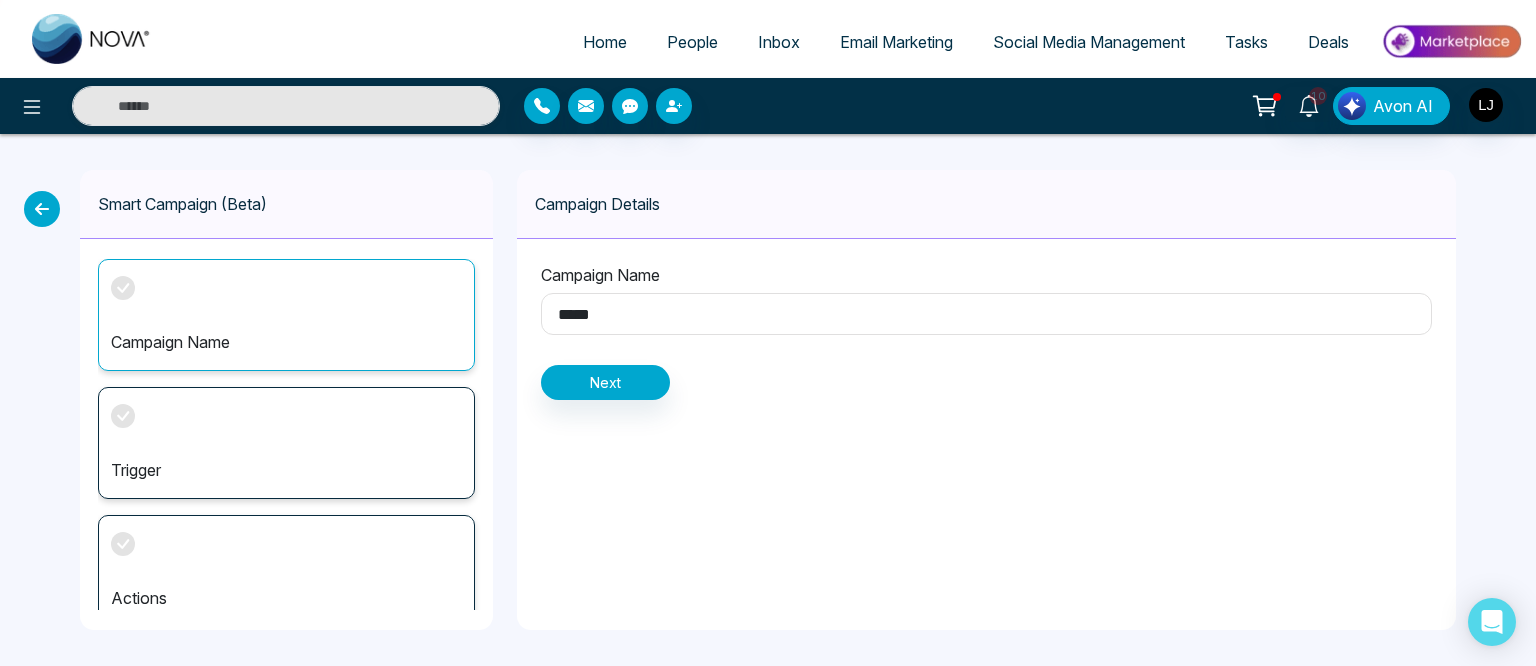 type on "*****" 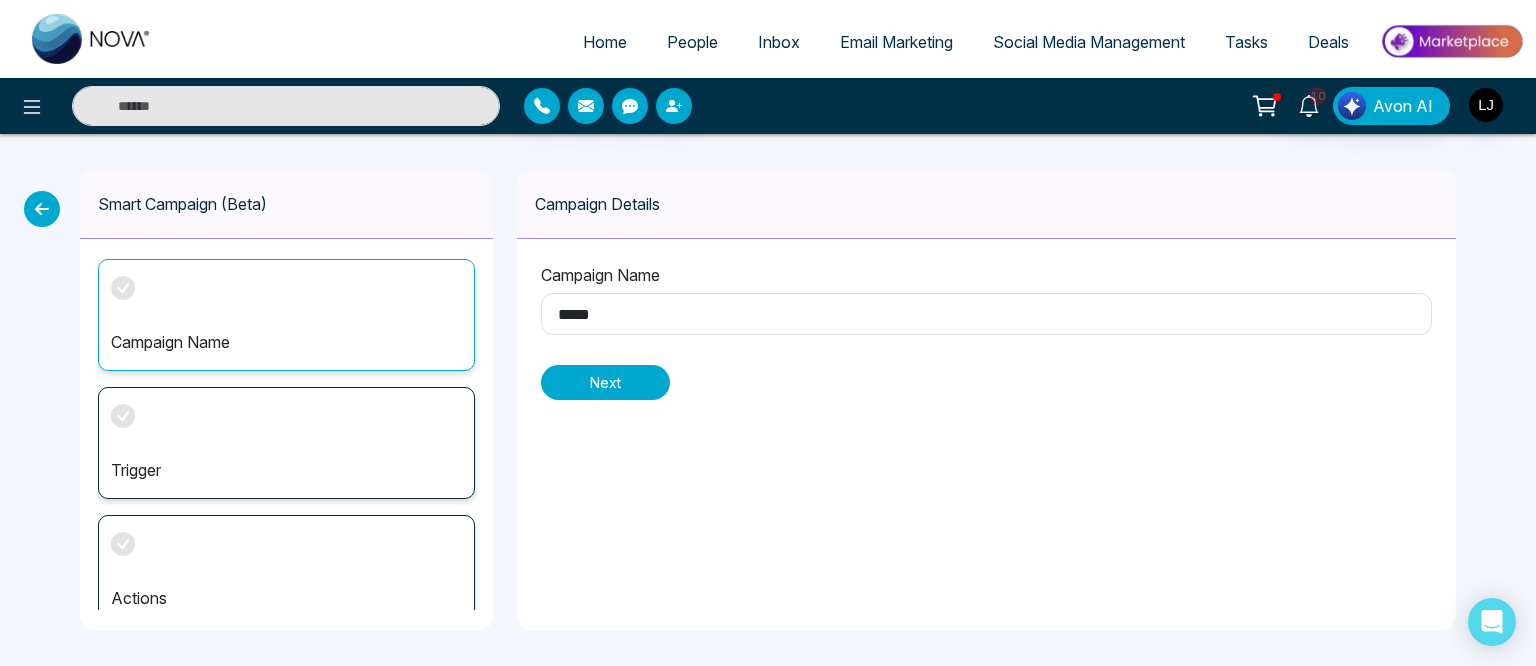 click on "Next" at bounding box center [605, 382] 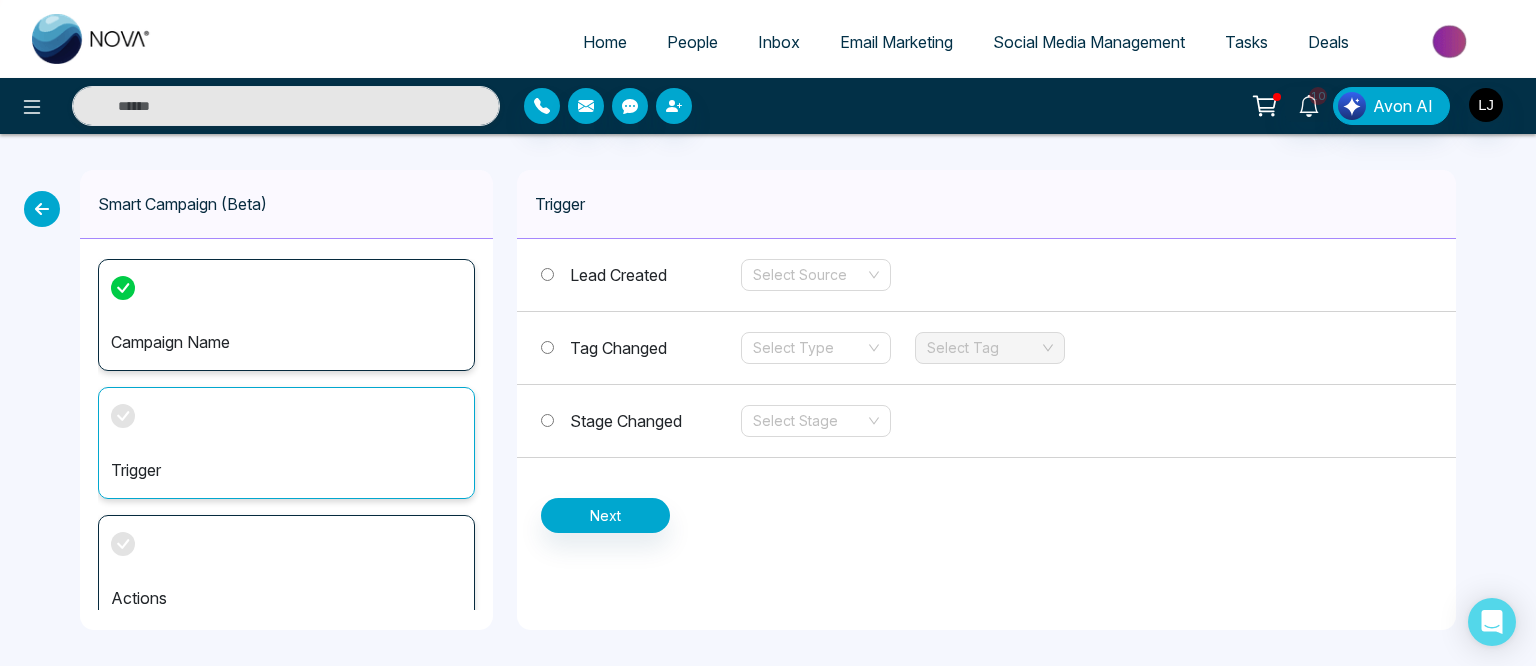 click on "Stage Changed" at bounding box center [626, 421] 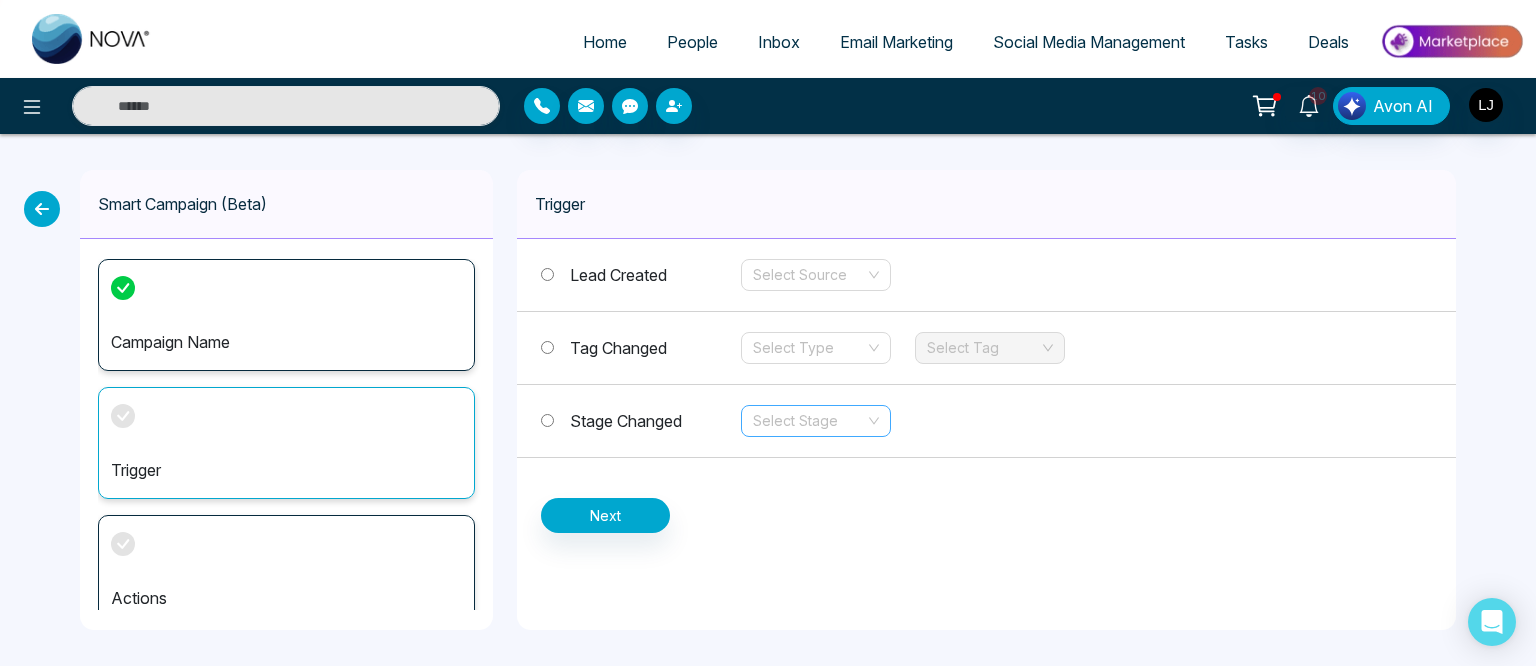 click at bounding box center [809, 421] 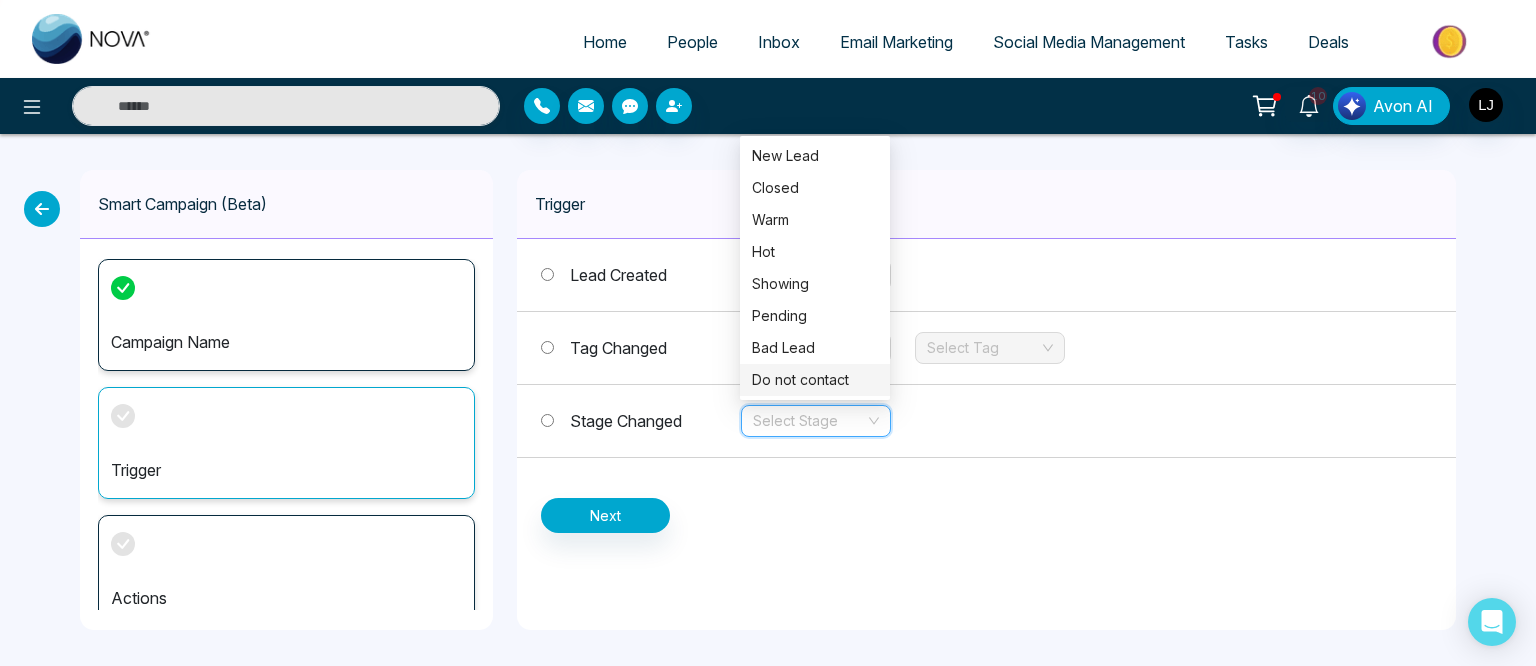 click on "Do not contact" at bounding box center (815, 380) 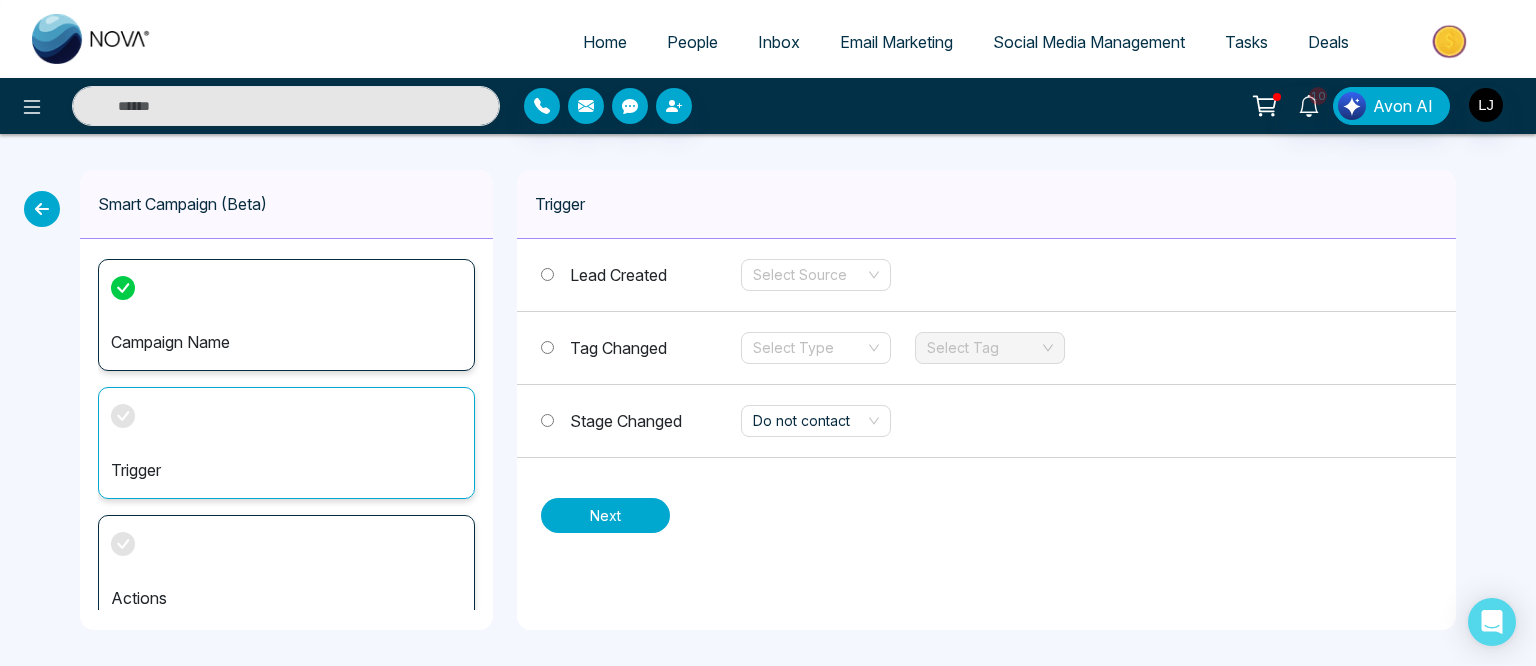click on "Next" at bounding box center (605, 515) 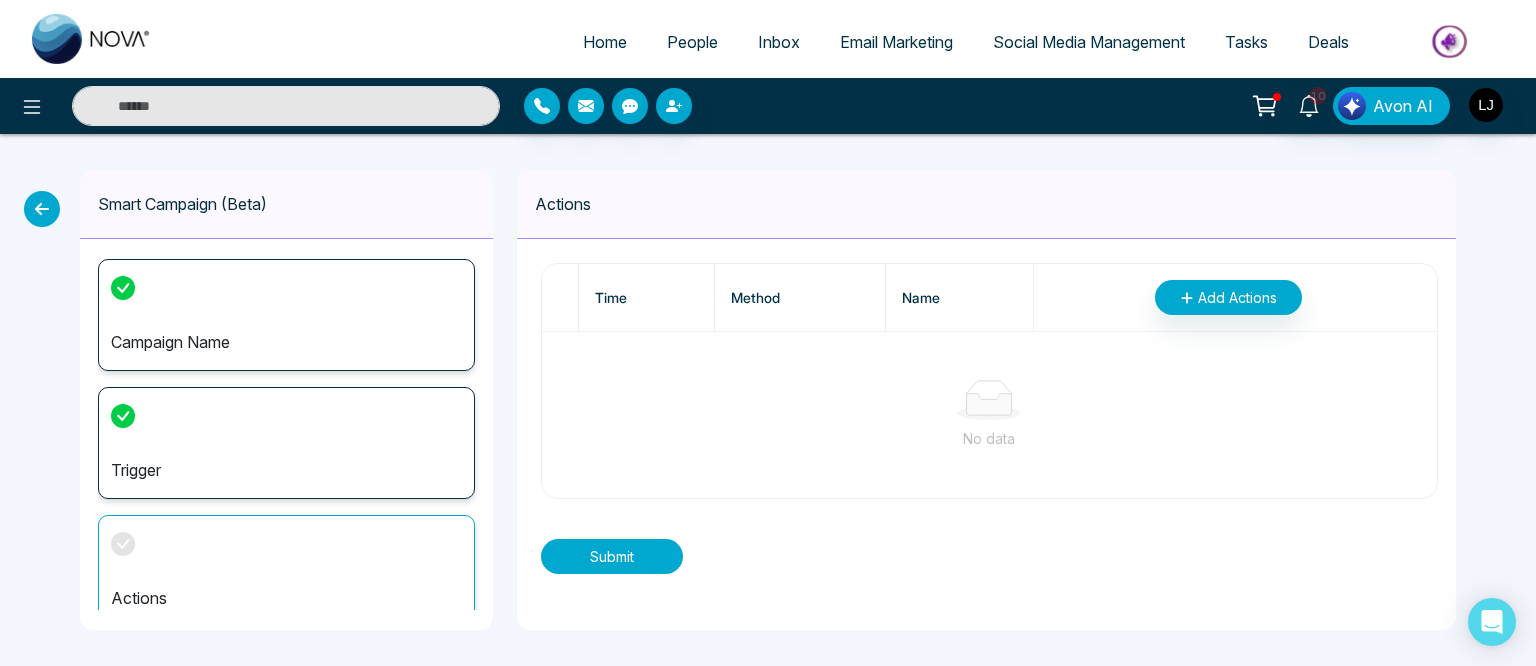 scroll, scrollTop: 16, scrollLeft: 0, axis: vertical 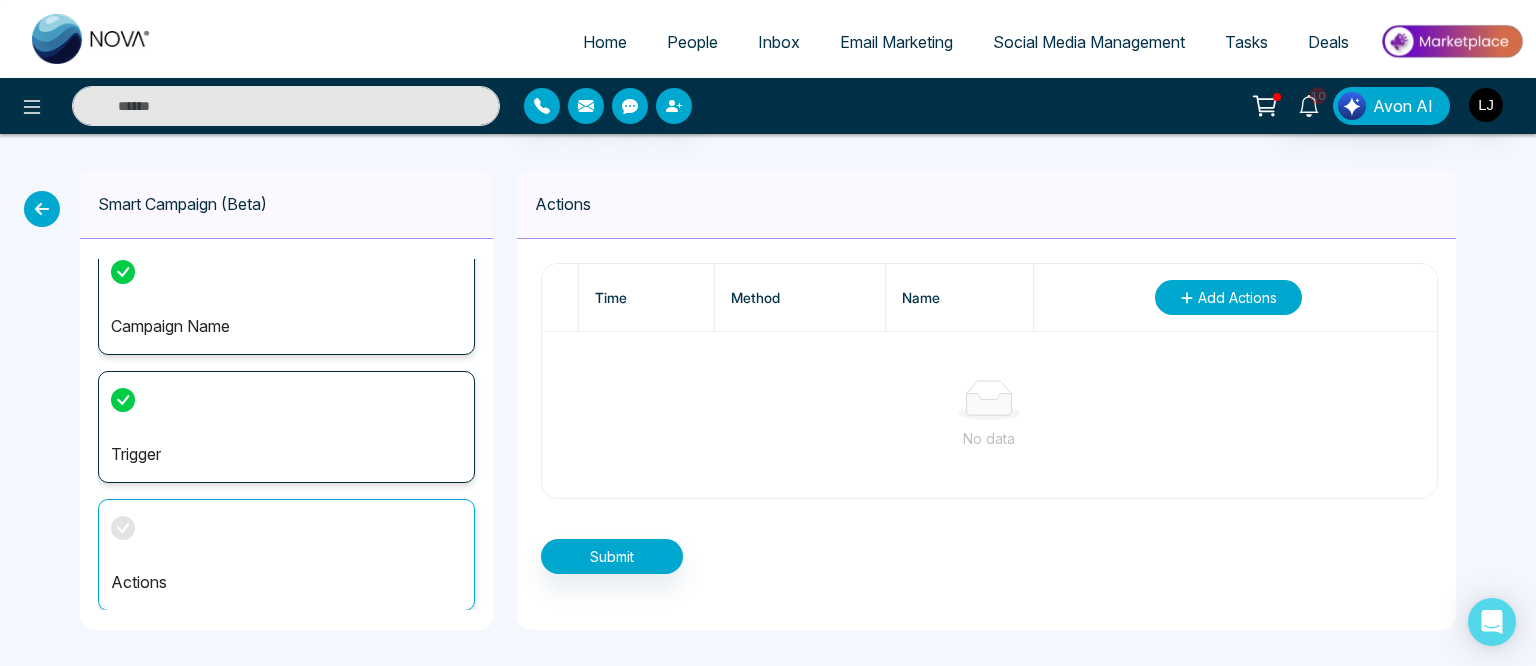 click on "Add Actions" at bounding box center (1237, 297) 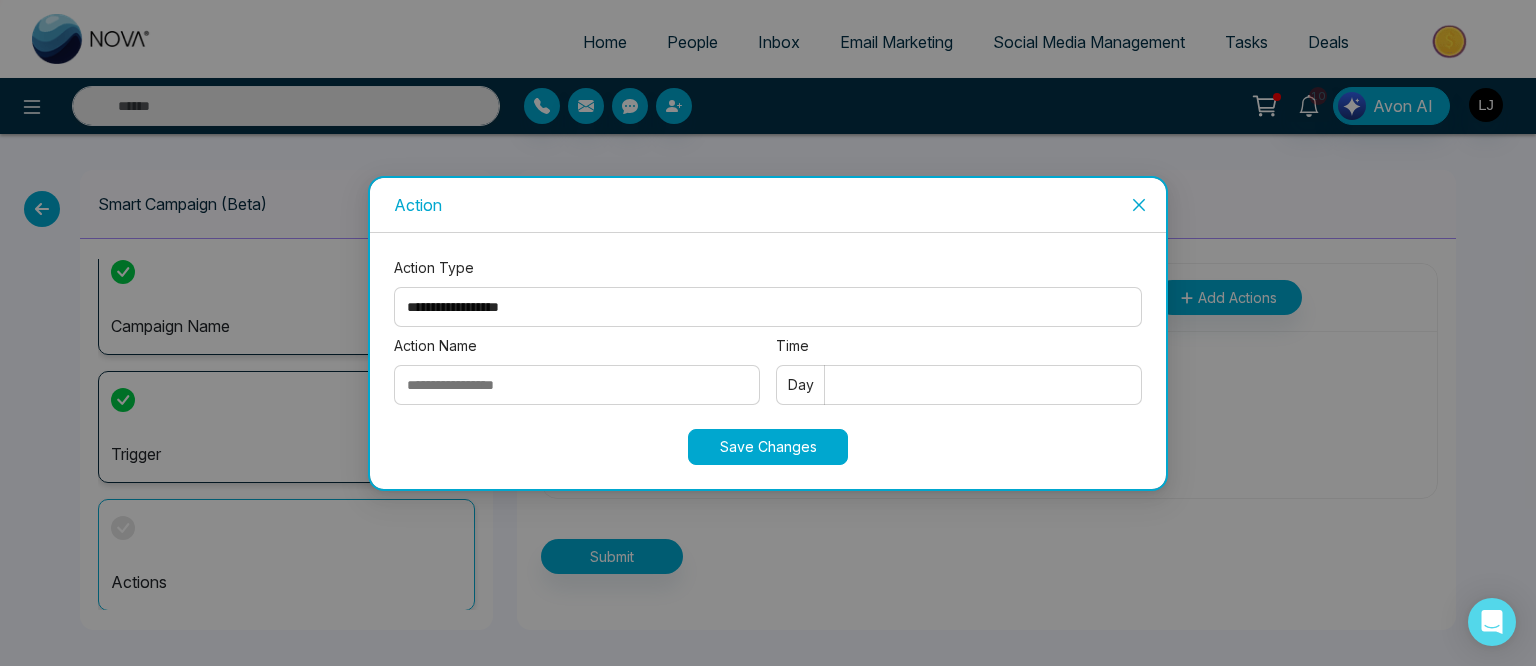 click on "Action Name" at bounding box center (577, 385) 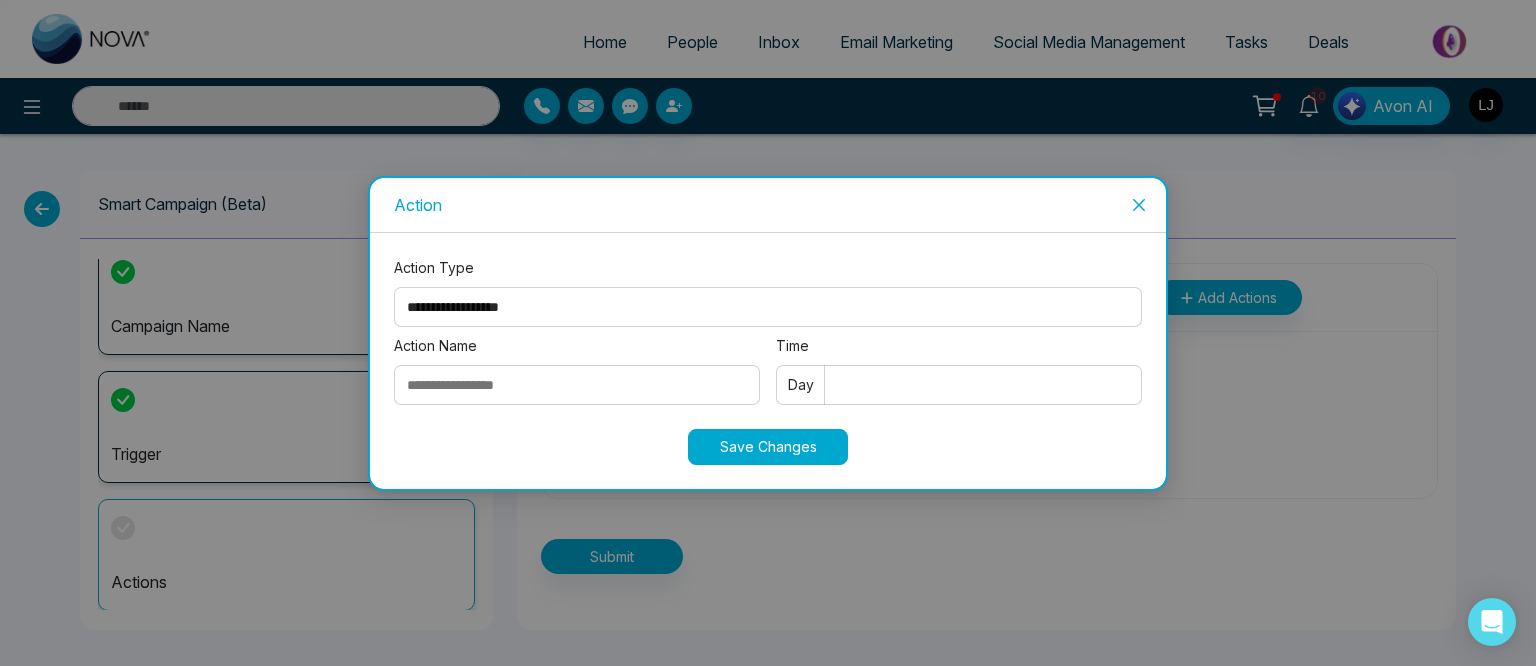 type on "**********" 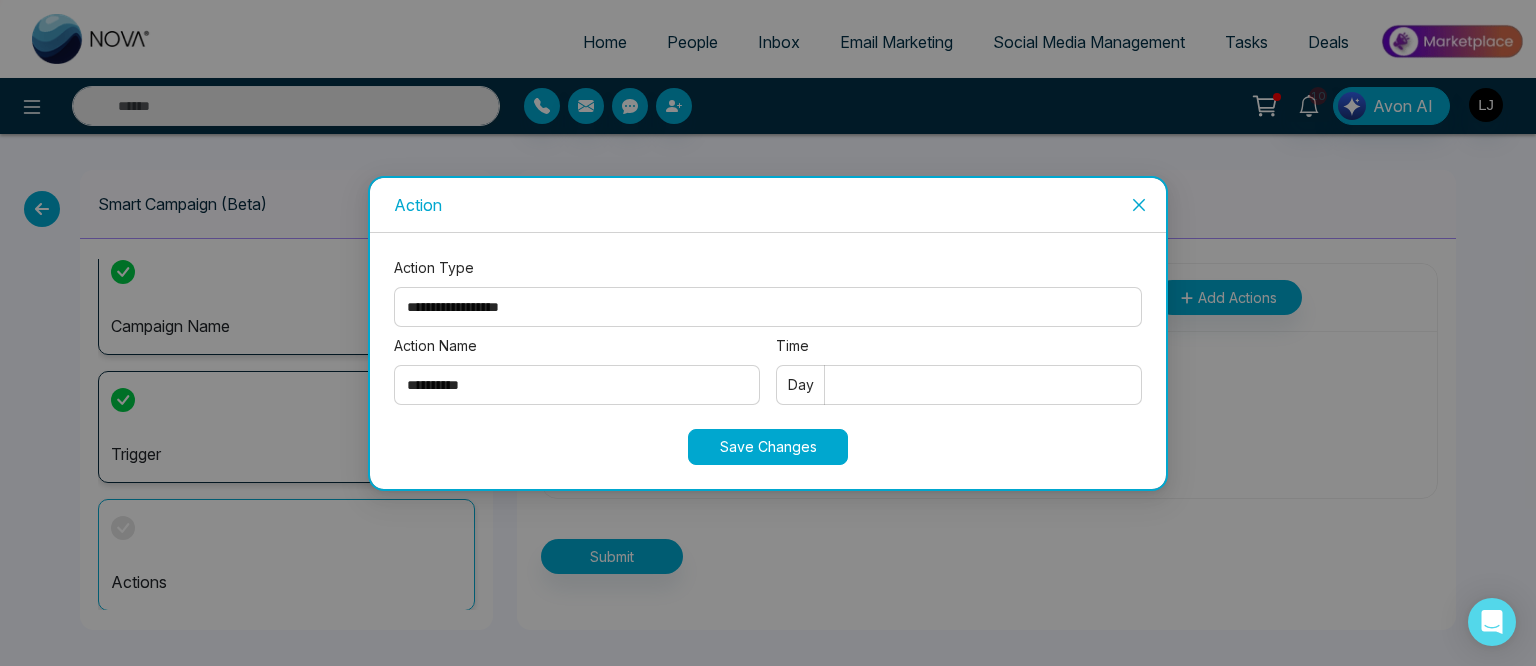 click on "Time" at bounding box center (959, 385) 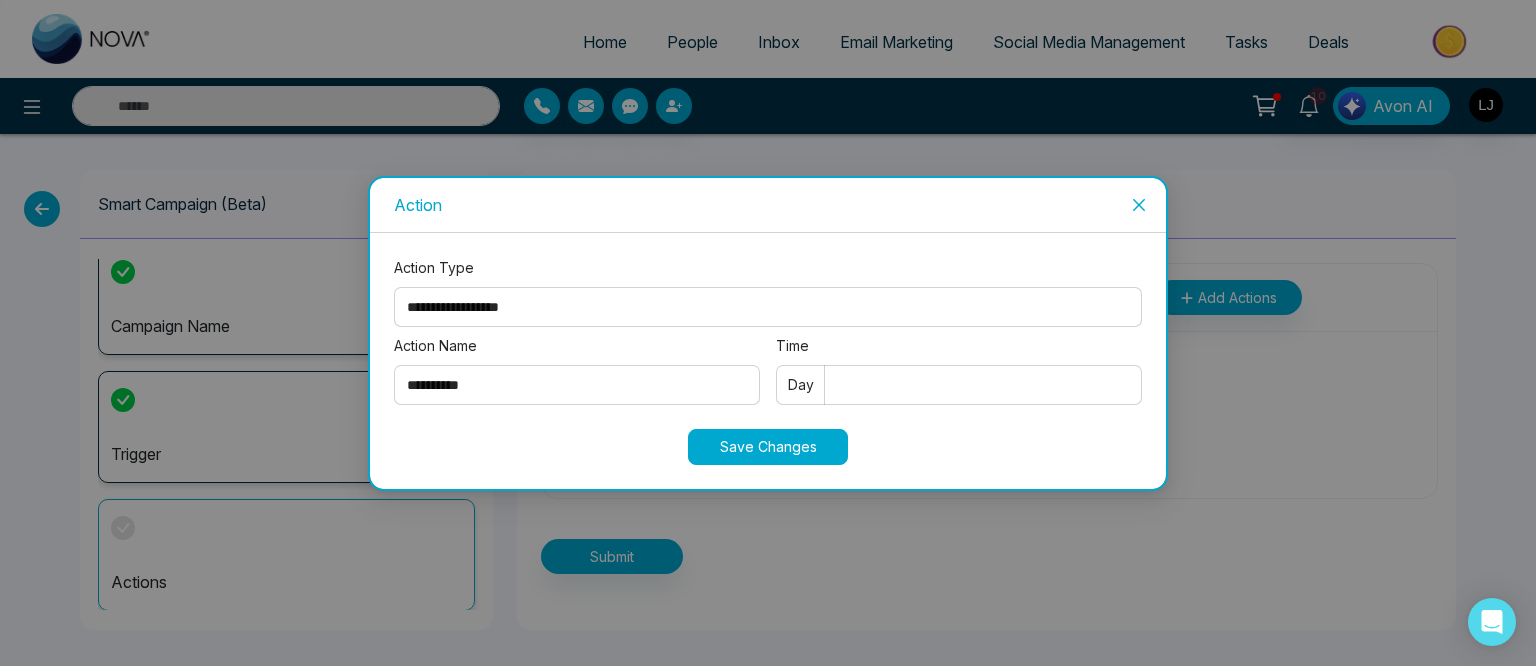type on "*" 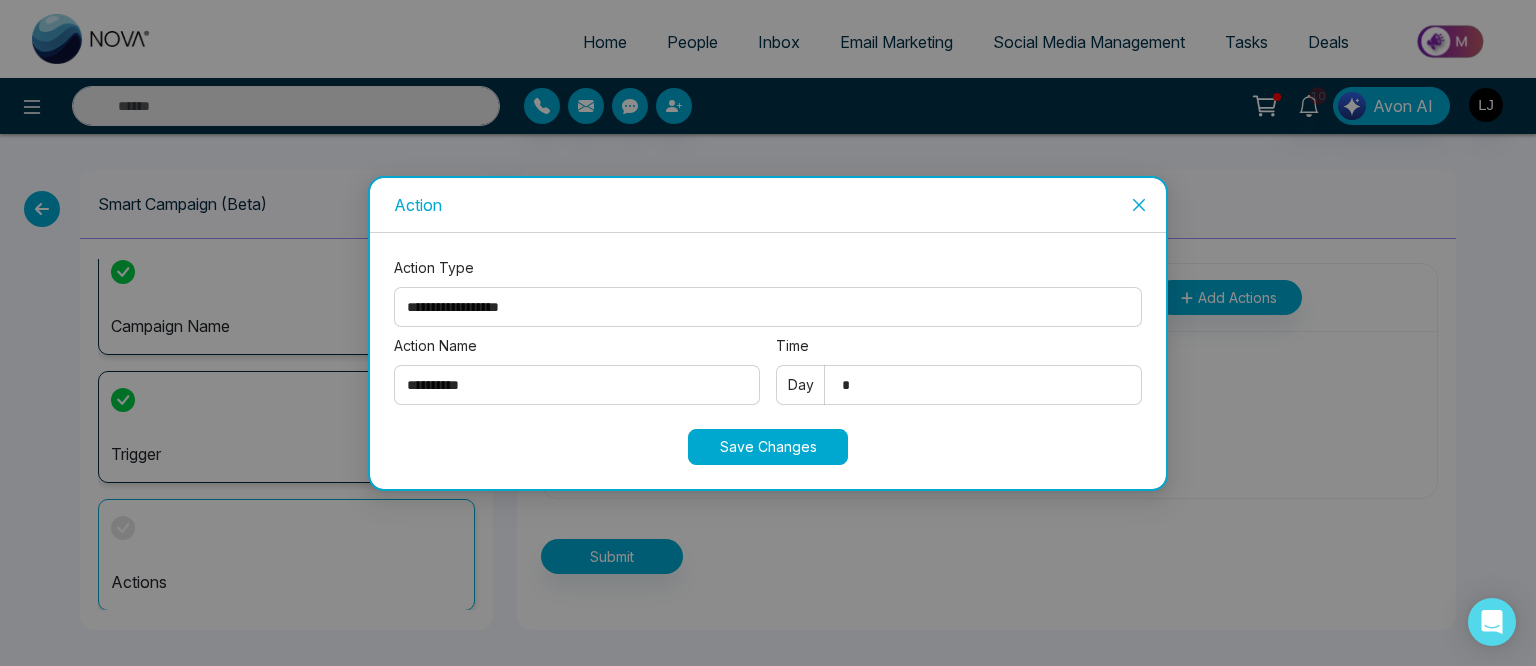 click on "Save Changes" at bounding box center [768, 447] 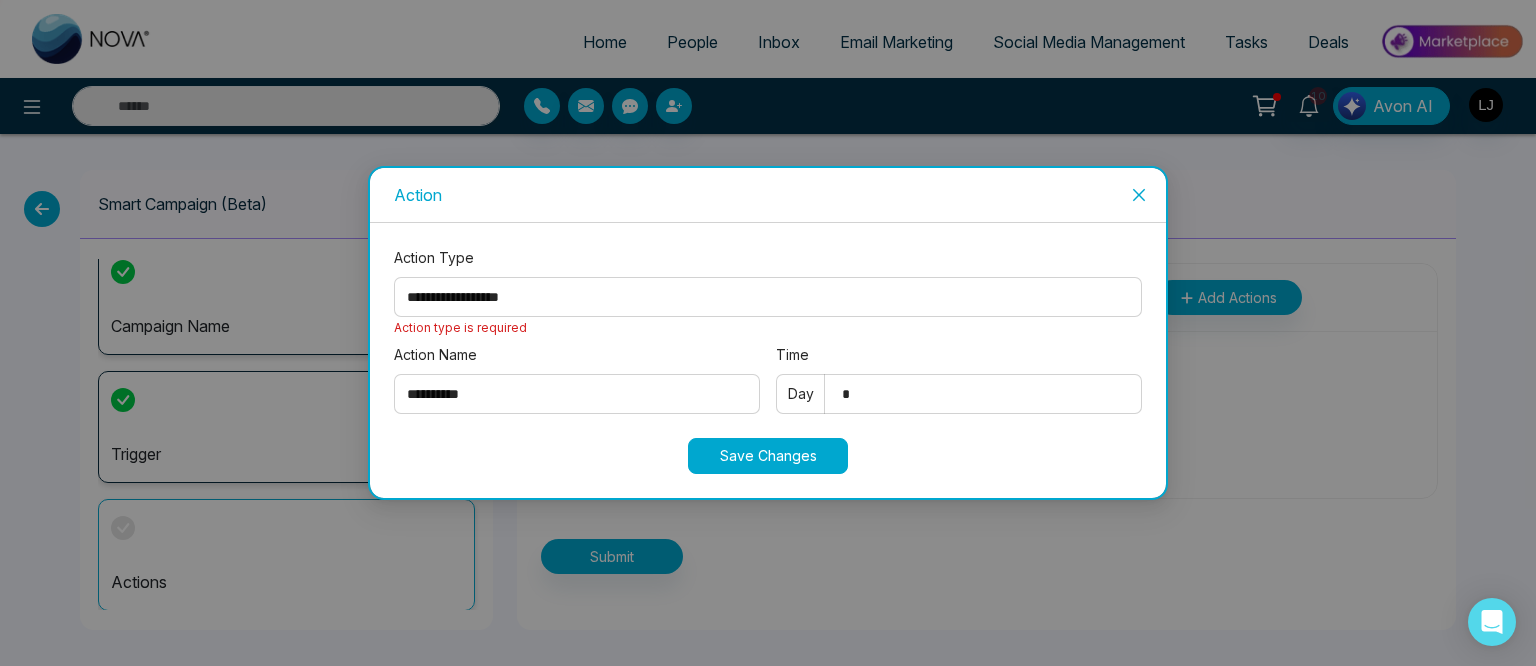 click on "**********" at bounding box center [768, 297] 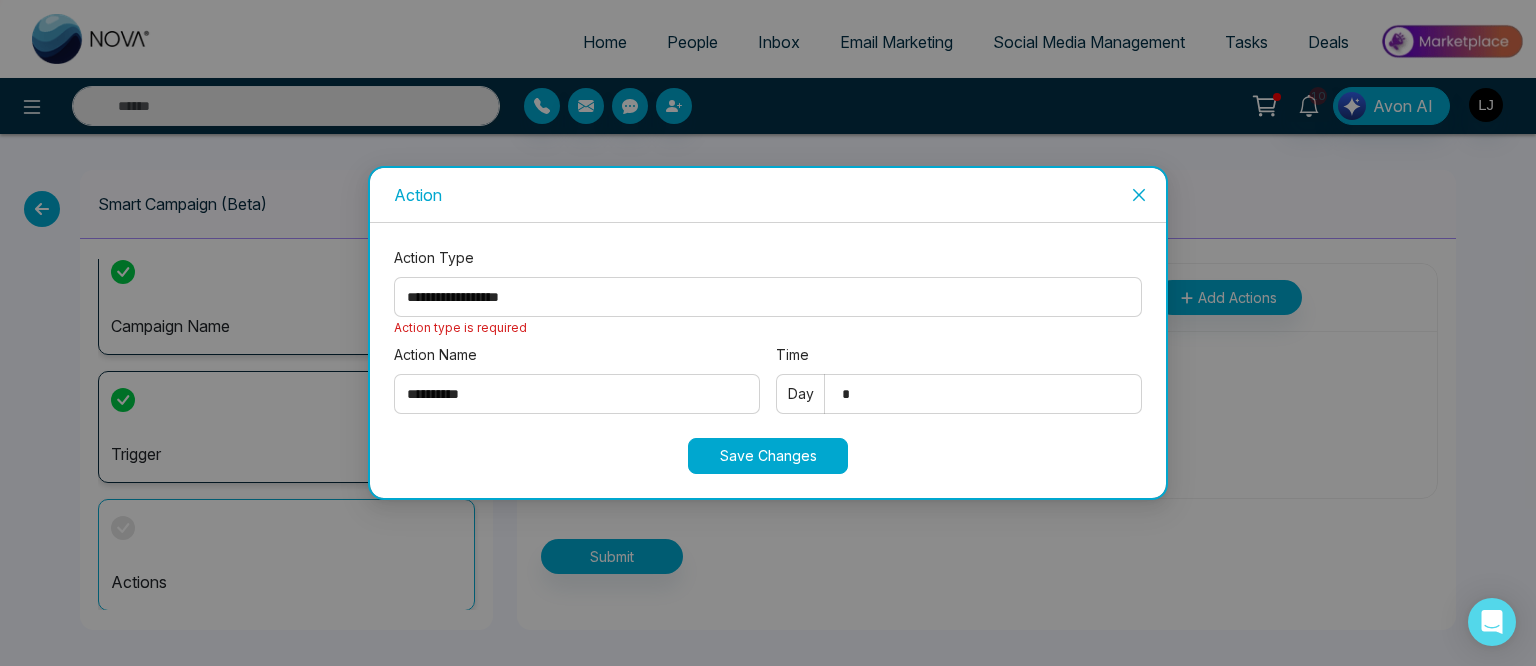 select on "****" 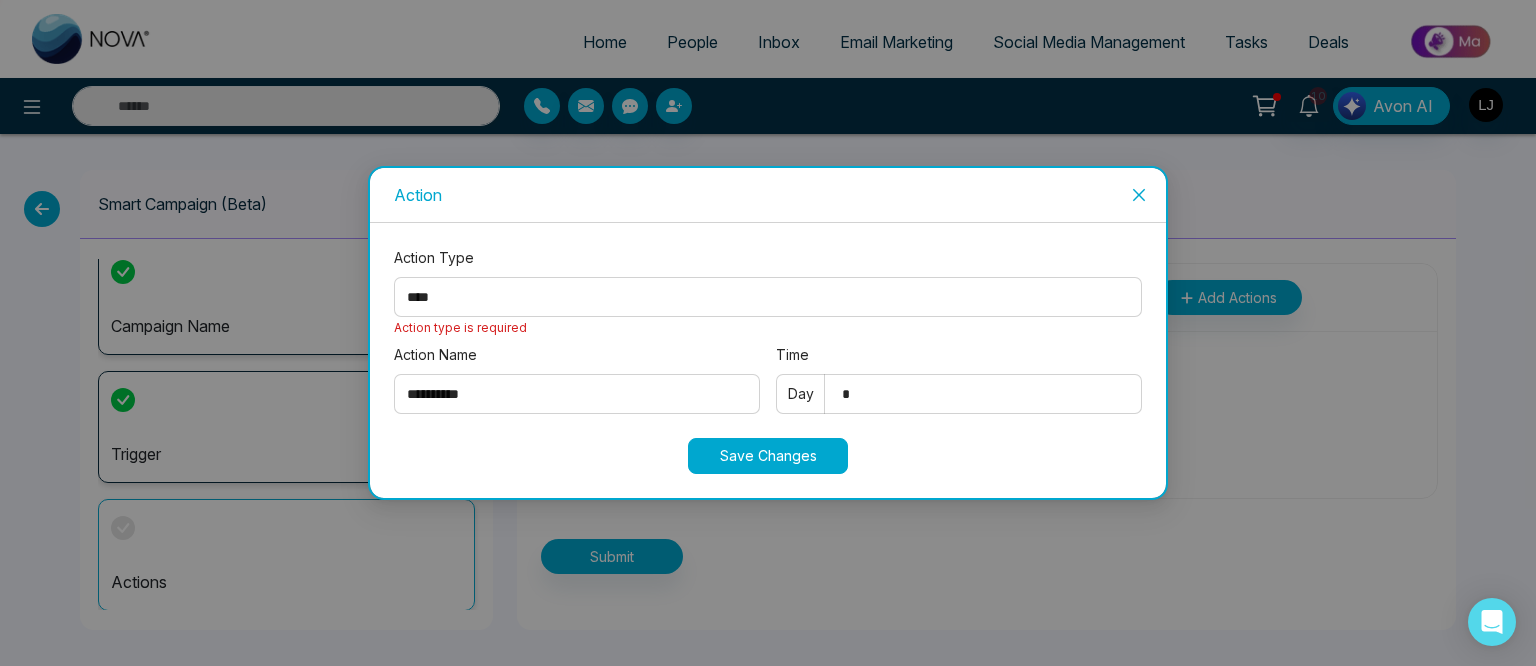 click on "**********" at bounding box center (768, 297) 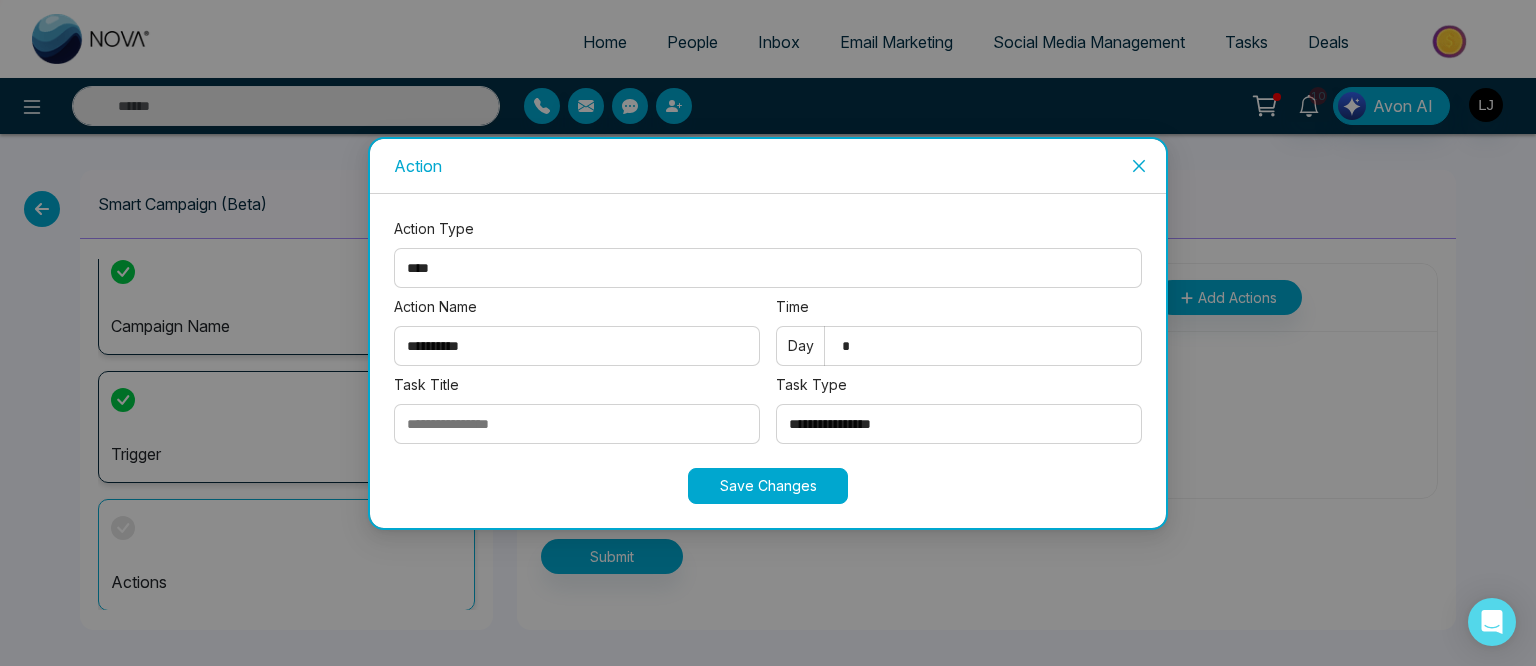 click on "Task Title" at bounding box center (577, 424) 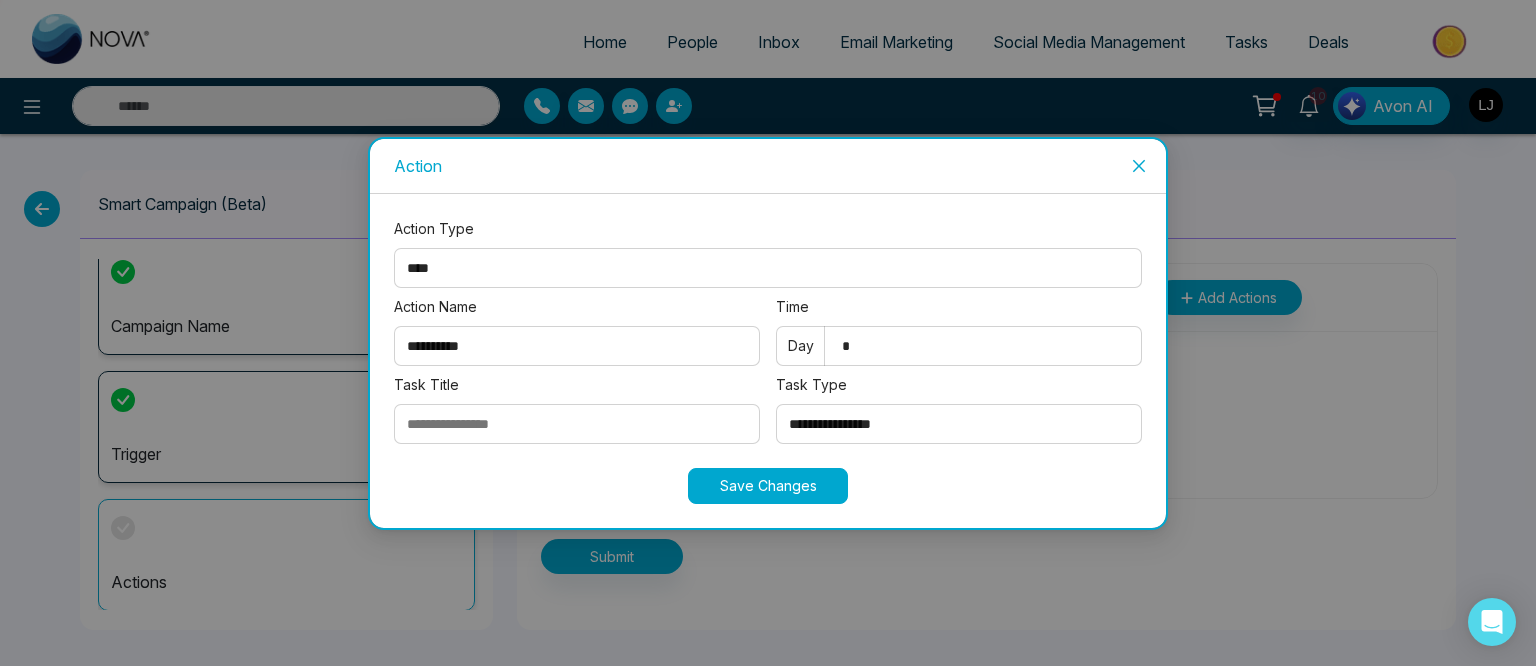type on "**********" 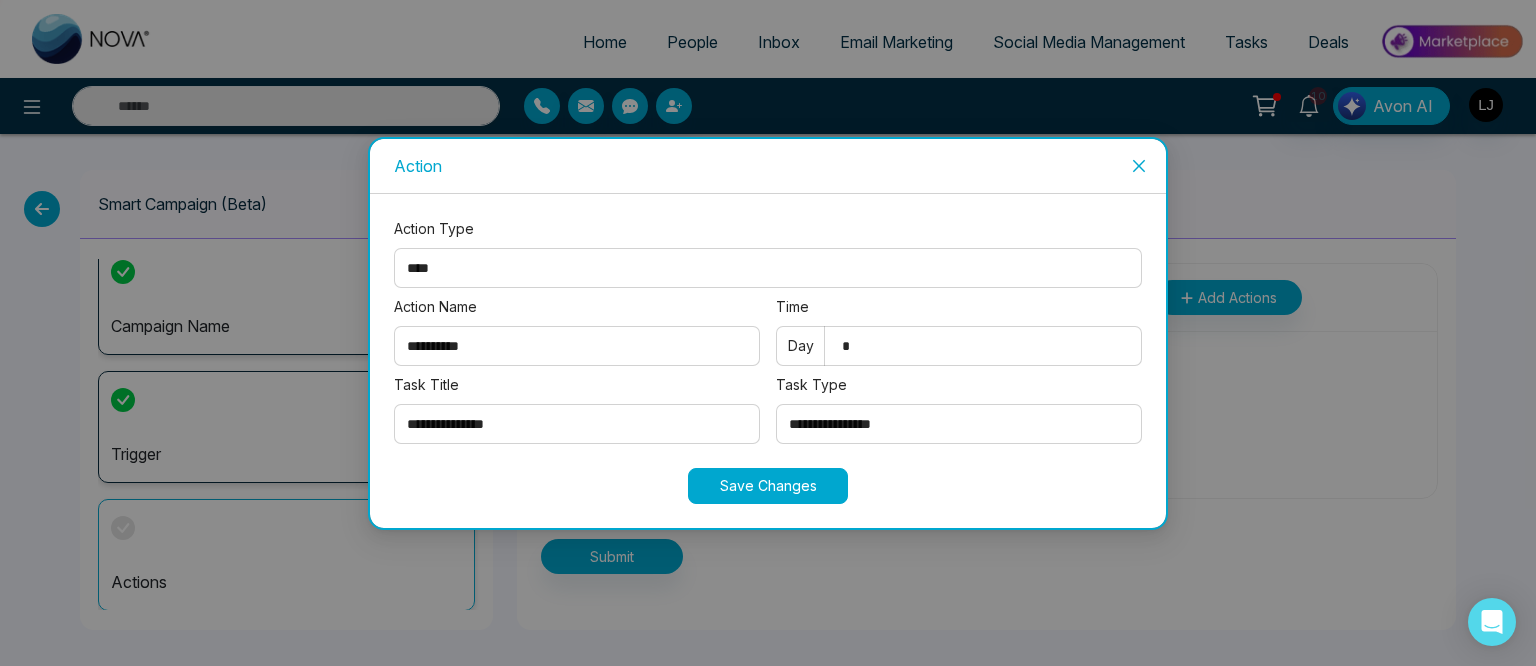 click on "**********" at bounding box center [959, 424] 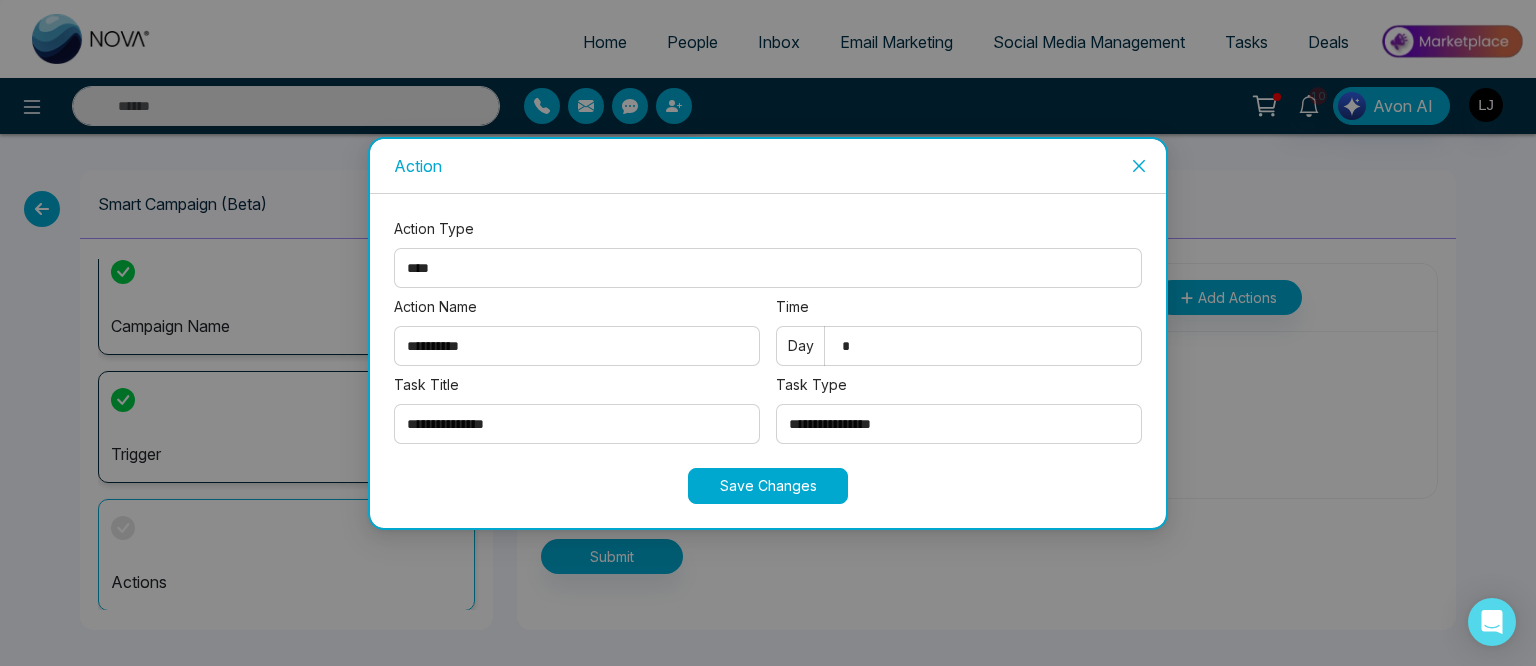 select on "*********" 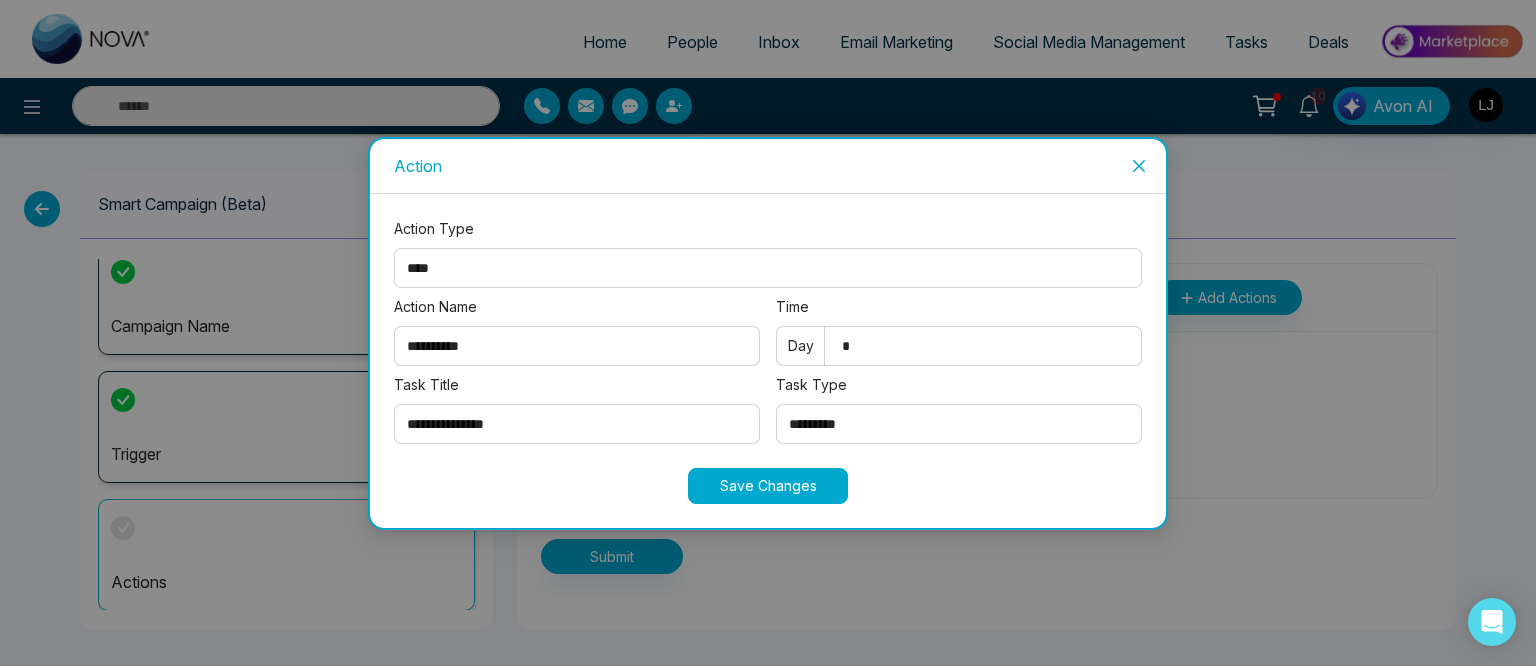 click on "**********" at bounding box center [959, 424] 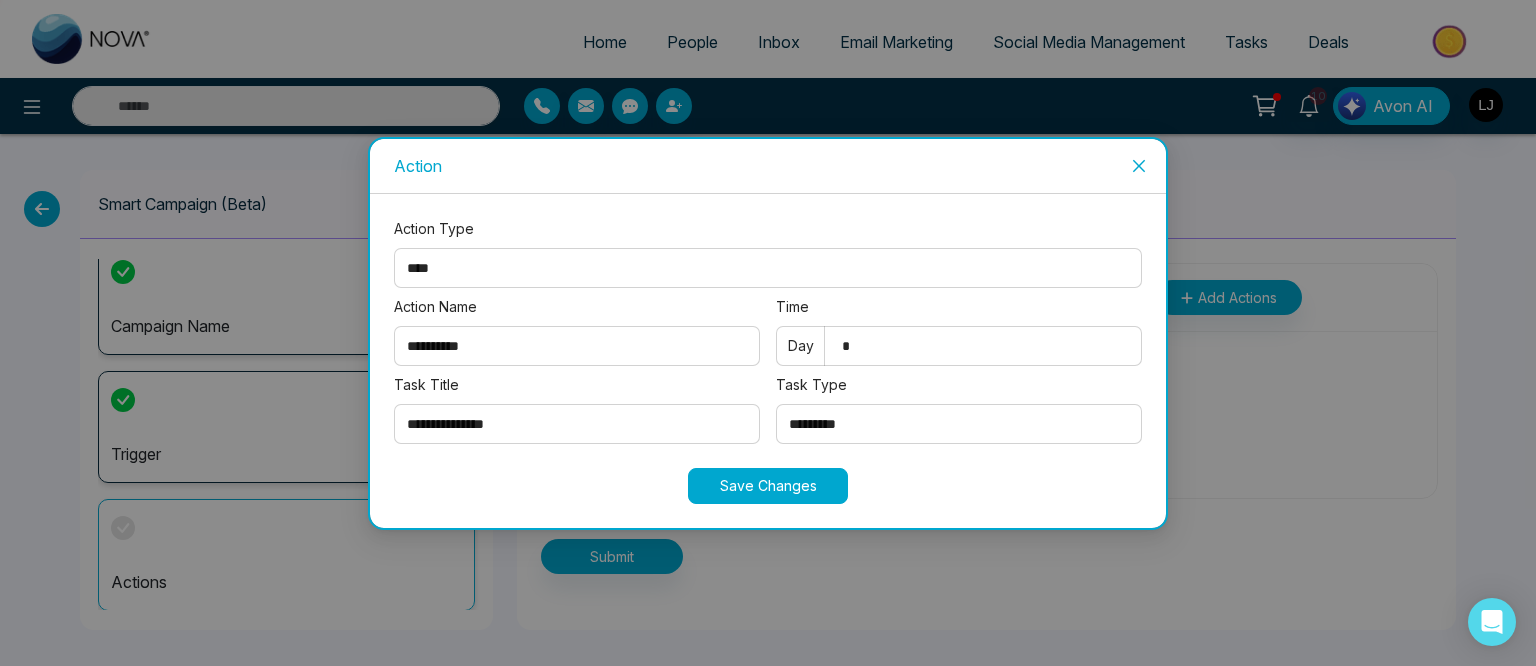 click on "Save Changes" at bounding box center (768, 486) 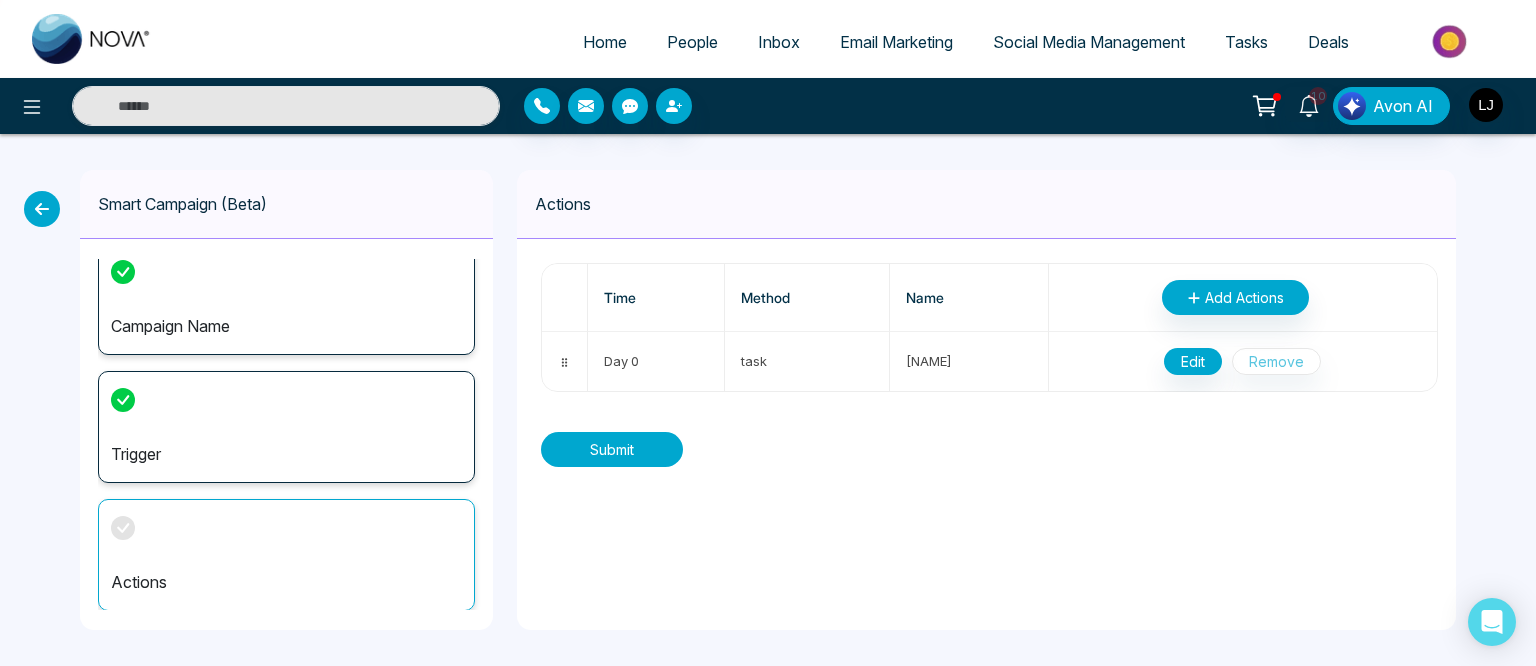 click on "Submit" at bounding box center (612, 449) 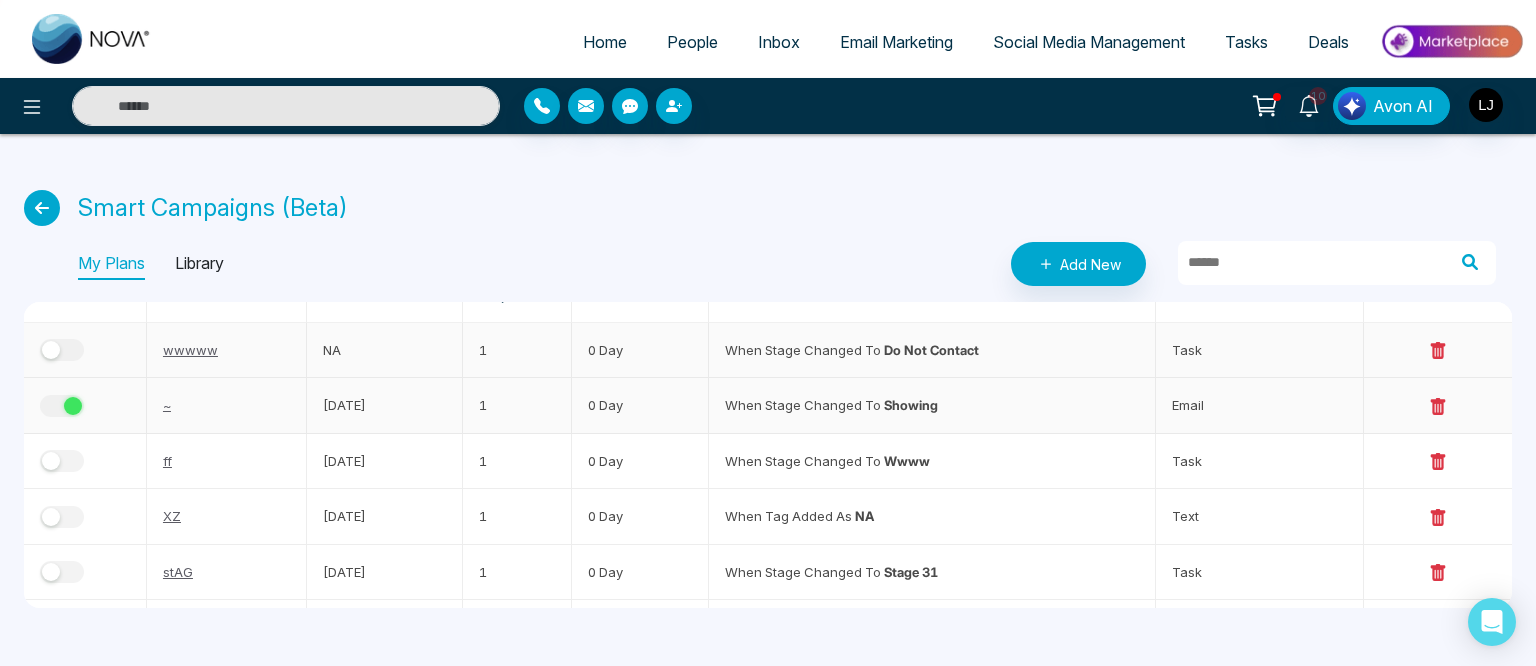 scroll, scrollTop: 0, scrollLeft: 0, axis: both 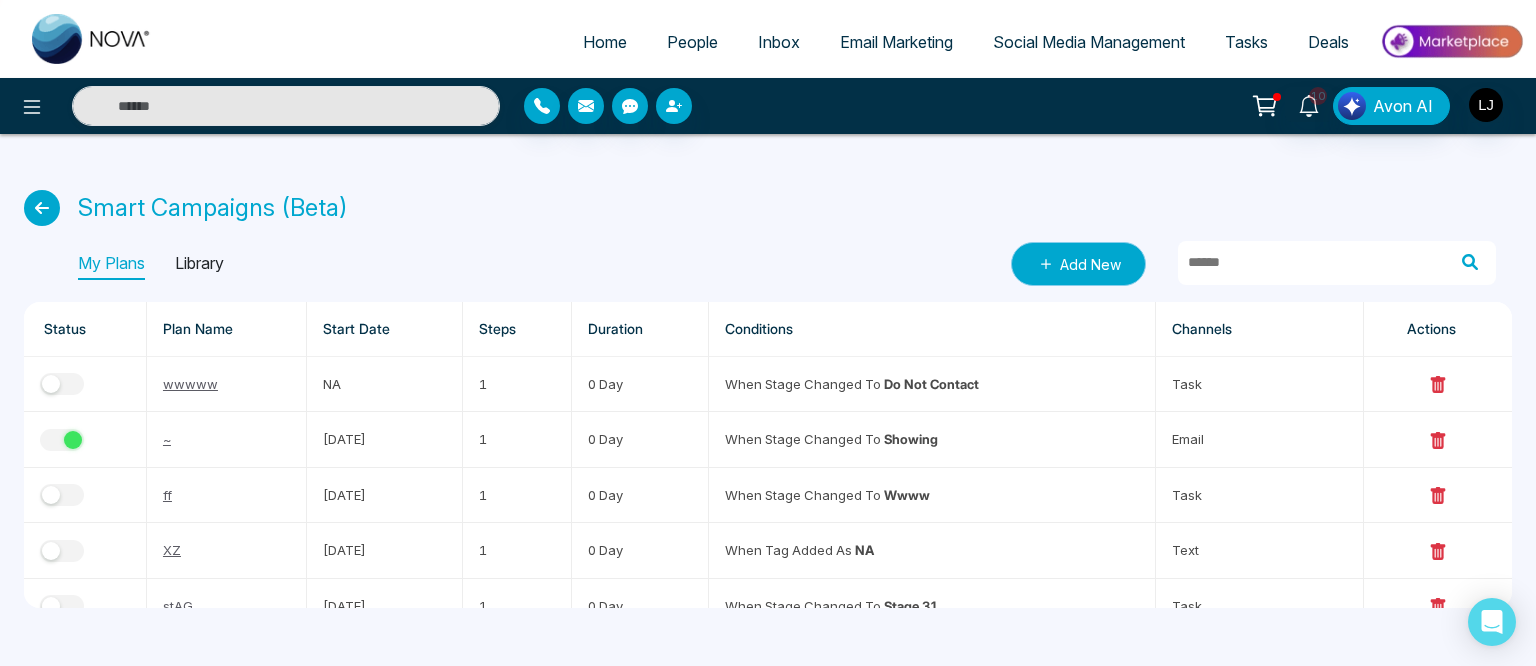 click on "Add New" at bounding box center [1078, 264] 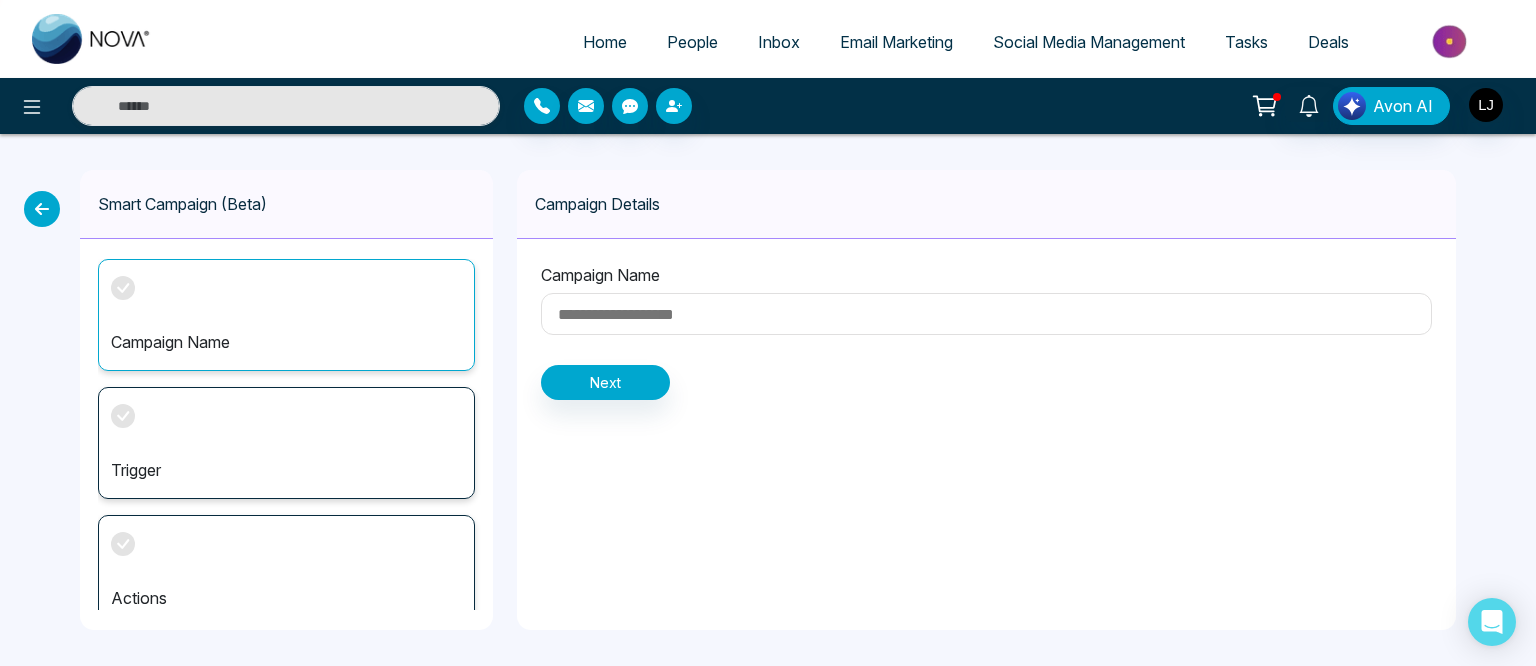click at bounding box center [986, 314] 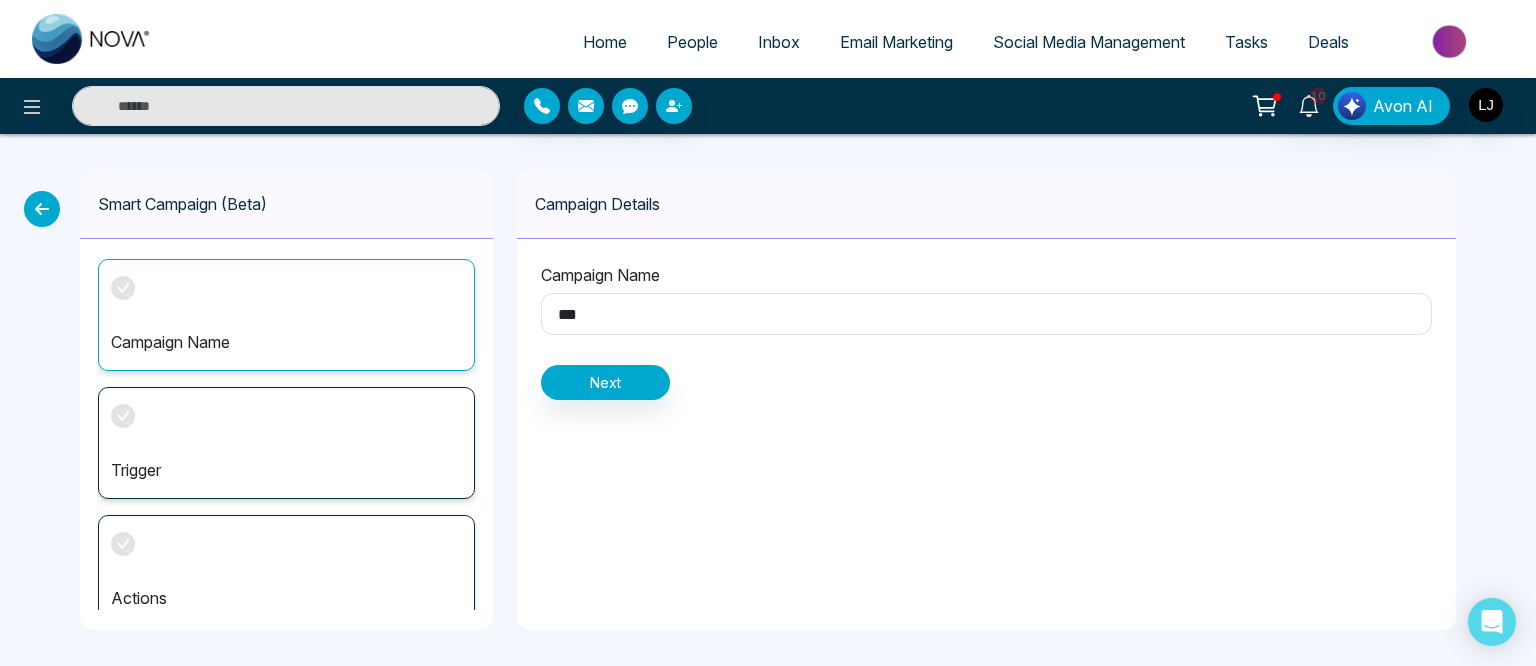 type on "***" 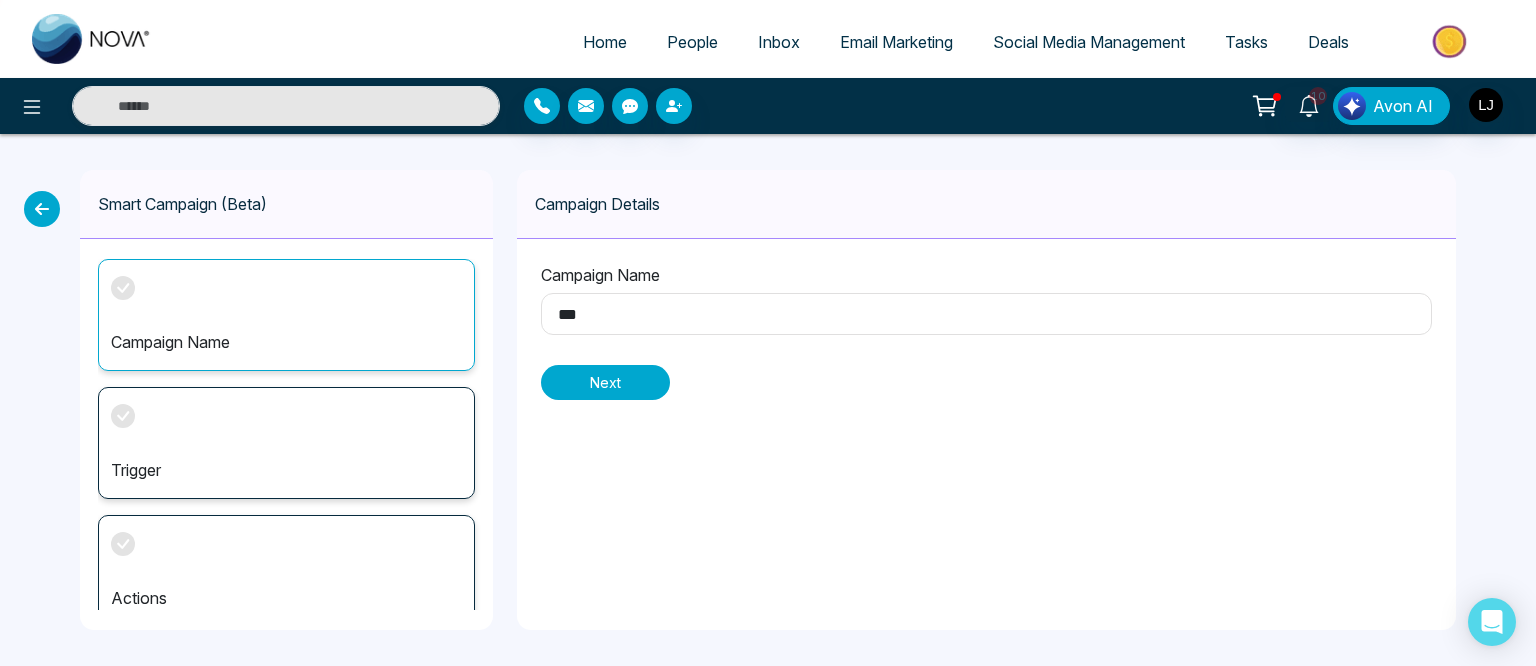 click on "Next" at bounding box center [605, 382] 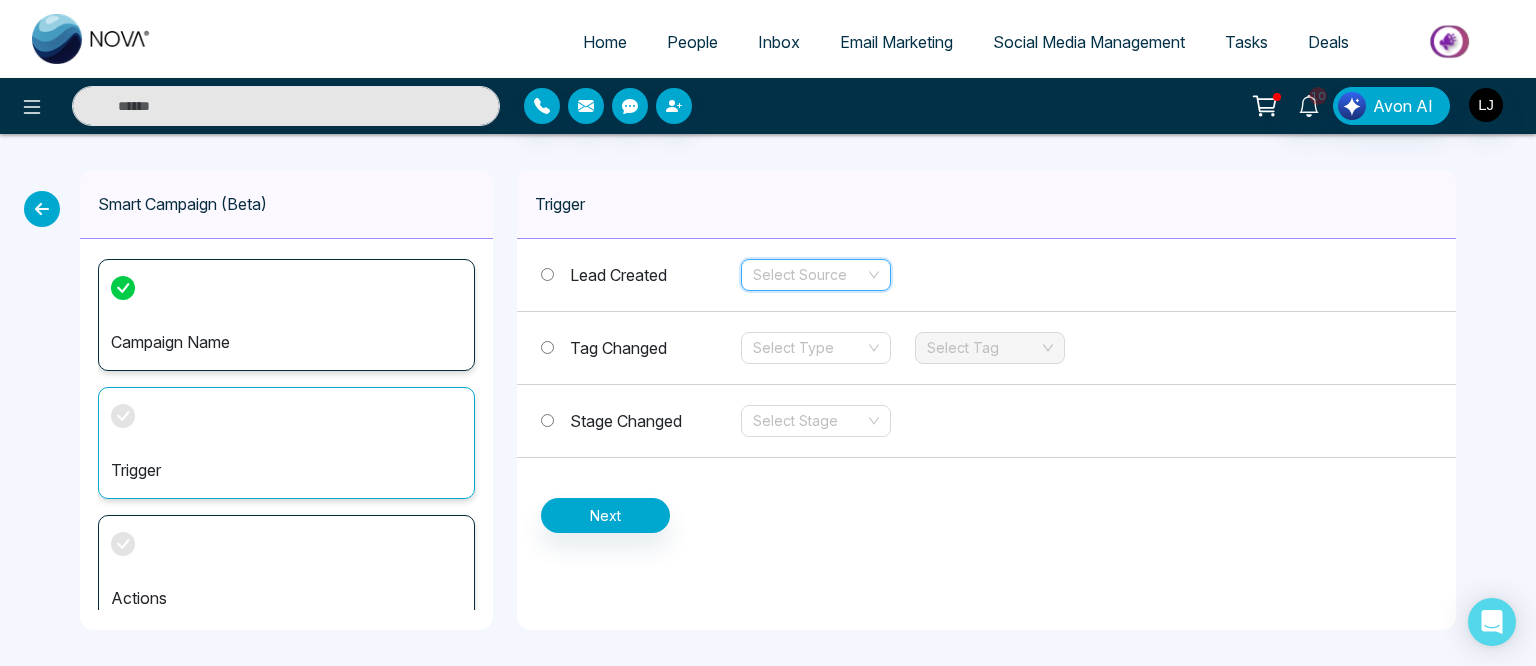 click at bounding box center [809, 275] 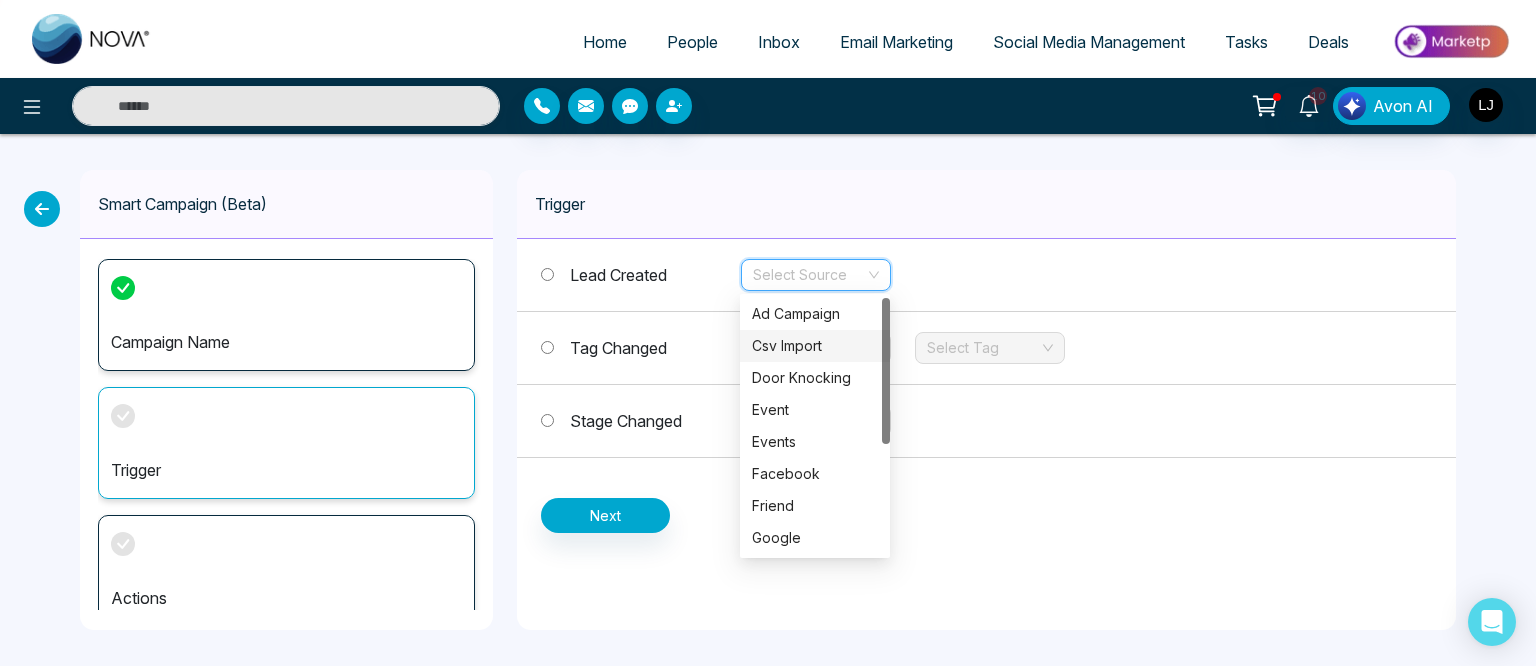 click on "Door Knocking" at bounding box center (815, 378) 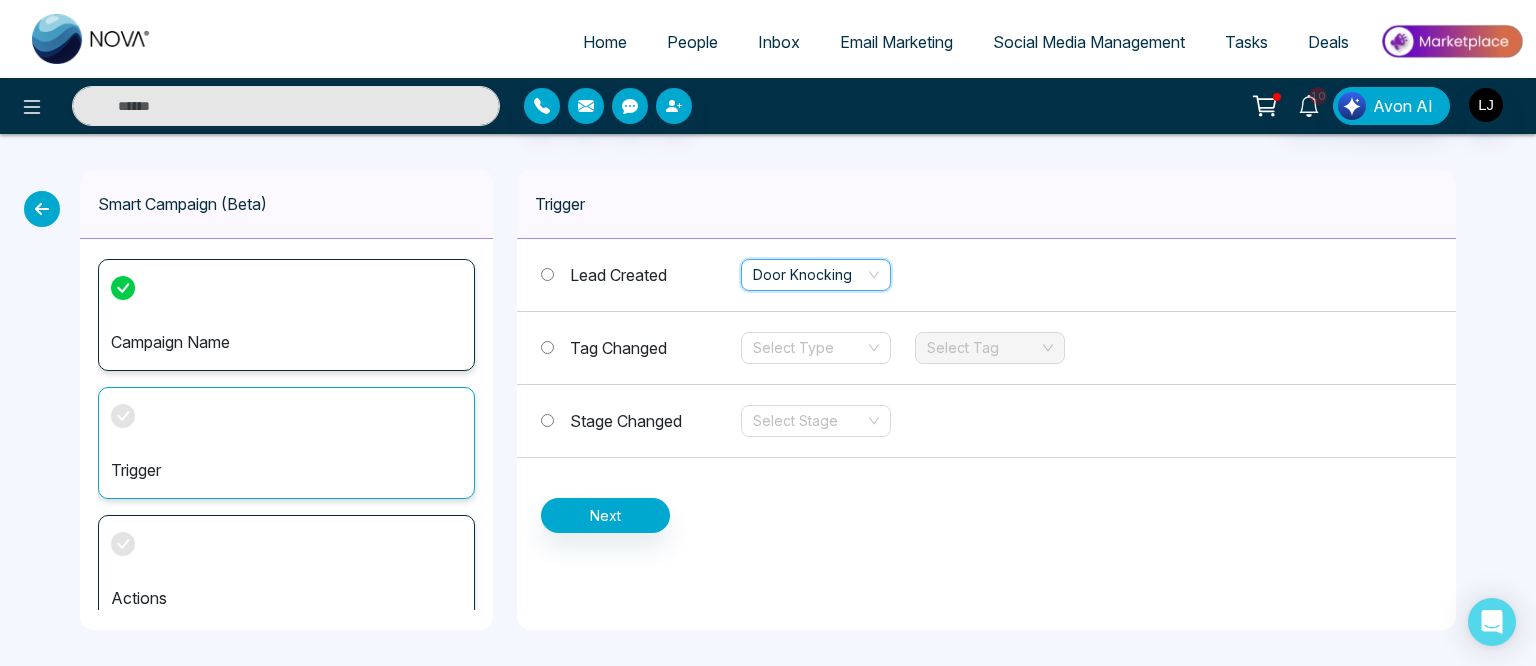 drag, startPoint x: 625, startPoint y: 483, endPoint x: 618, endPoint y: 498, distance: 16.552946 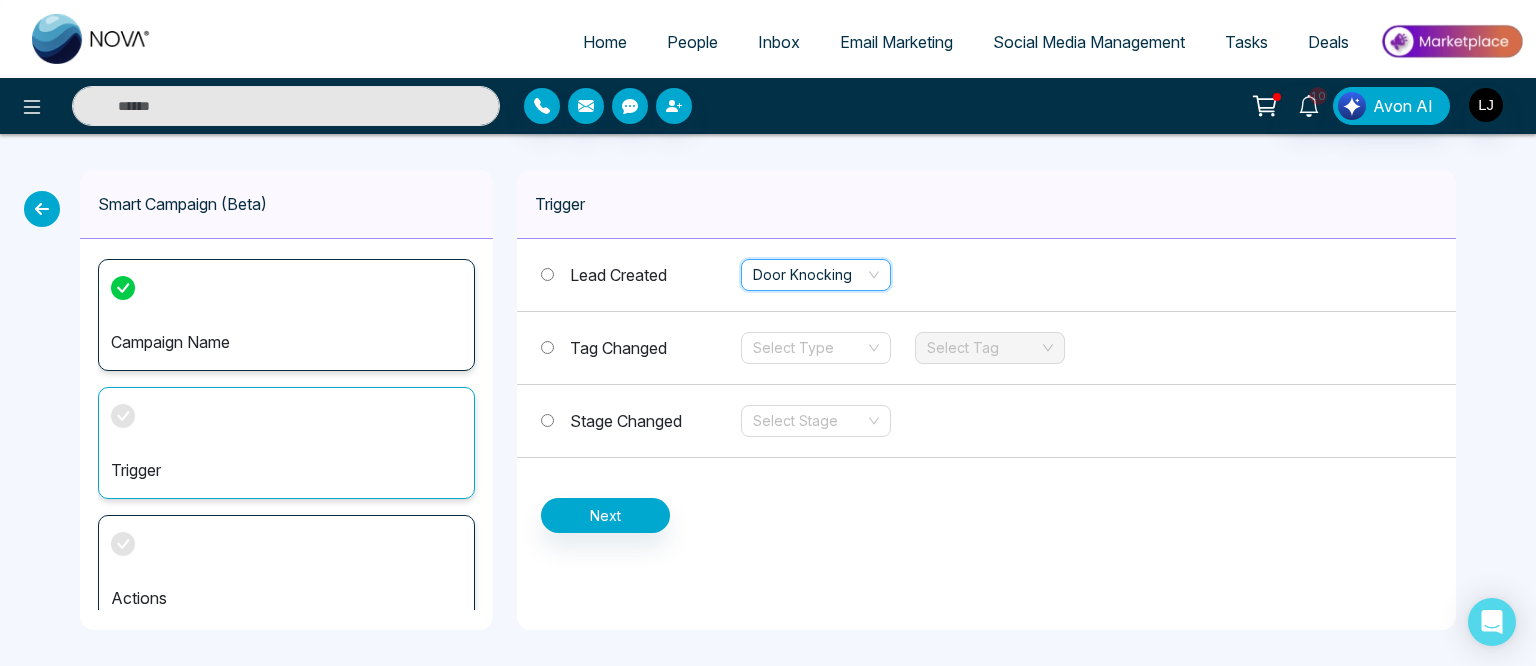 click on "Lead Created Door Knocking Door Knocking Tag Changed Select Type Select Tag Stage Changed Select Stage Next" at bounding box center (986, 386) 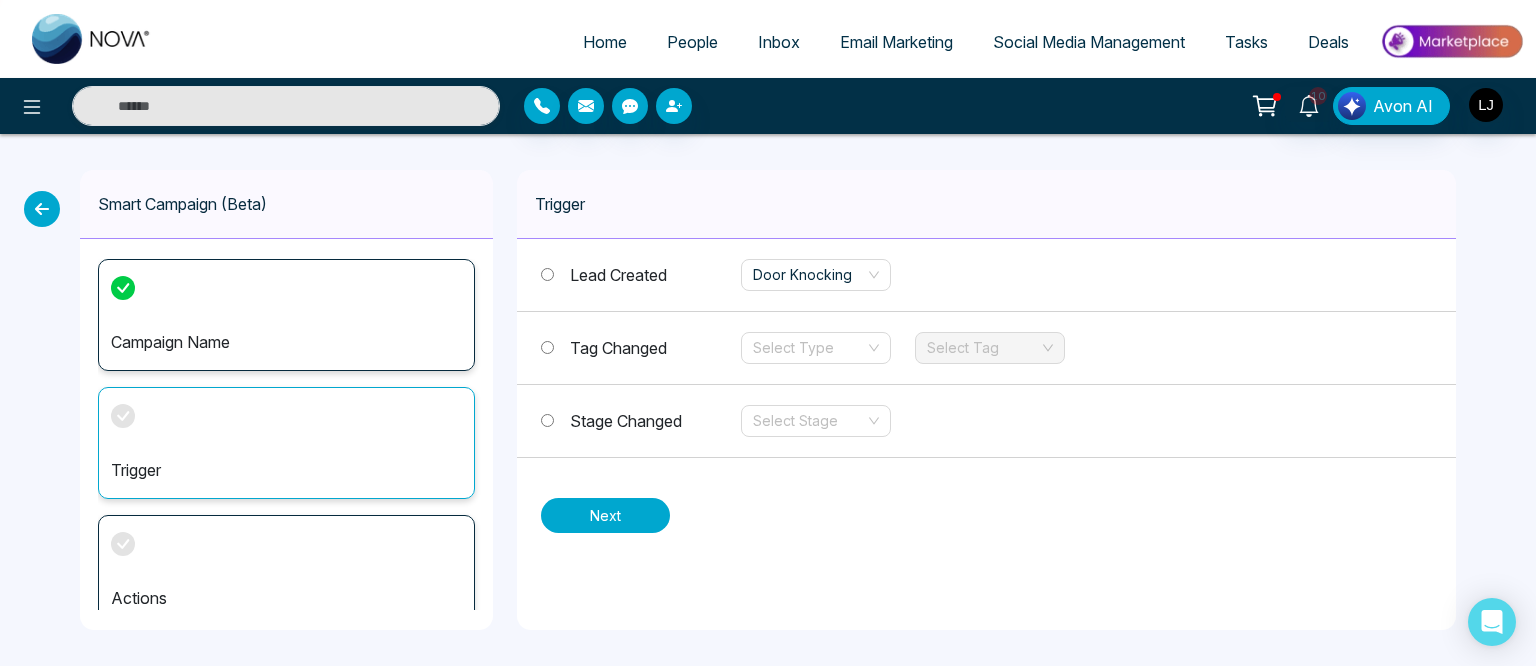 click on "Next" at bounding box center (605, 515) 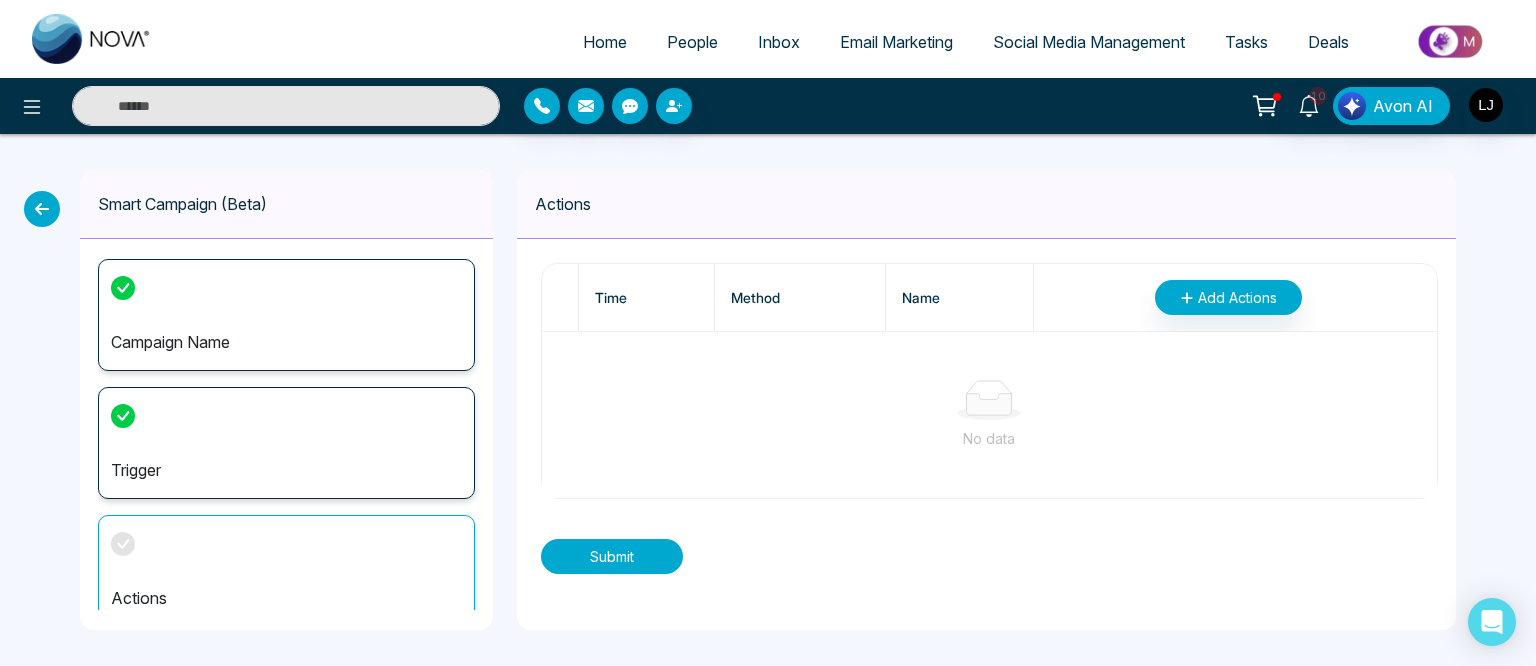 scroll, scrollTop: 16, scrollLeft: 0, axis: vertical 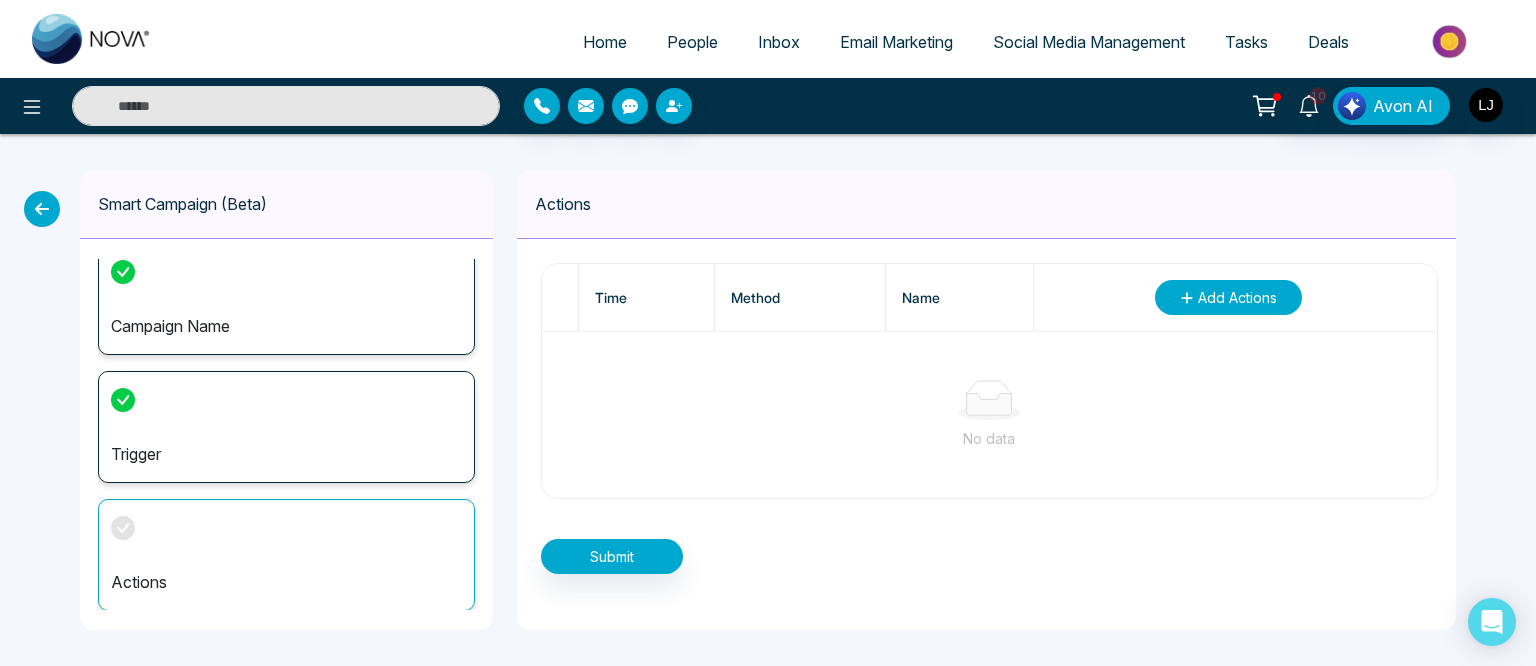 click on "Add Actions" at bounding box center [1237, 297] 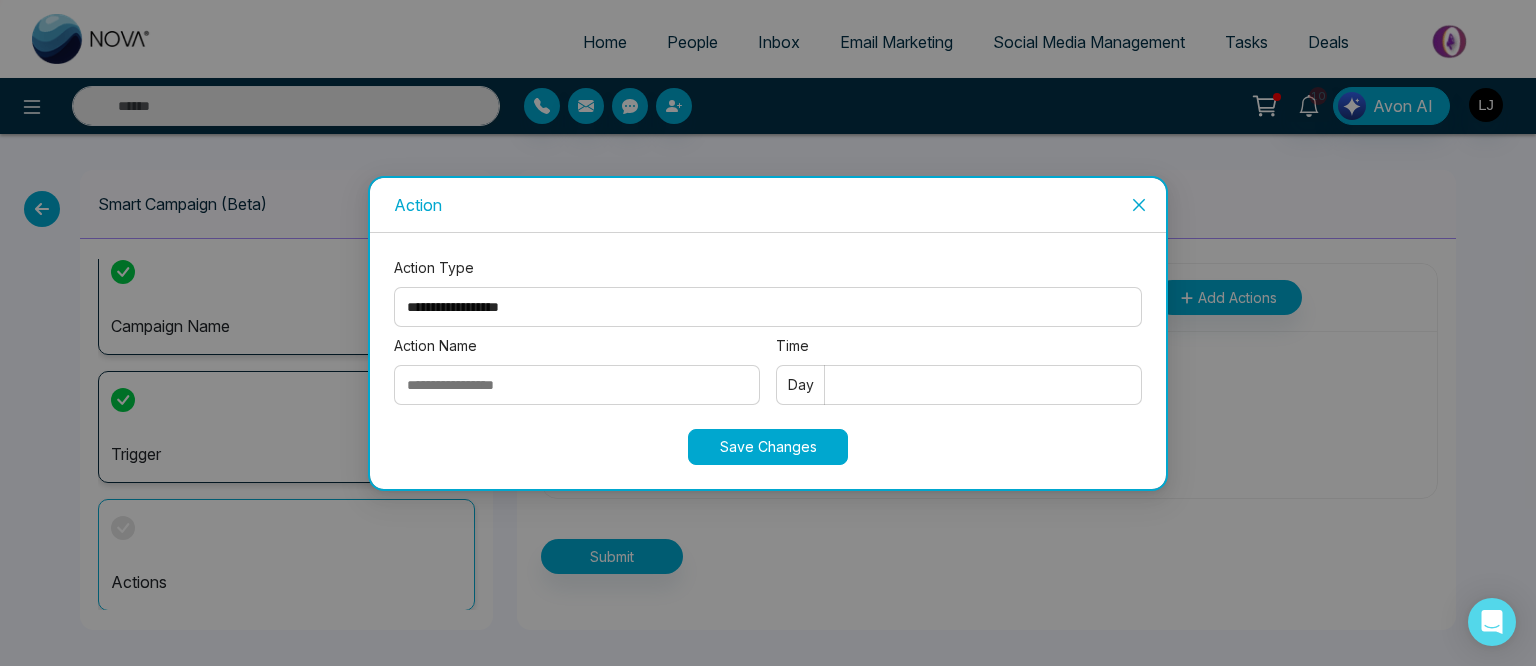 click on "**********" at bounding box center (768, 307) 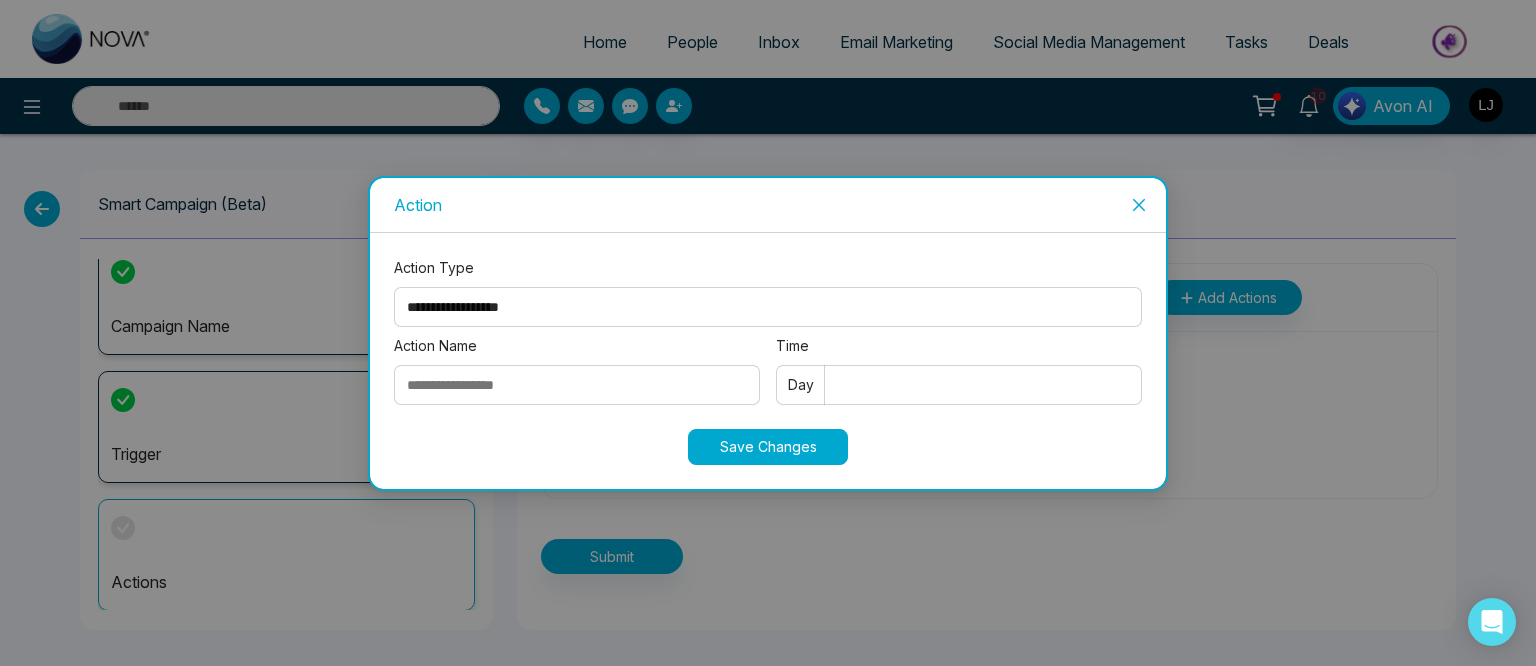 select on "****" 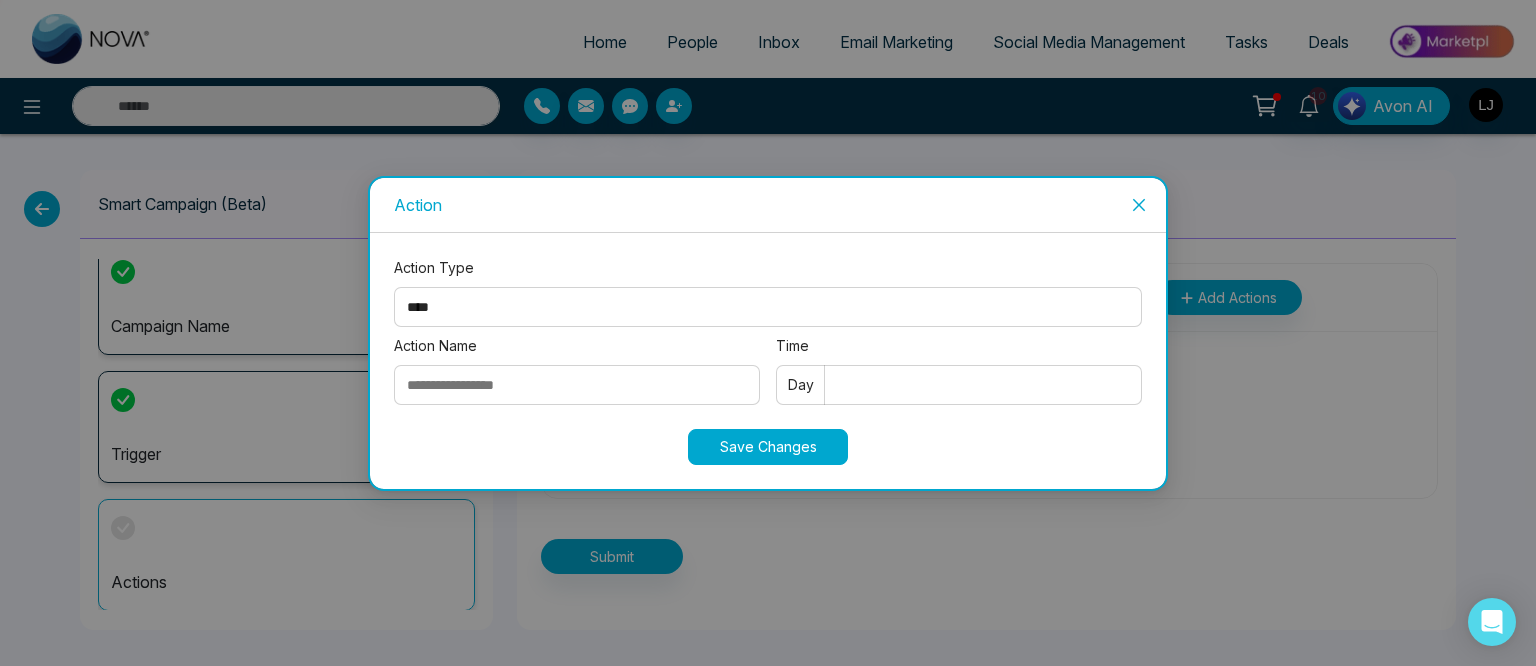 click on "**********" at bounding box center (768, 307) 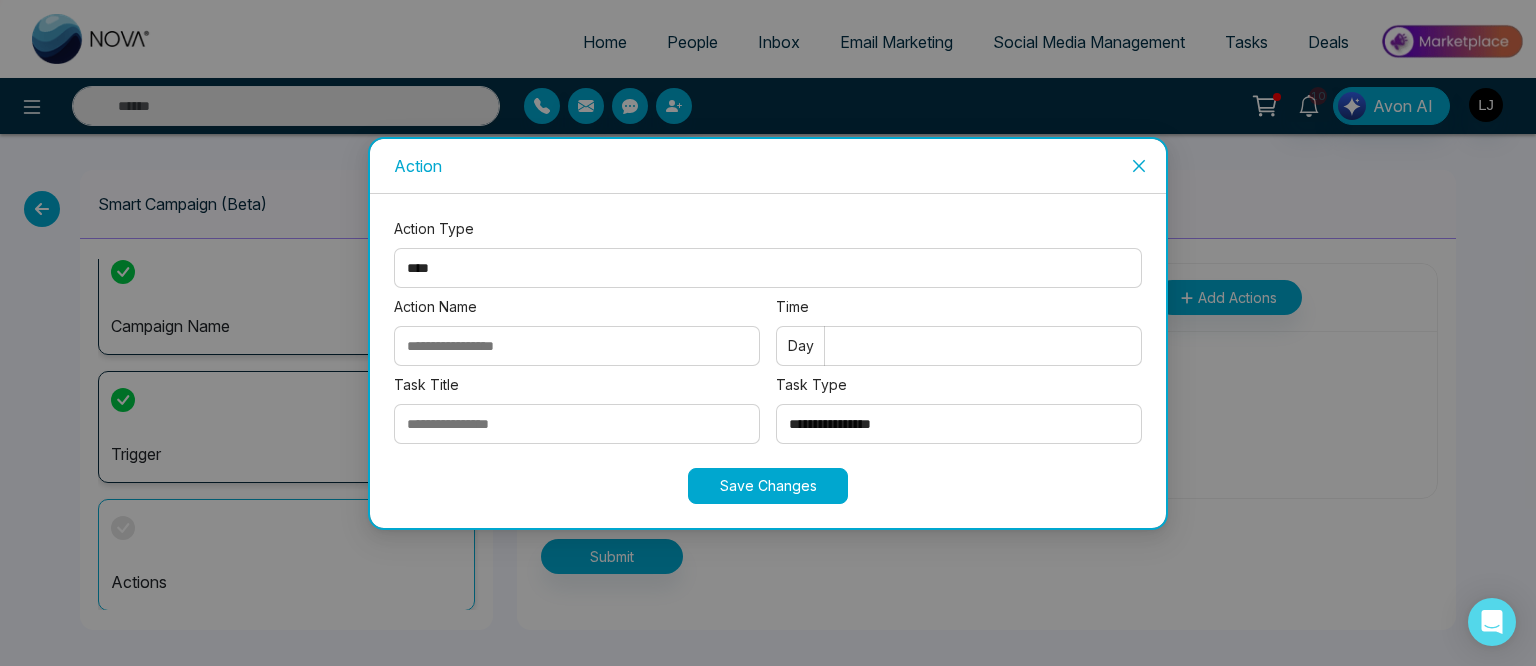 click on "Action Name" at bounding box center [577, 346] 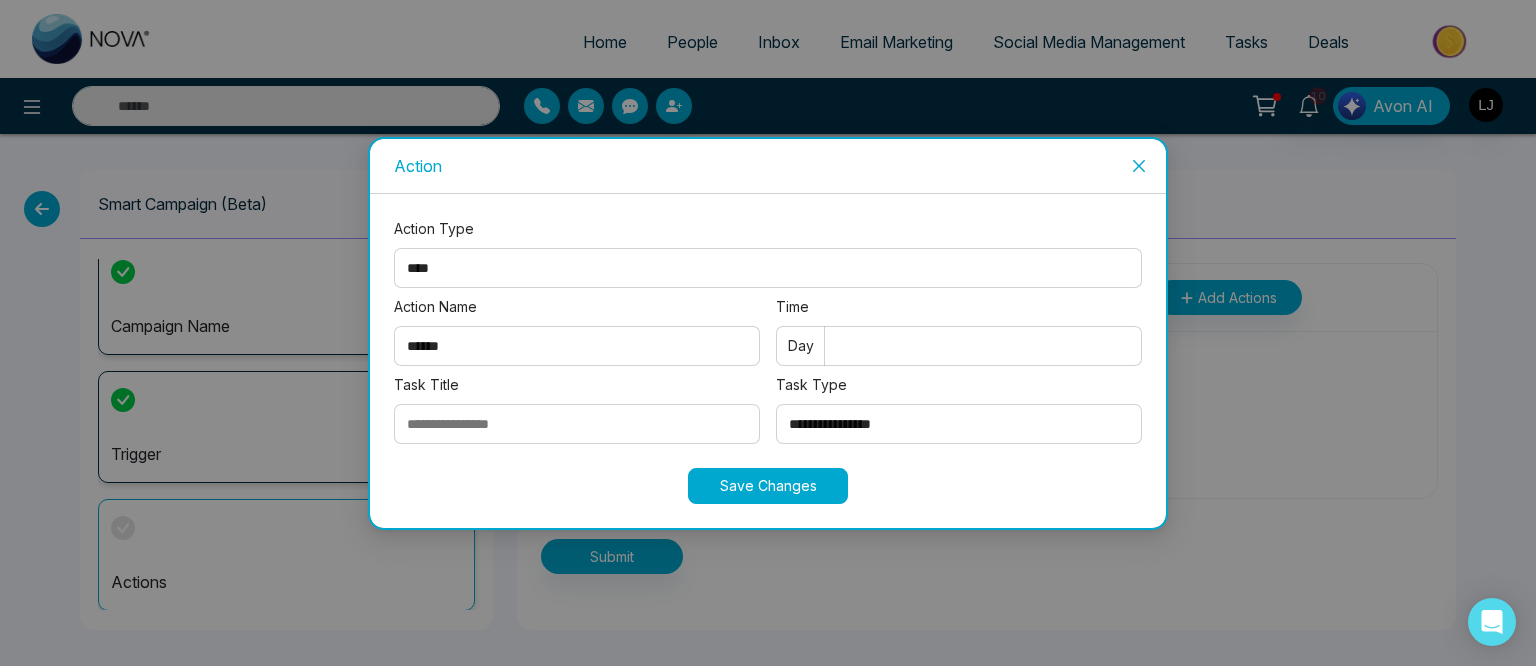 drag, startPoint x: 468, startPoint y: 417, endPoint x: 475, endPoint y: 434, distance: 18.384777 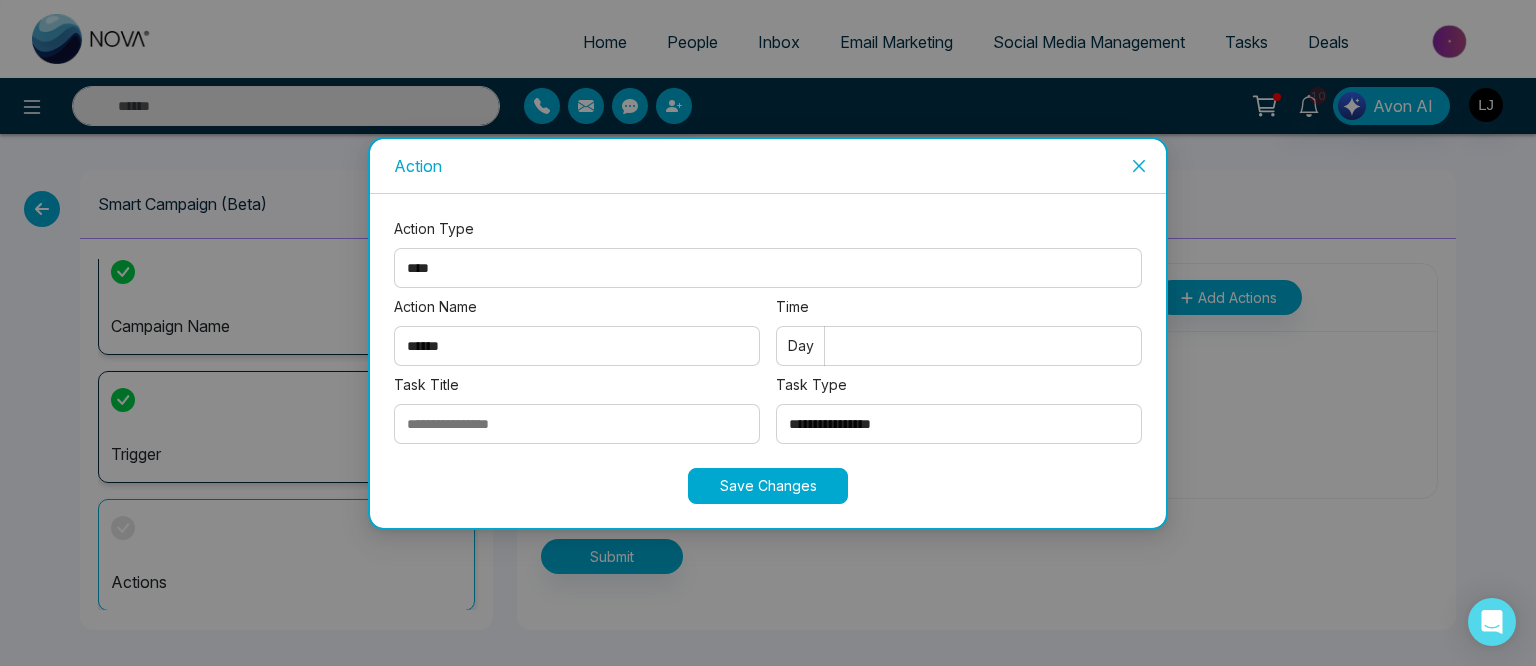 click on "Task Title" at bounding box center (577, 424) 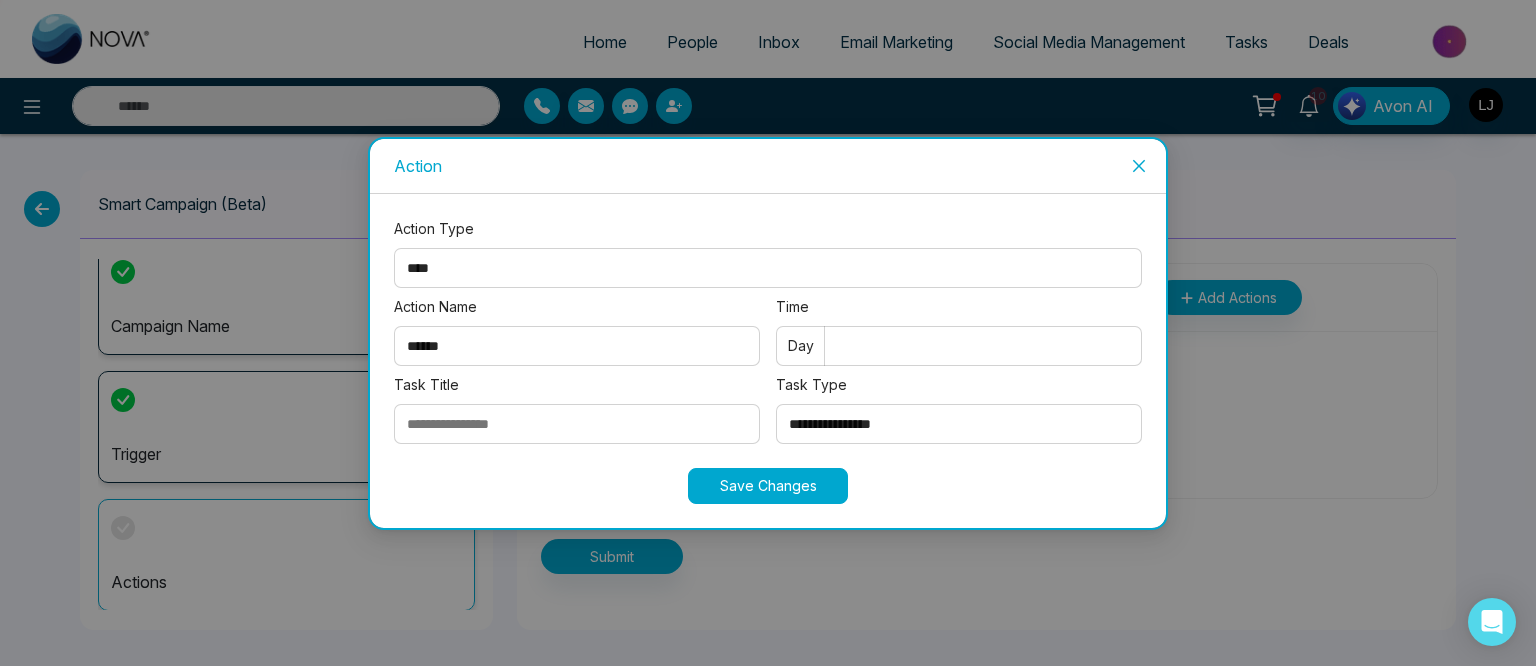 type on "**********" 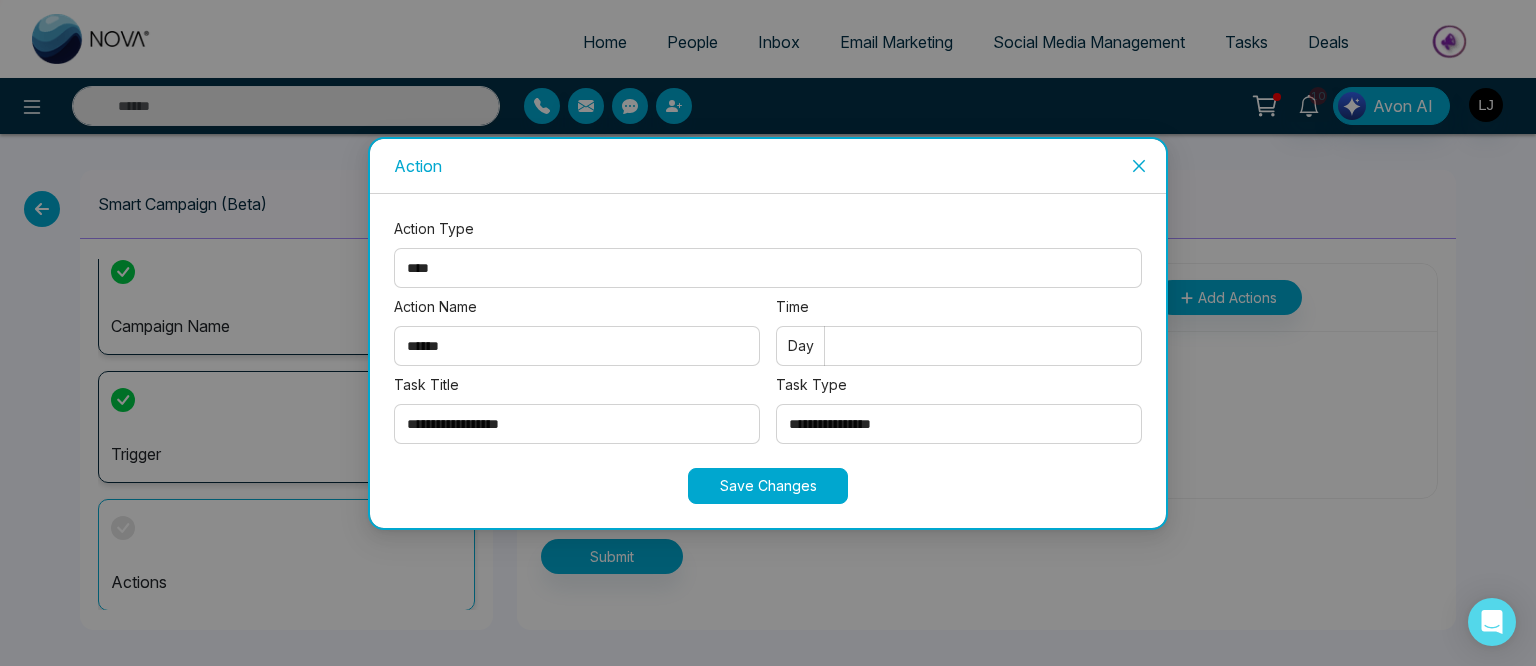 click on "Time" at bounding box center (959, 346) 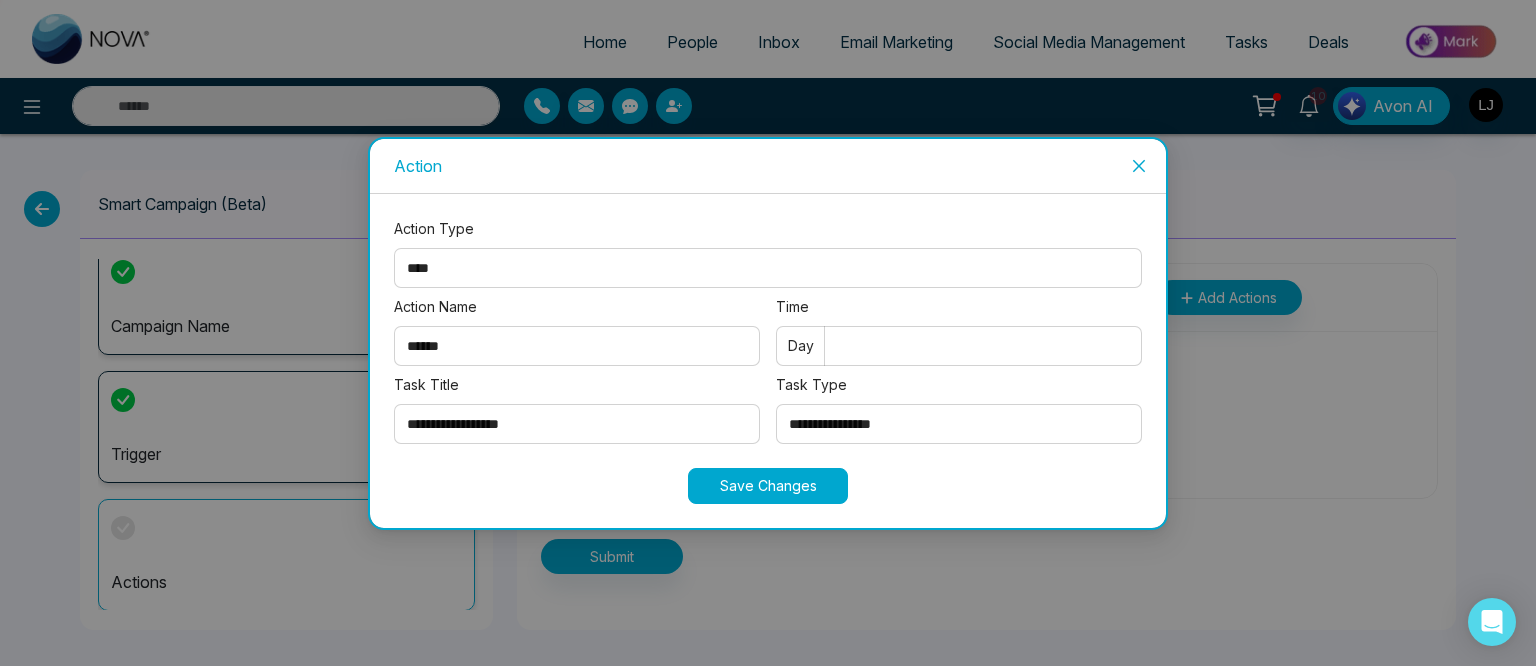 type on "*" 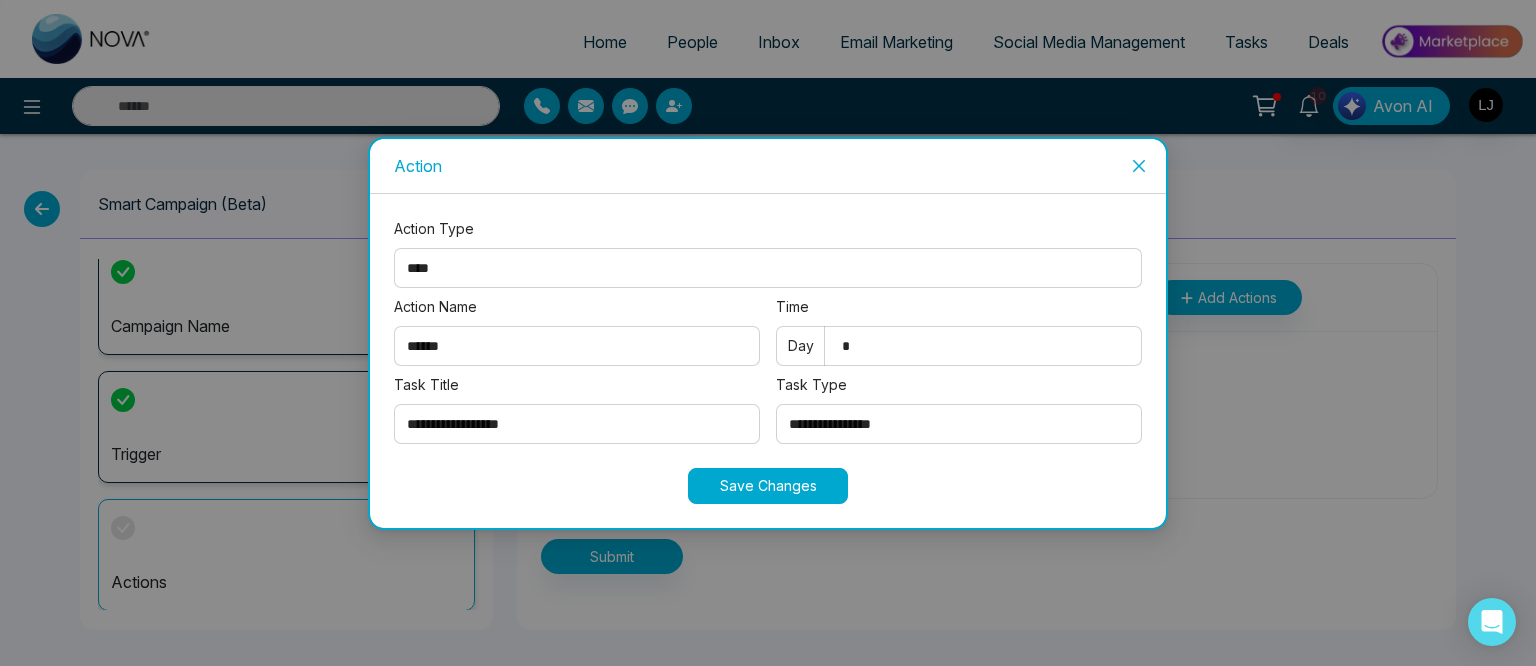 drag, startPoint x: 848, startPoint y: 433, endPoint x: 861, endPoint y: 431, distance: 13.152946 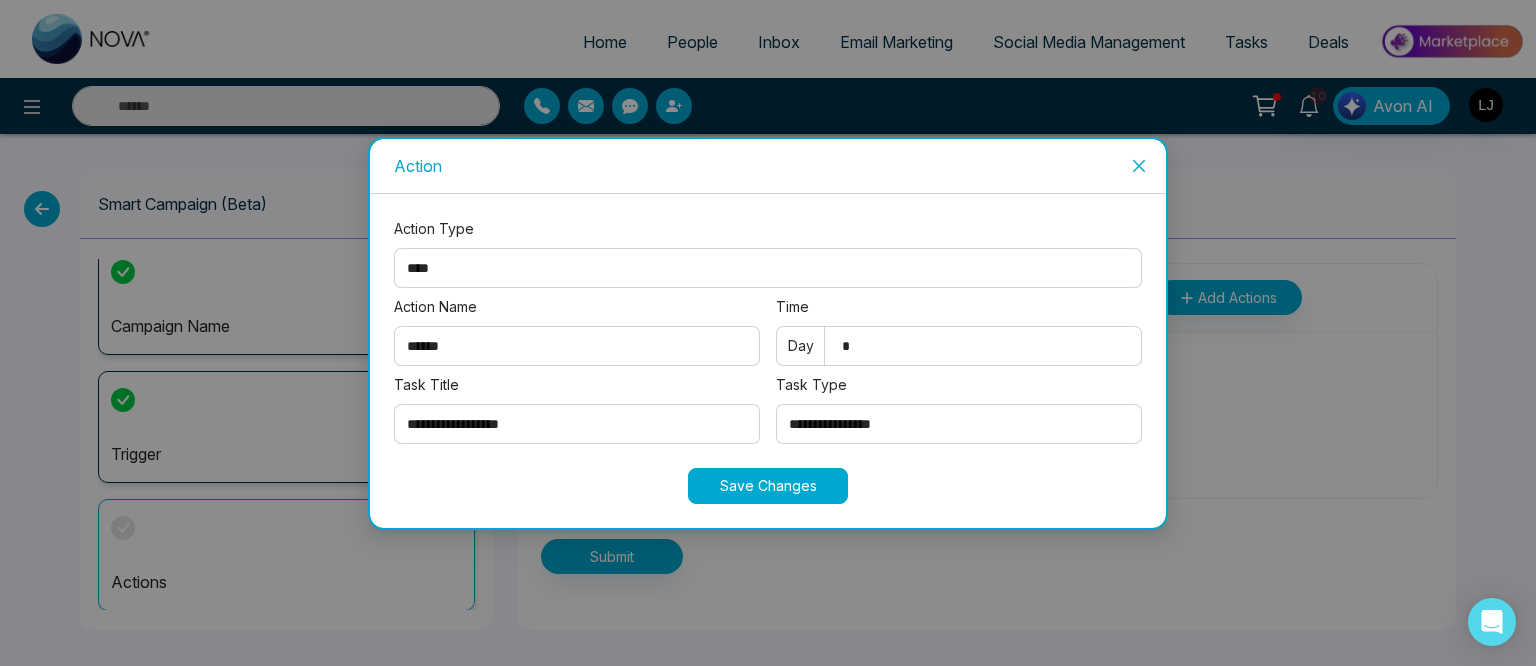click on "**********" at bounding box center (959, 424) 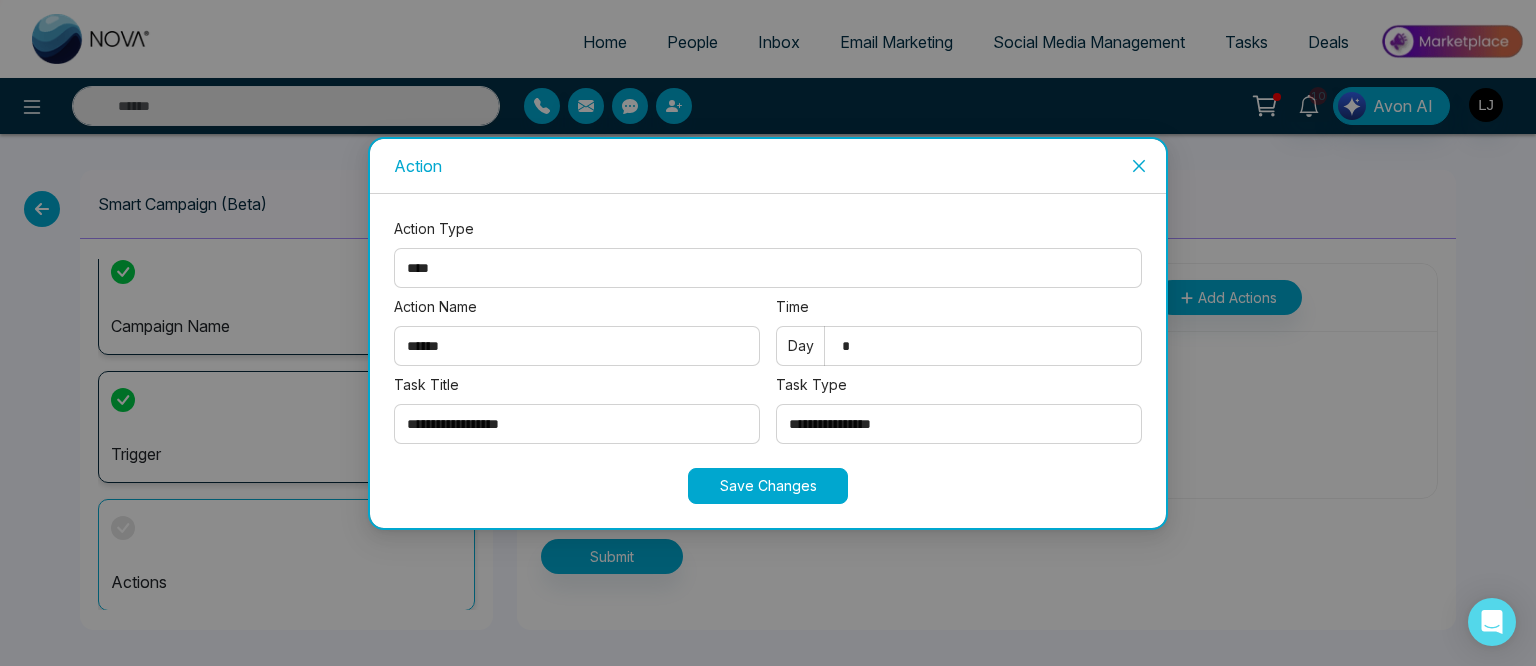 select on "****" 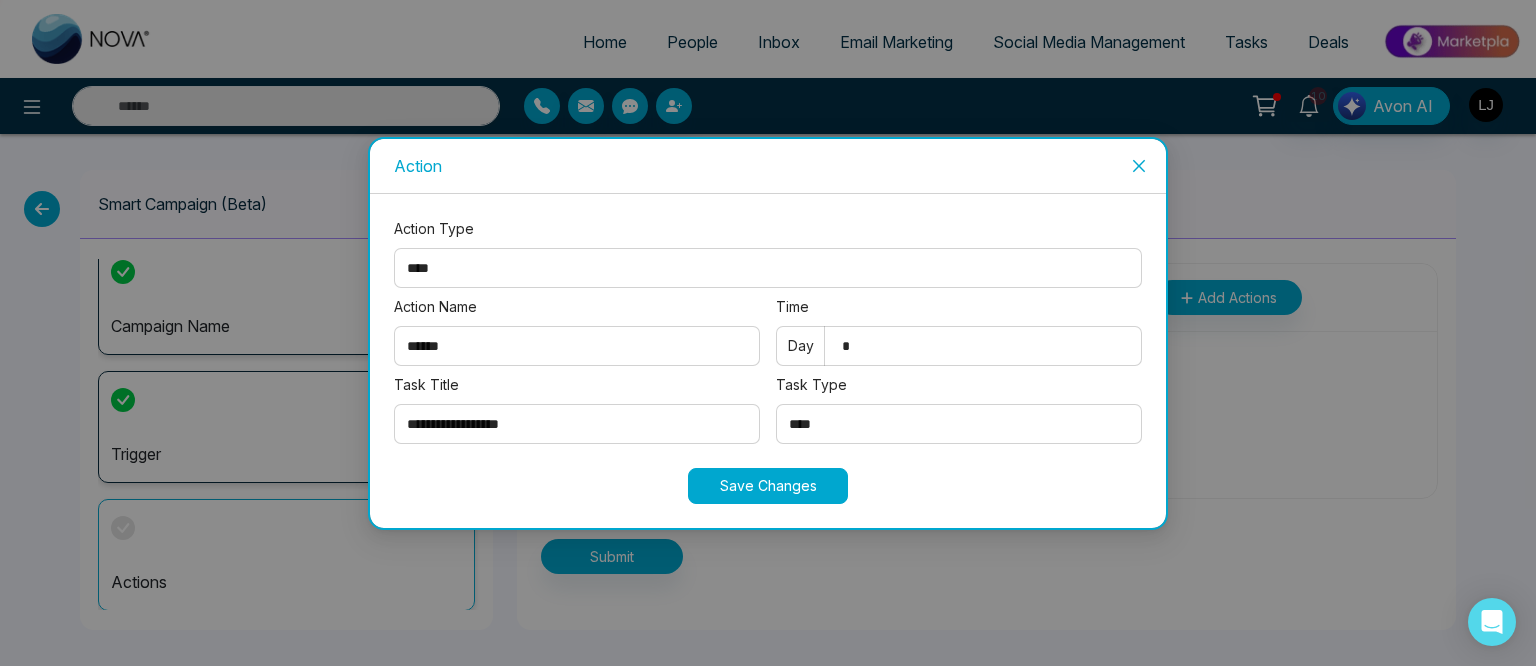 click on "**********" at bounding box center (959, 424) 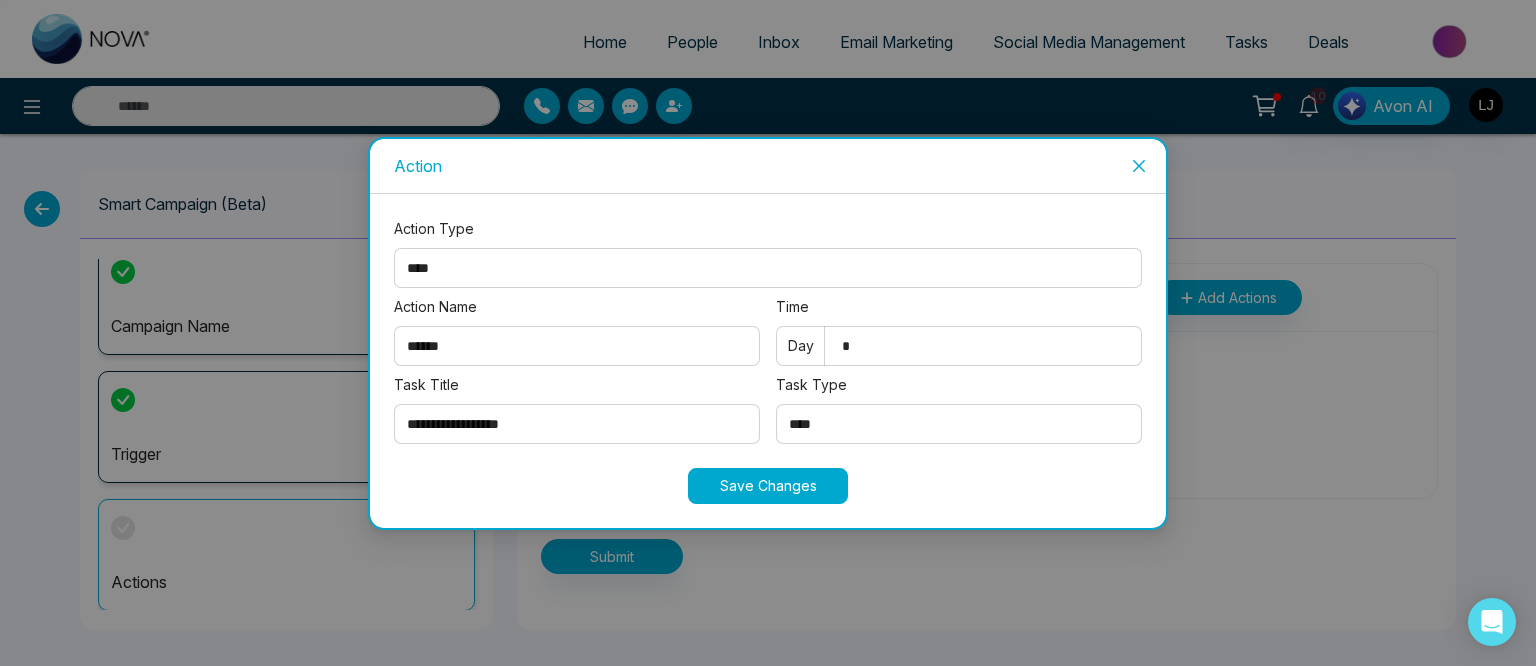 click on "Save Changes" at bounding box center [768, 486] 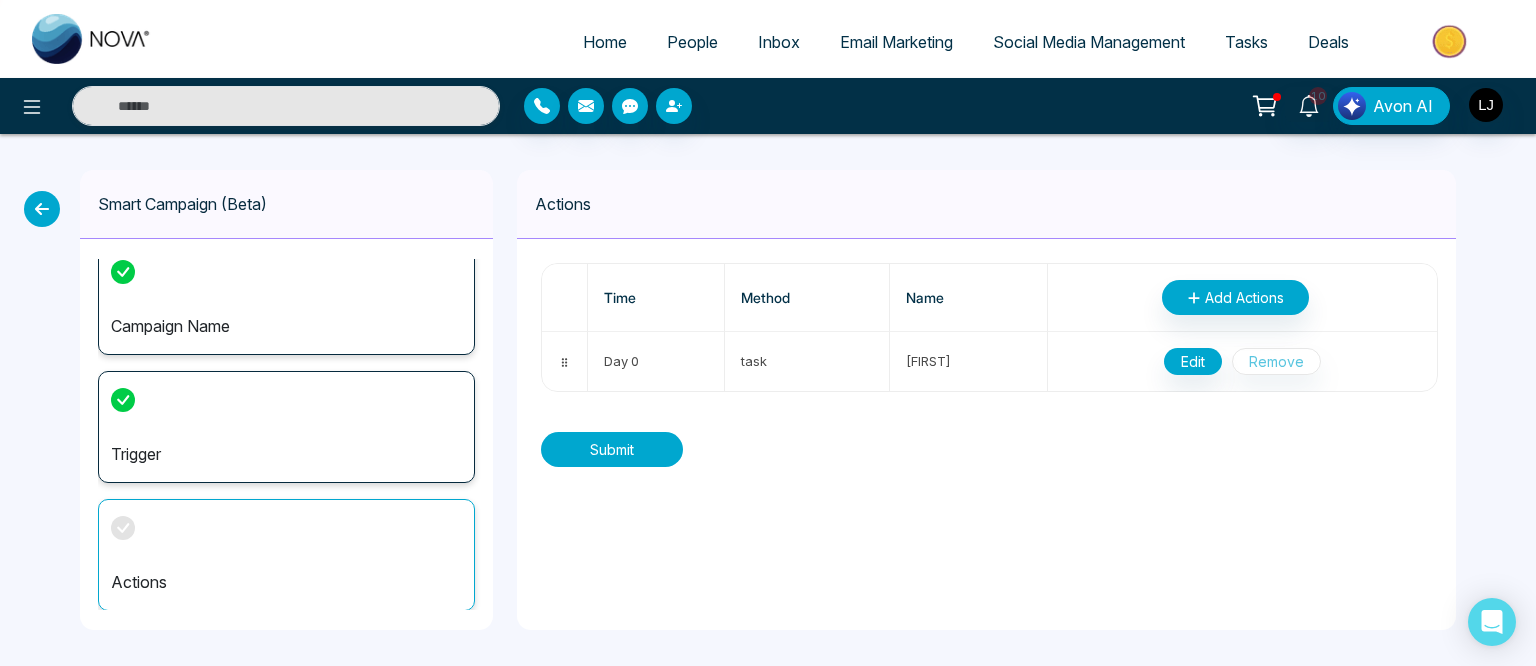 click on "Submit" at bounding box center [612, 449] 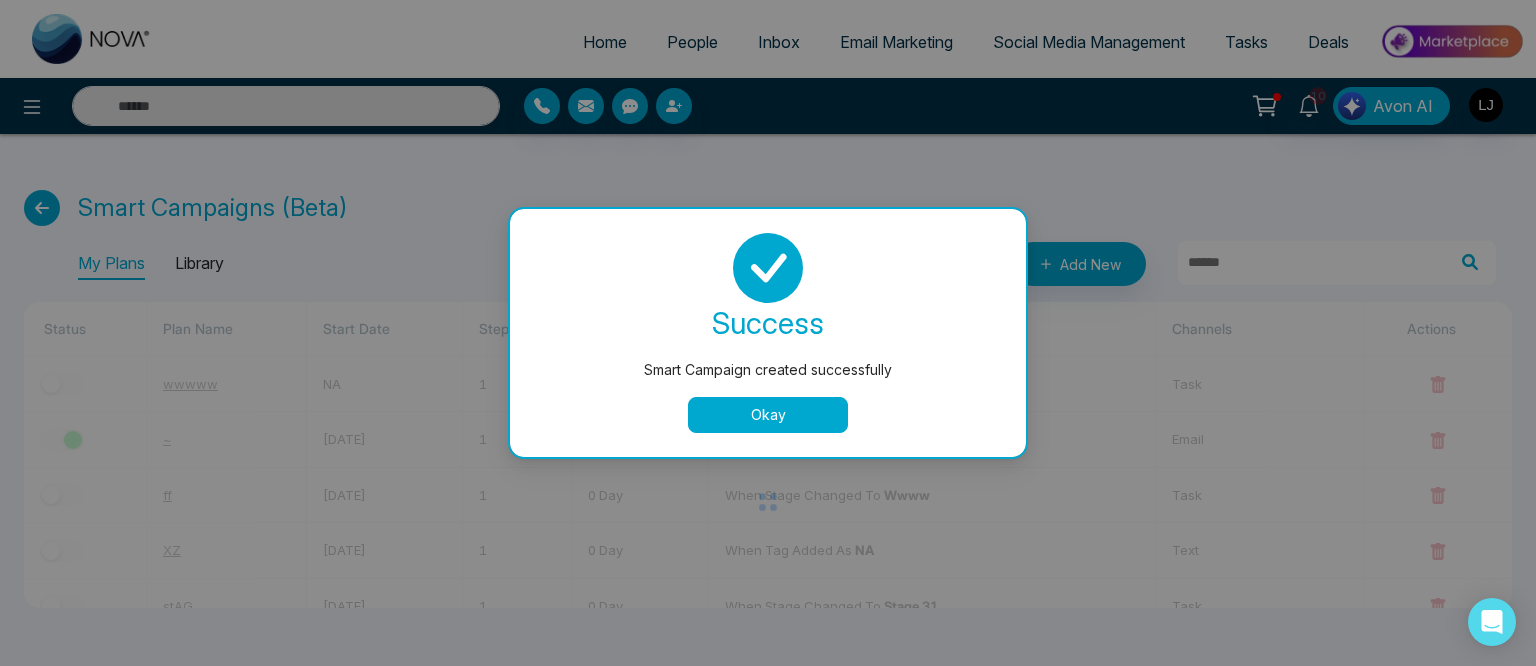 click on "Okay" at bounding box center [768, 415] 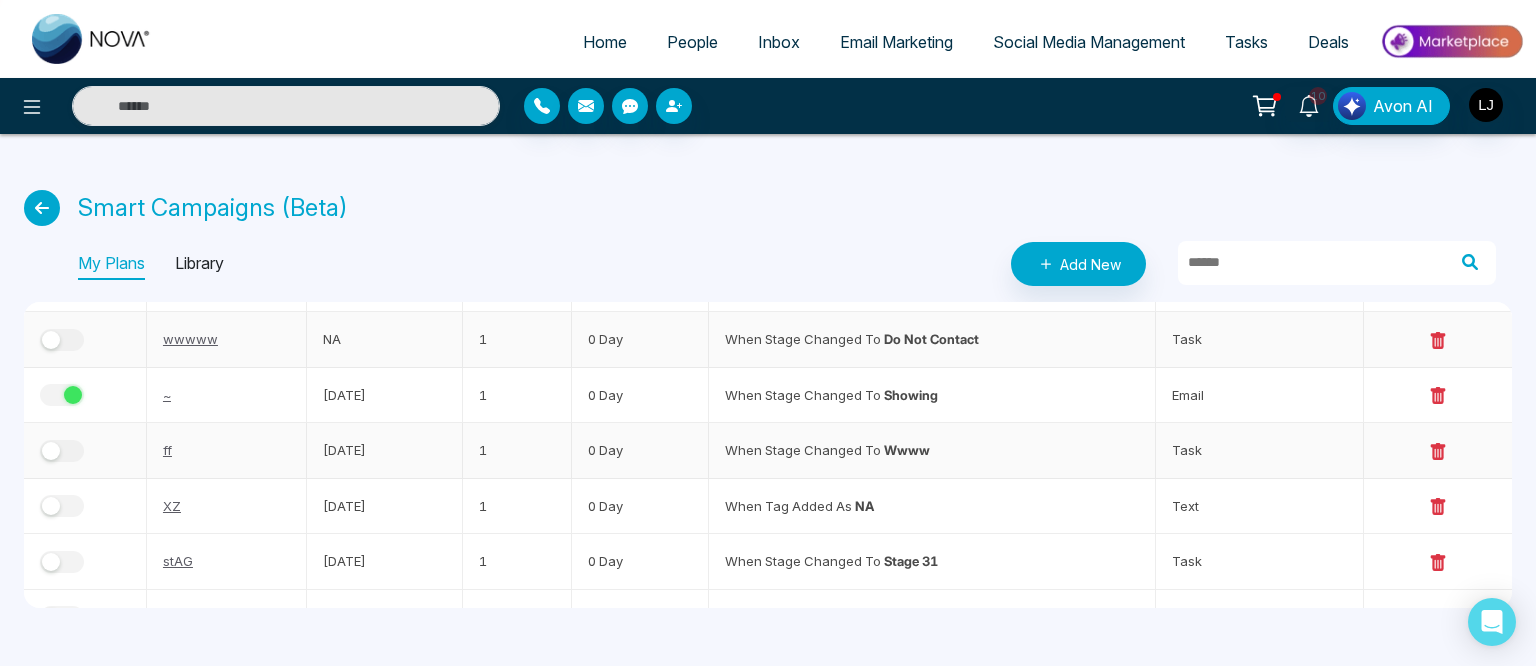scroll, scrollTop: 0, scrollLeft: 0, axis: both 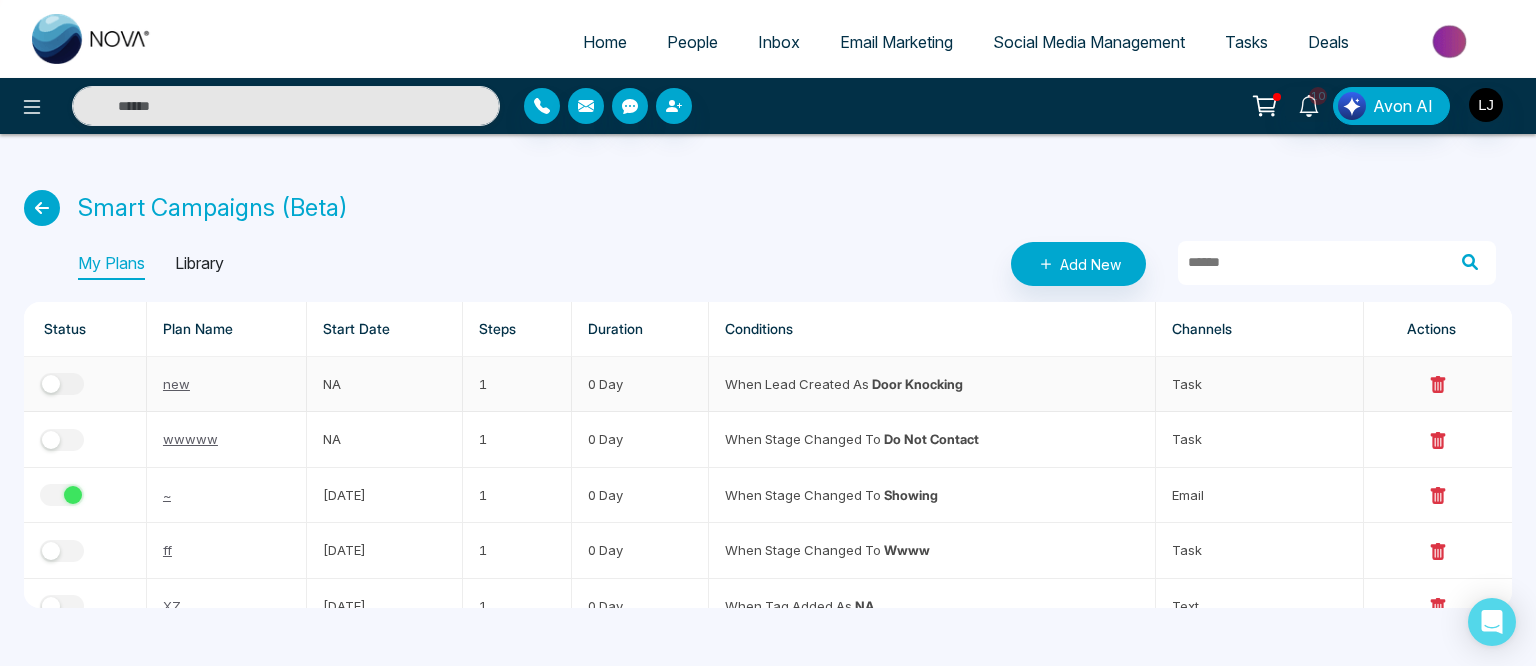 click at bounding box center [51, 384] 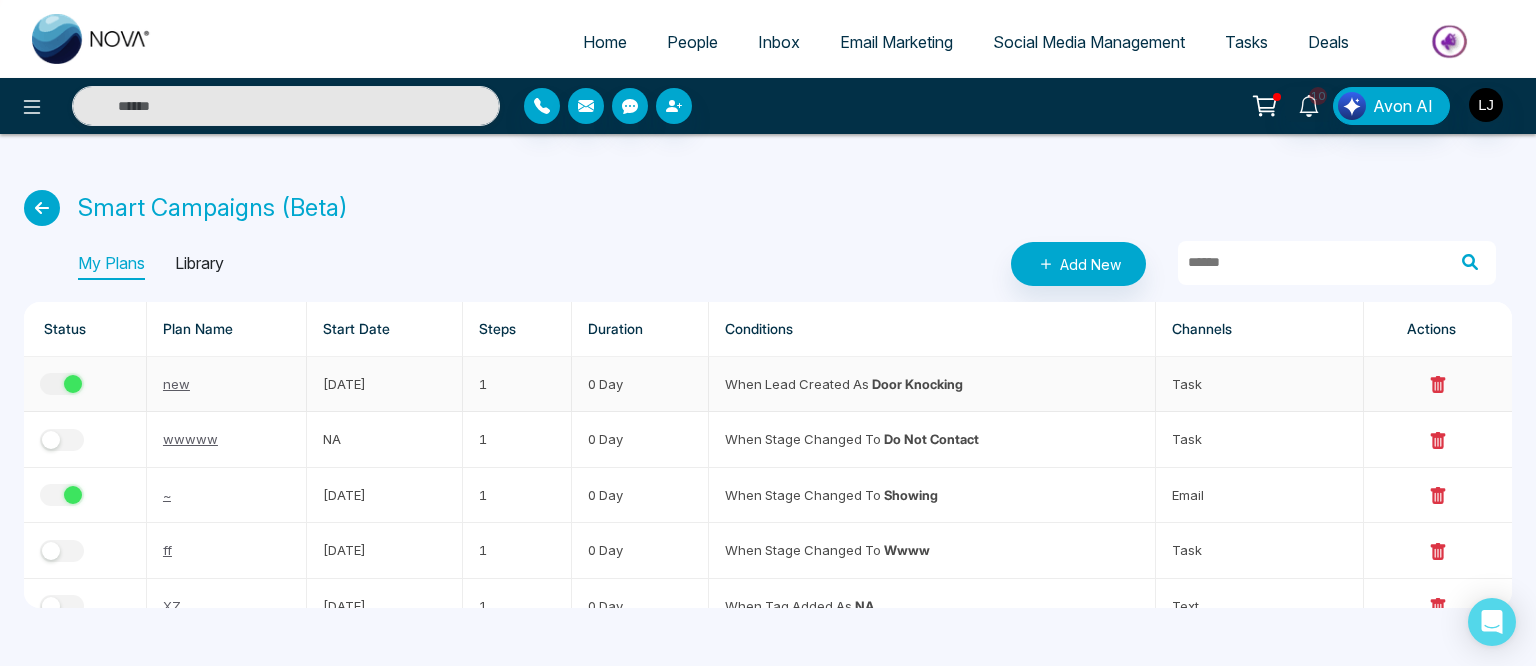 click at bounding box center (62, 384) 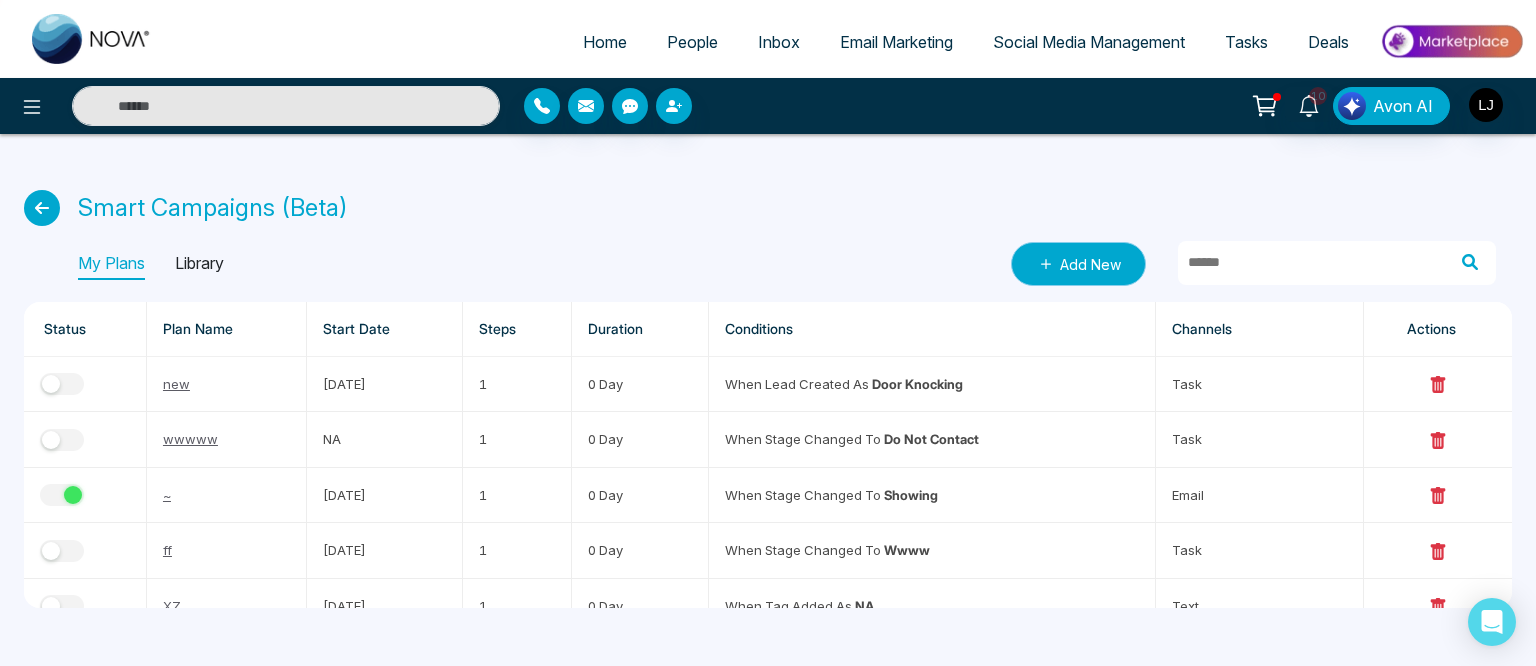 click on "Add New" at bounding box center [1078, 264] 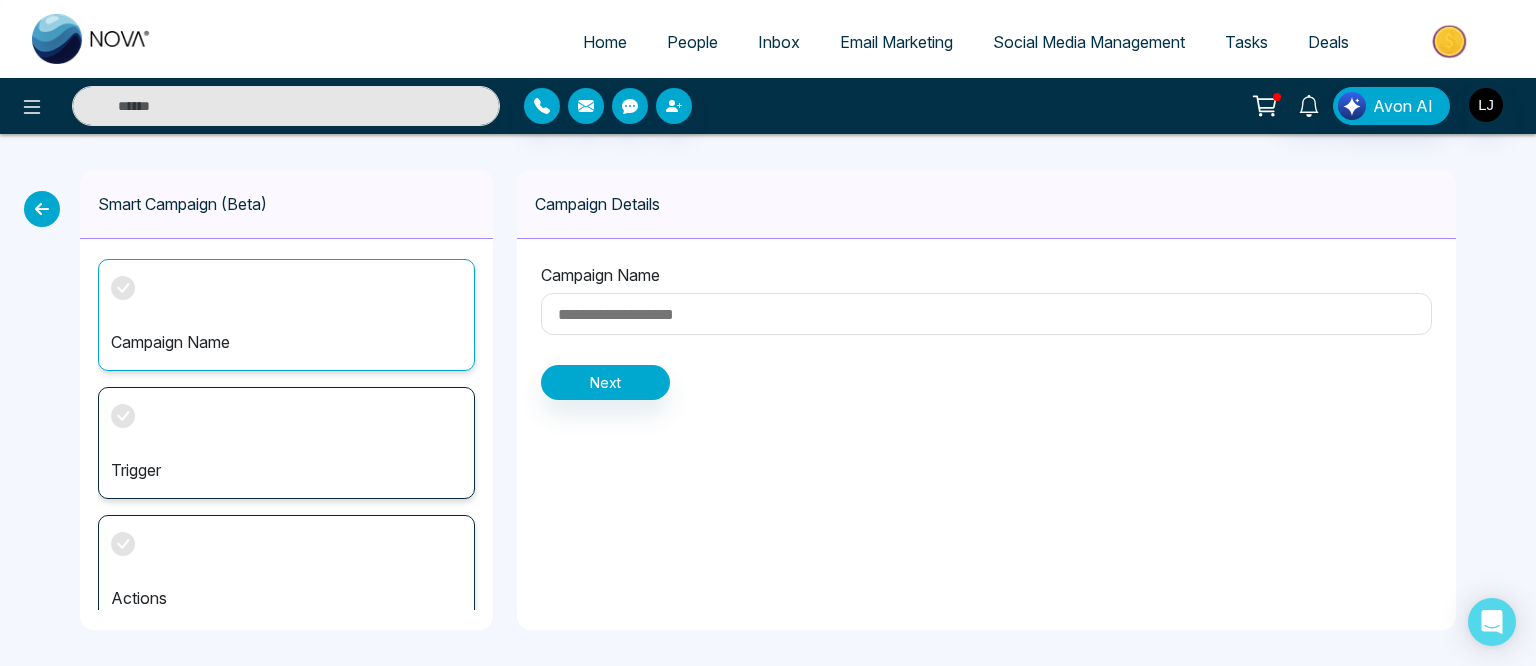 click at bounding box center (986, 314) 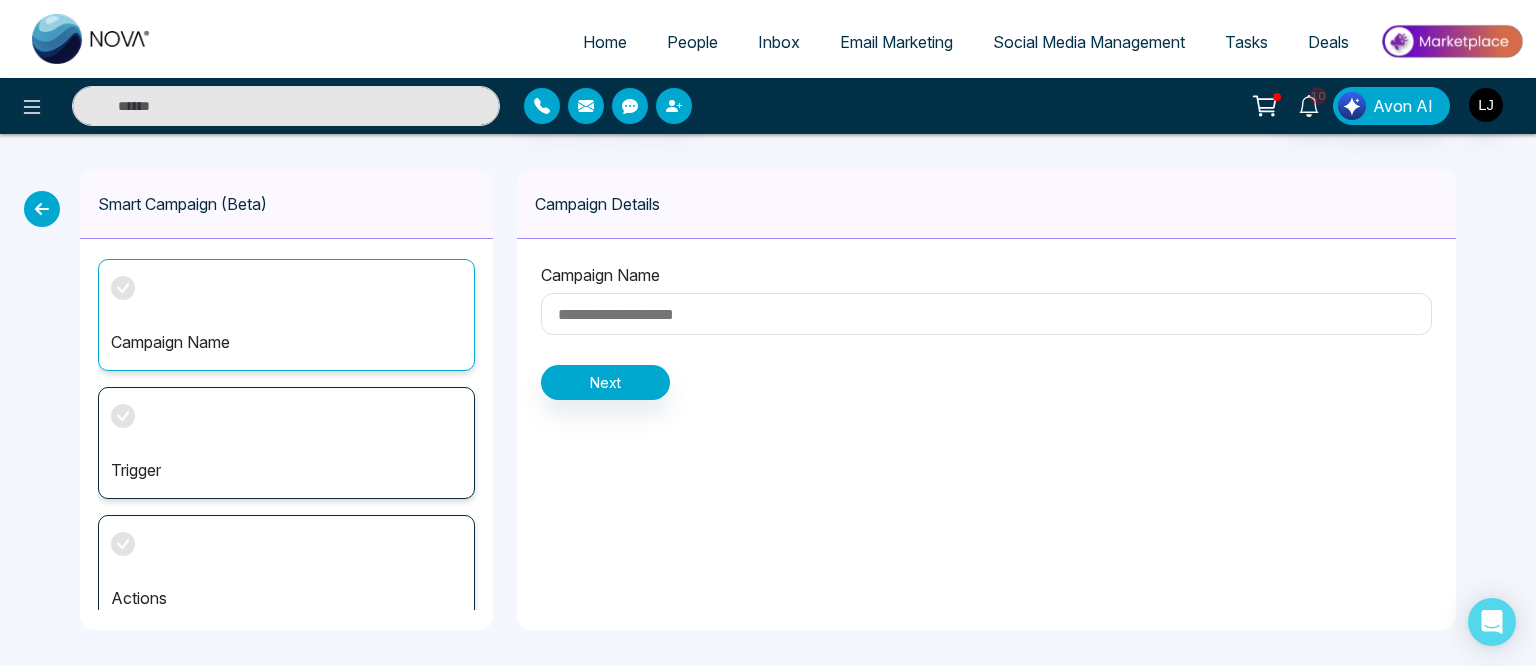 click at bounding box center (986, 314) 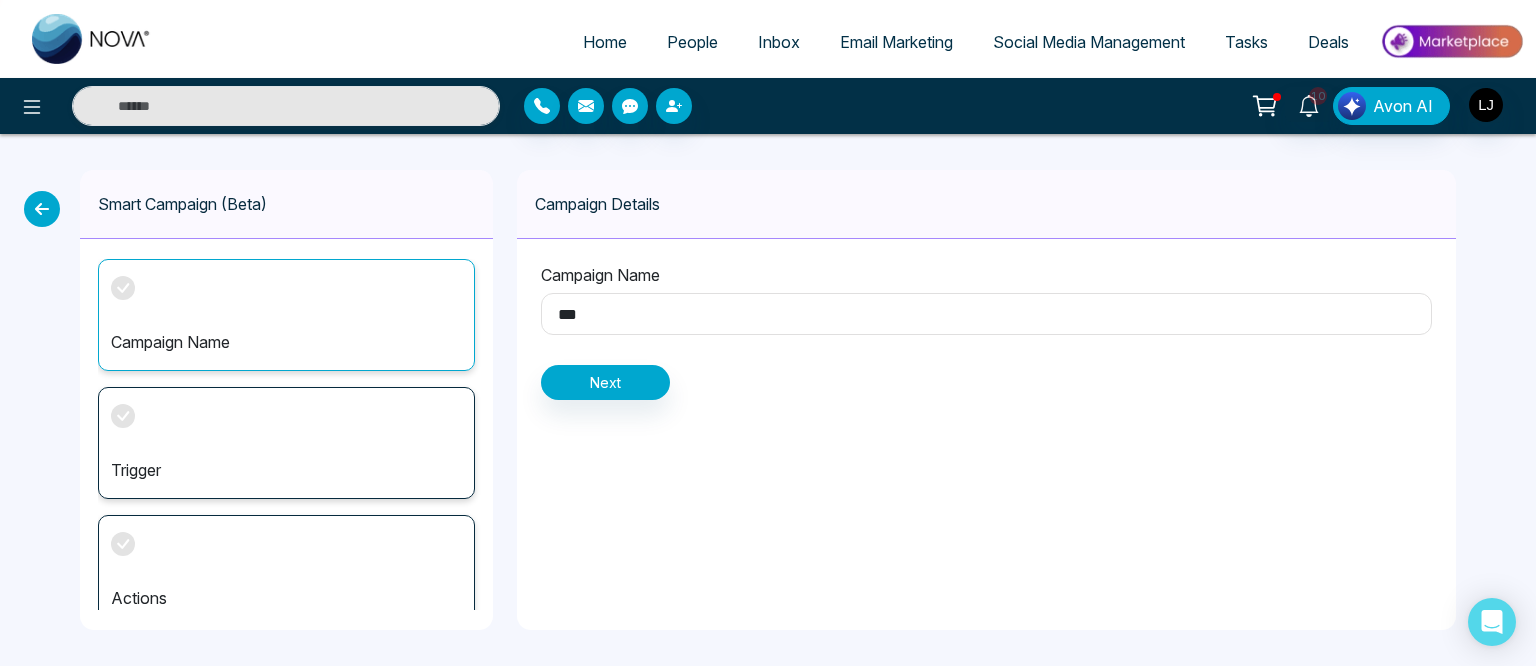 type on "***" 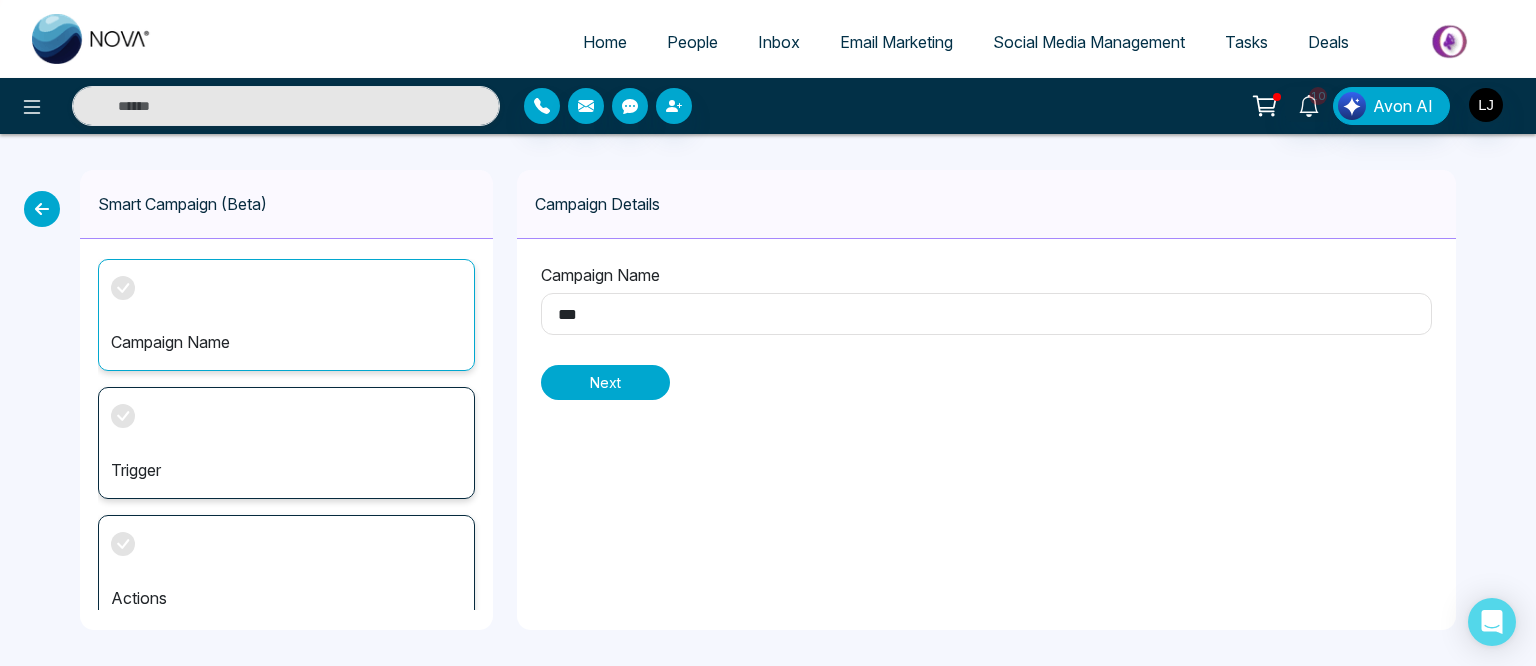 click on "Next" at bounding box center [605, 382] 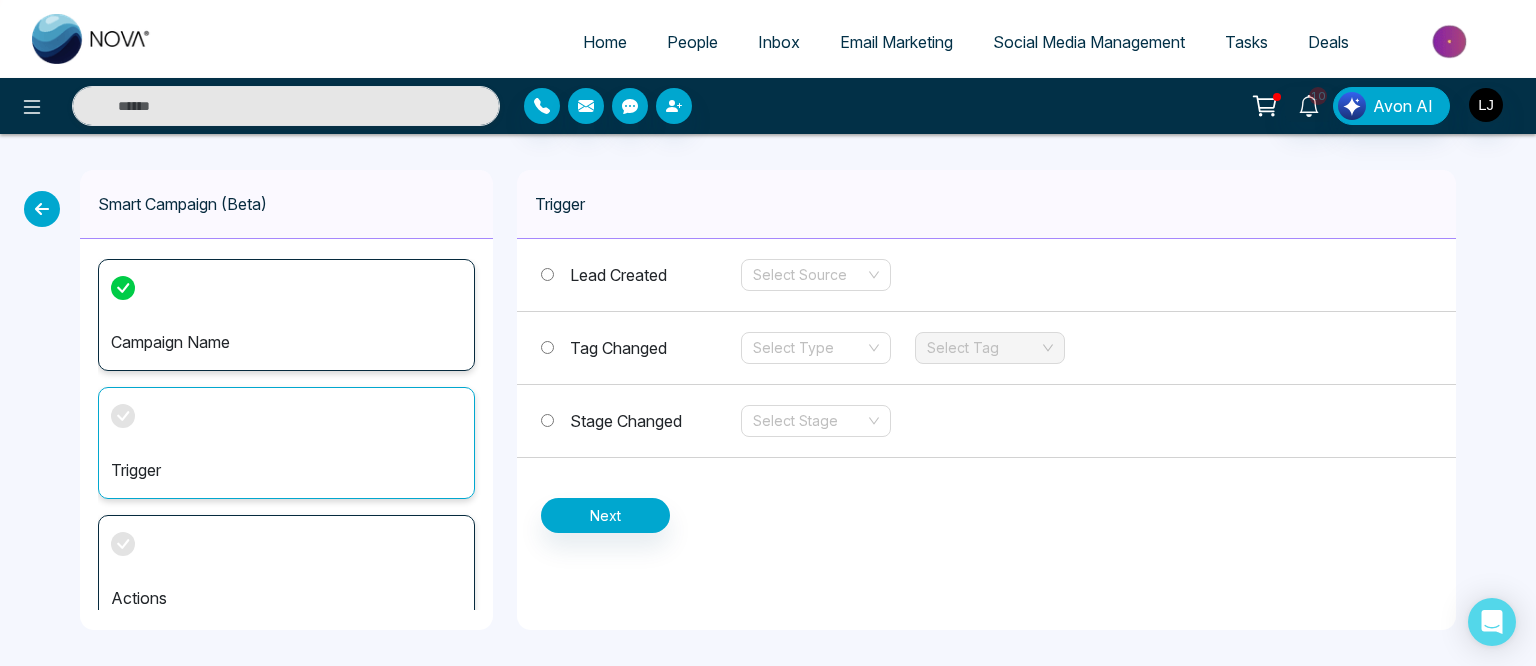 click on "Stage Changed" at bounding box center (641, 421) 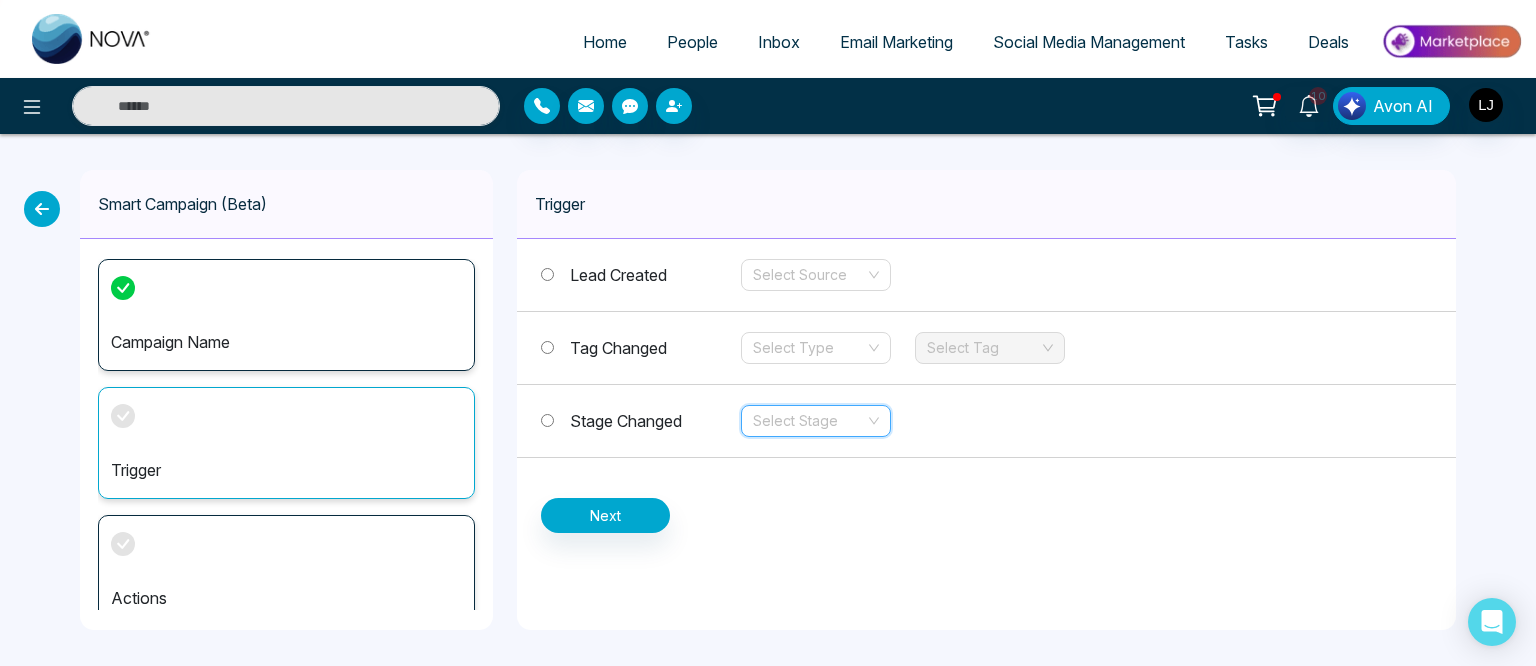 click at bounding box center (809, 421) 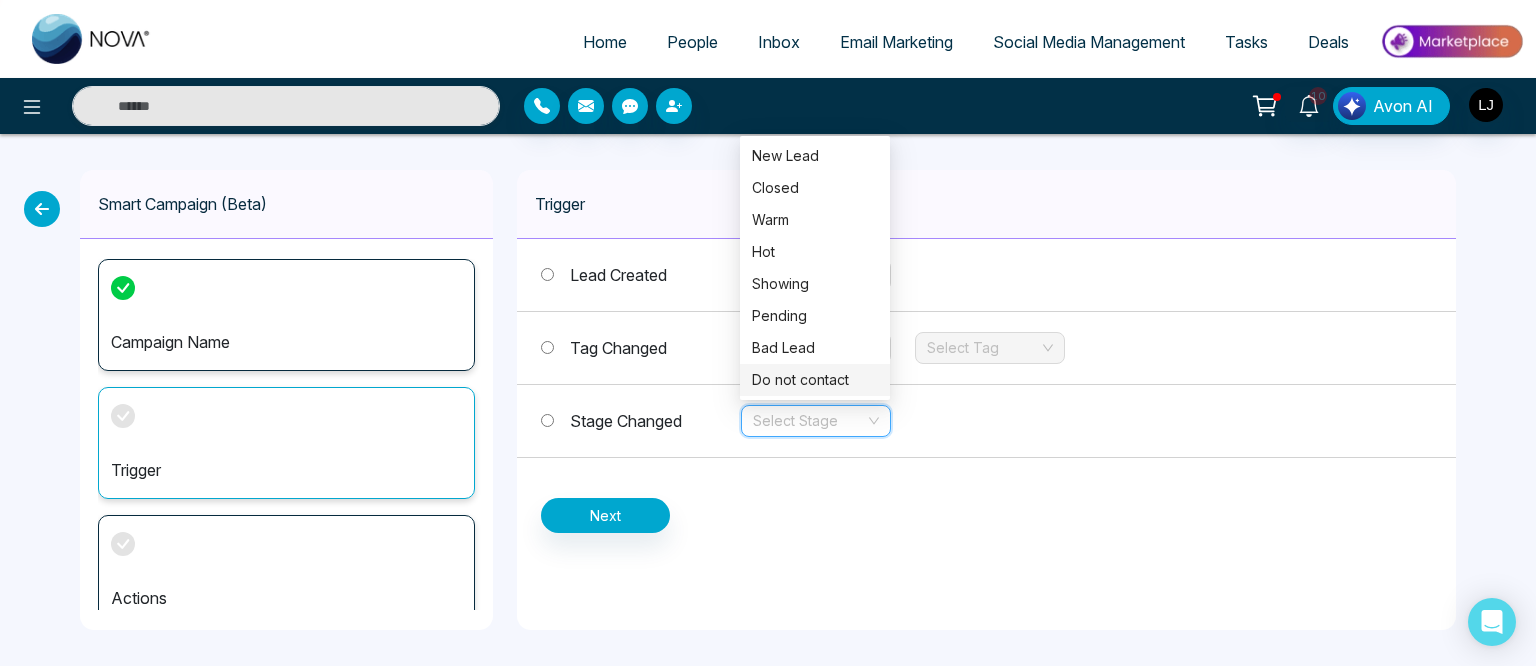 click on "Do not contact" at bounding box center [815, 380] 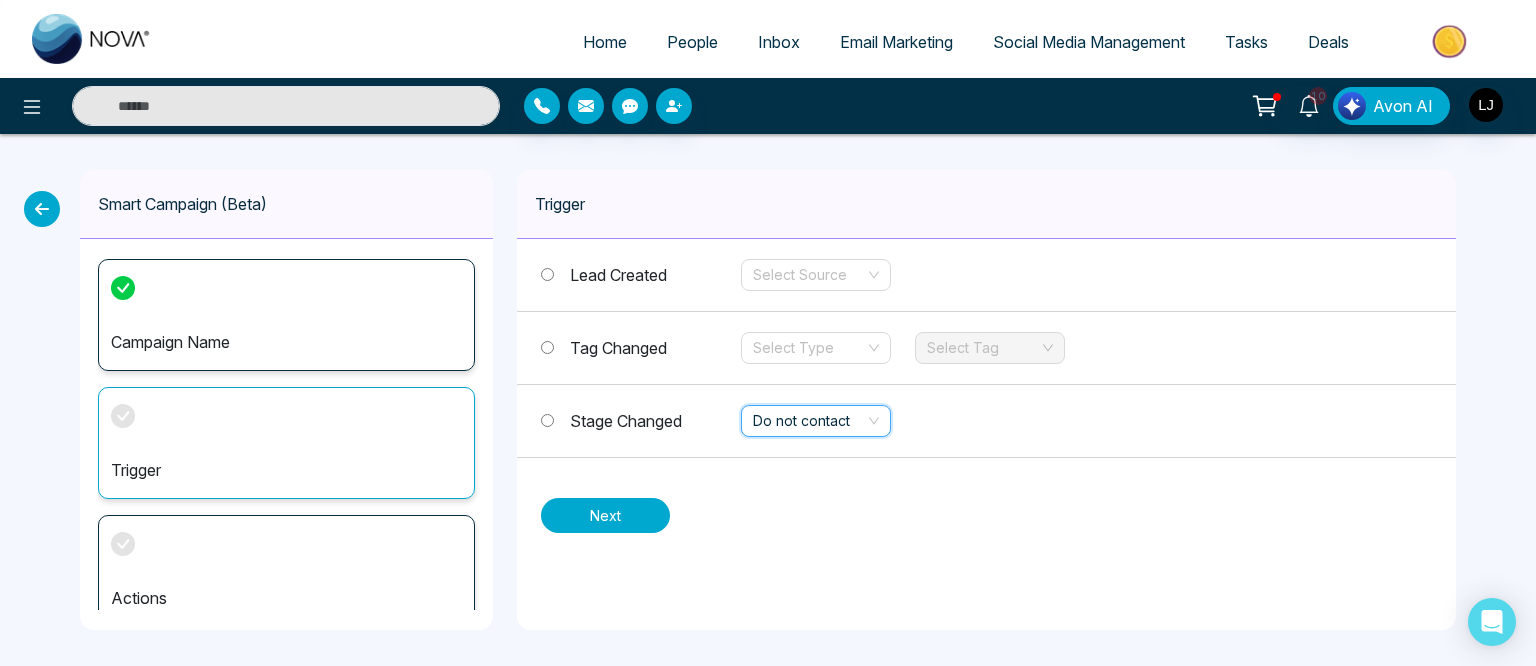 click on "Next" at bounding box center [605, 515] 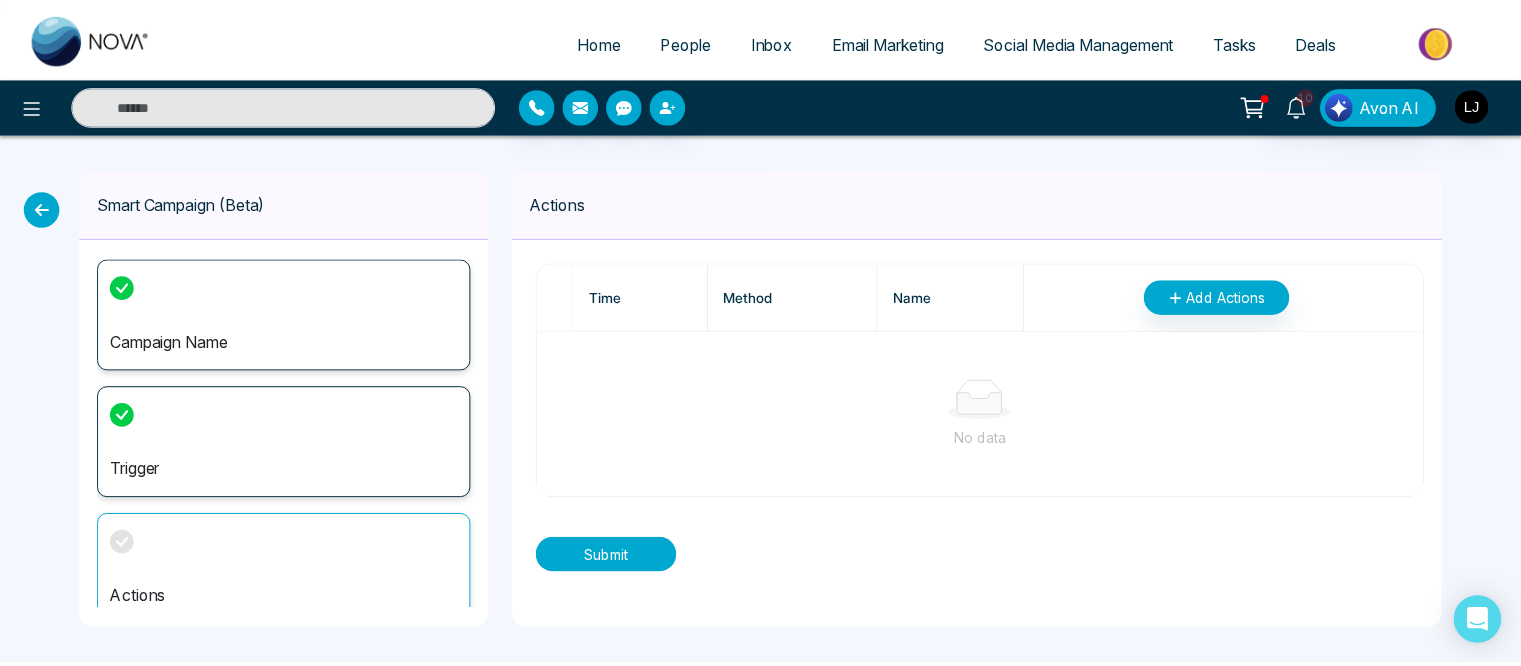 scroll, scrollTop: 16, scrollLeft: 0, axis: vertical 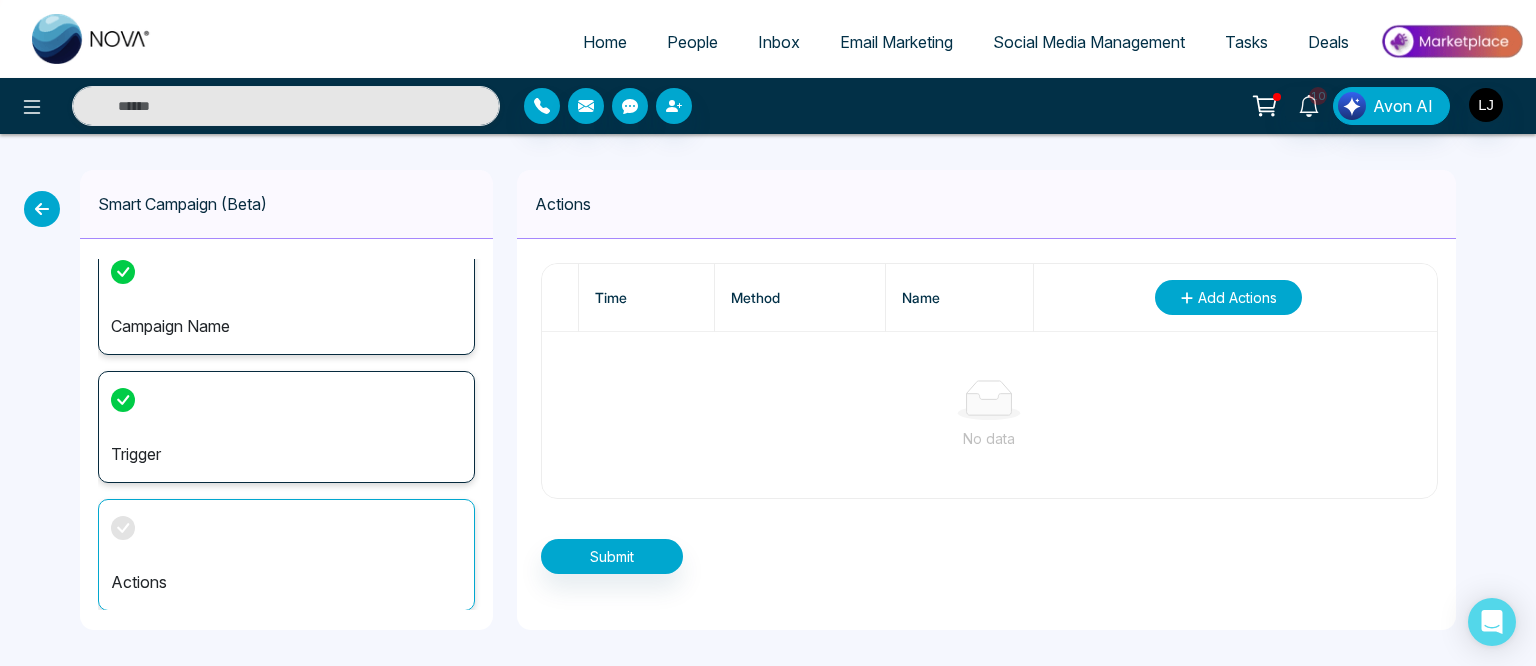 click on "Add Actions" at bounding box center (1237, 297) 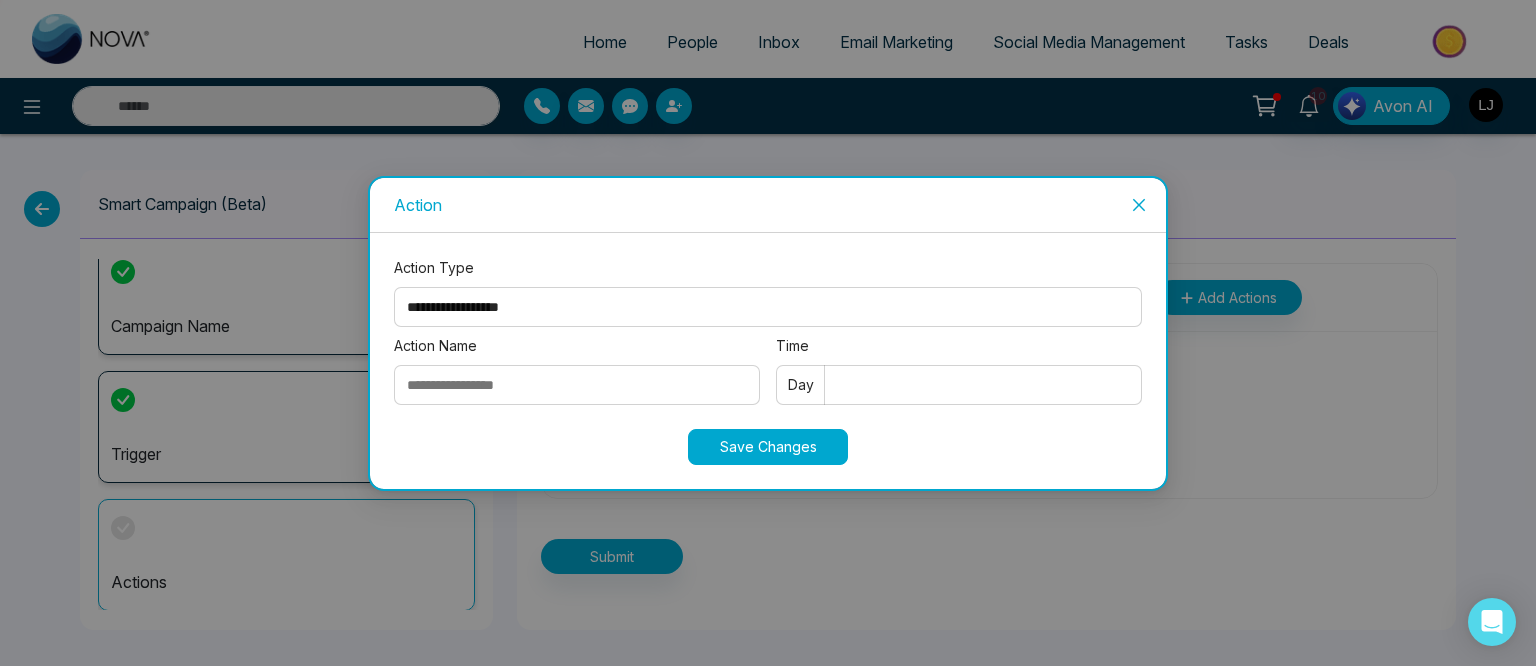 click on "Action Name" at bounding box center (577, 385) 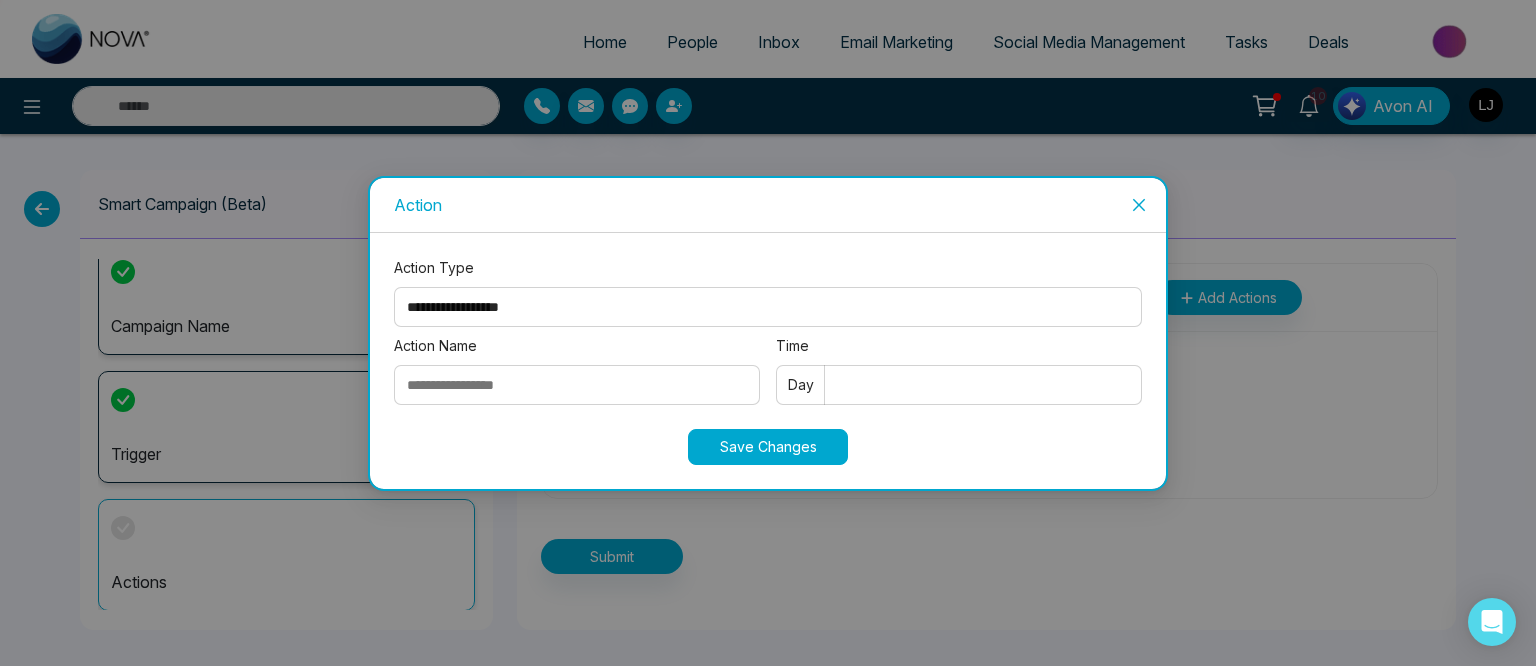 type on "**********" 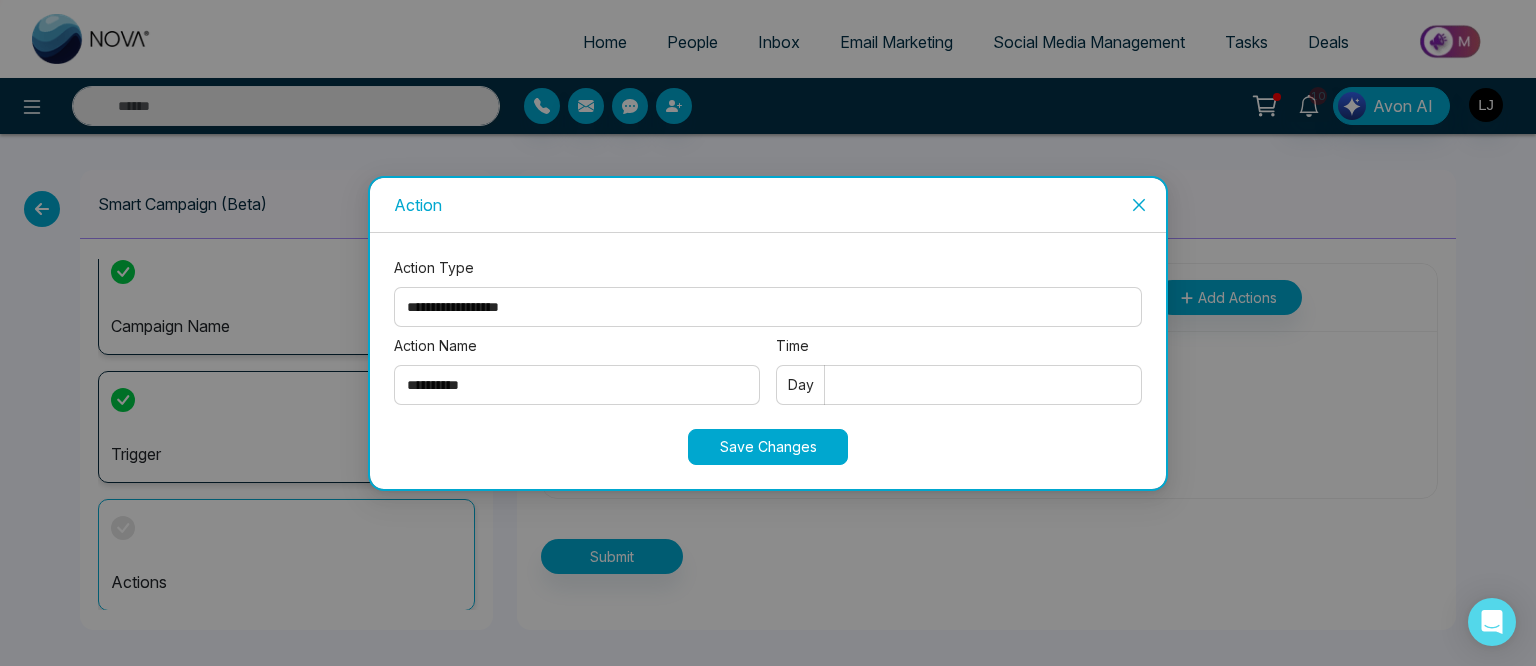 click on "Day" at bounding box center [959, 385] 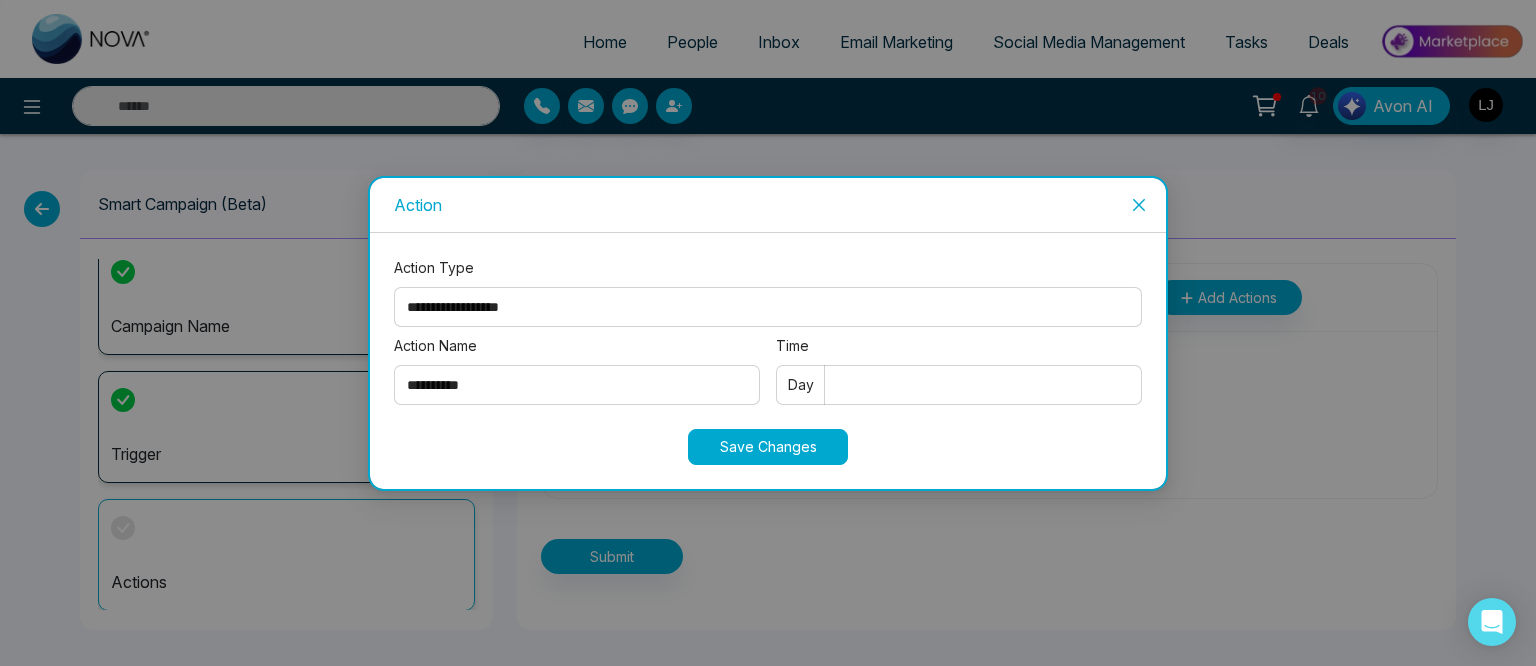 click on "Time" at bounding box center (959, 385) 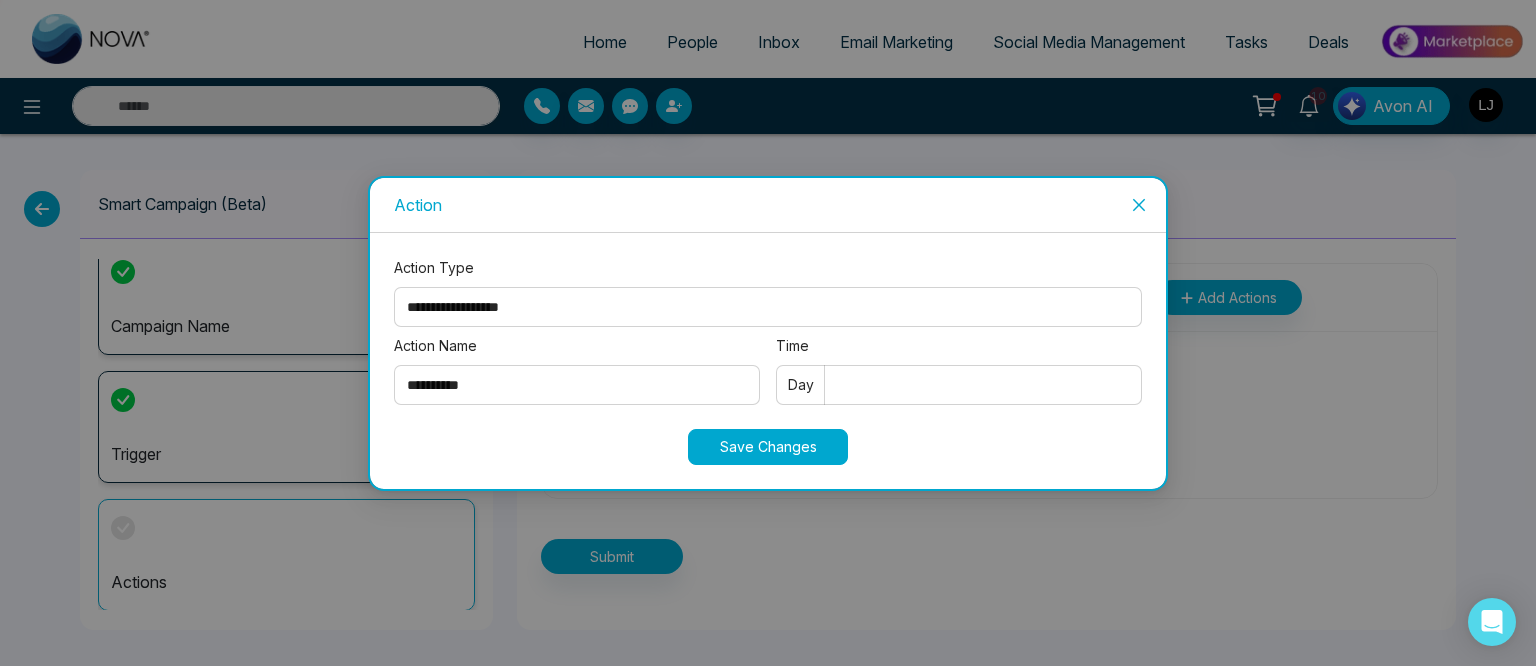 type on "*" 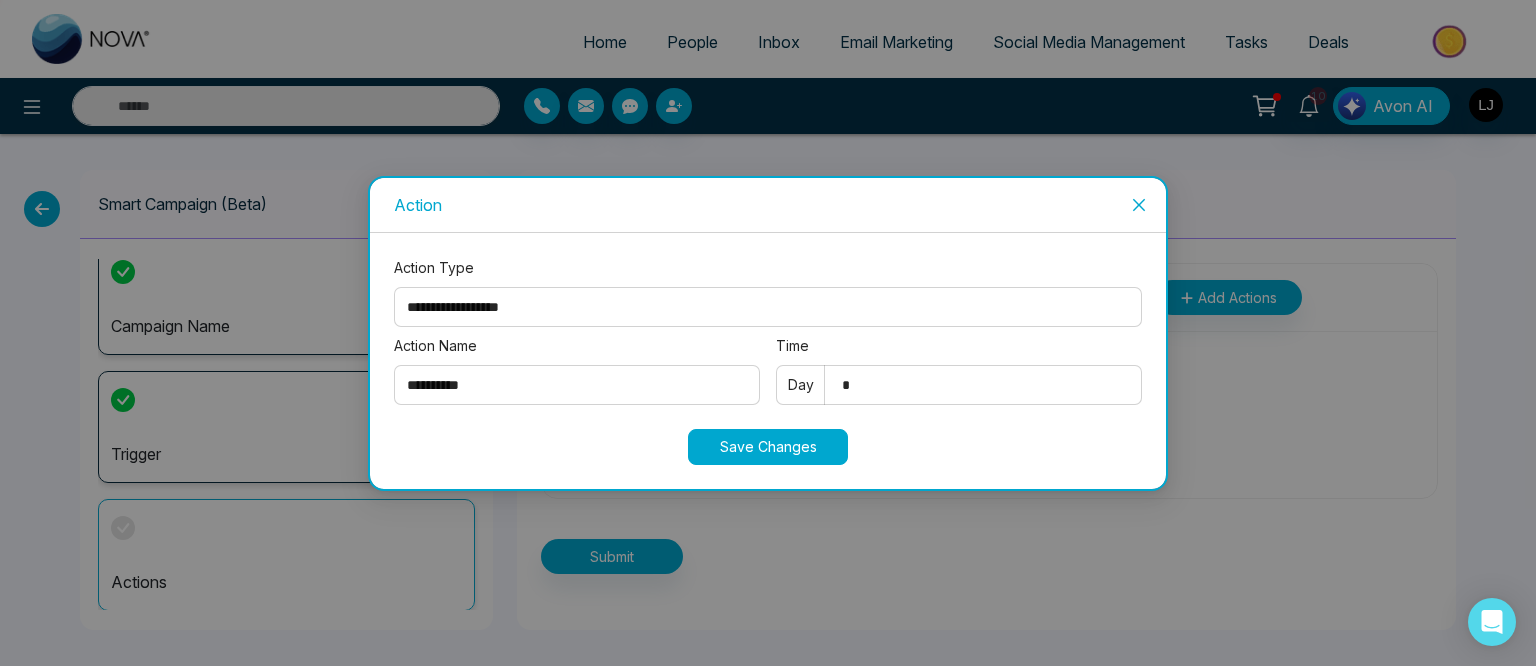 click on "**********" at bounding box center (577, 374) 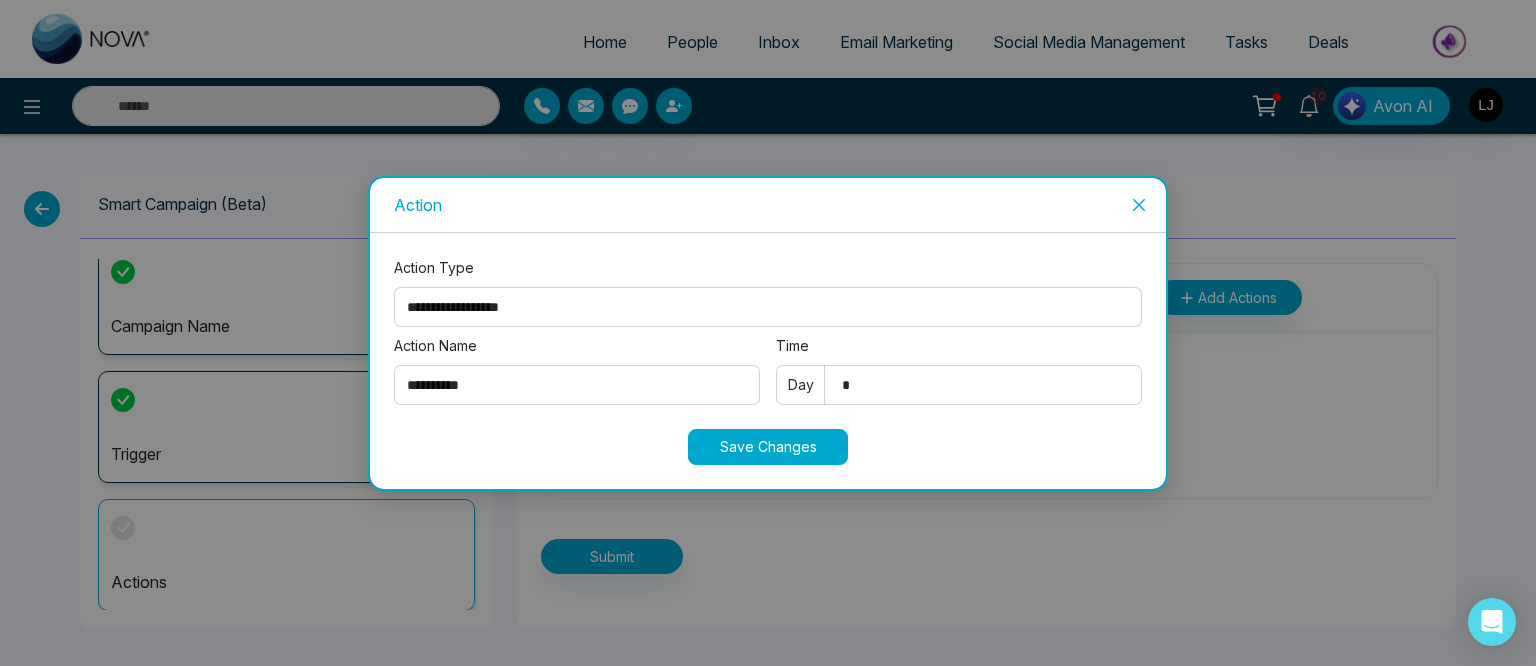 click on "**********" at bounding box center (768, 307) 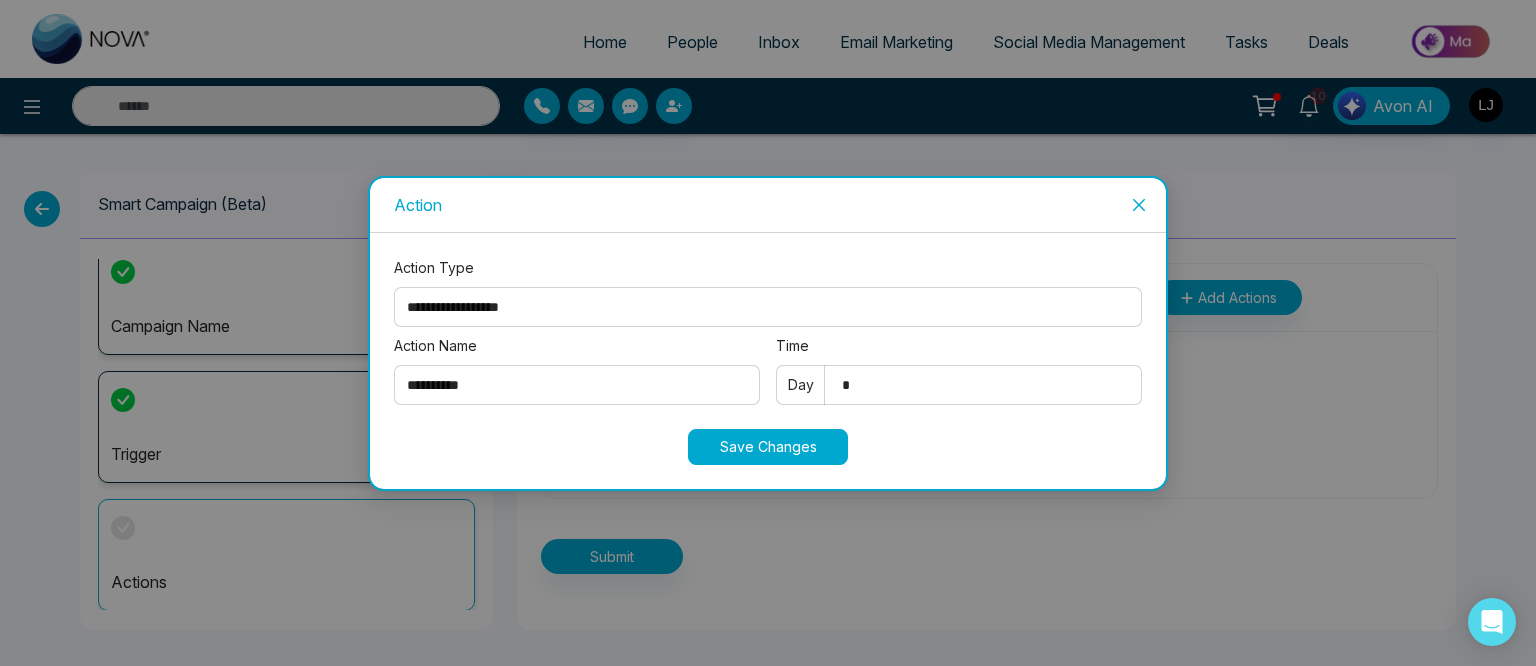 select on "****" 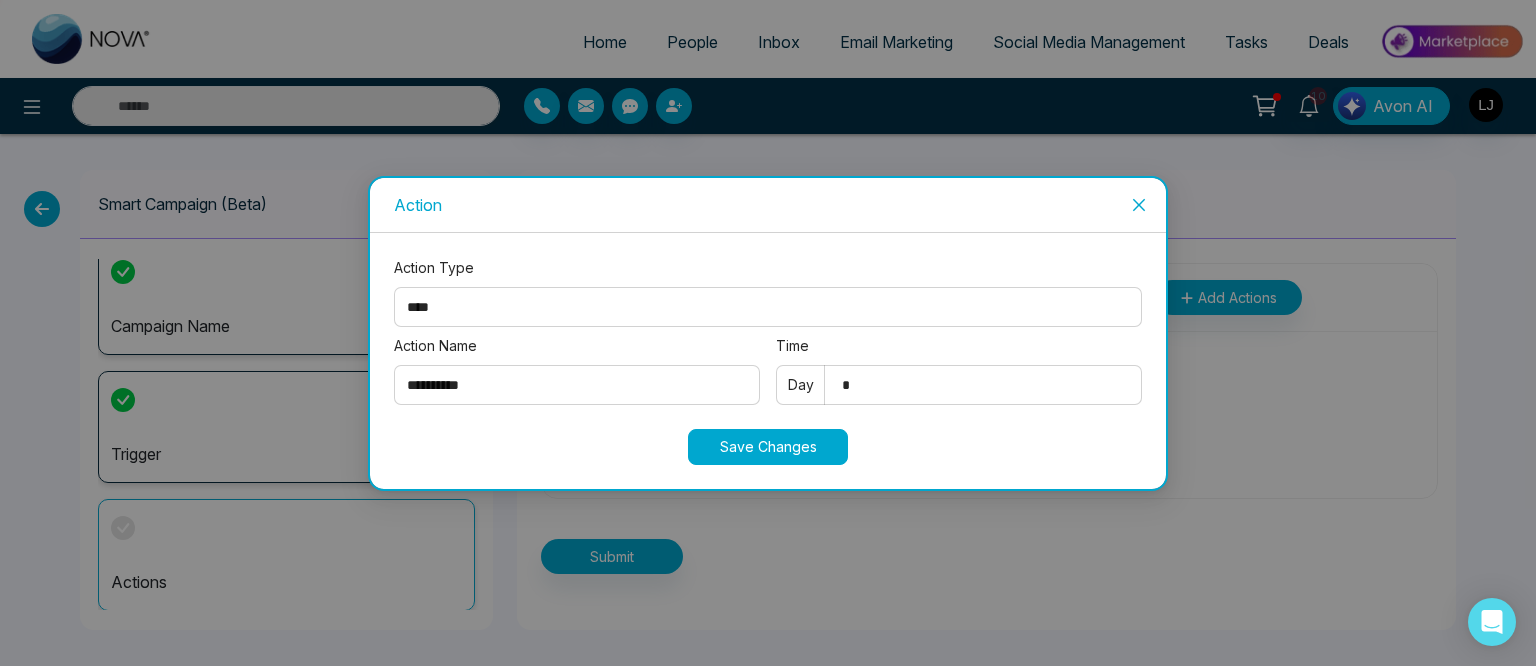 click on "**********" at bounding box center (768, 307) 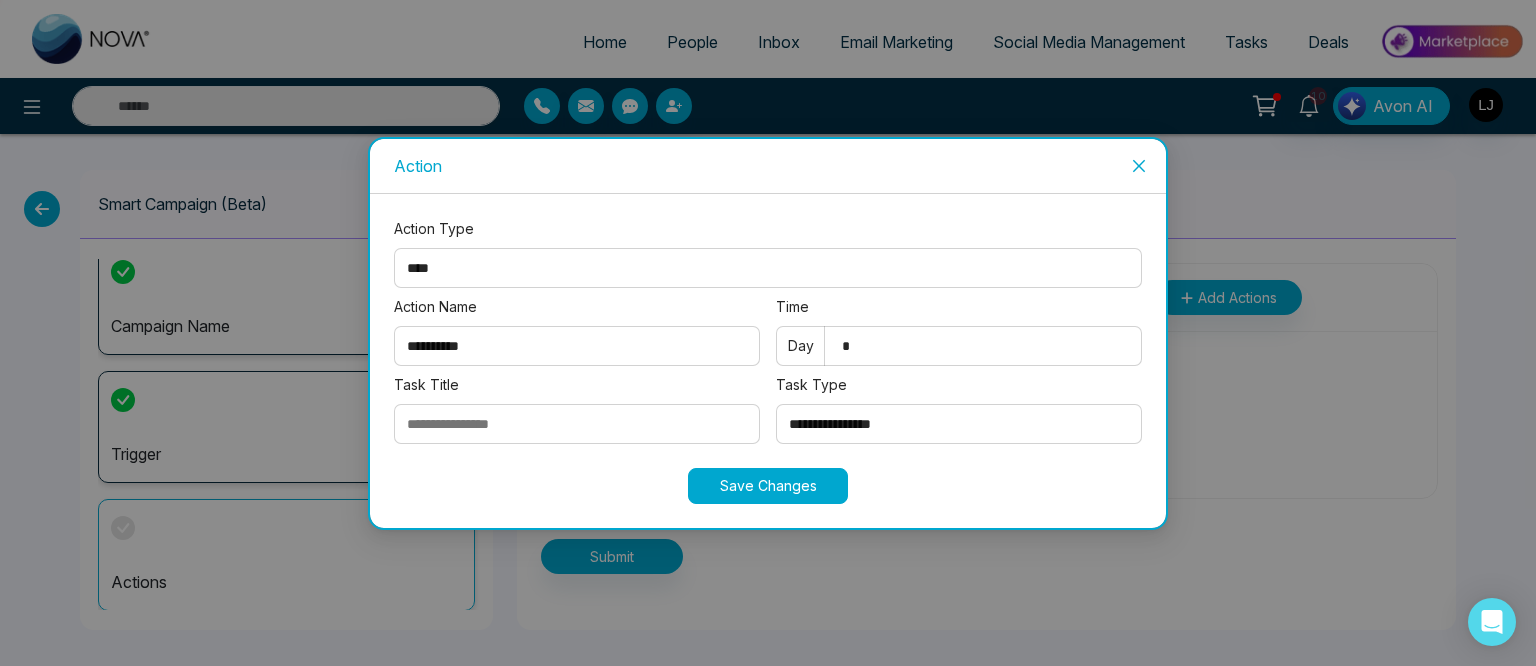click on "Task Title" at bounding box center [577, 424] 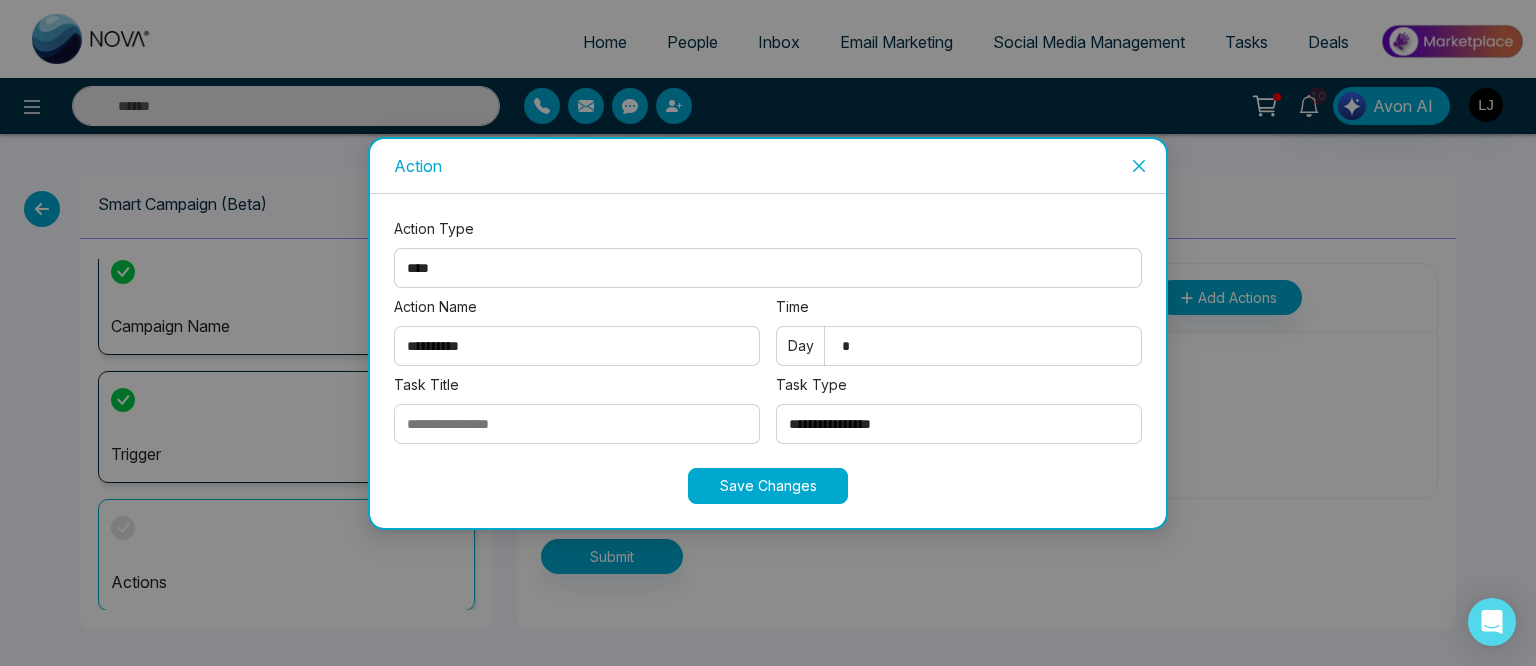 type on "**********" 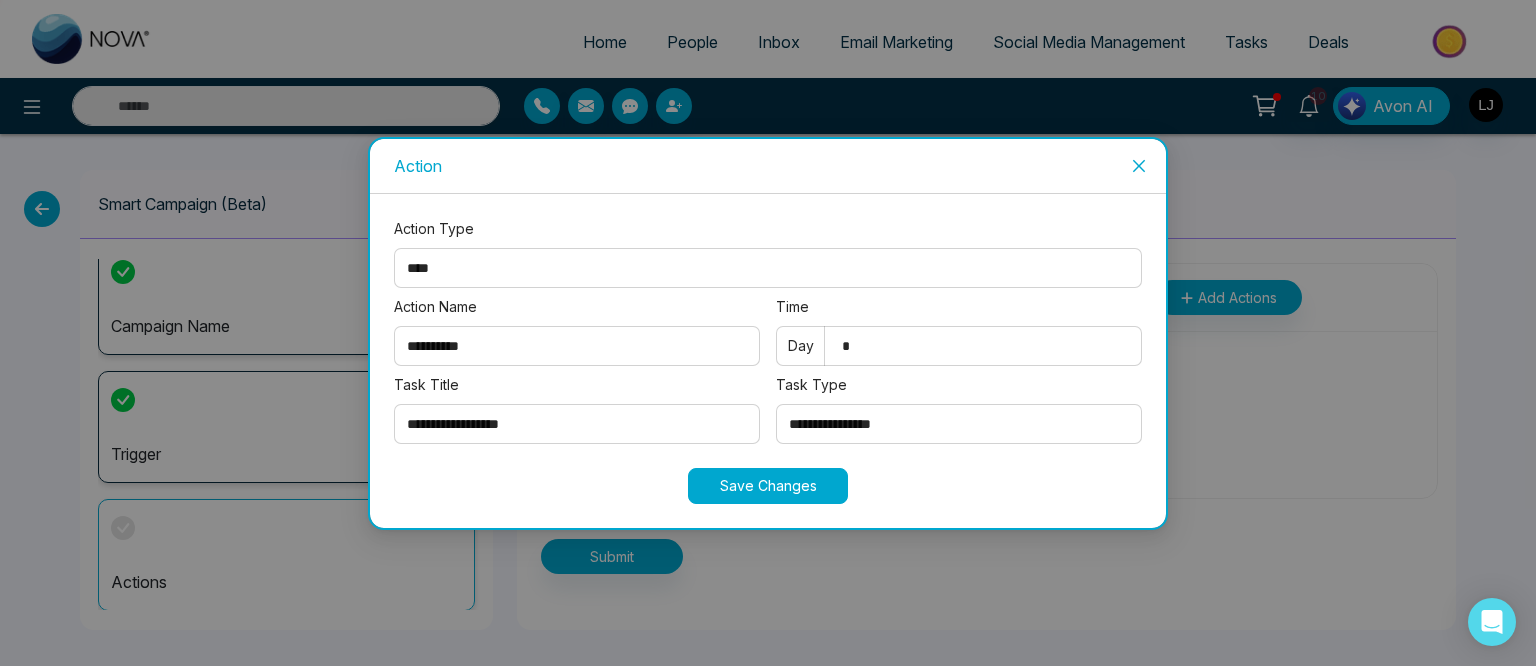 click on "**********" at bounding box center [959, 424] 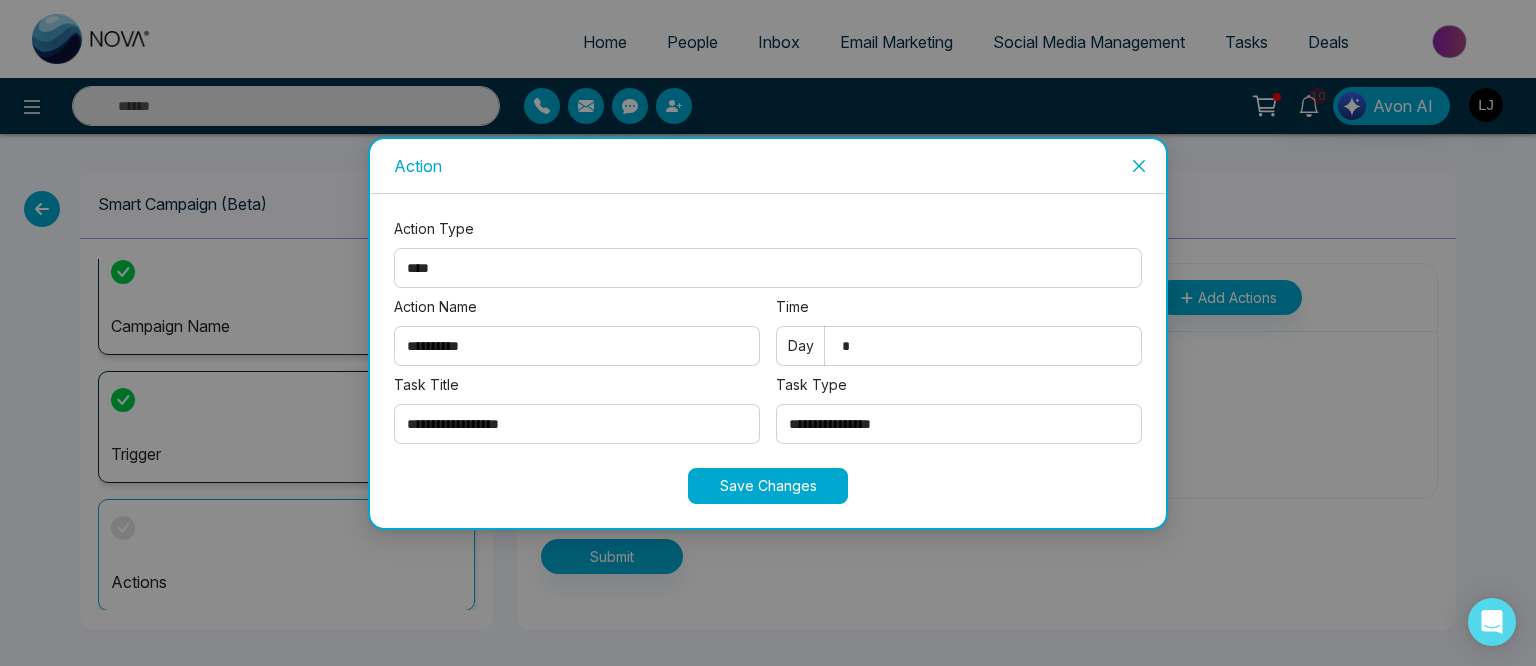 select on "****" 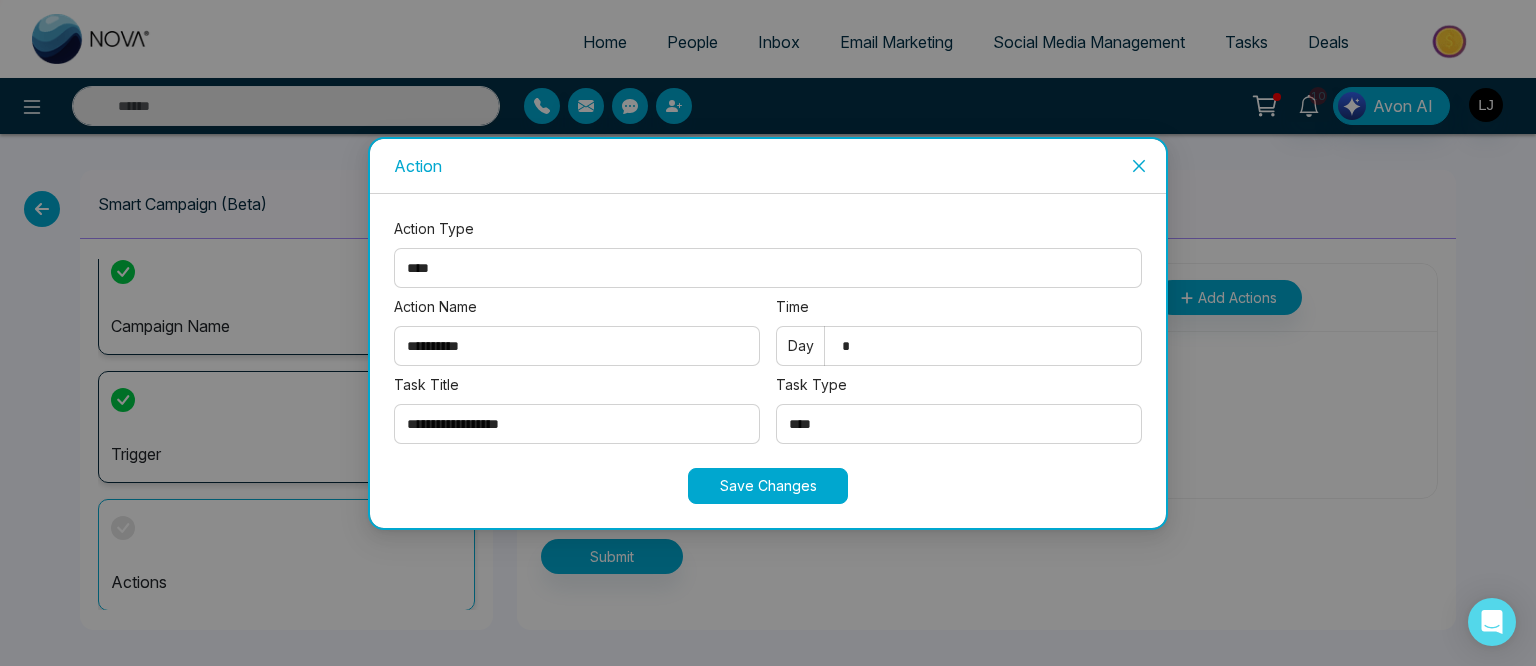 click on "**********" at bounding box center (959, 424) 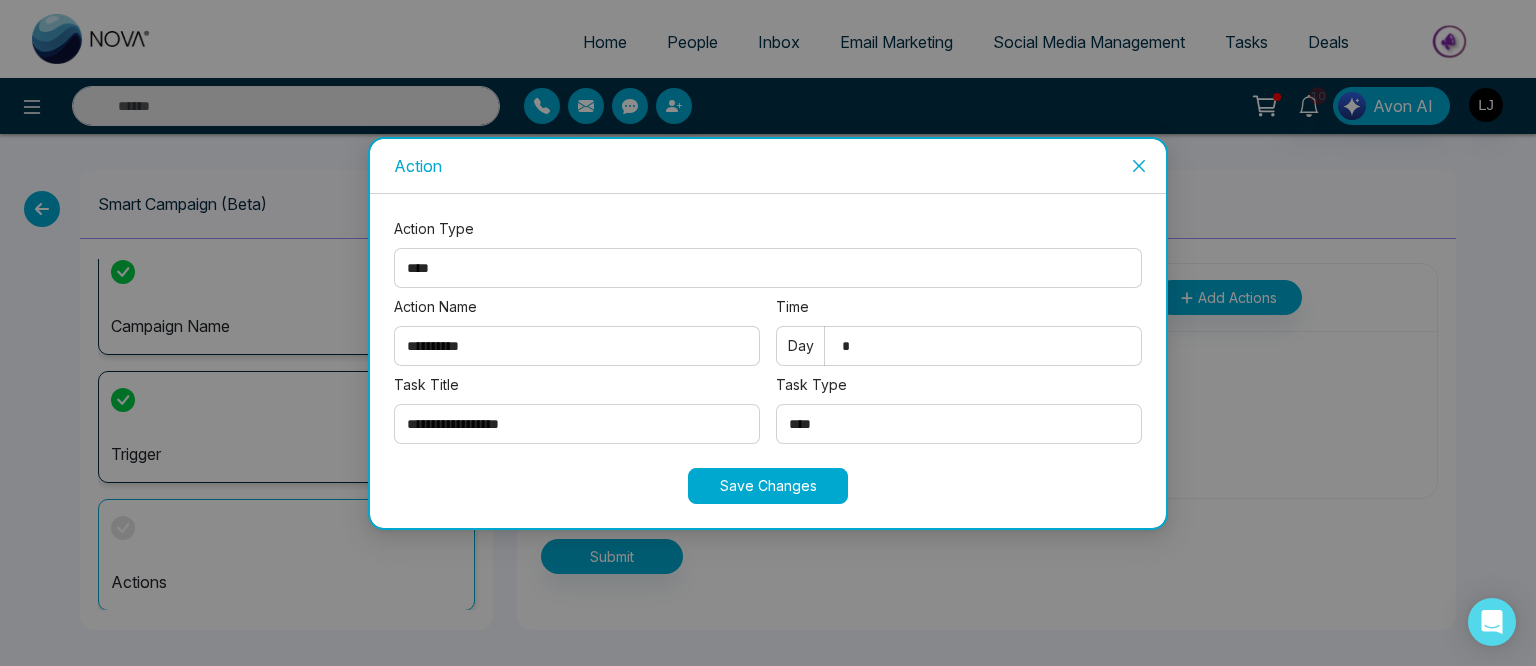 click on "Save Changes" at bounding box center (768, 486) 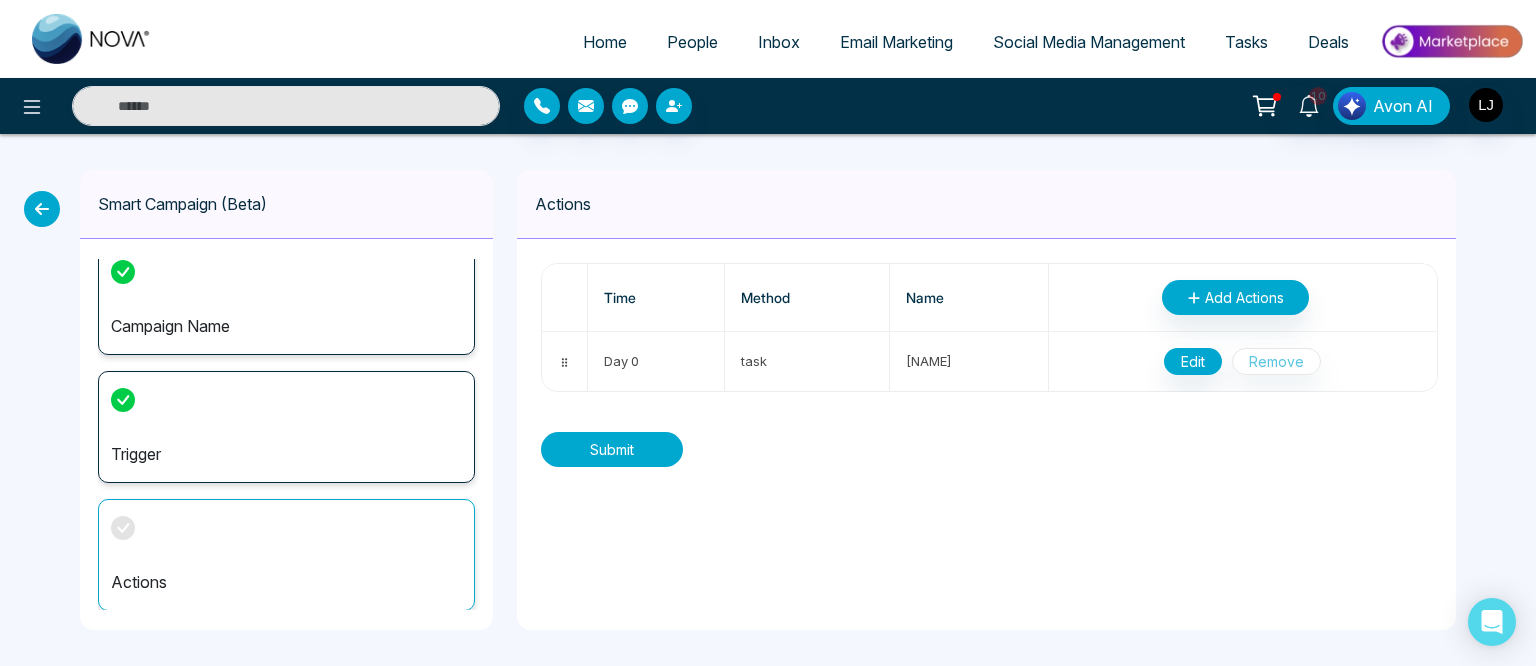 click on "Submit" at bounding box center (612, 449) 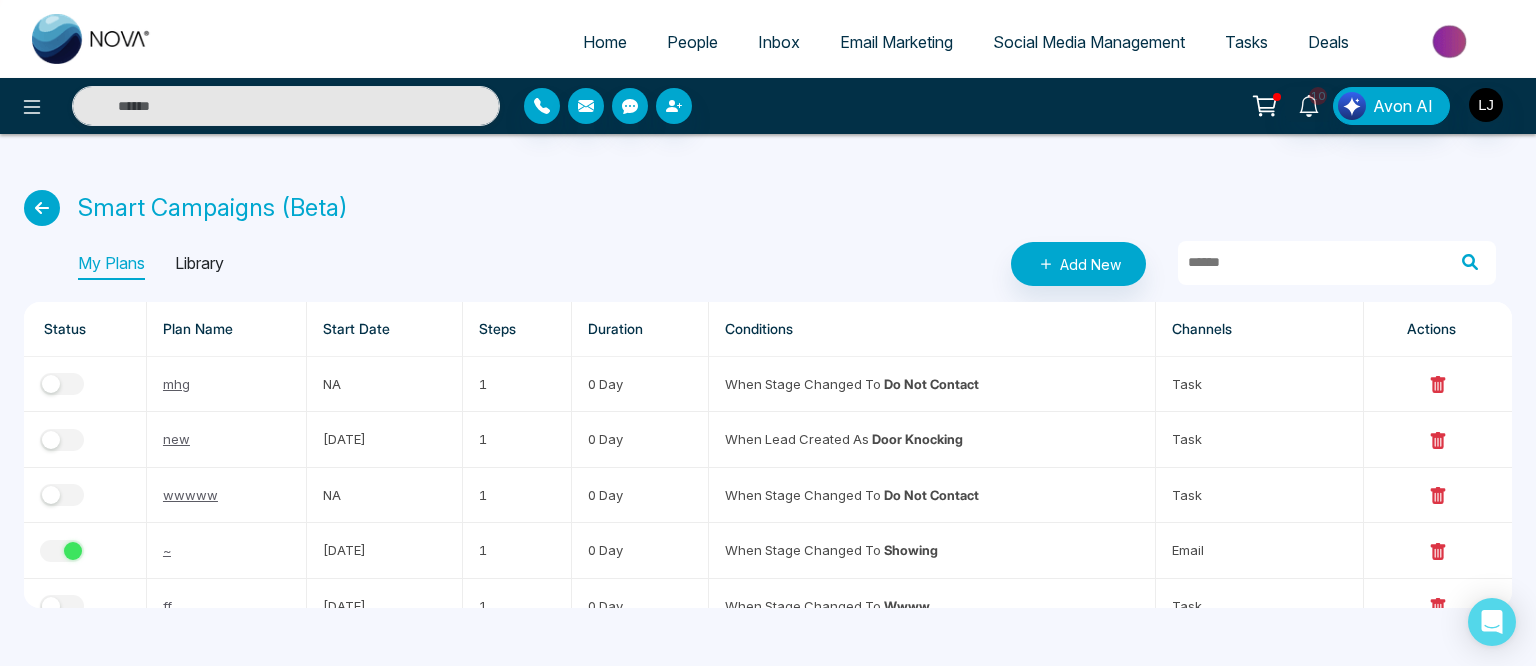 click at bounding box center [704, 106] 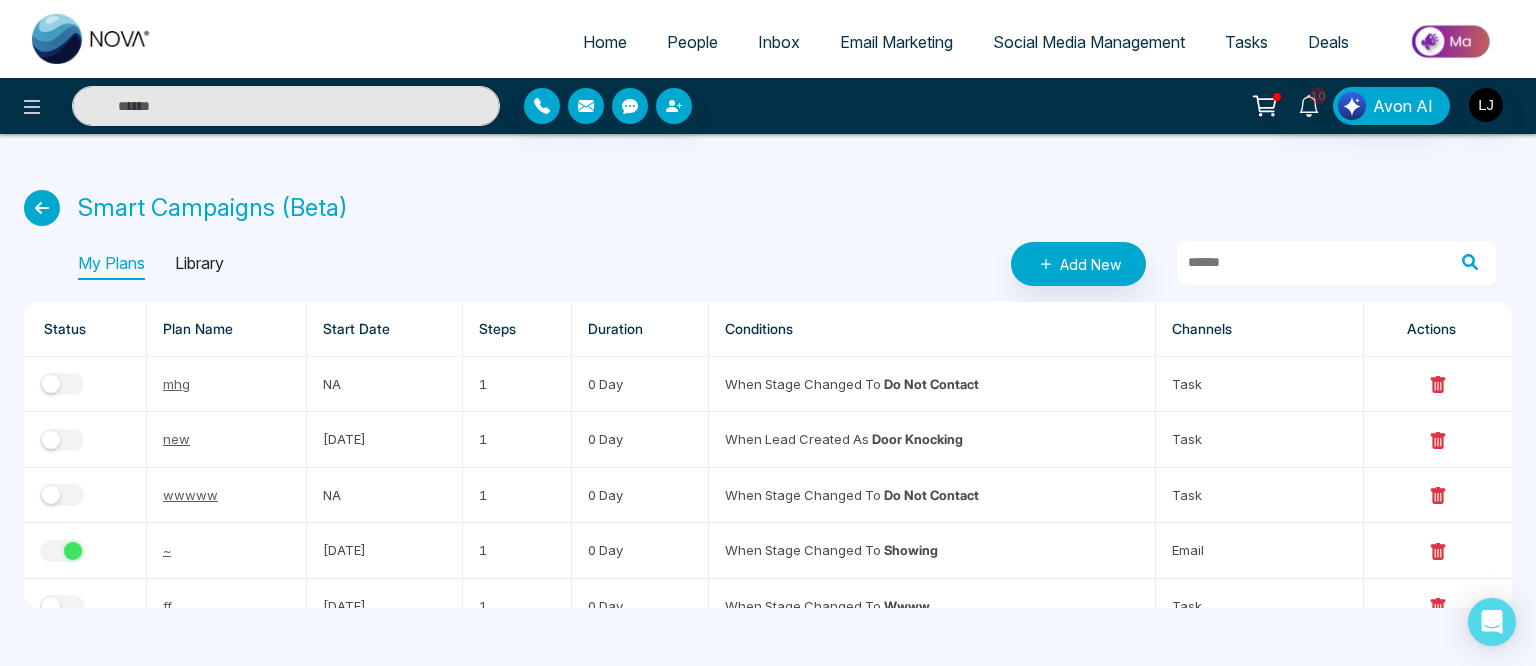 click on "People" at bounding box center [692, 42] 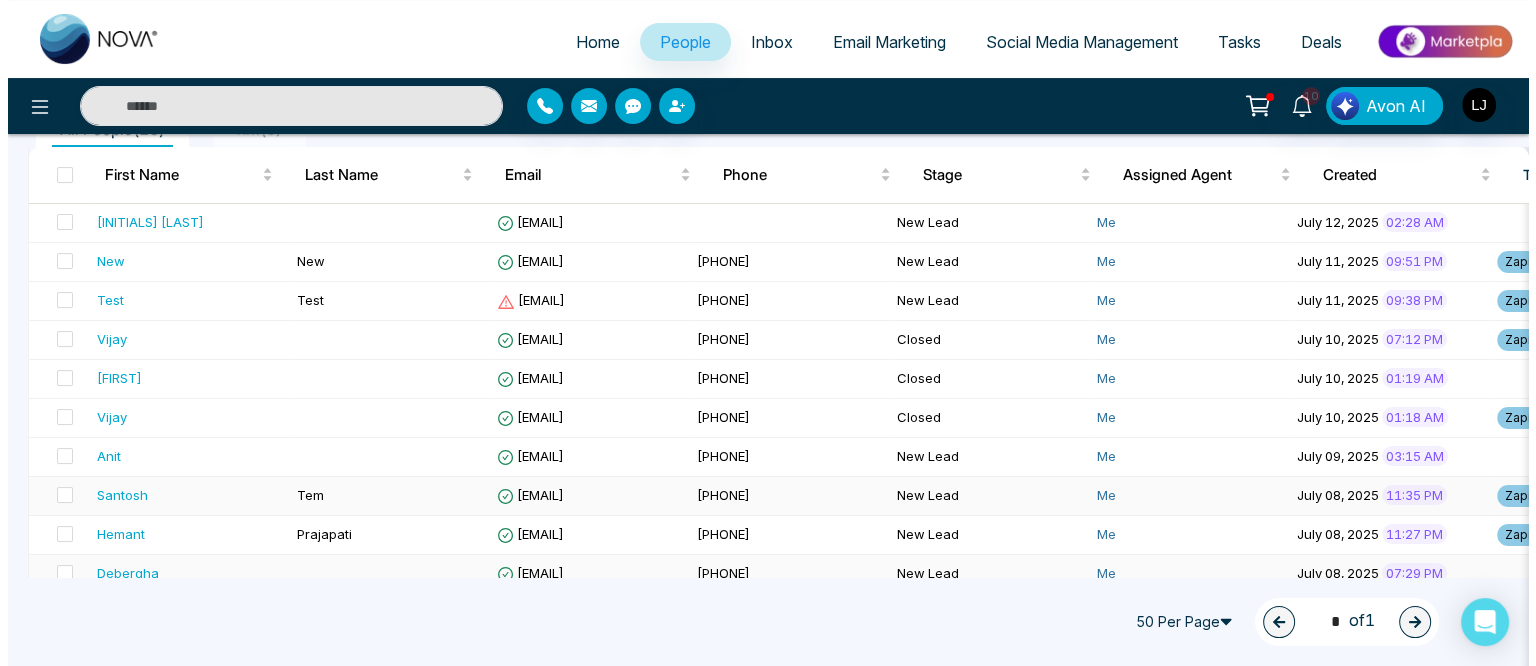 scroll, scrollTop: 300, scrollLeft: 0, axis: vertical 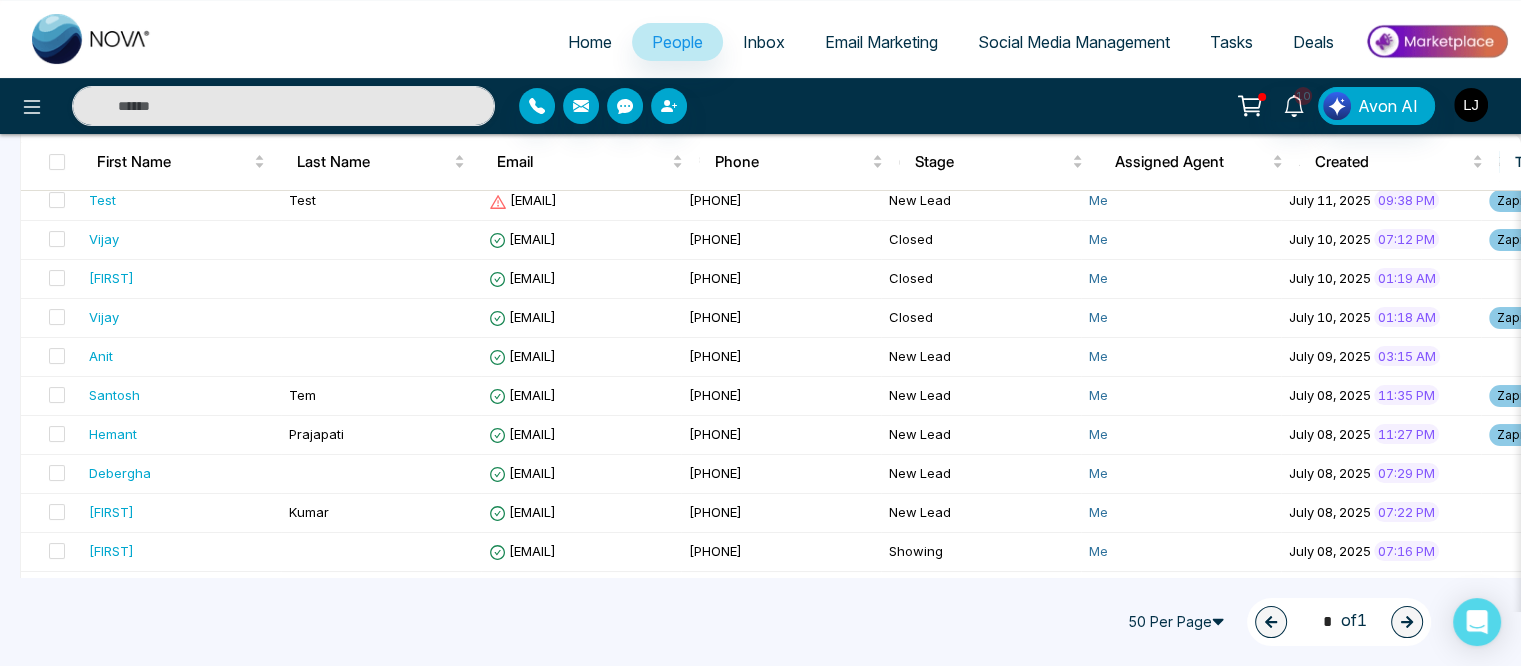 click at bounding box center (1471, 105) 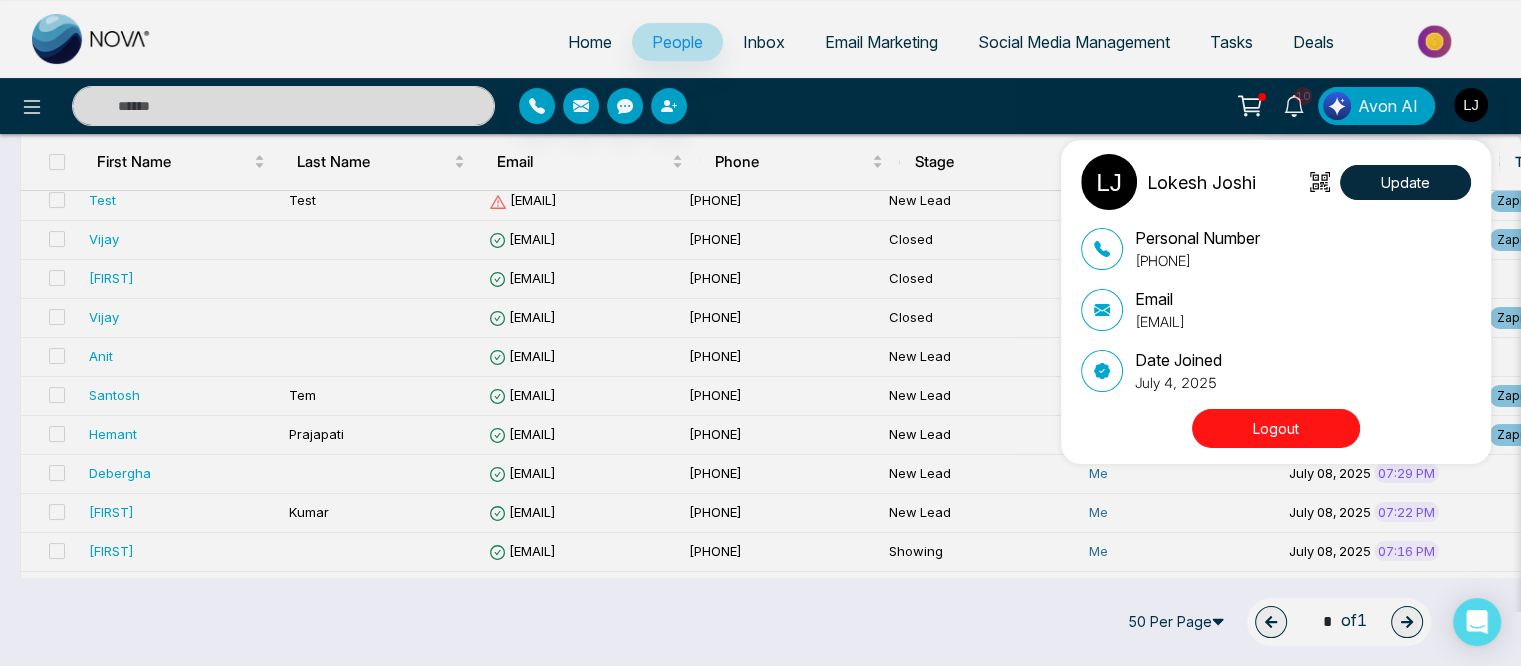 drag, startPoint x: 1327, startPoint y: 316, endPoint x: 1096, endPoint y: 319, distance: 231.01949 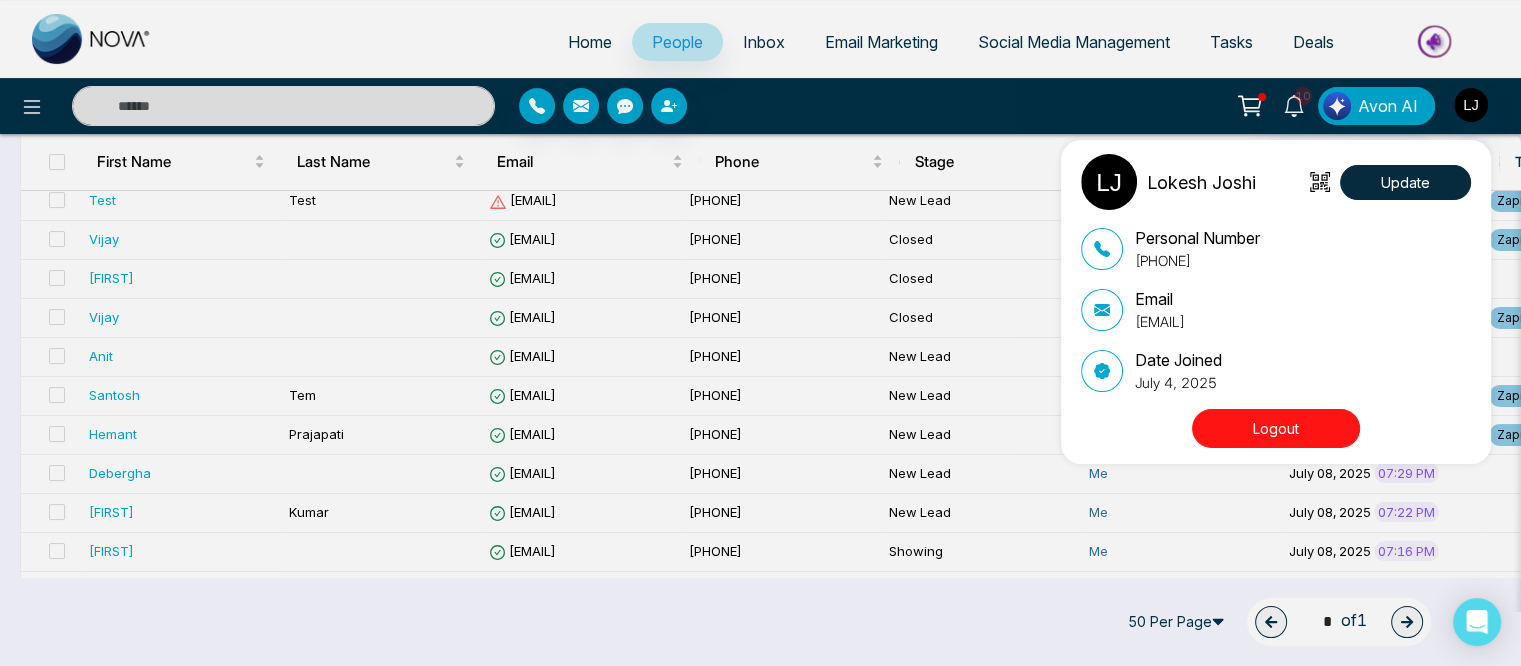 click on "Email lokeshjoshi6454@gmail.com" at bounding box center [1276, 309] 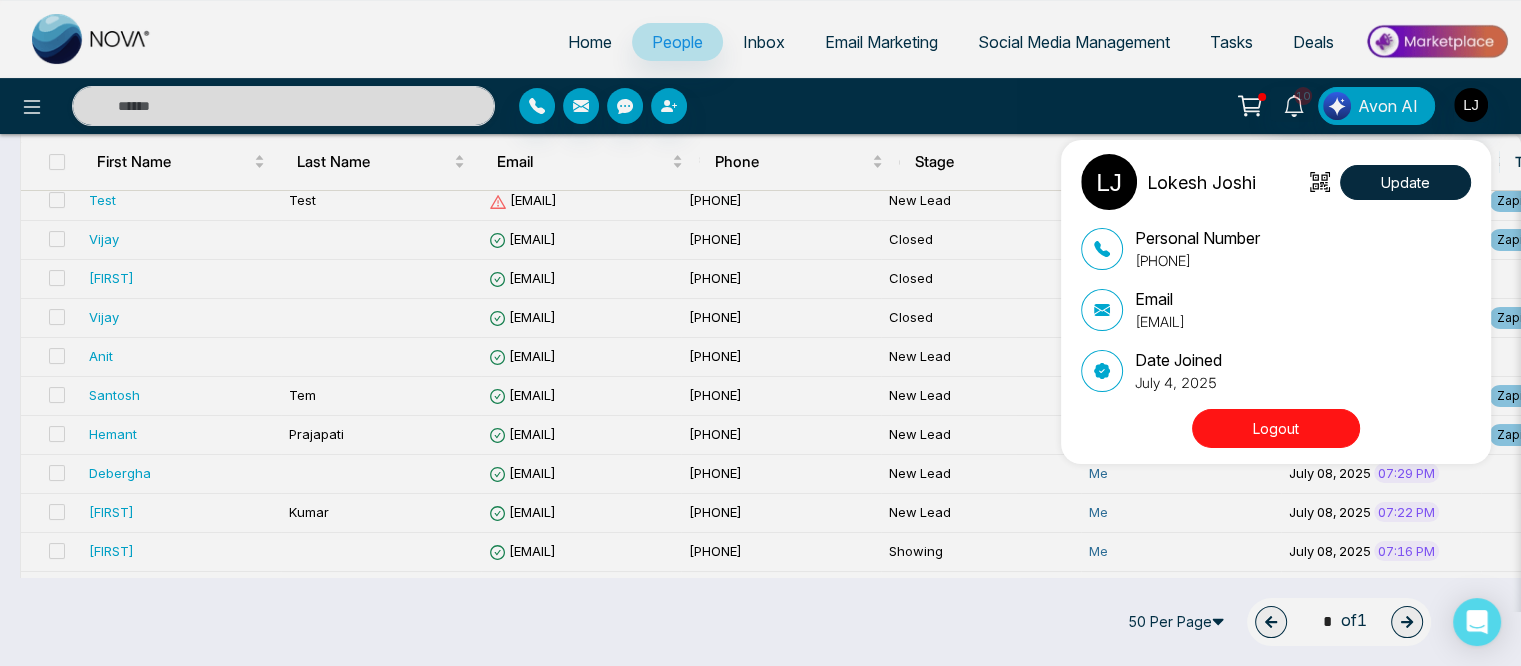 copy on "Email lokeshjoshi6454@gmail.com" 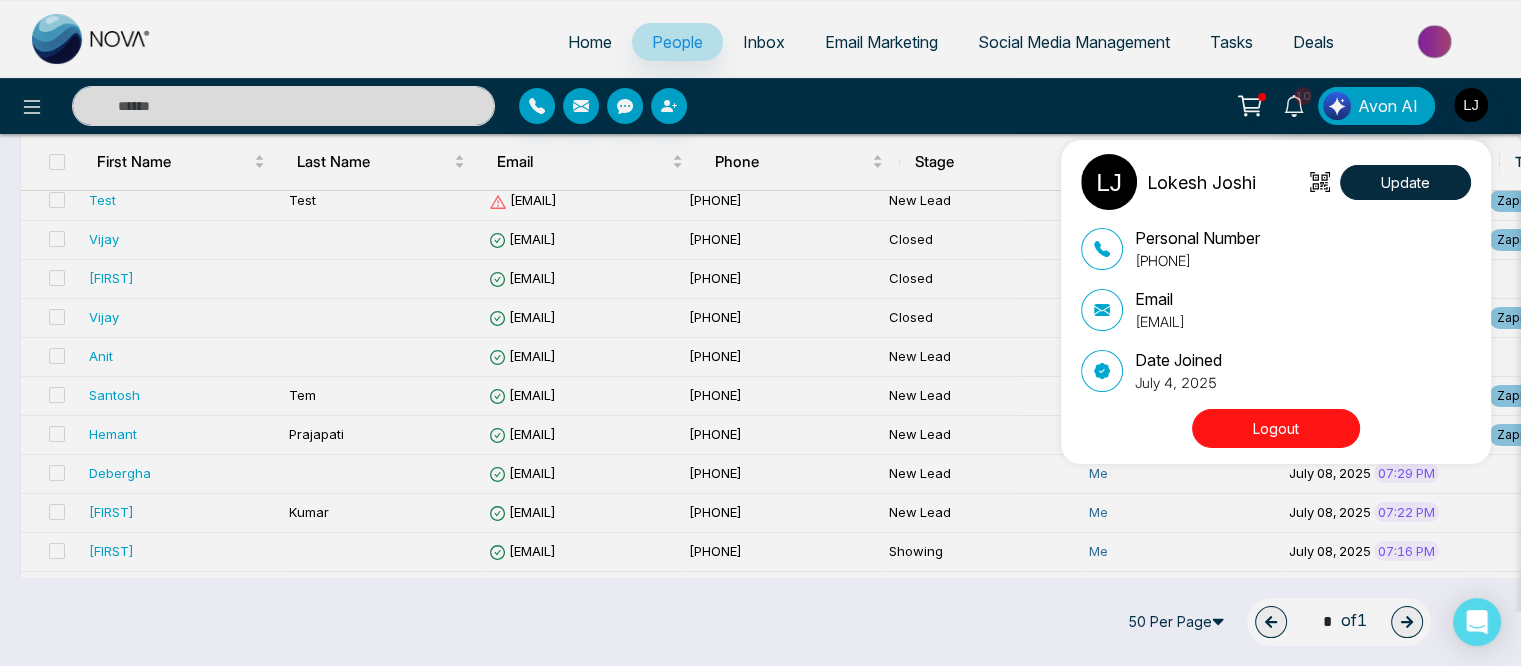 click on "Lokesh Joshi Update Personal Number +918421020309 Email lokeshjoshi6454@gmail.com Date Joined July 4, 2025 Logout" at bounding box center [760, 333] 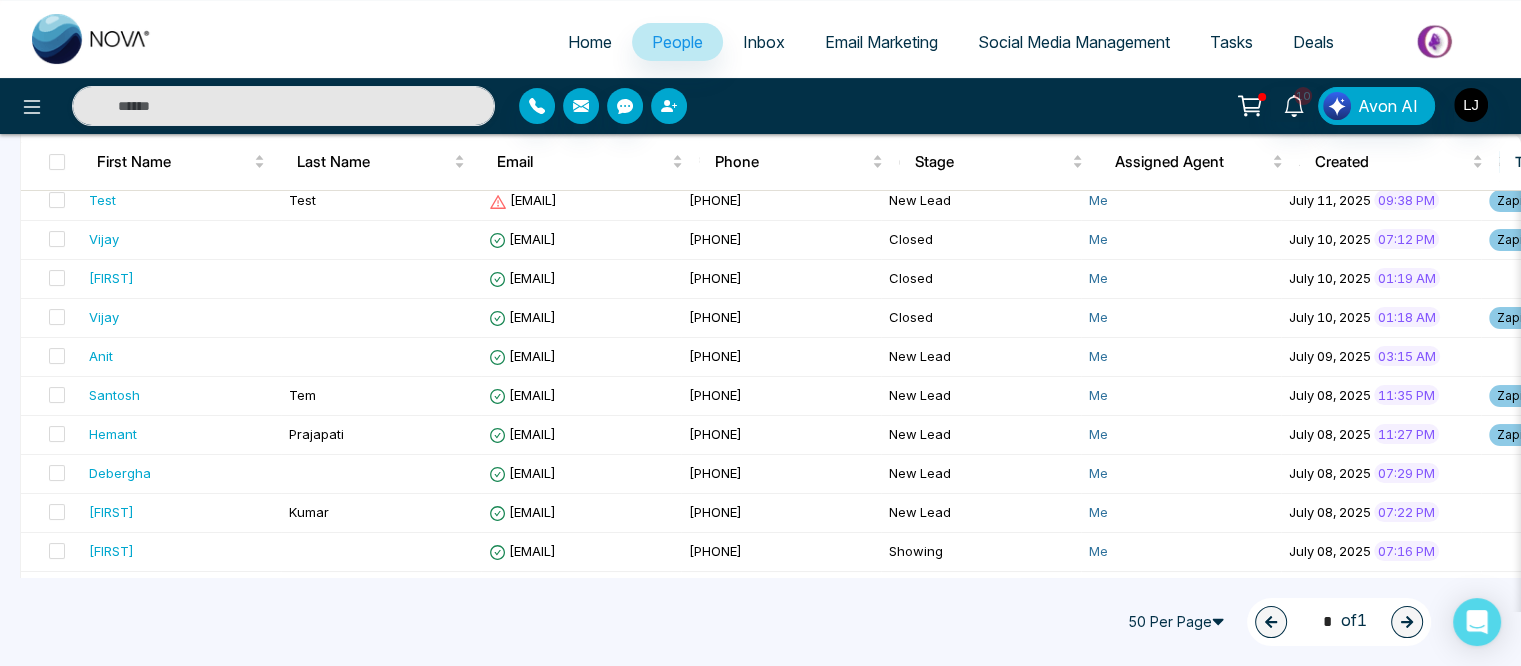 click 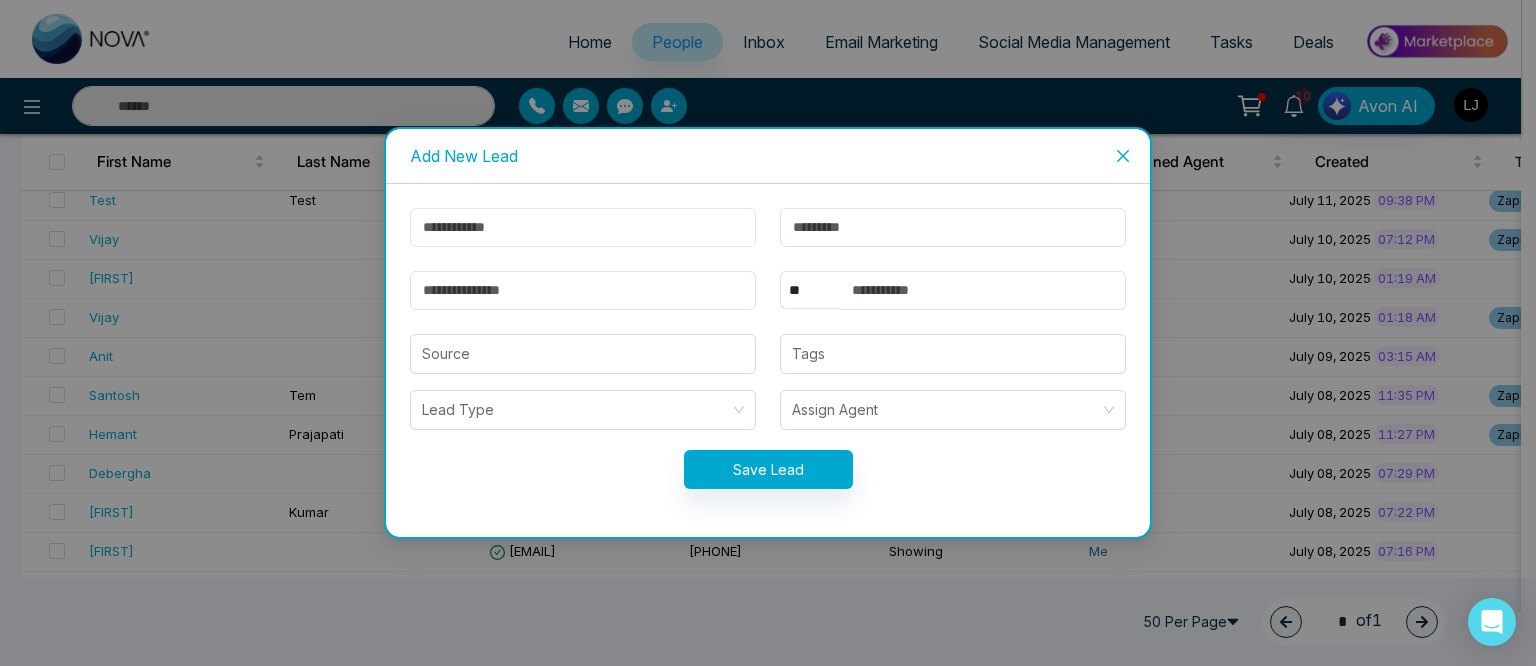 click at bounding box center [583, 227] 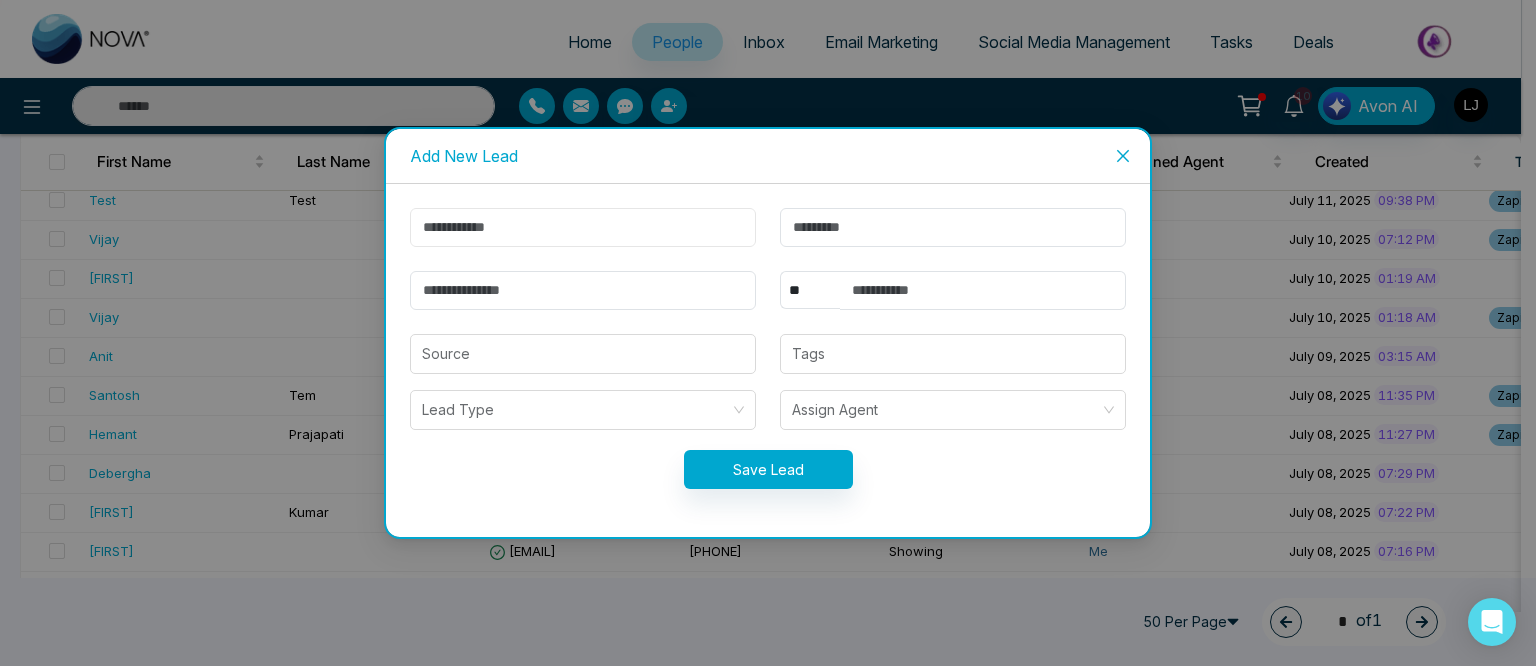 click at bounding box center (583, 227) 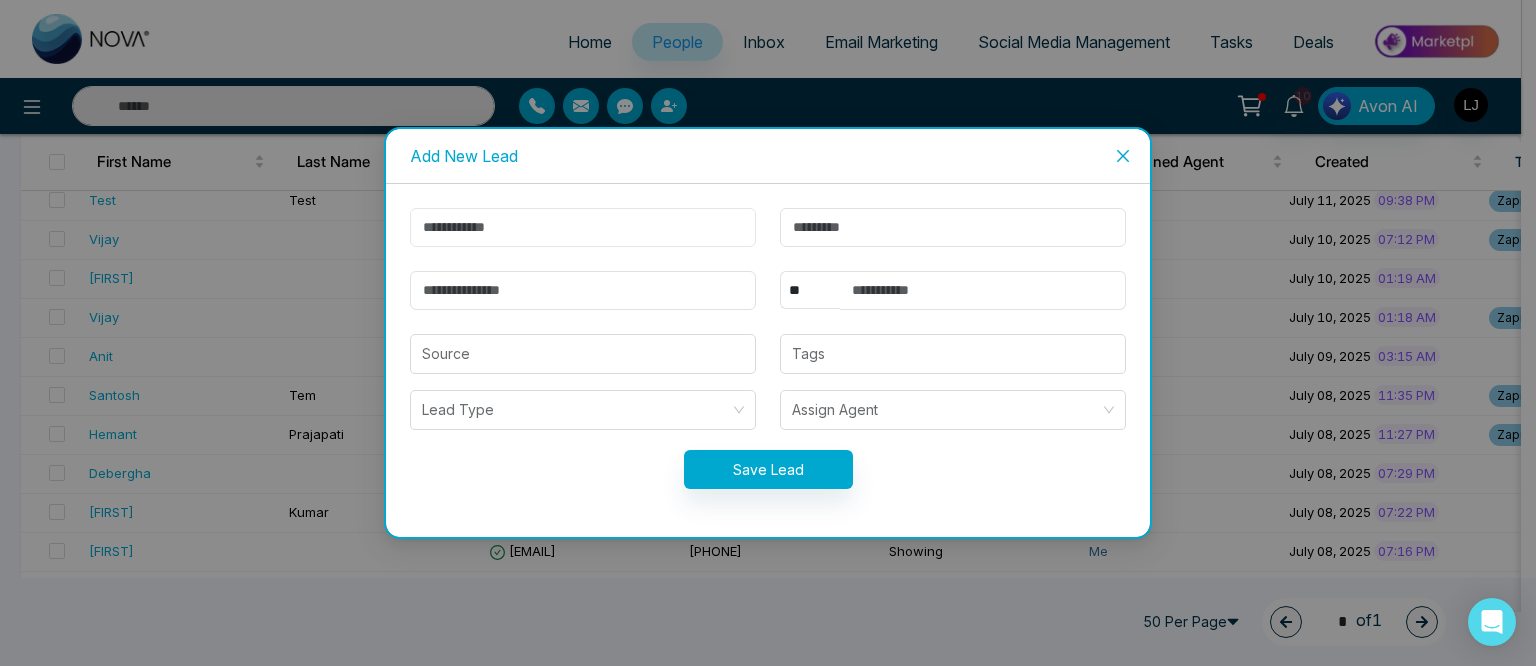 type on "******" 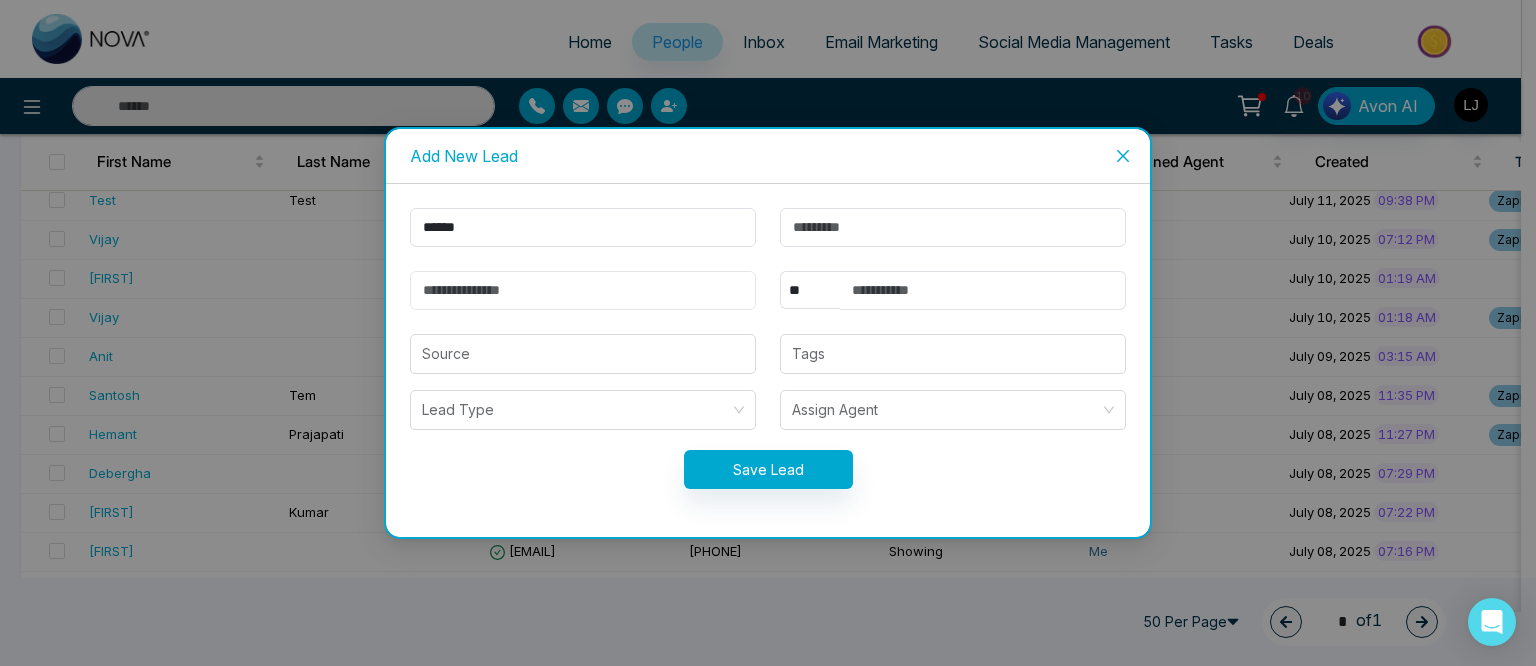click at bounding box center (583, 290) 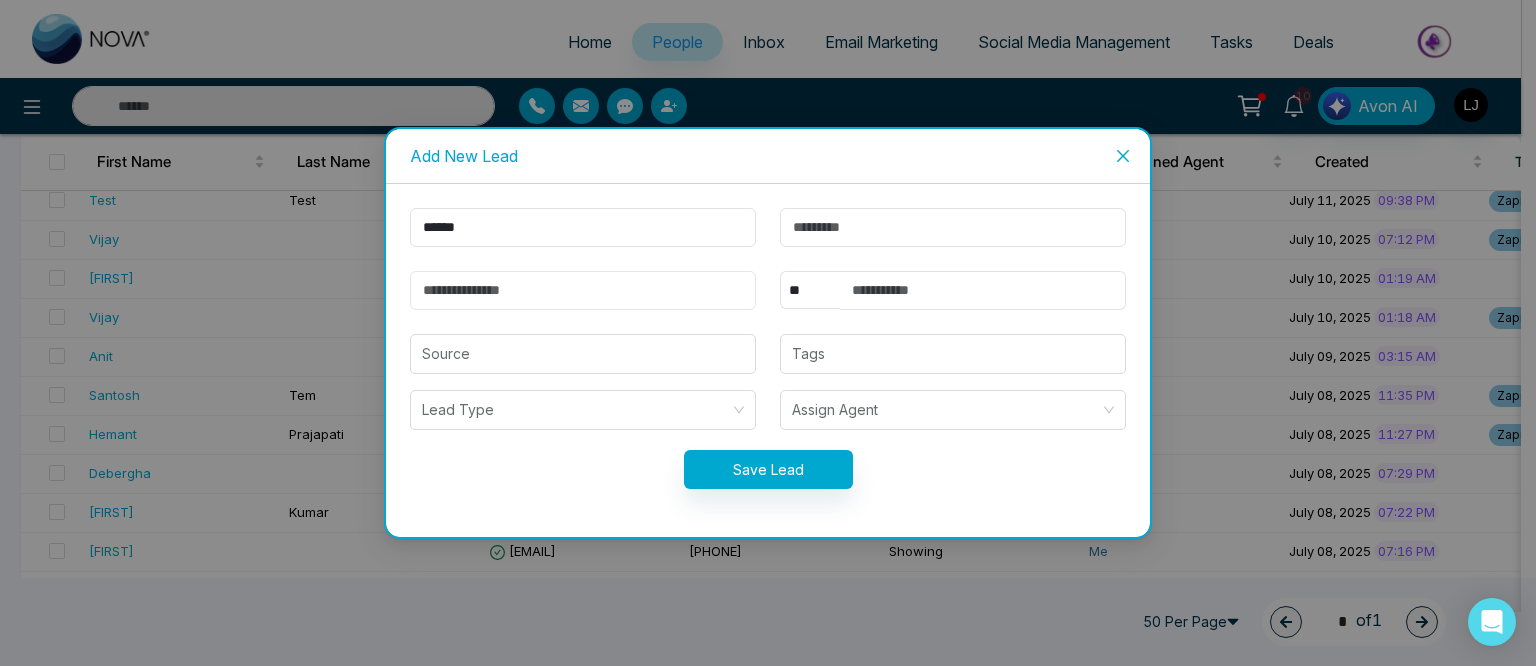type on "**********" 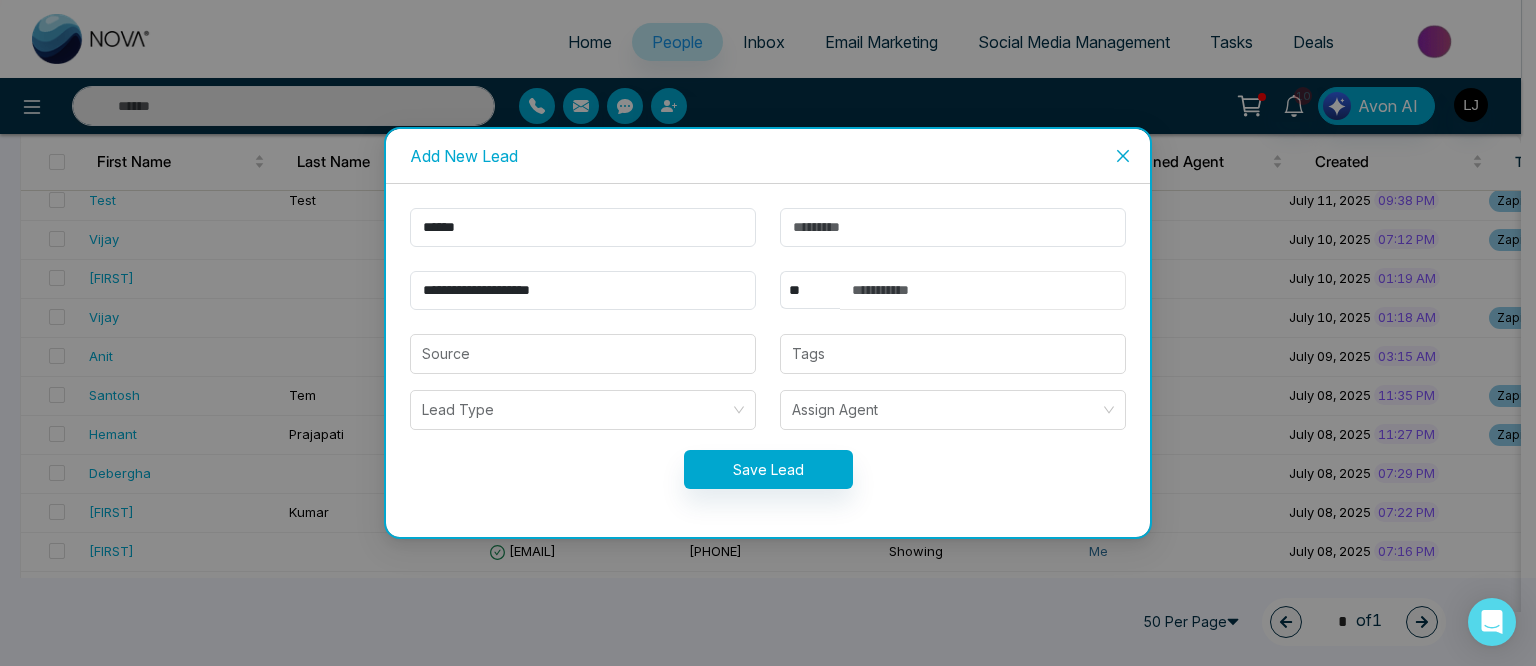 click at bounding box center (983, 290) 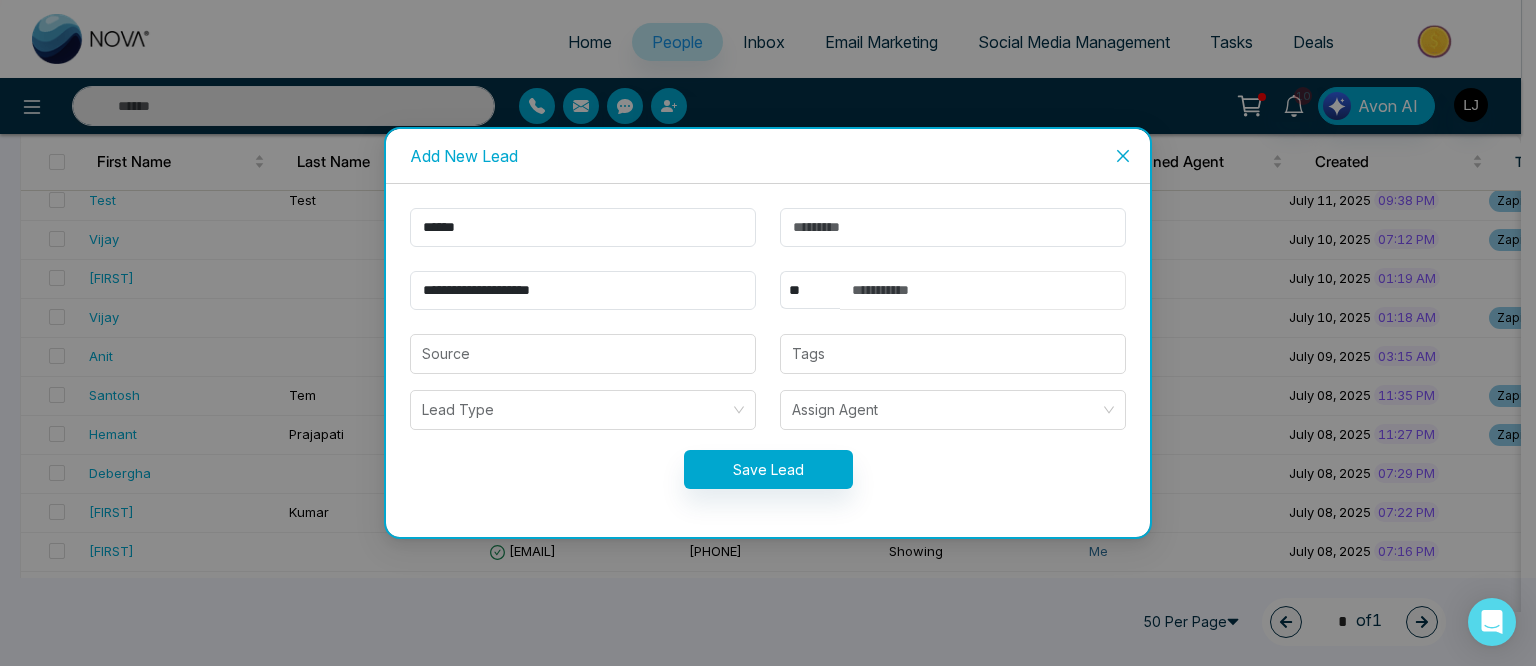 paste on "**********" 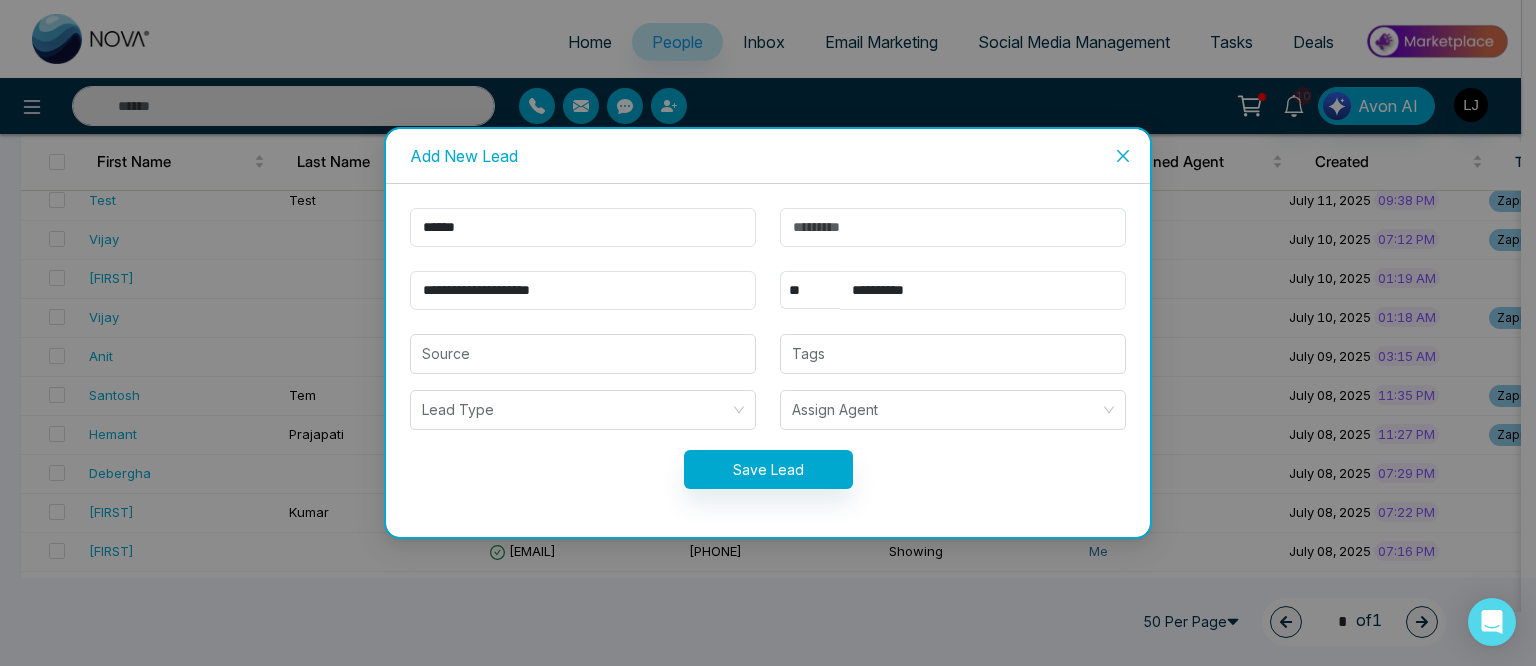 type on "**********" 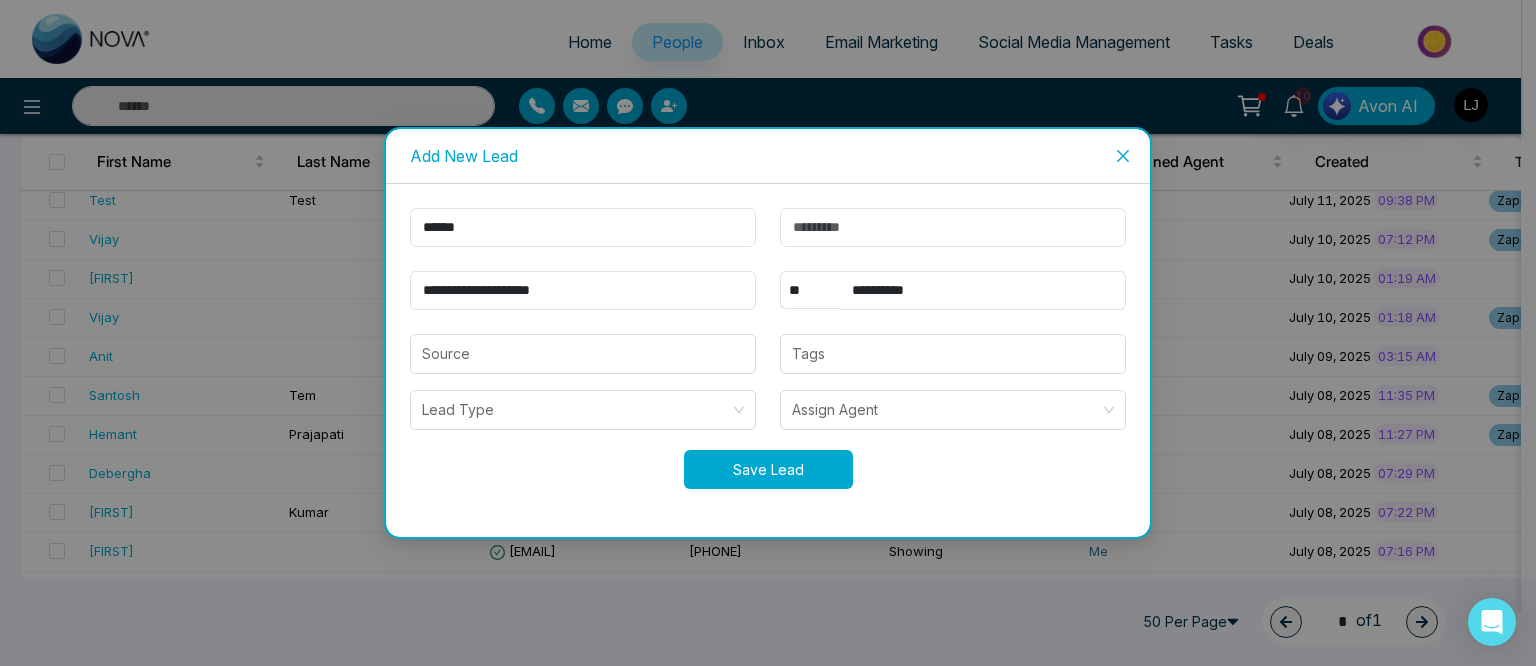 click on "Save Lead" at bounding box center (768, 469) 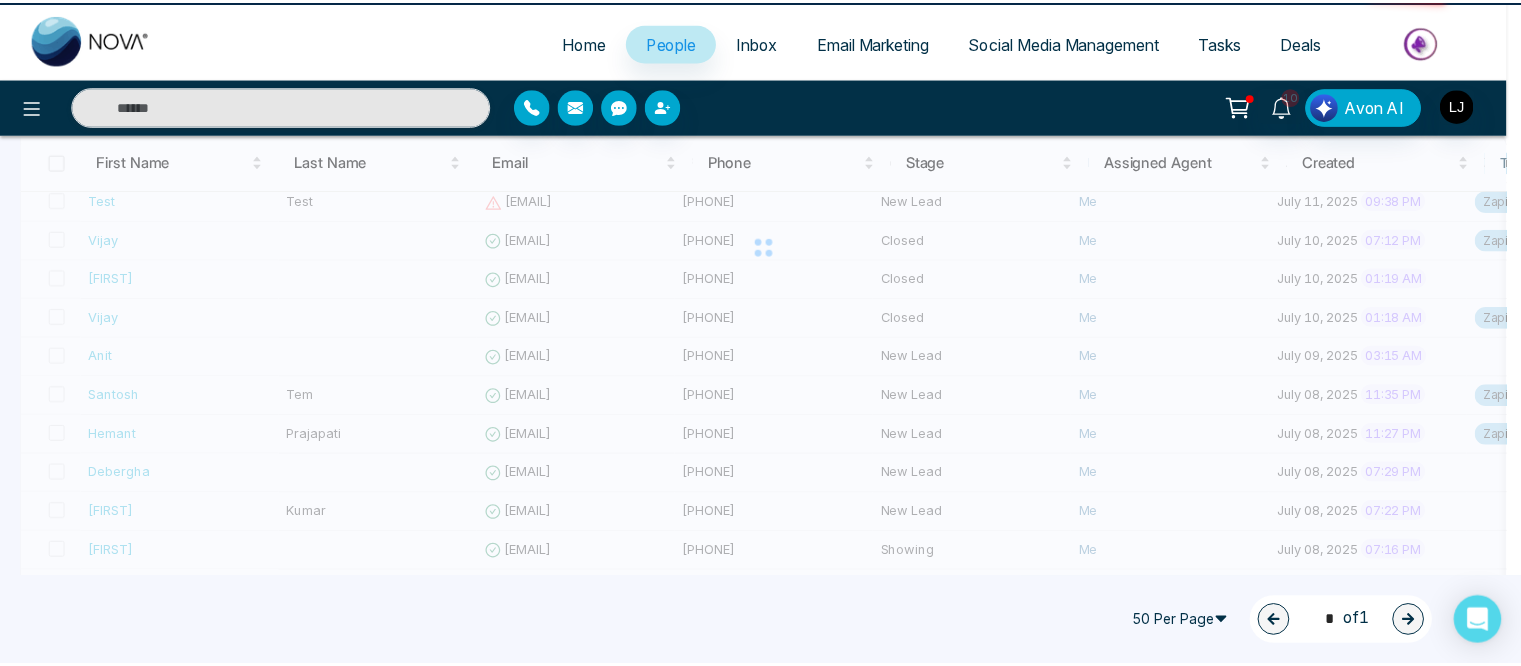 scroll, scrollTop: 0, scrollLeft: 0, axis: both 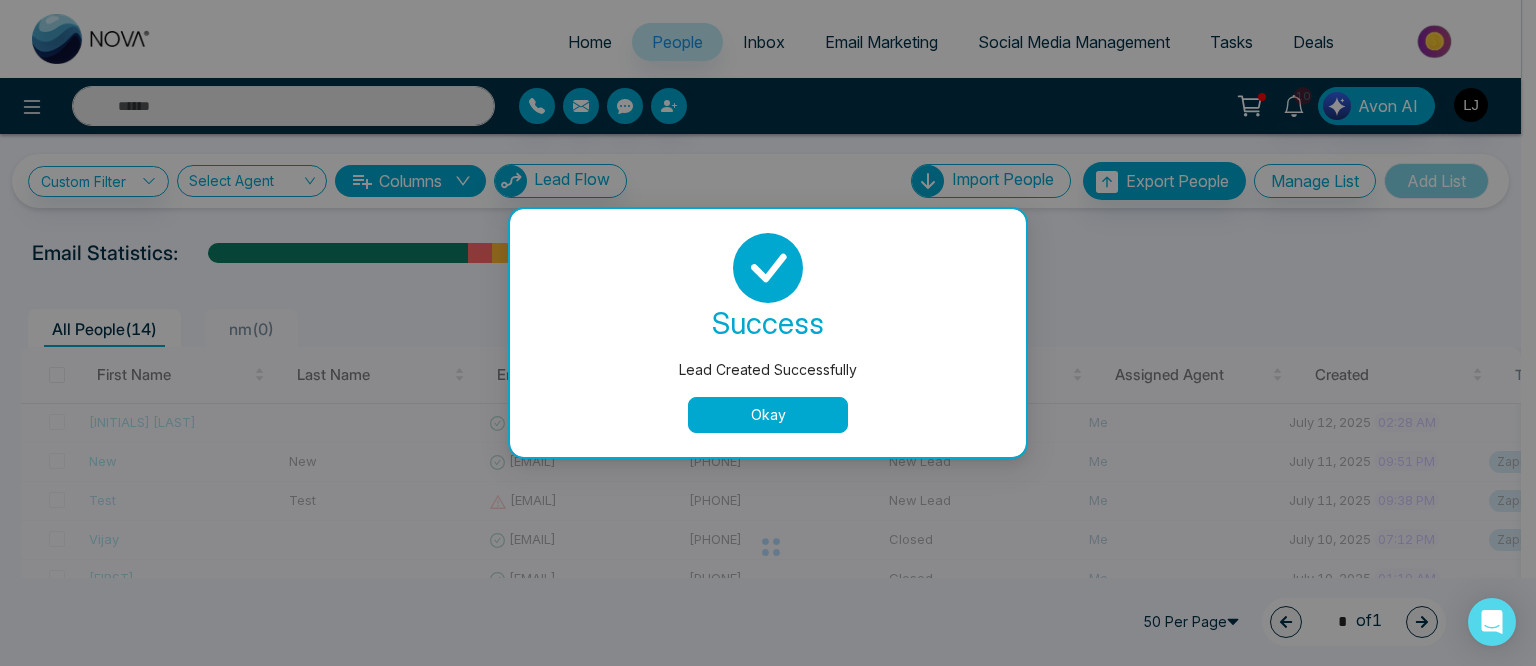 click on "Okay" at bounding box center [768, 415] 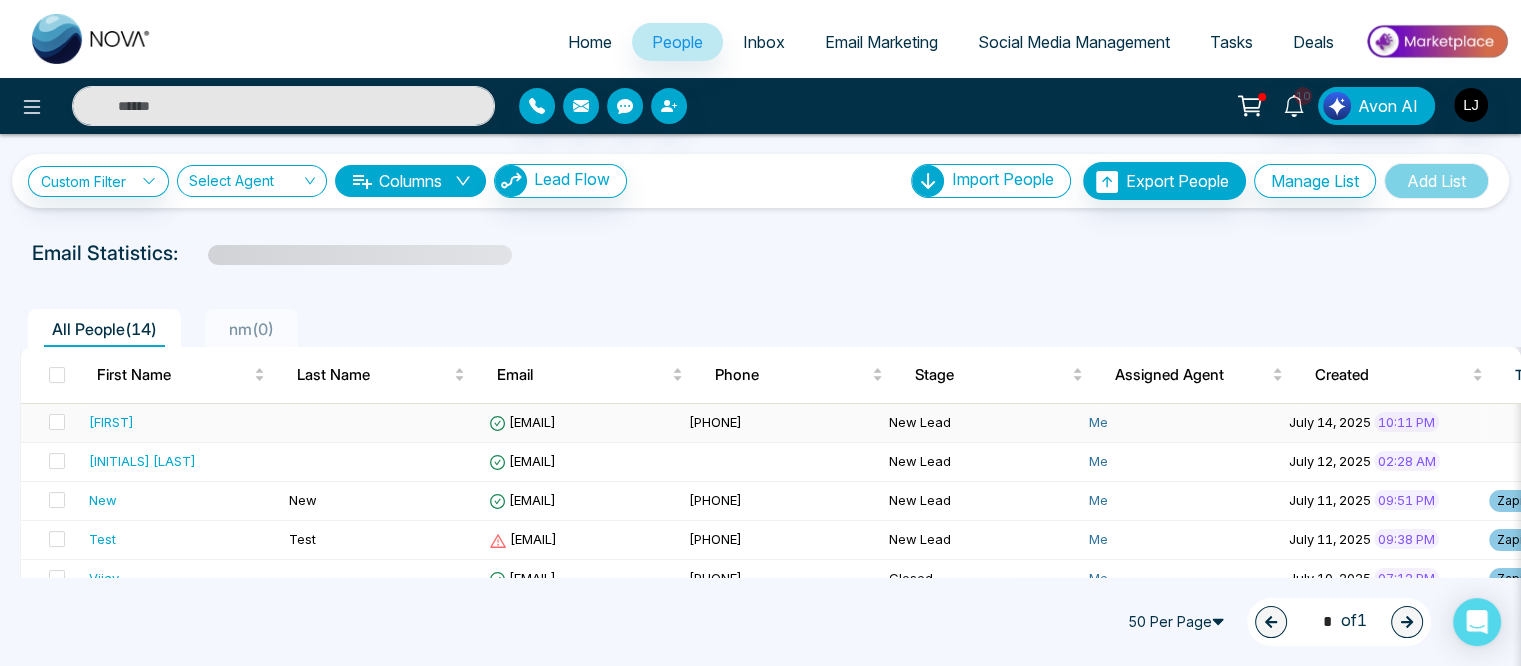 click on "[USERNAME]@[DOMAIN]" at bounding box center (581, 423) 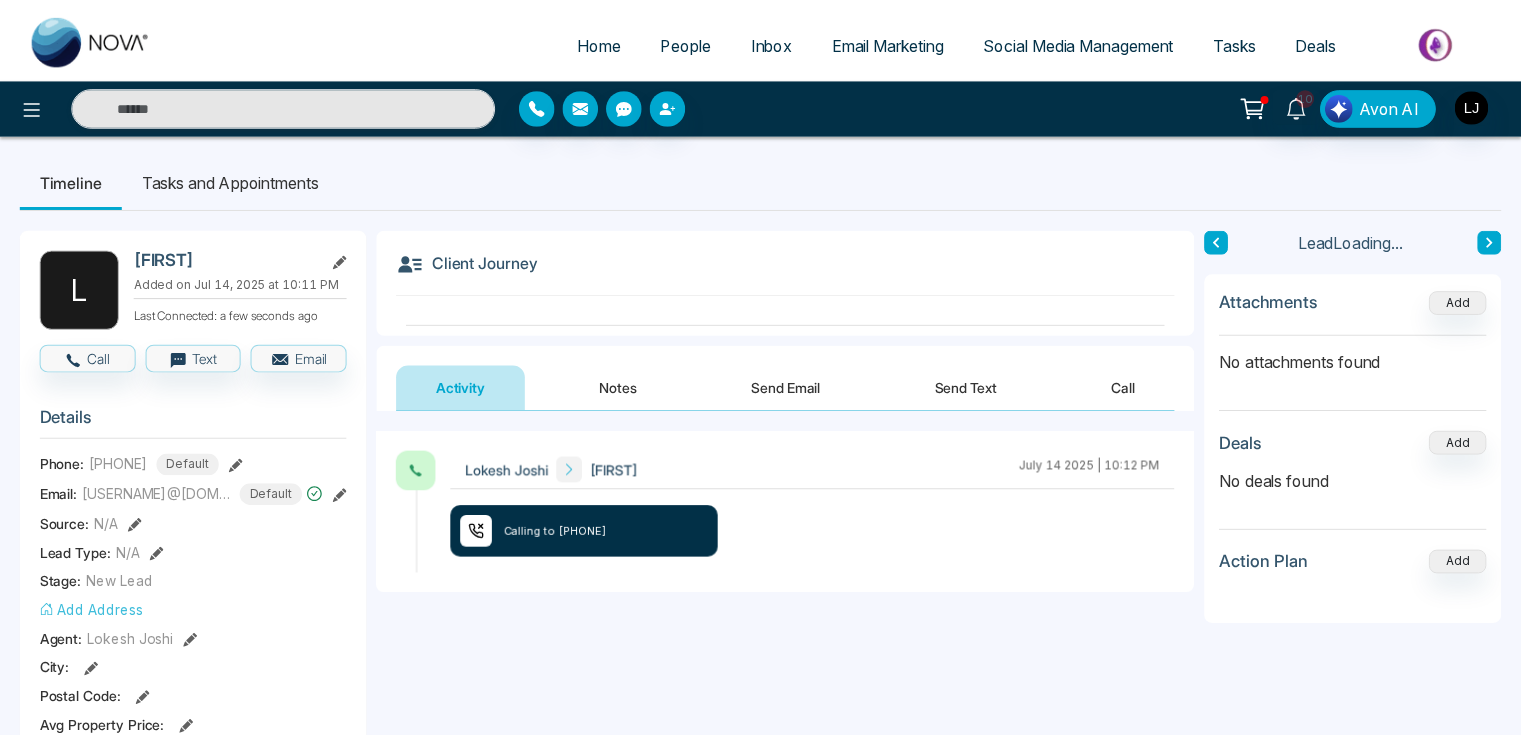 scroll, scrollTop: 0, scrollLeft: 0, axis: both 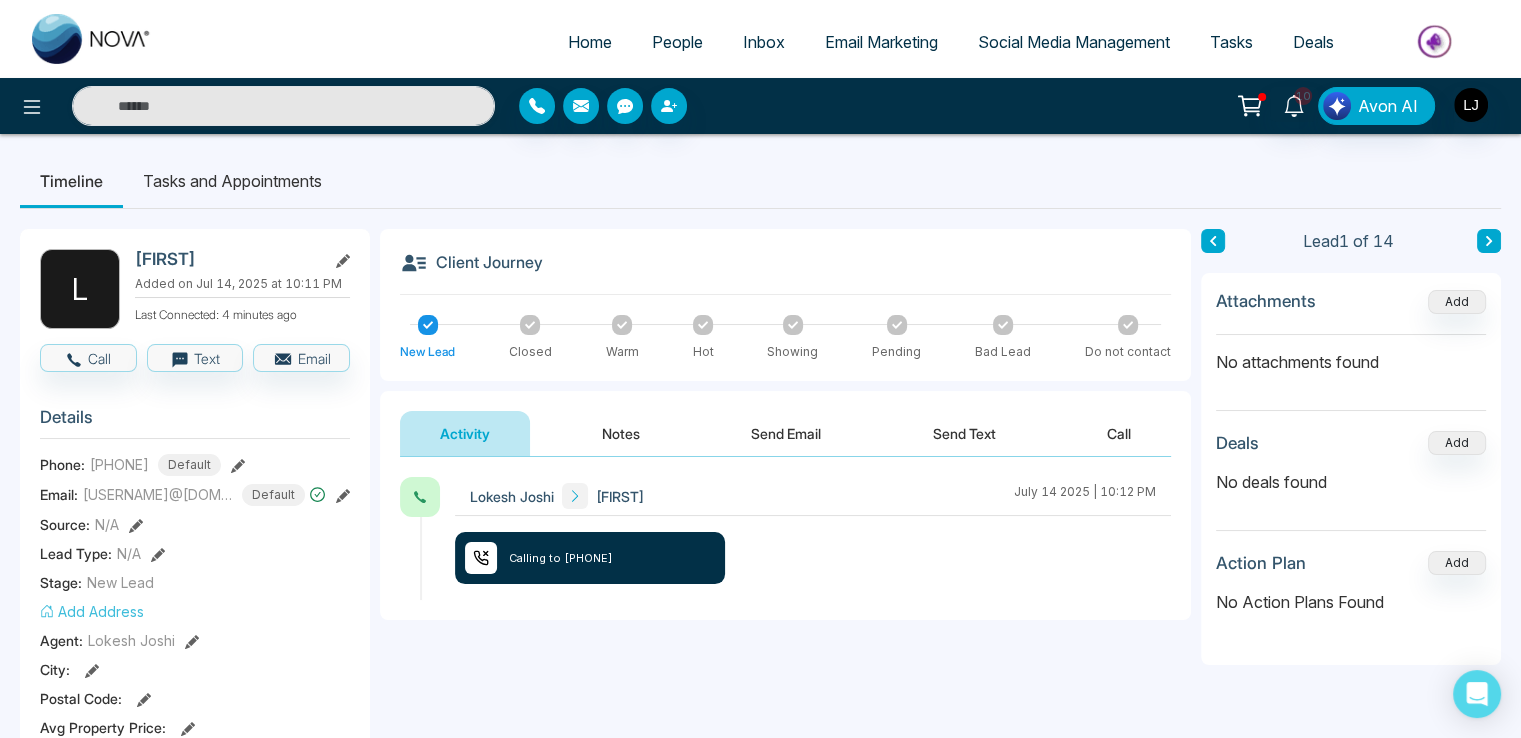 click on "Send Text" at bounding box center [964, 433] 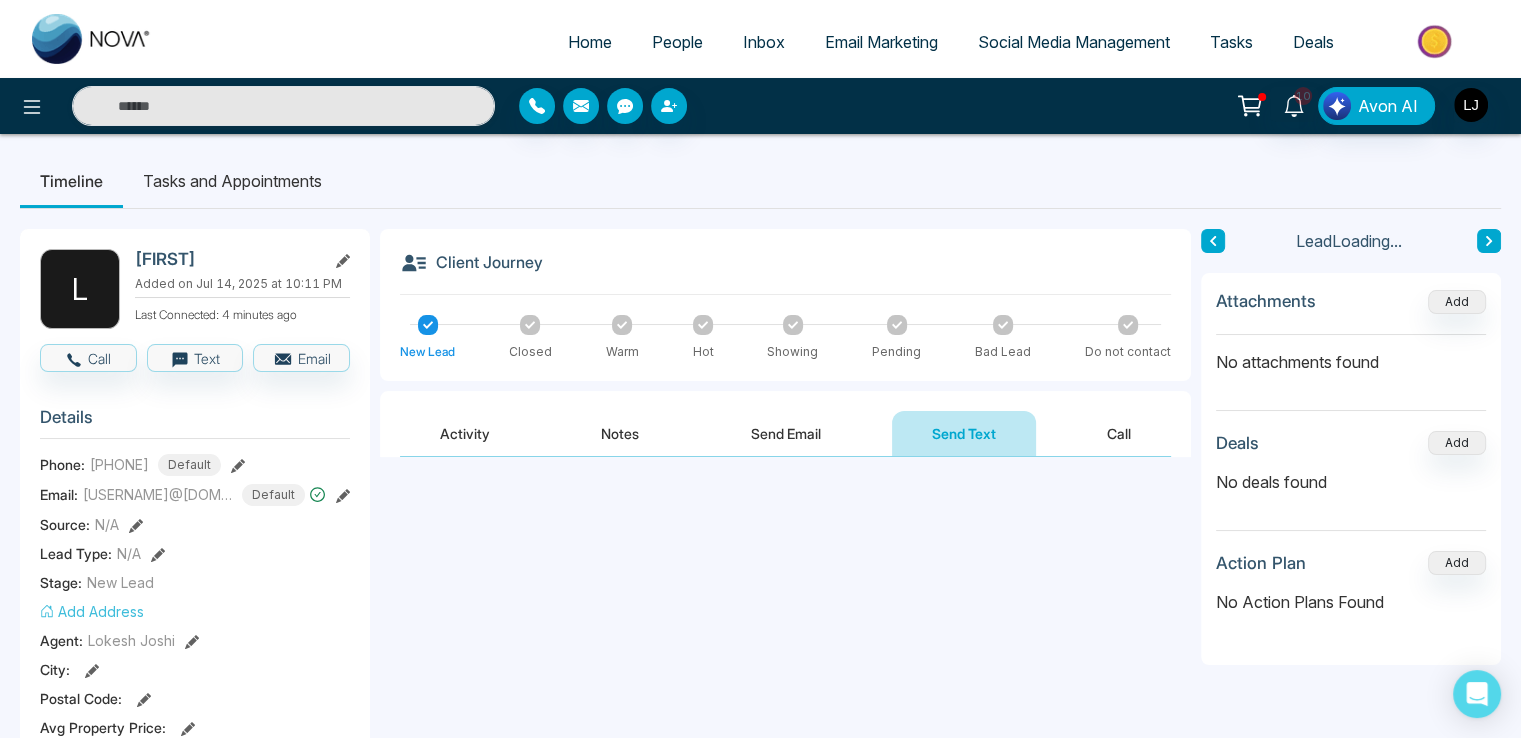 click on "Activity" at bounding box center (465, 433) 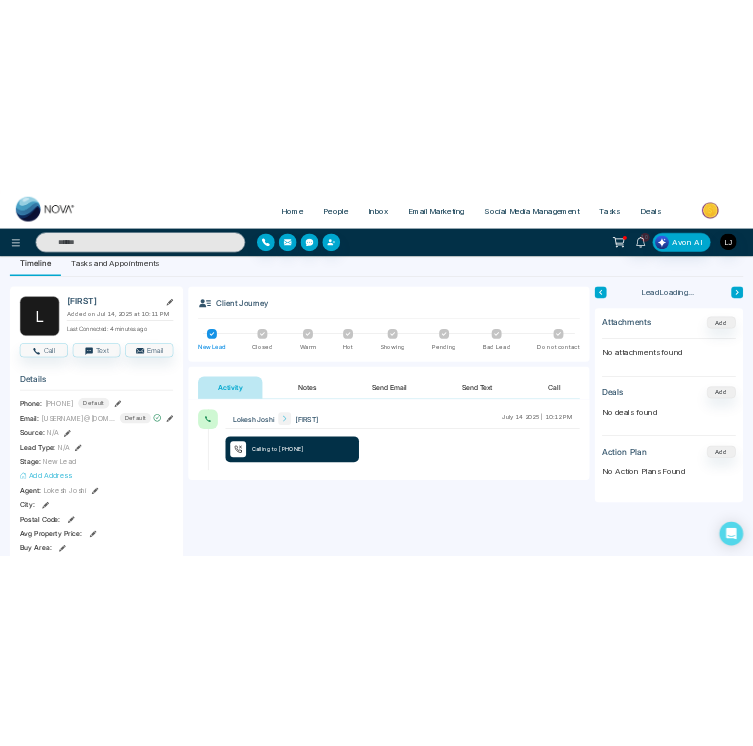 scroll, scrollTop: 0, scrollLeft: 0, axis: both 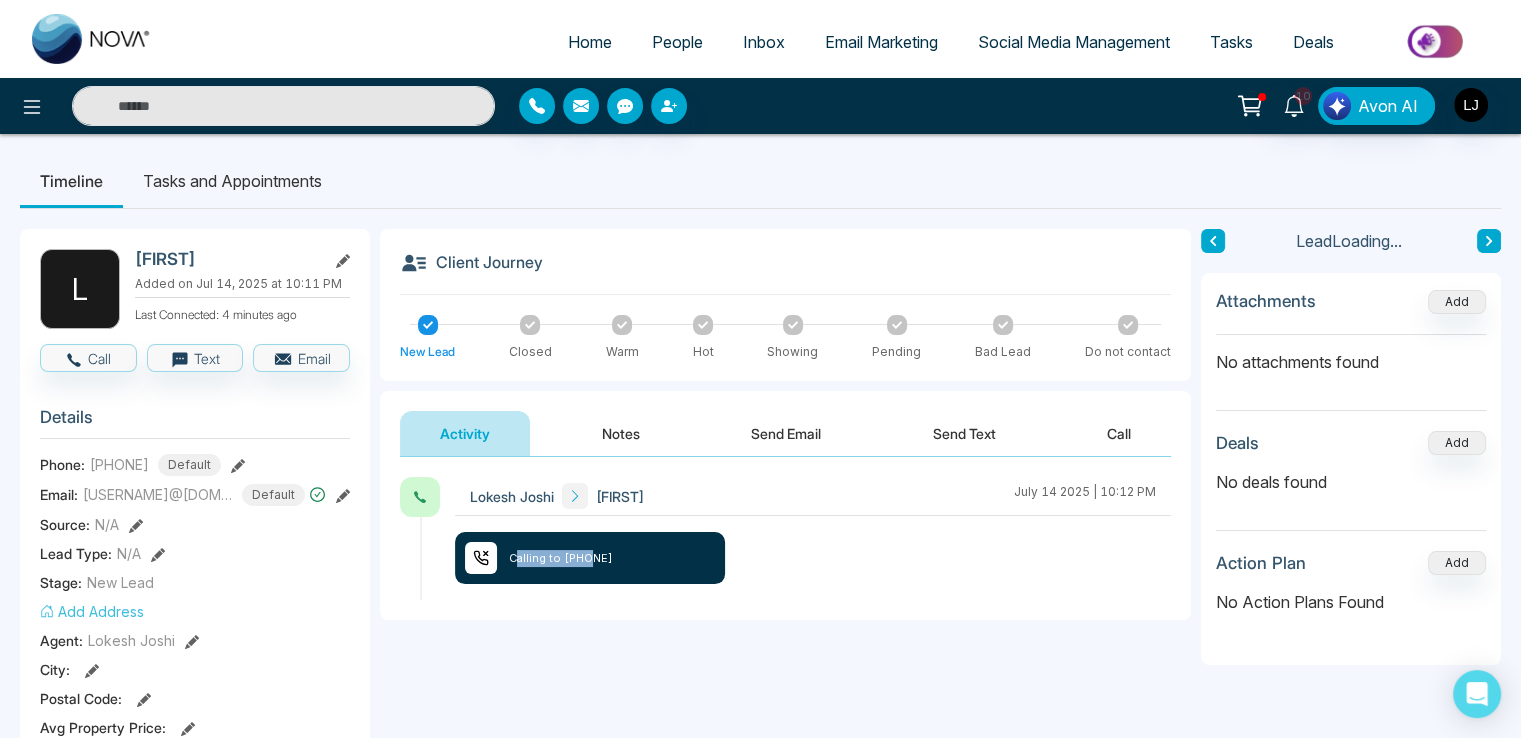 drag, startPoint x: 520, startPoint y: 559, endPoint x: 595, endPoint y: 559, distance: 75 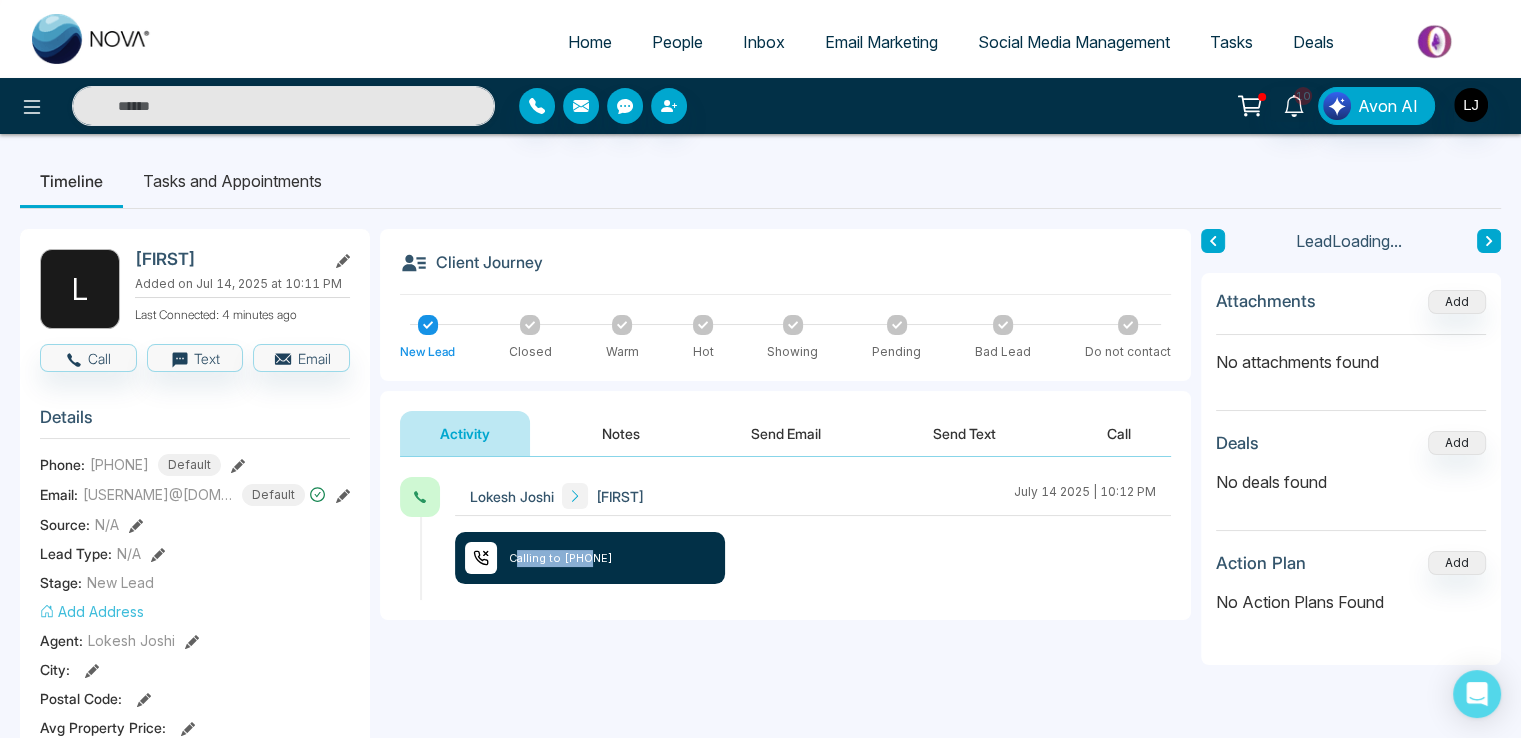 click on "Calling to +14376616013" at bounding box center (561, 558) 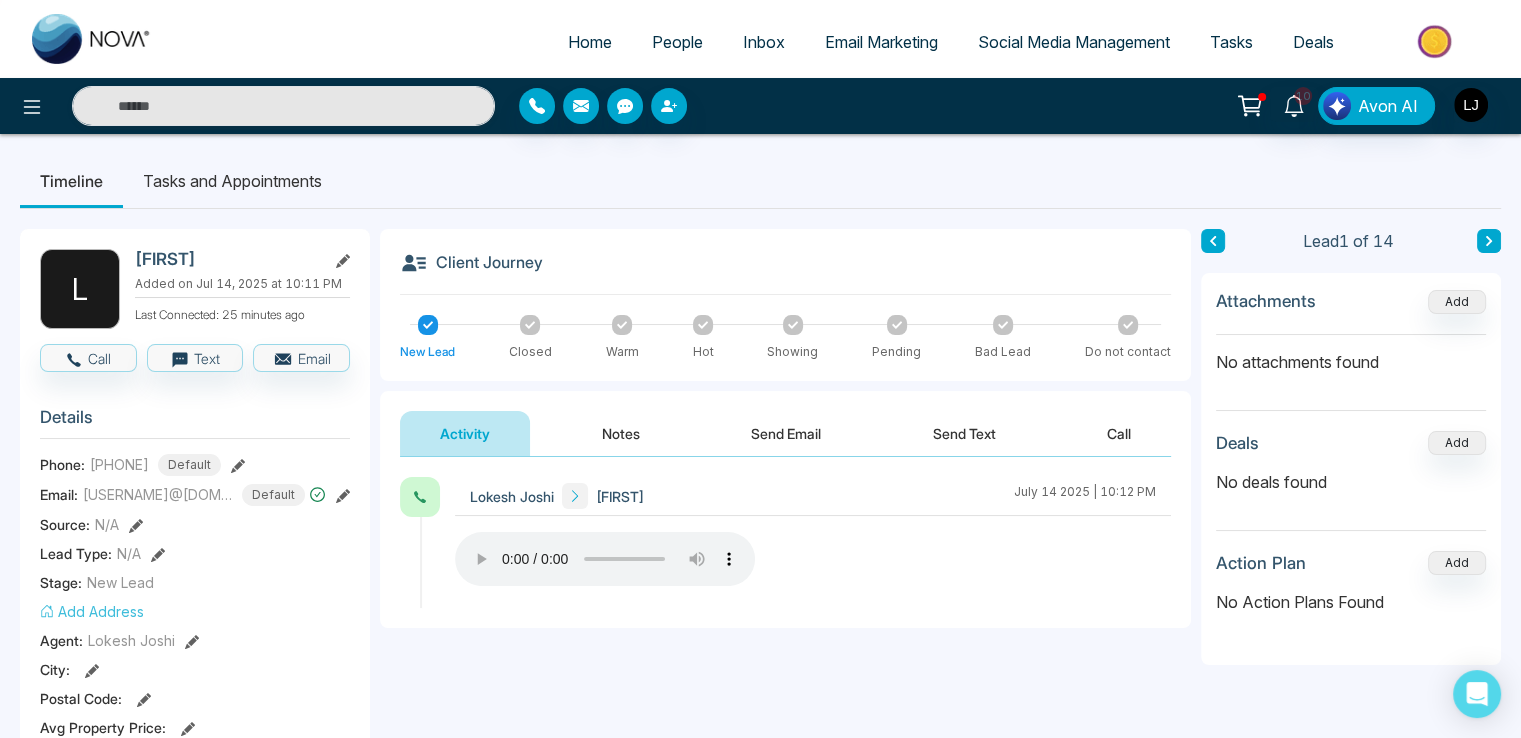 click on "Timeline Tasks and Appointments" at bounding box center [760, 181] 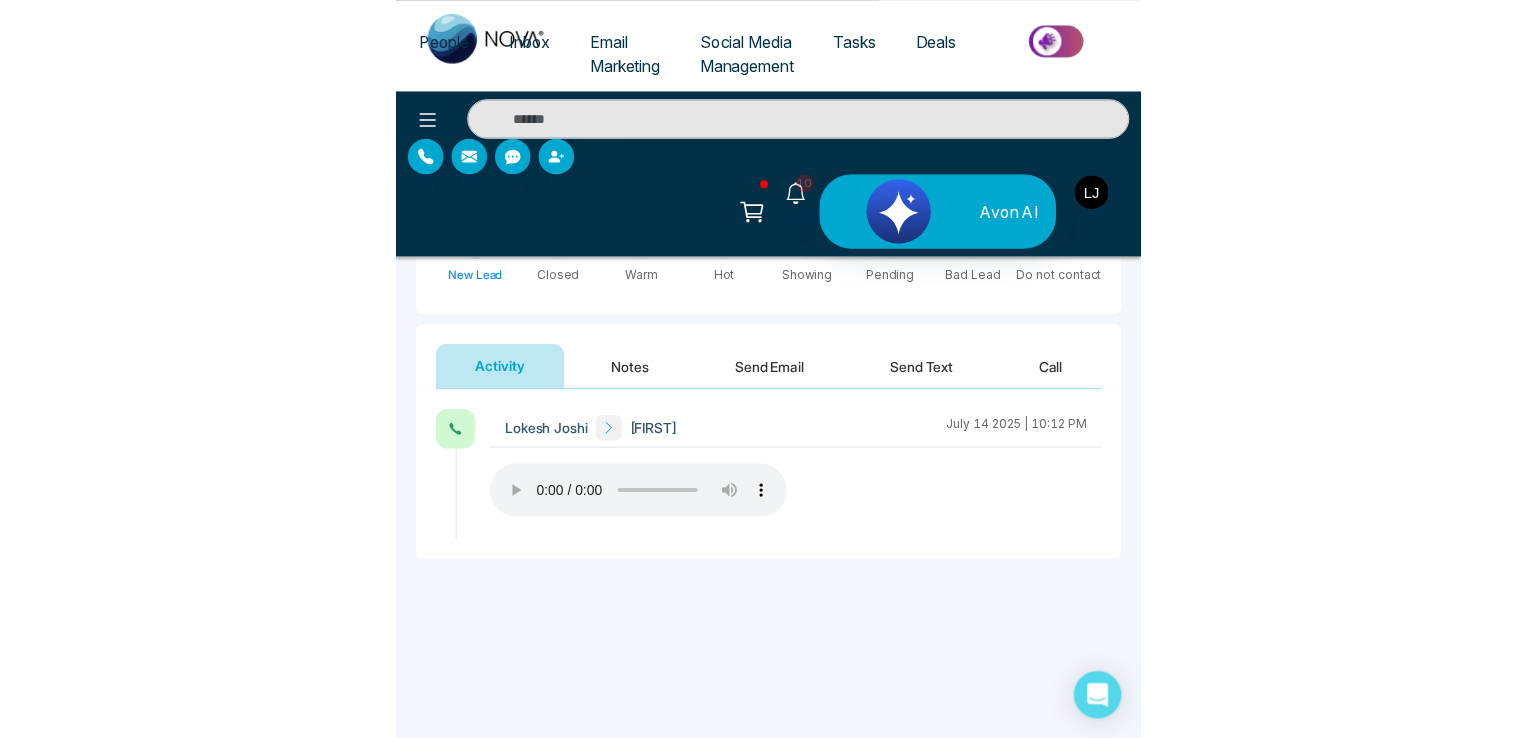 scroll, scrollTop: 919, scrollLeft: 0, axis: vertical 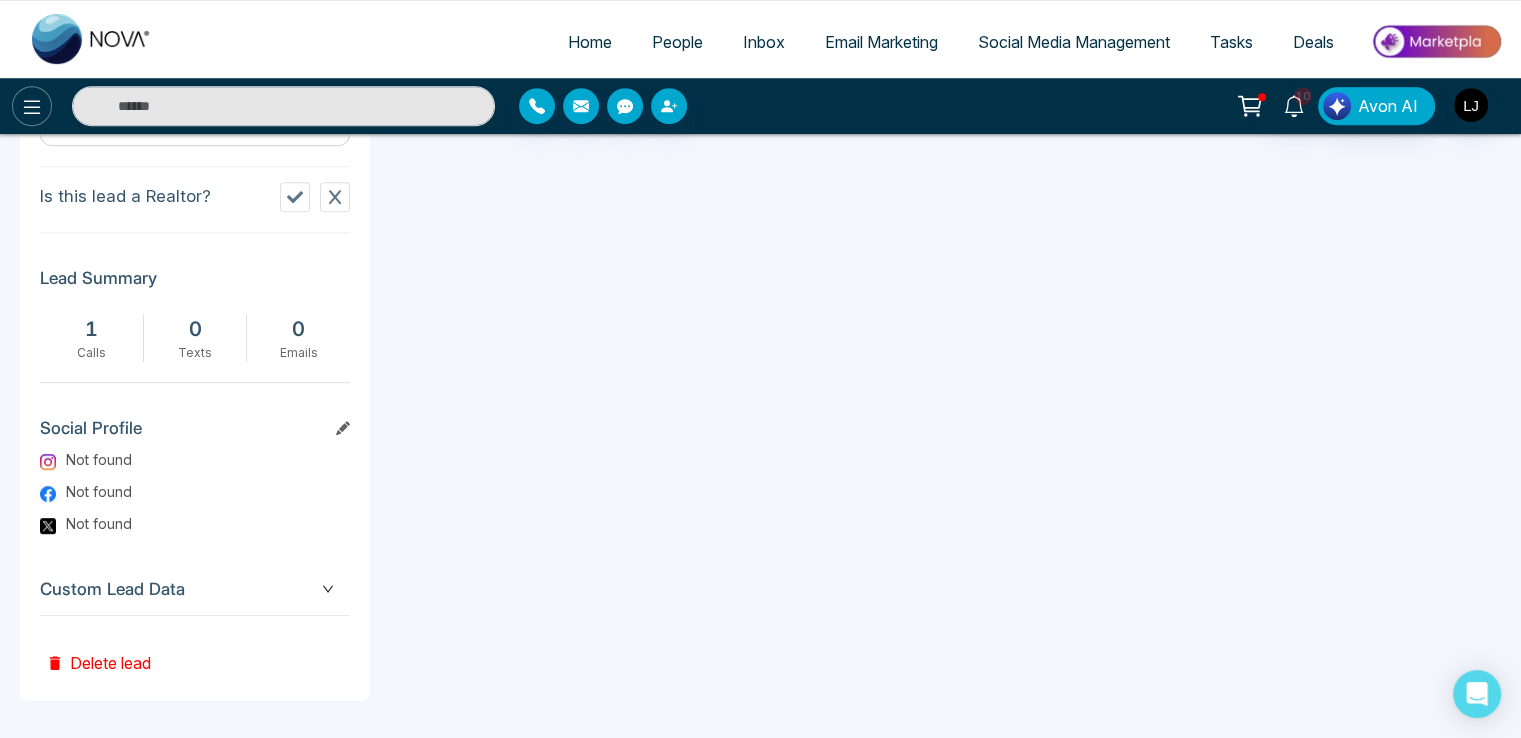 click 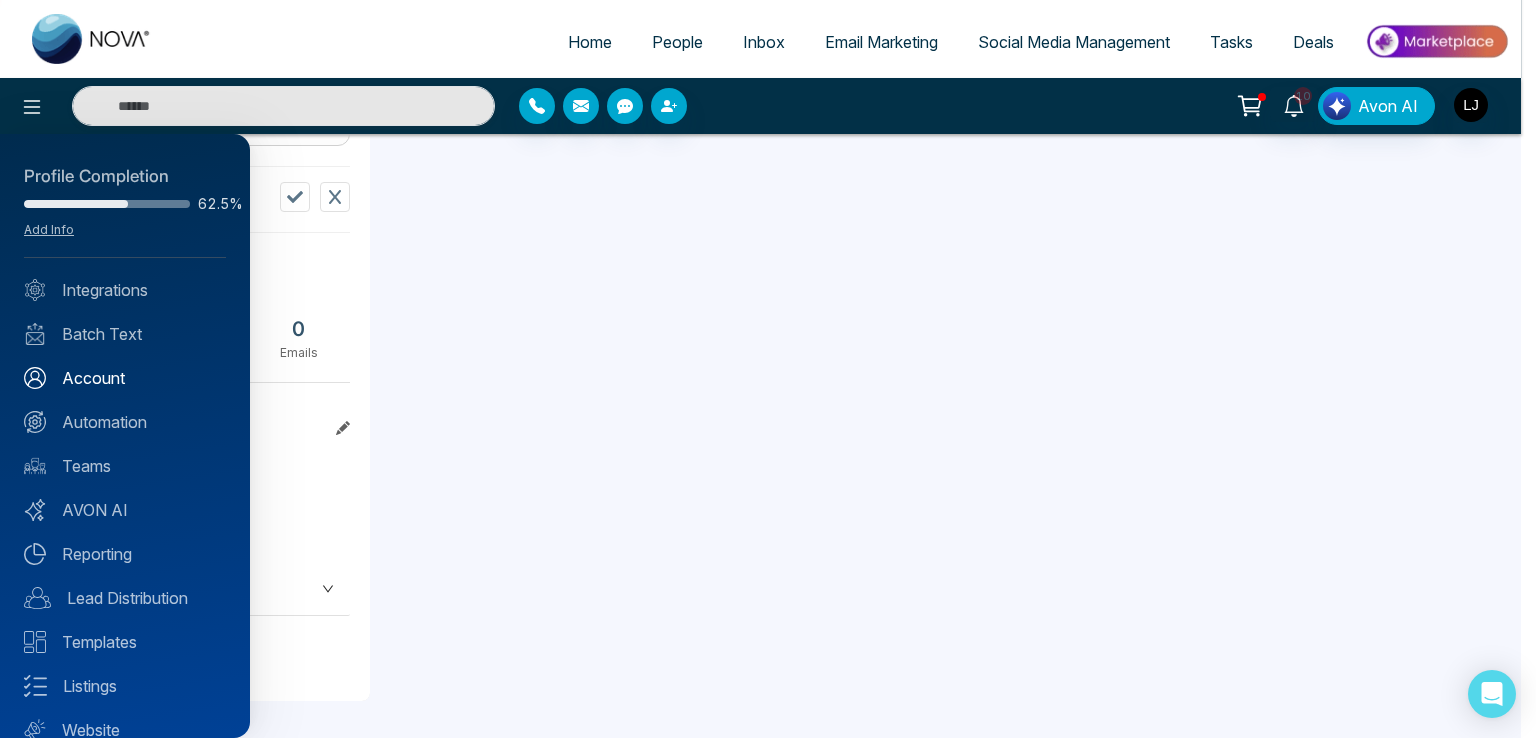 click on "Account" at bounding box center [125, 378] 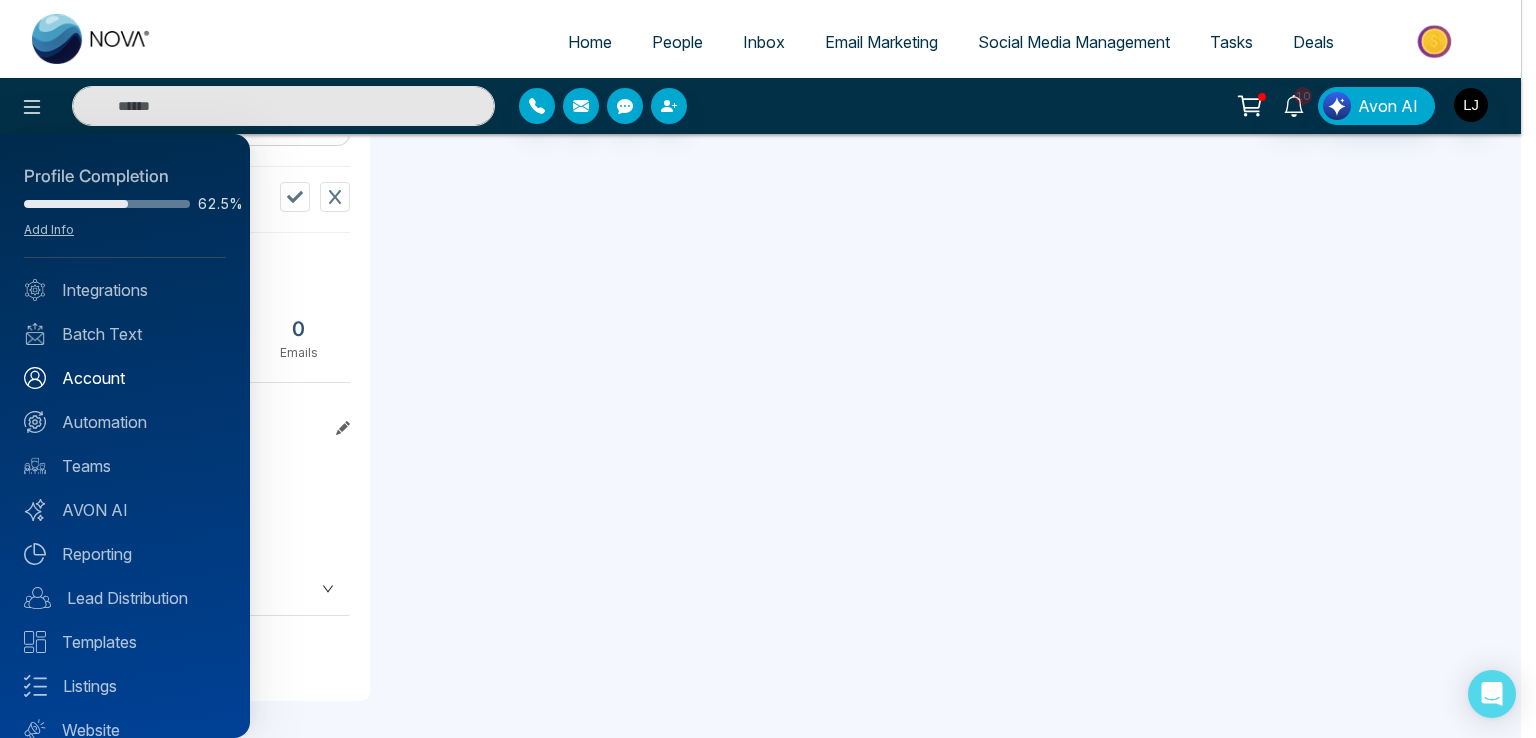 scroll, scrollTop: 0, scrollLeft: 0, axis: both 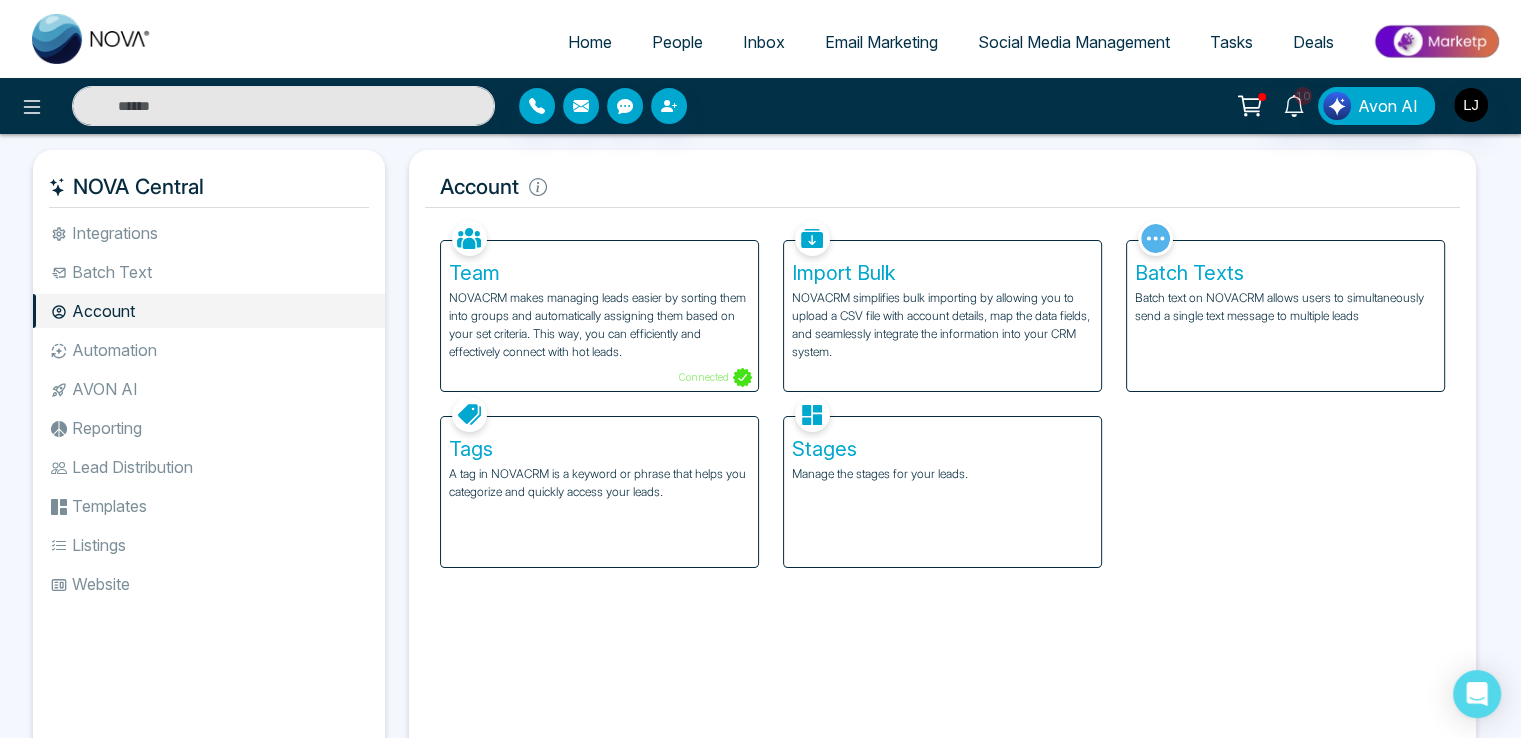click on "Automation" at bounding box center (209, 350) 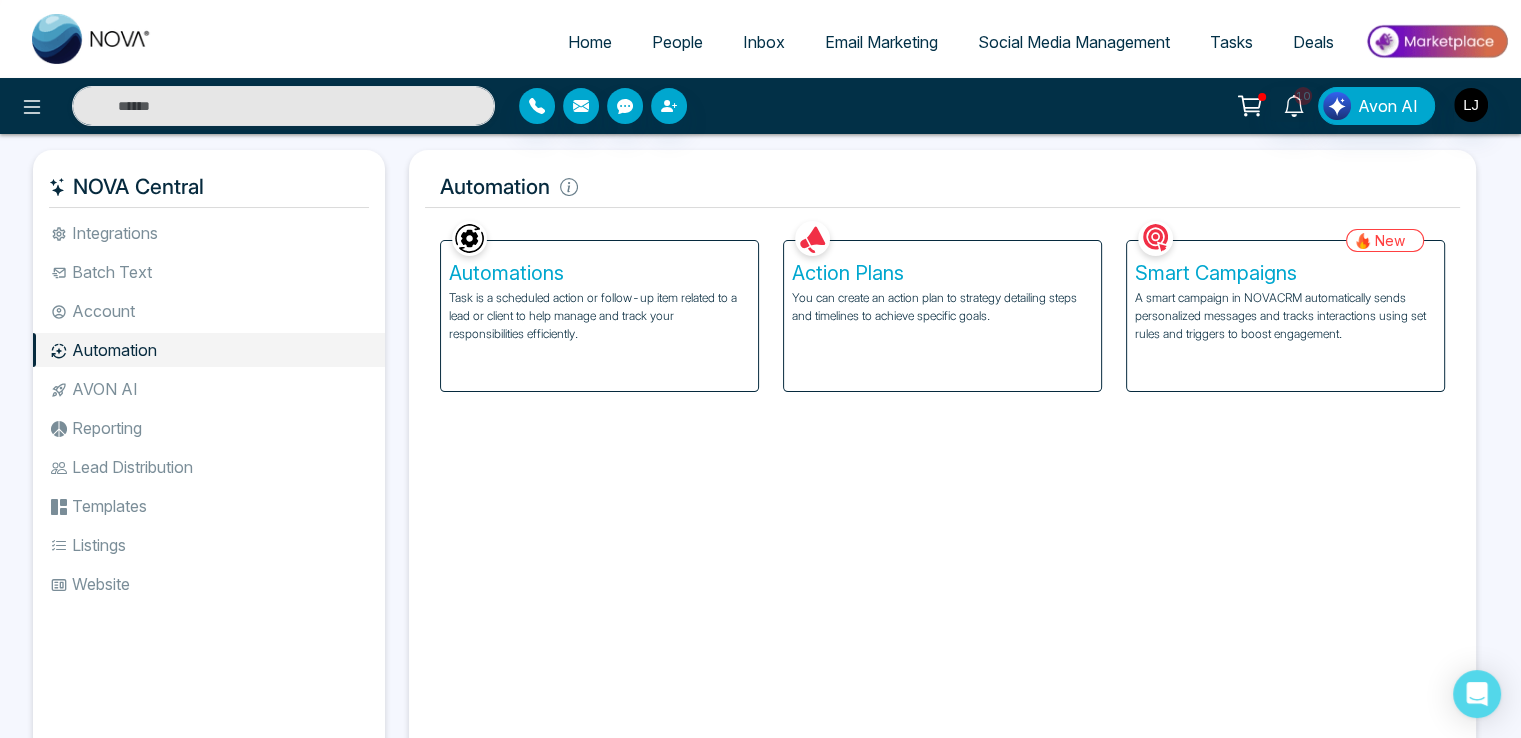 click on "A smart campaign in NOVACRM automatically sends personalized messages and tracks interactions using set rules and triggers to boost engagement." at bounding box center (1285, 316) 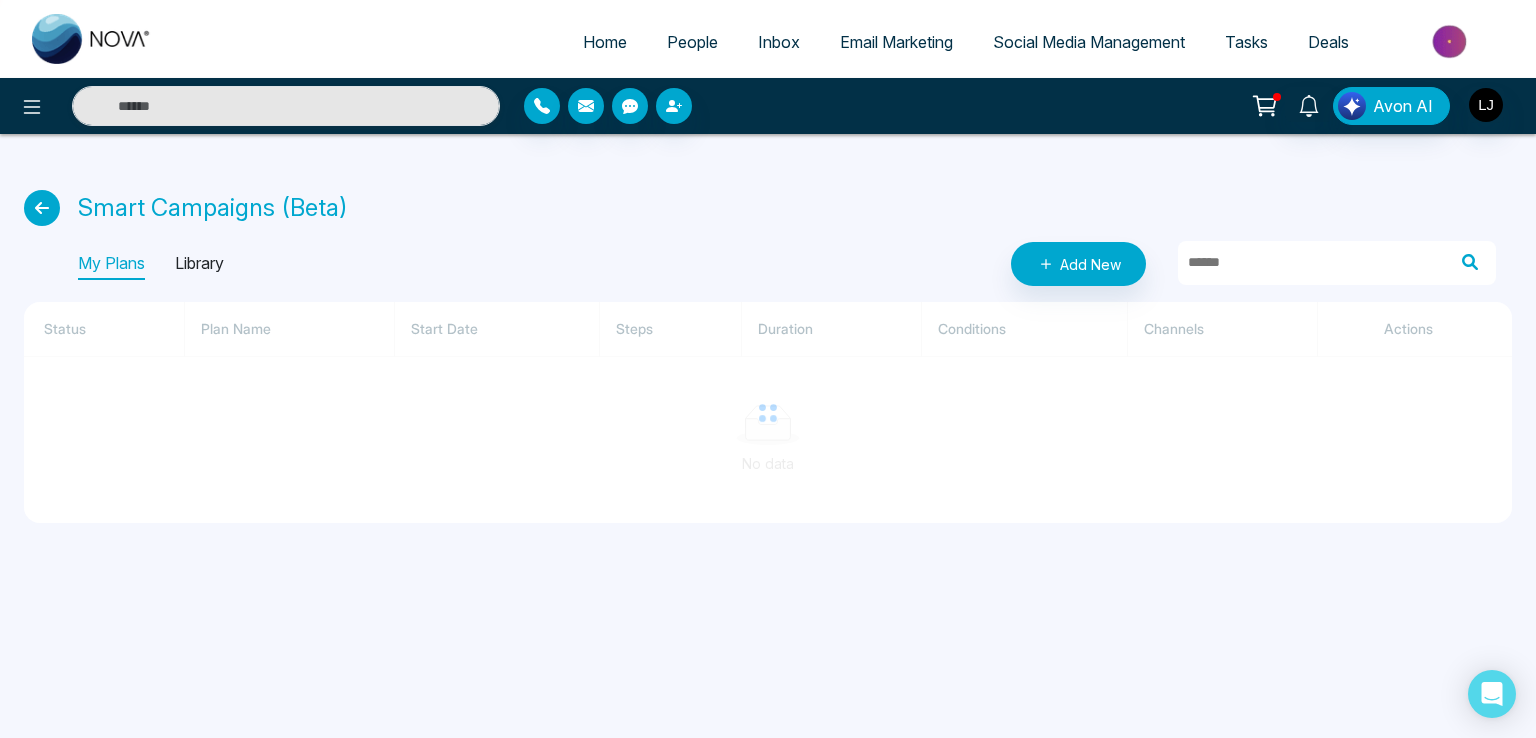 click on "Library" at bounding box center (199, 264) 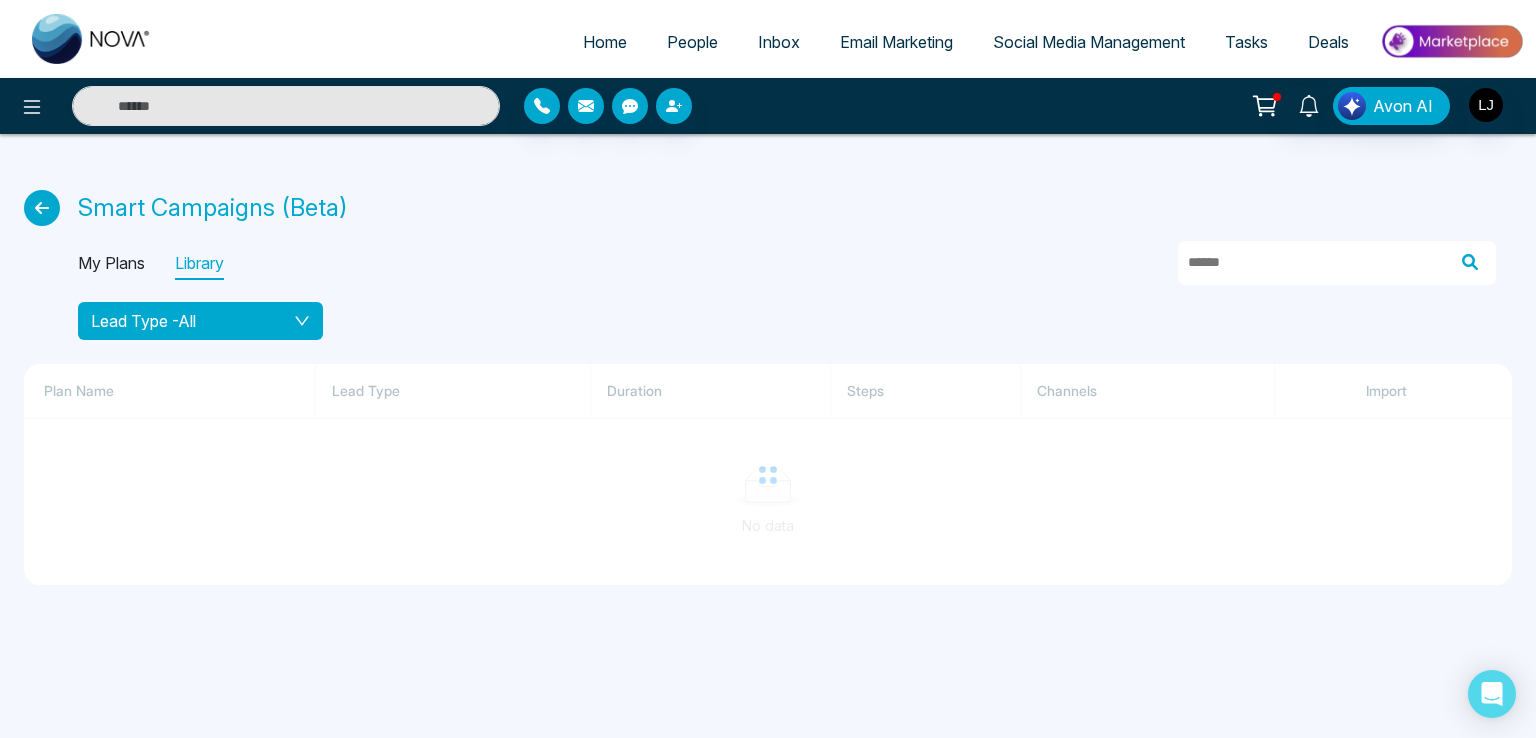 click on "Lead Type -  All" at bounding box center (200, 321) 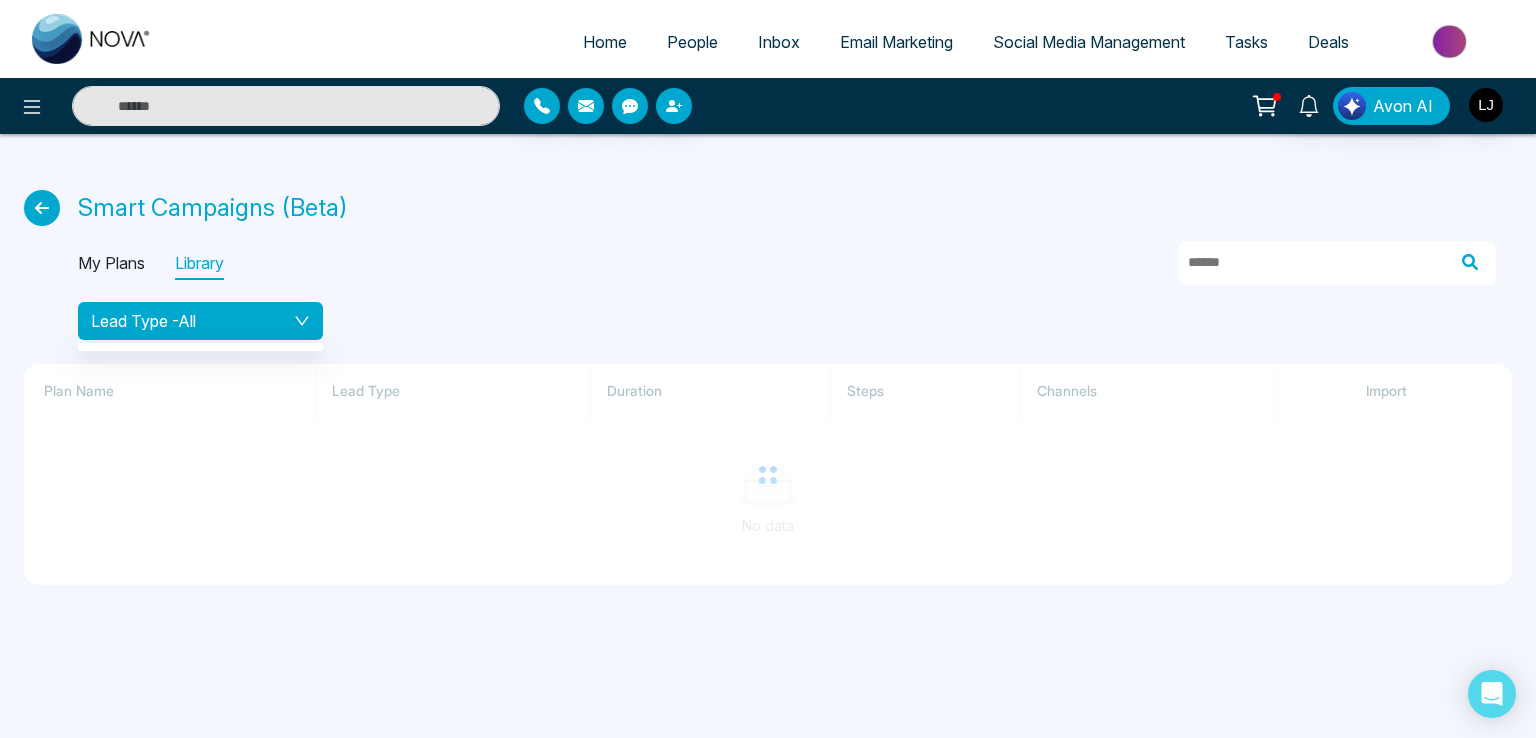 click on "Lead Type -  All" at bounding box center [200, 321] 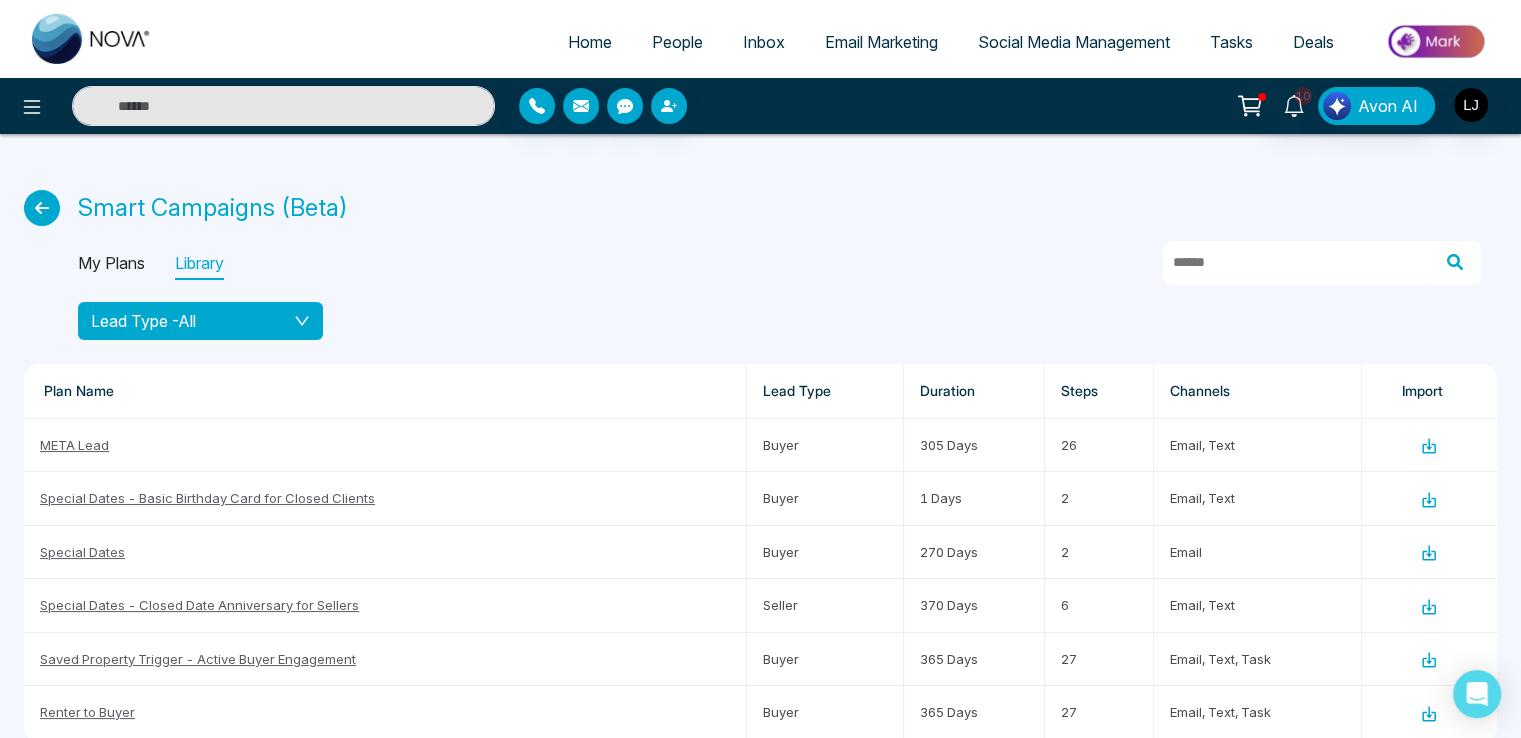 click on "Lead Type -  All" at bounding box center [200, 321] 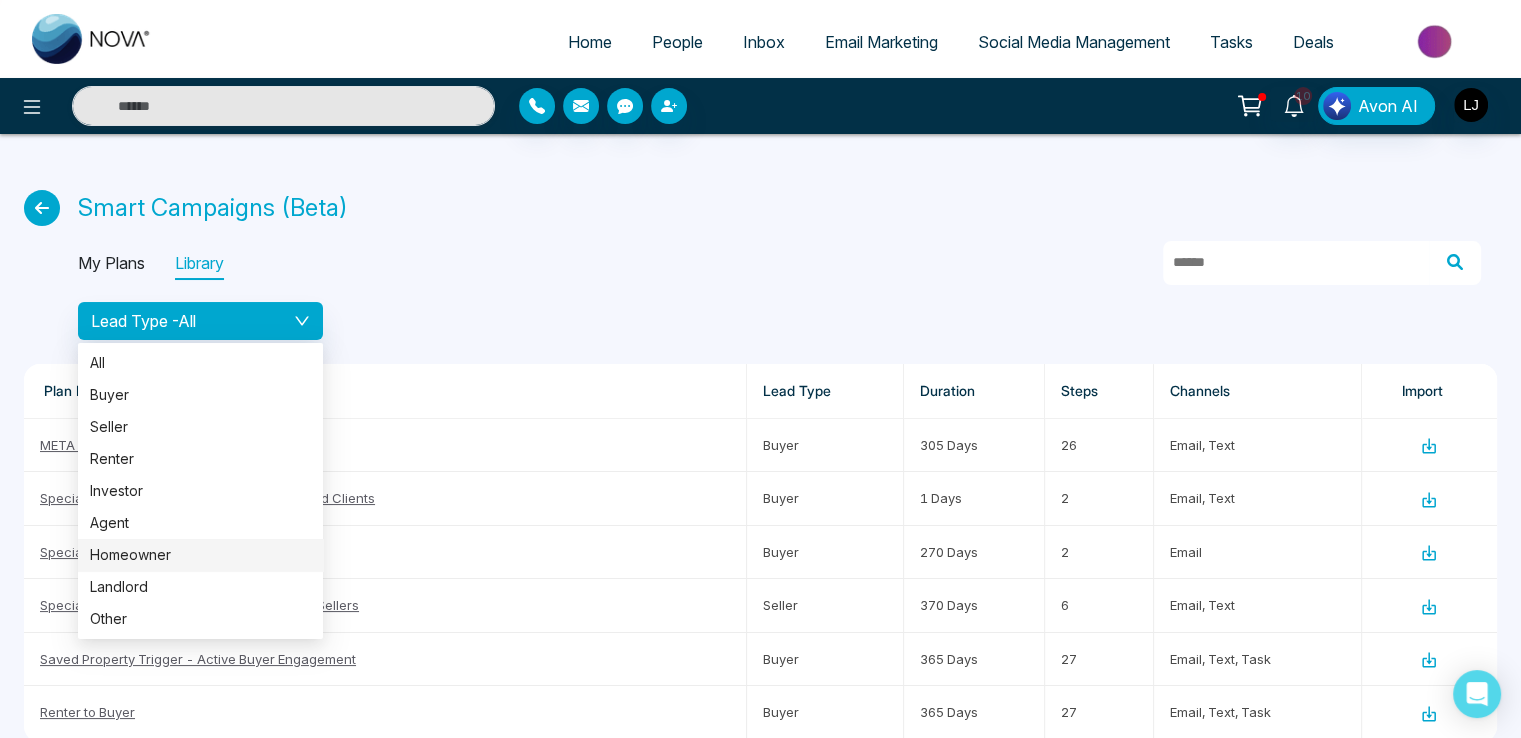 click on "Homeowner" at bounding box center (200, 555) 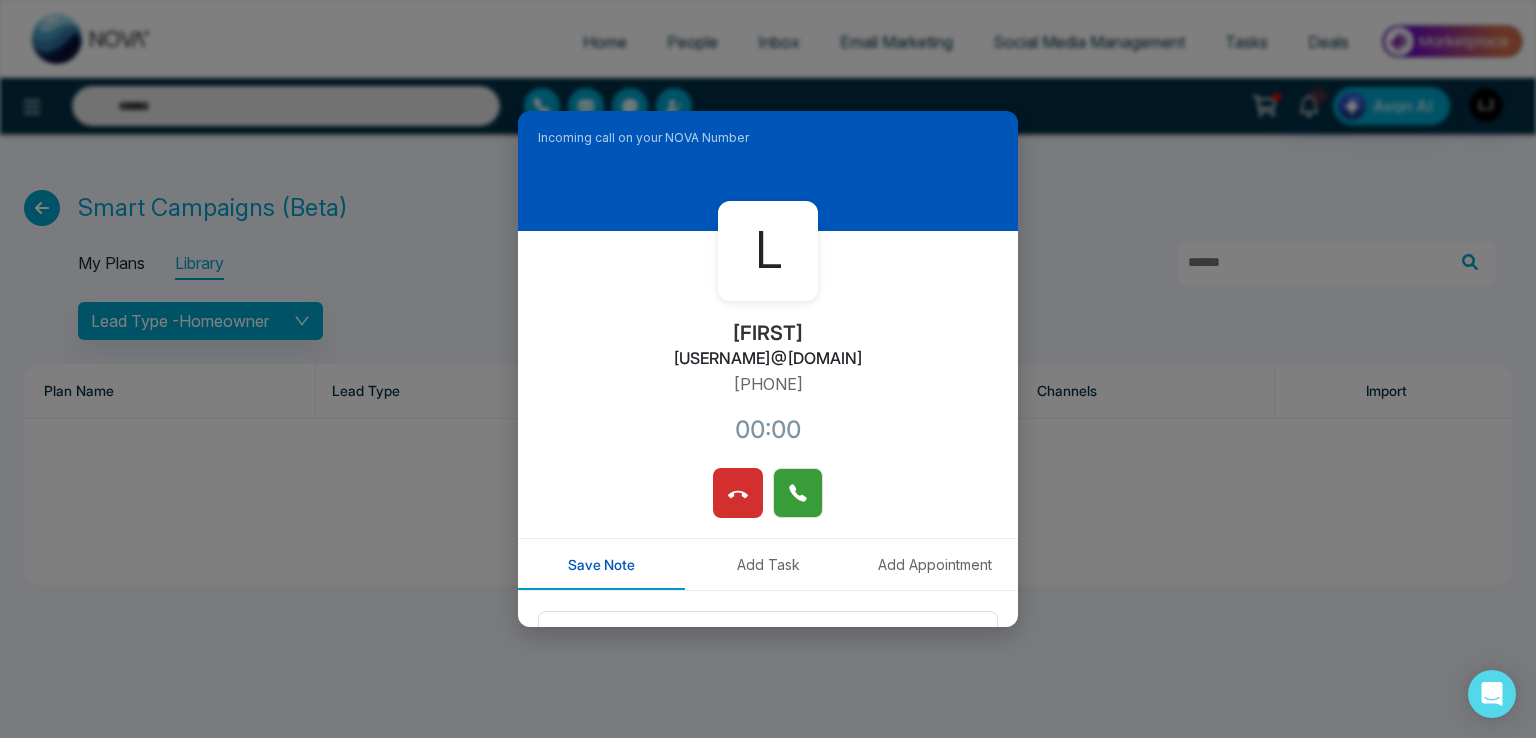 click at bounding box center [798, 493] 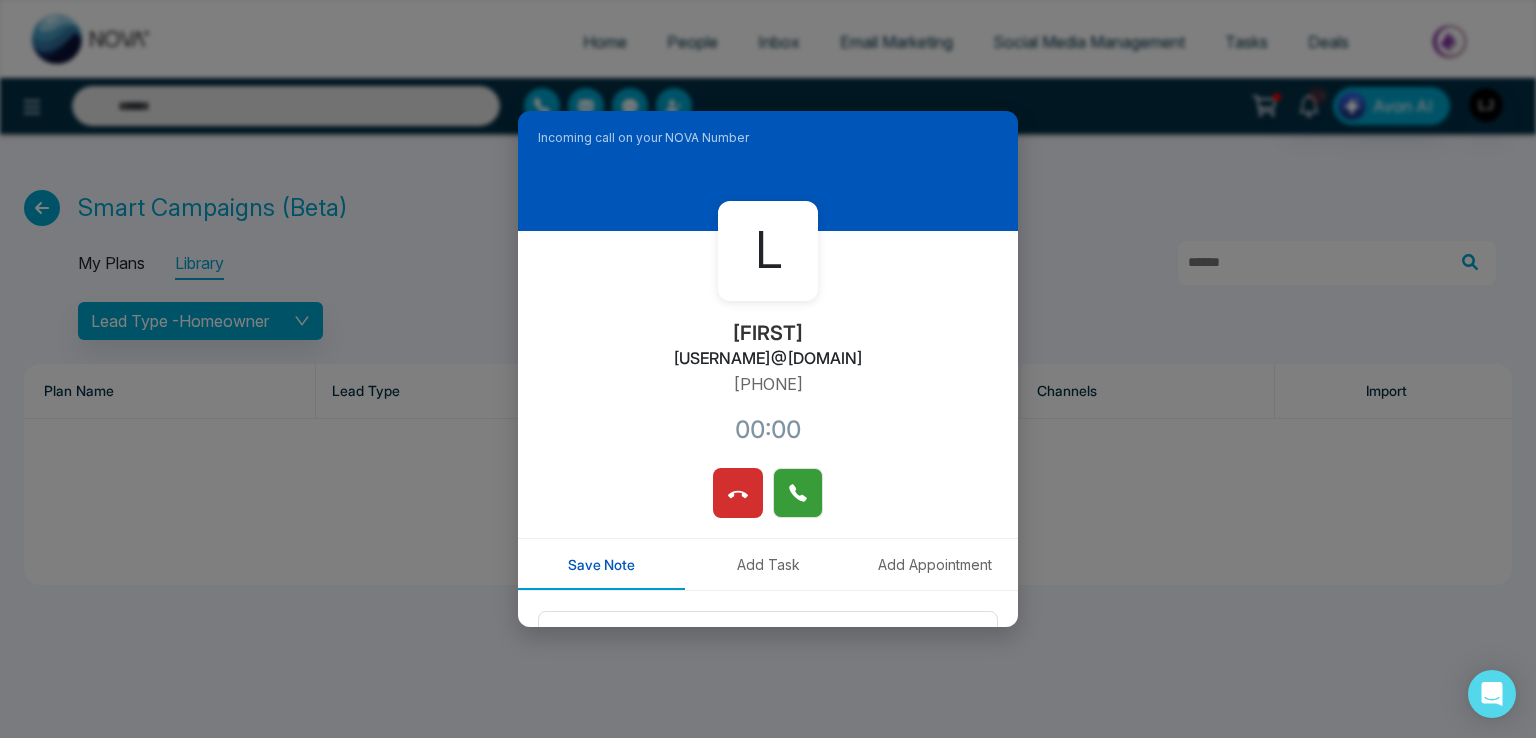click 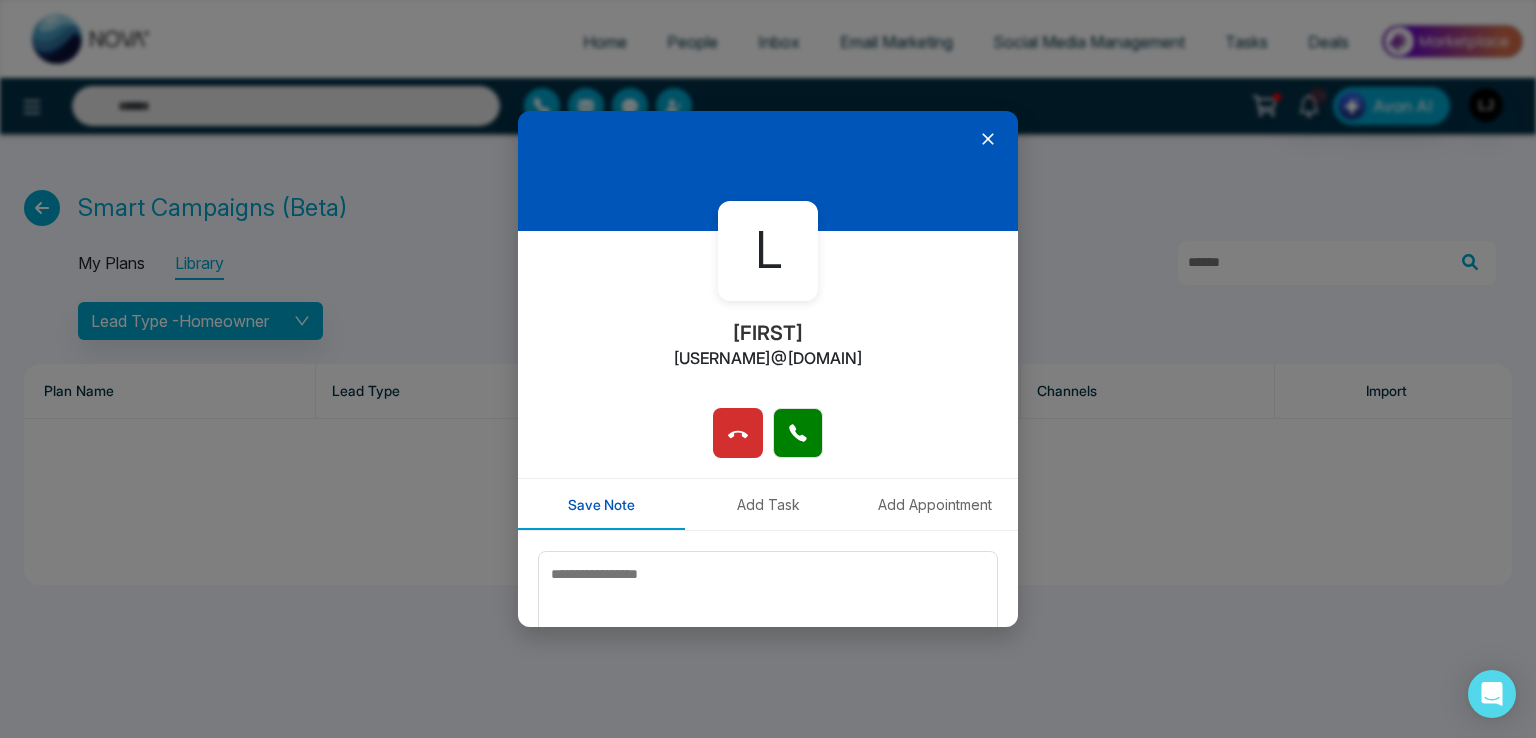 click 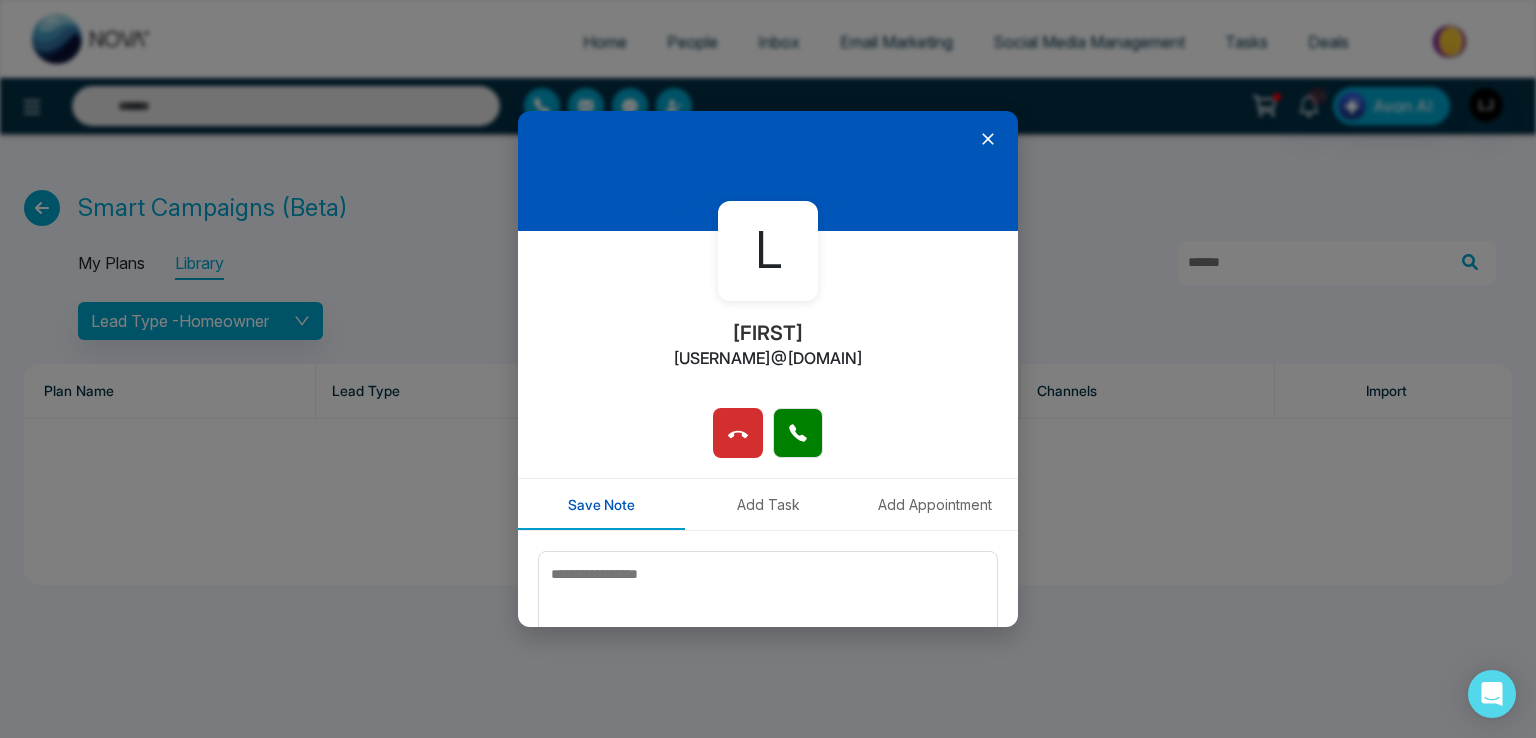 click 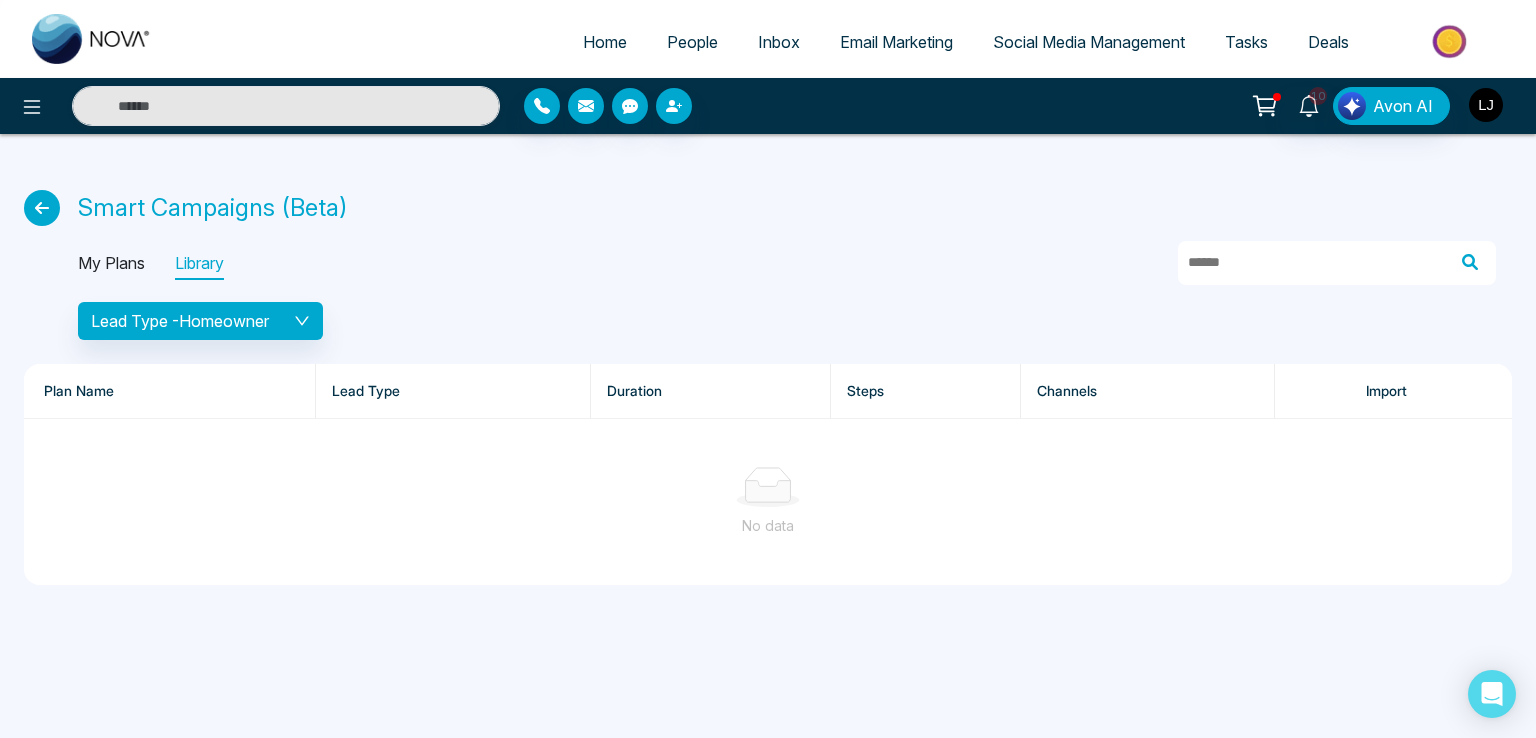 click at bounding box center [1486, 105] 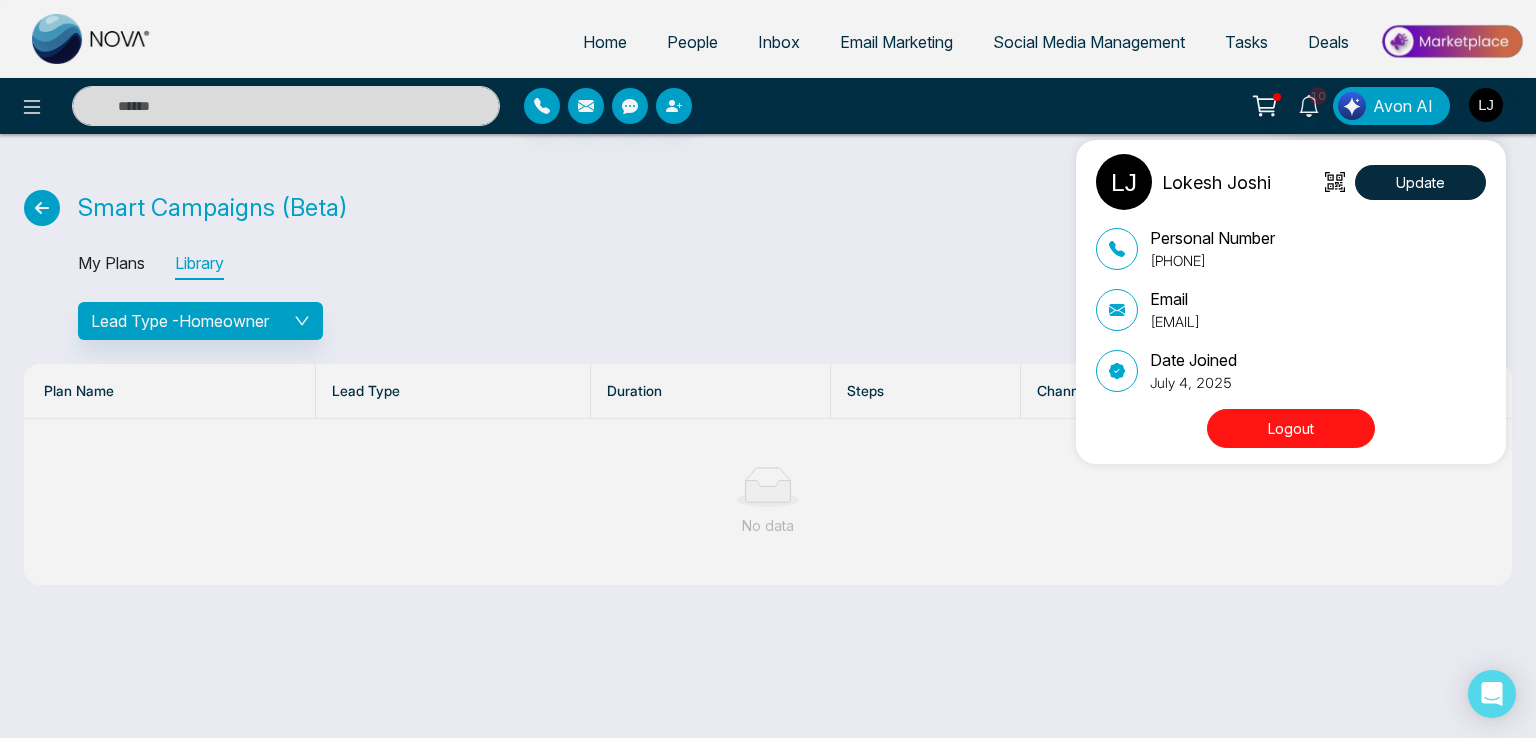 drag, startPoint x: 1318, startPoint y: 321, endPoint x: 1136, endPoint y: 338, distance: 182.79224 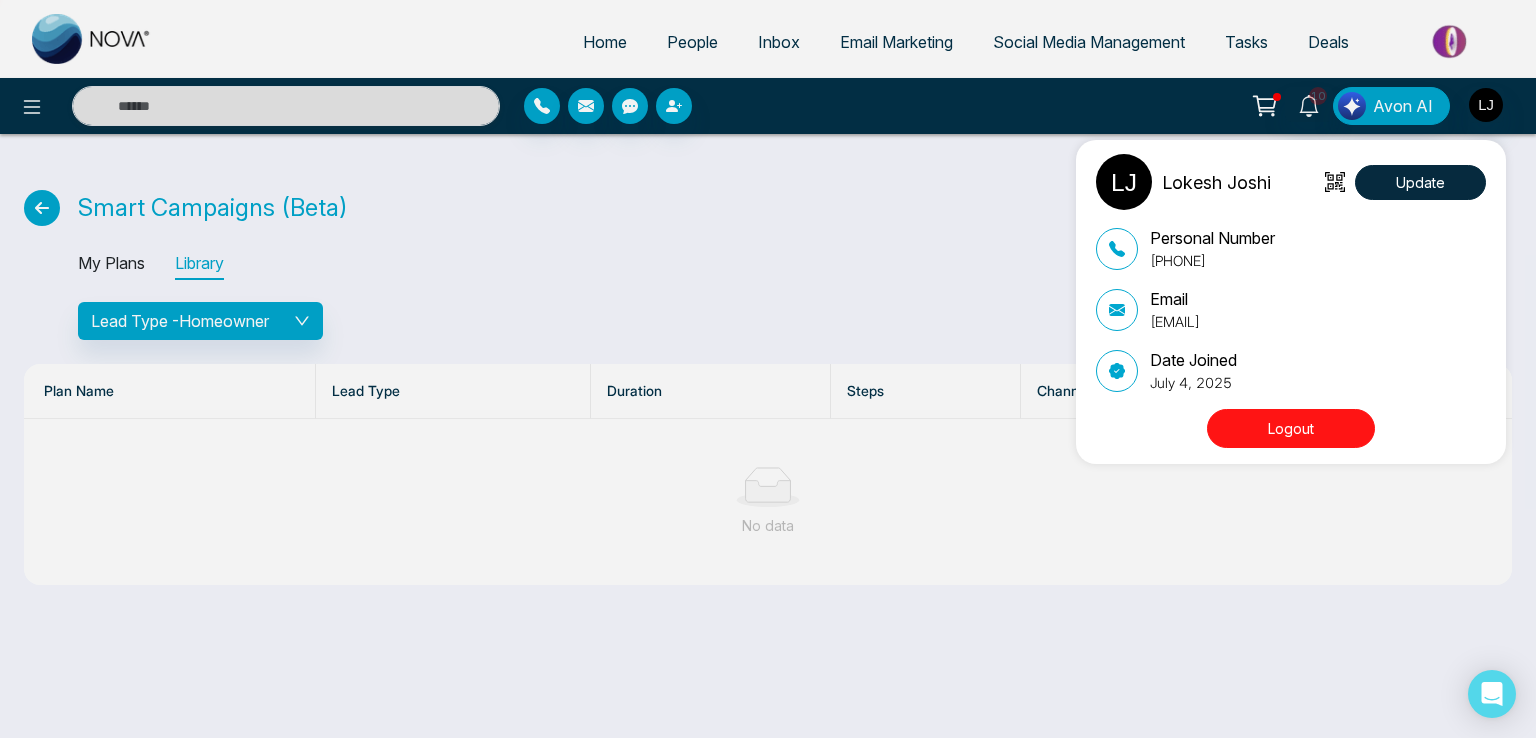click on "Personal Number +918421020309 Email lokeshjoshi6454@gmail.com Date Joined July 4, 2025" at bounding box center [1291, 309] 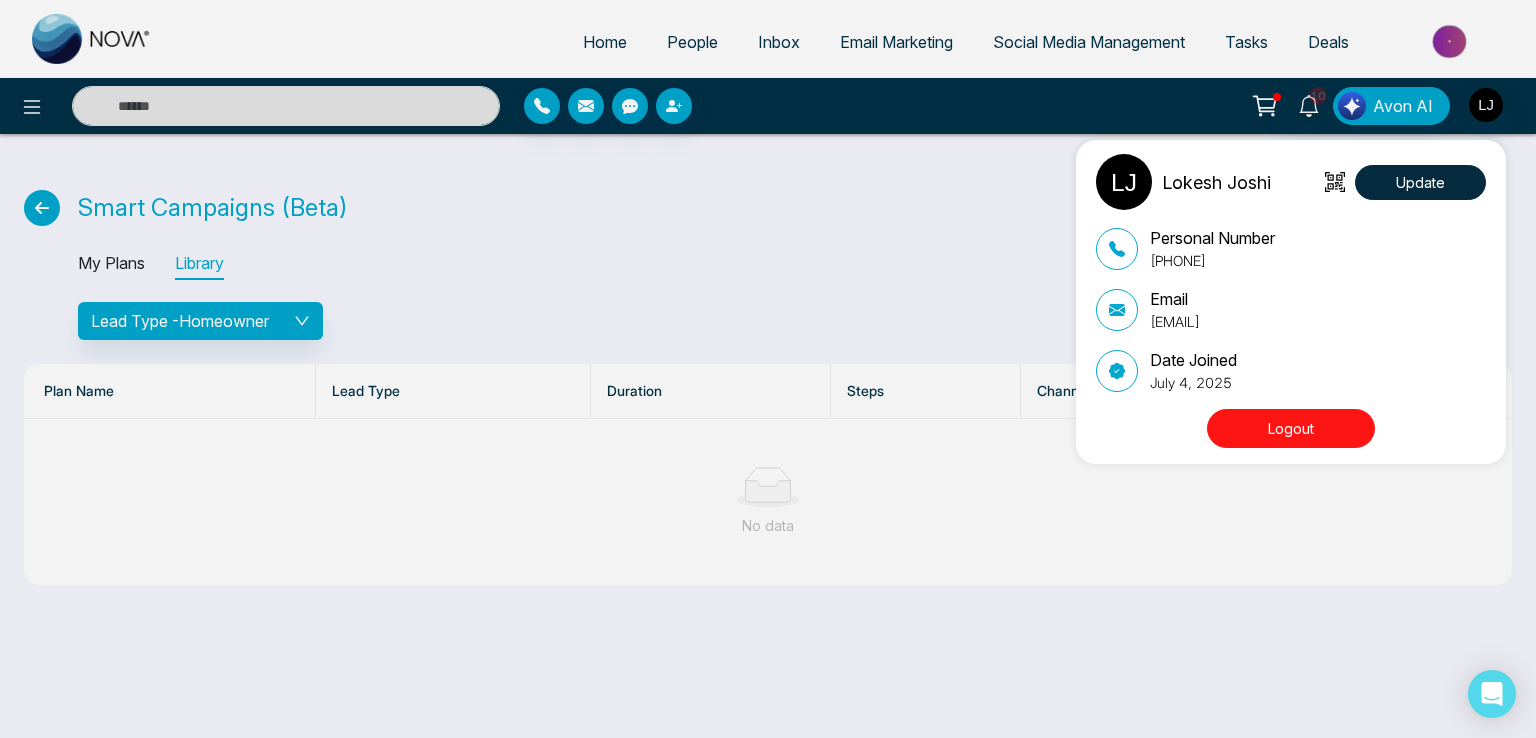 copy on "Email lokeshjoshi6454@gmail.com" 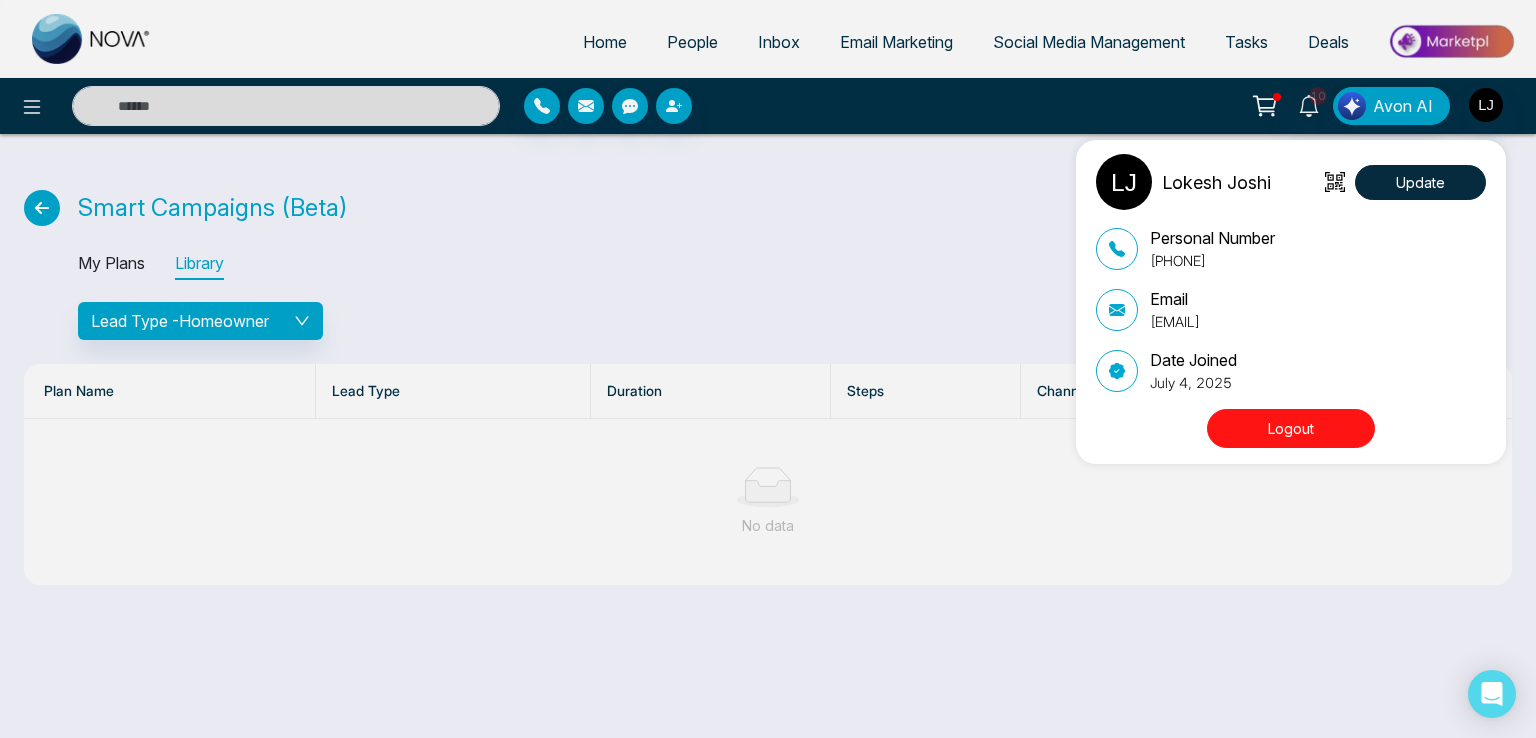click on "Lokesh Joshi Update Personal Number +918421020309 Email lokeshjoshi6454@gmail.com Date Joined July 4, 2025 Logout" at bounding box center (768, 369) 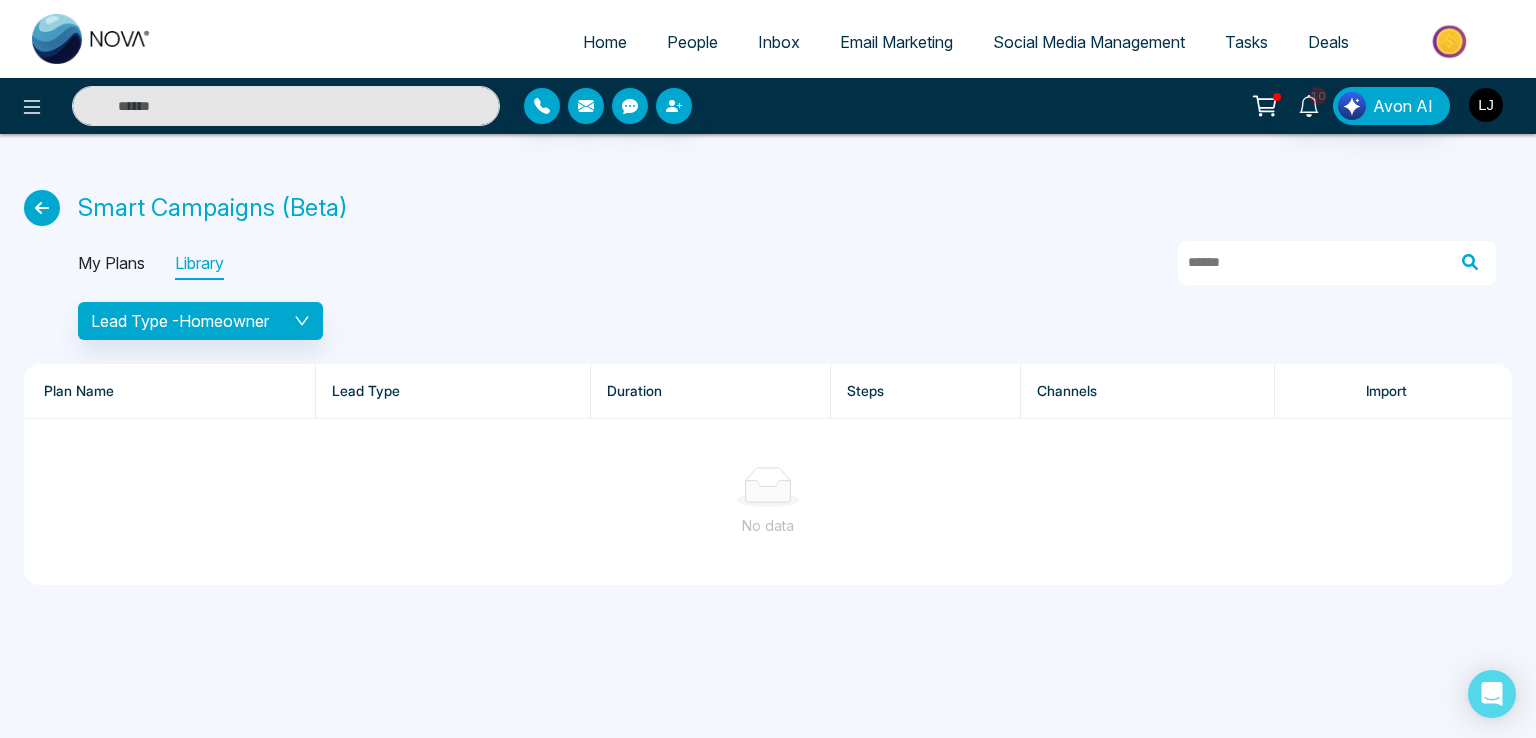 click at bounding box center (1486, 105) 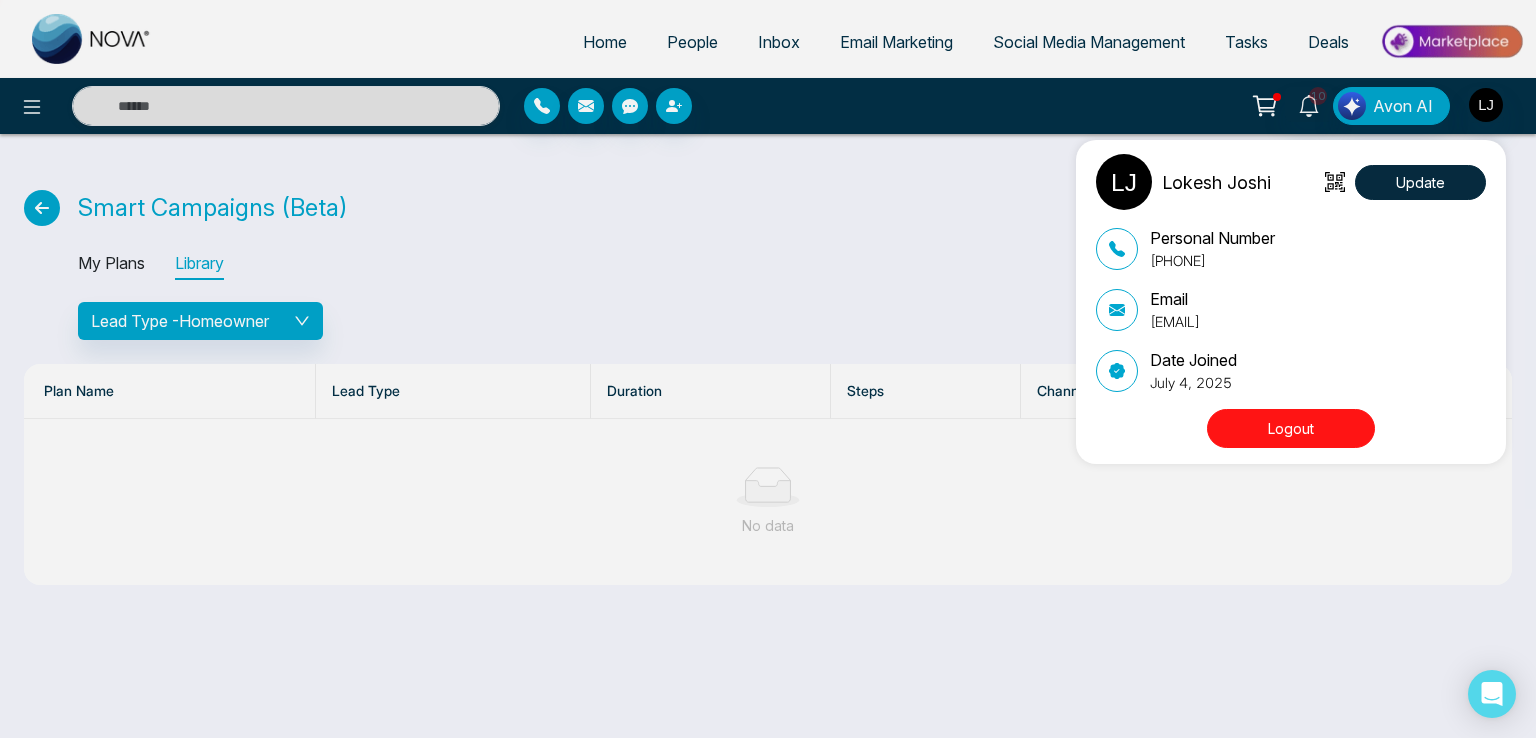 click on "Logout" at bounding box center (1291, 428) 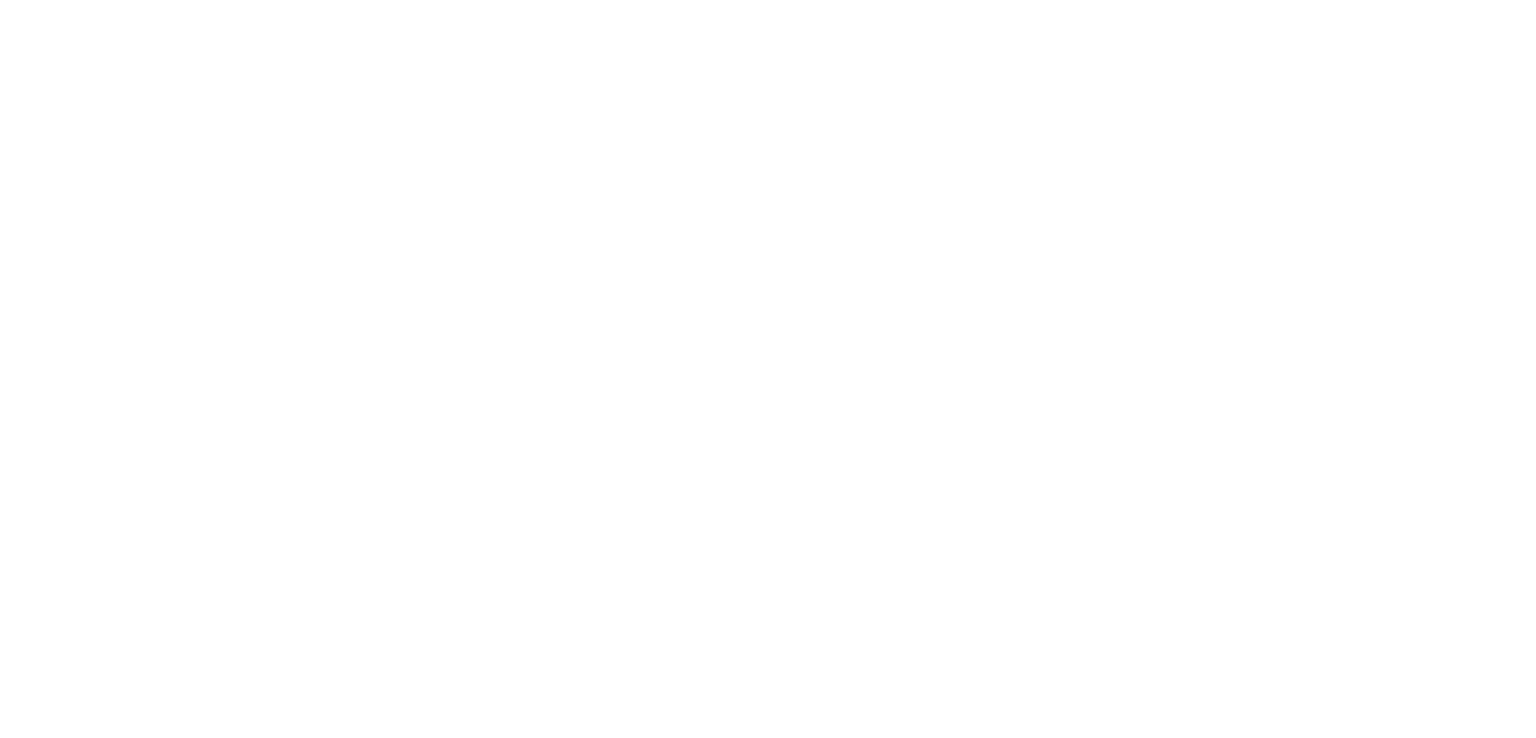 scroll, scrollTop: 0, scrollLeft: 0, axis: both 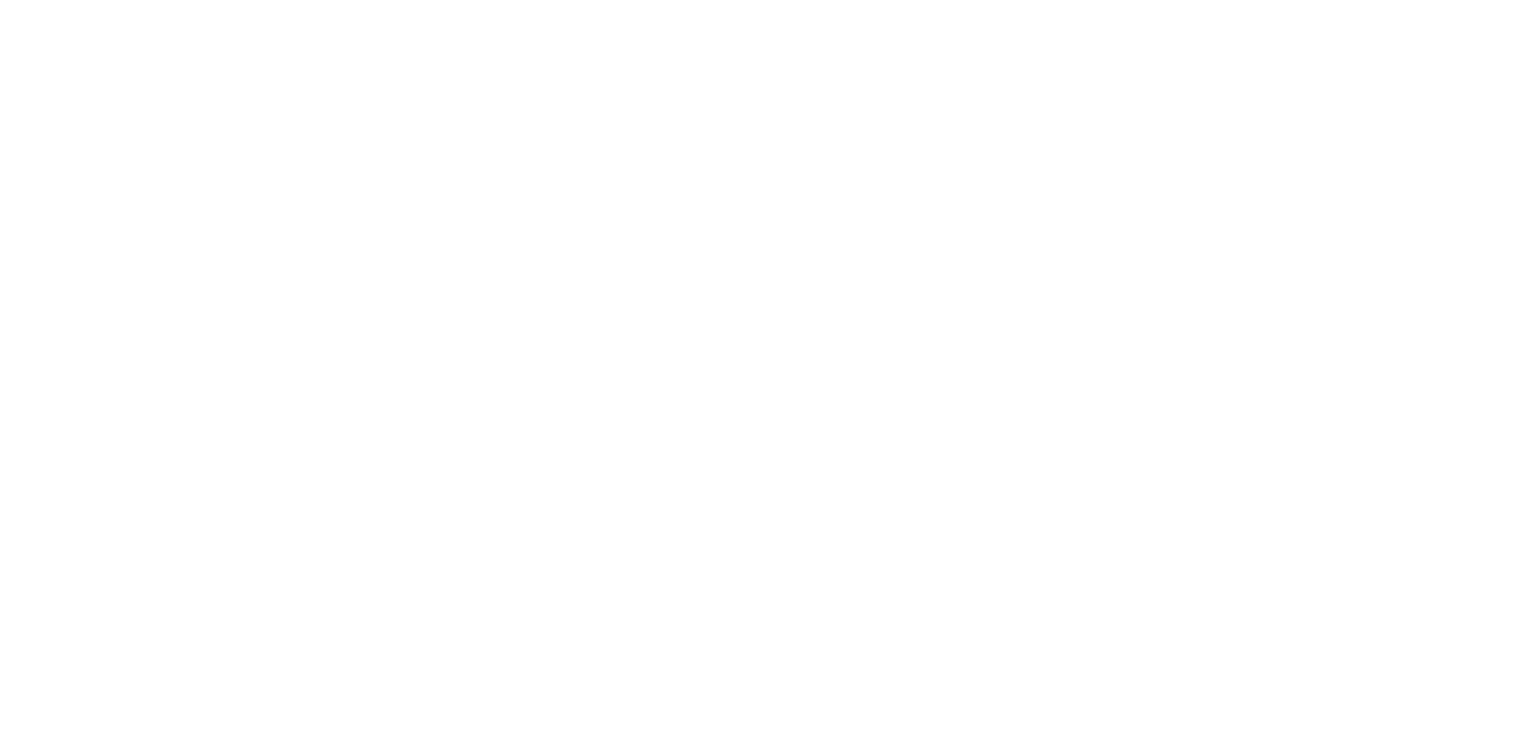 select on "*" 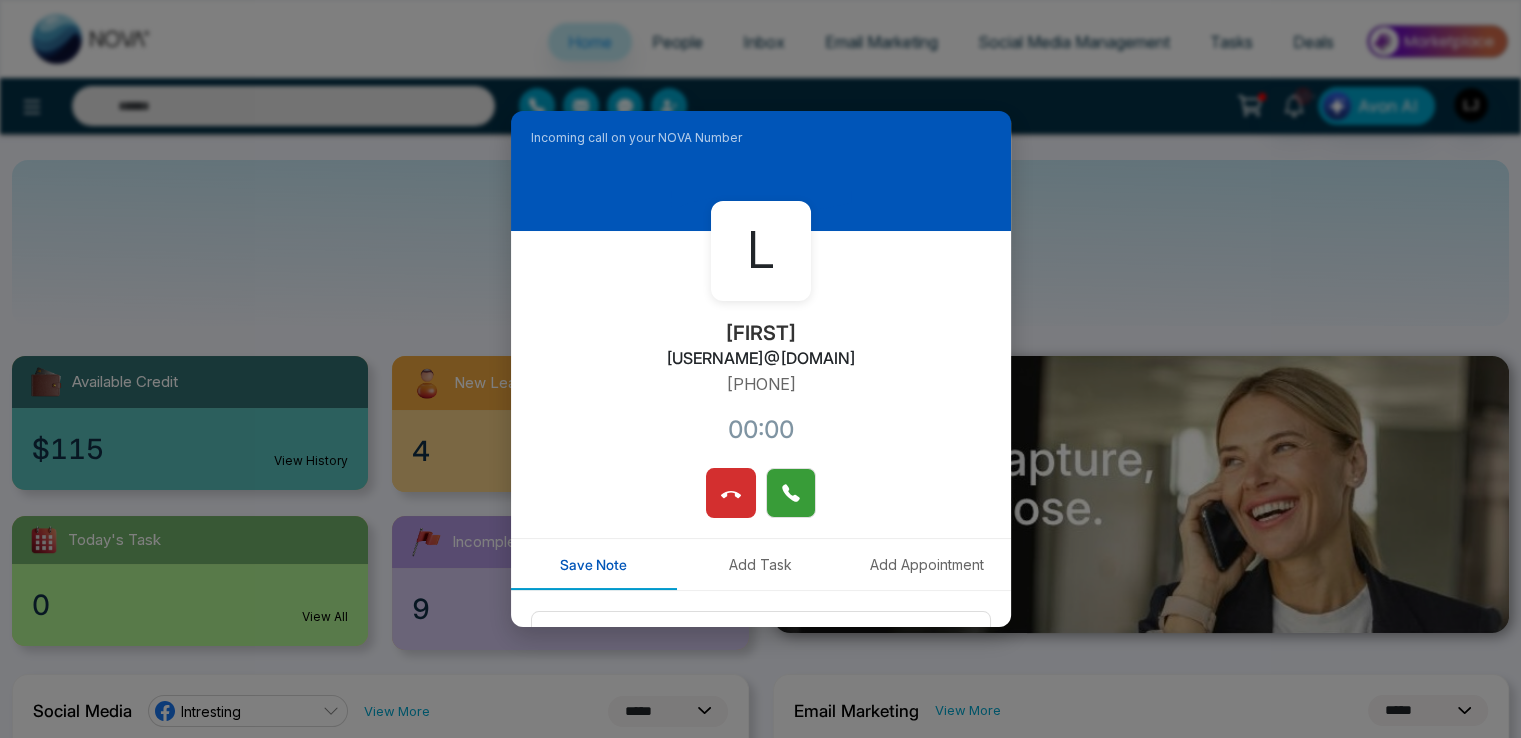 click at bounding box center (791, 493) 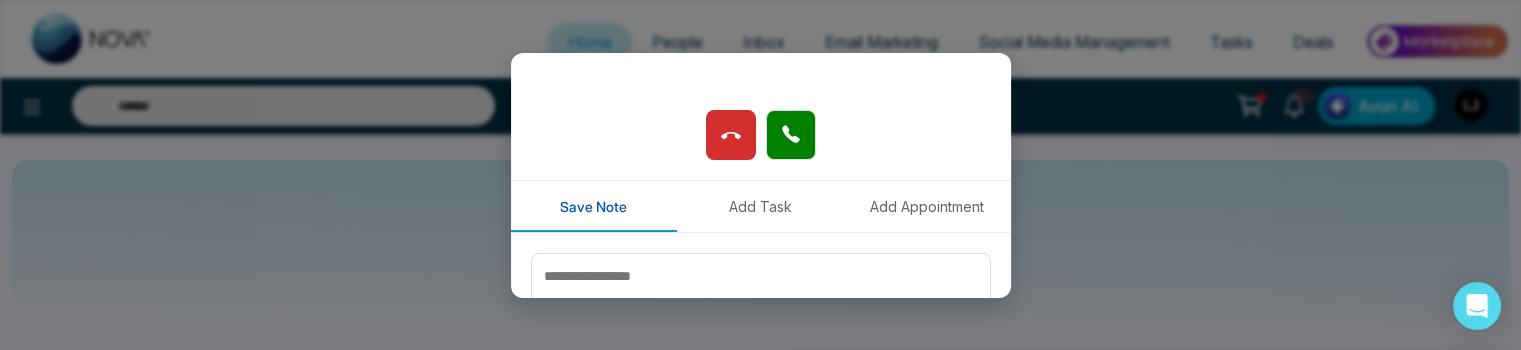 scroll, scrollTop: 360, scrollLeft: 0, axis: vertical 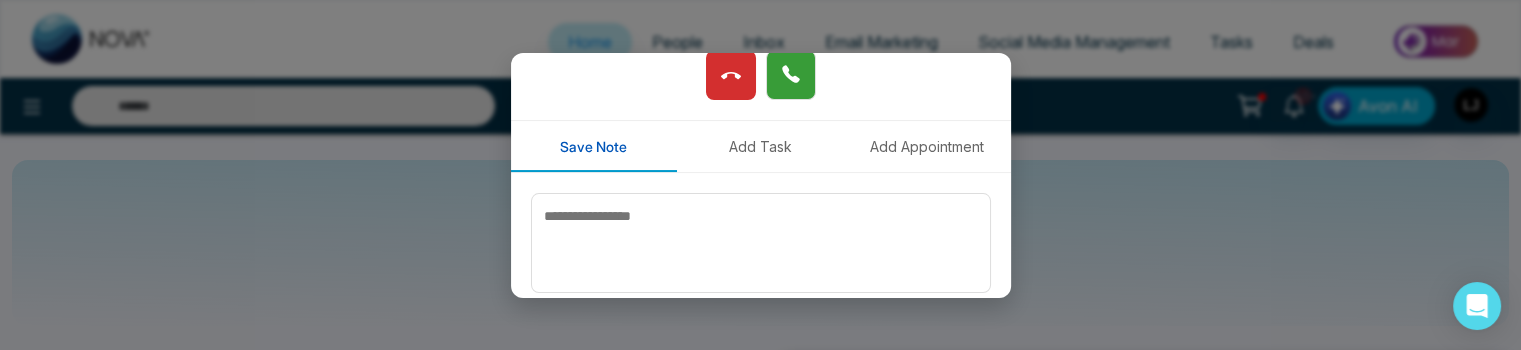 click at bounding box center (791, 75) 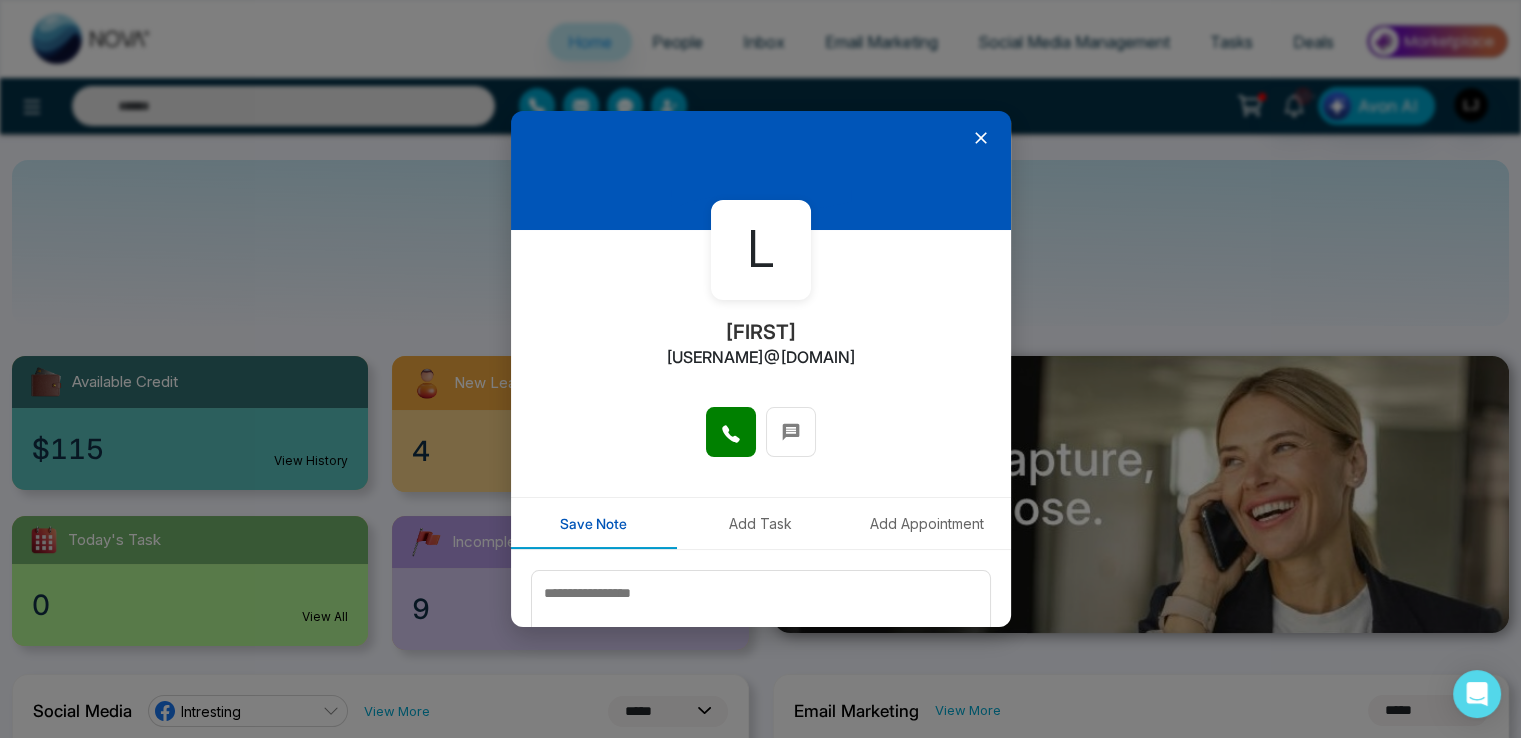 scroll, scrollTop: 0, scrollLeft: 0, axis: both 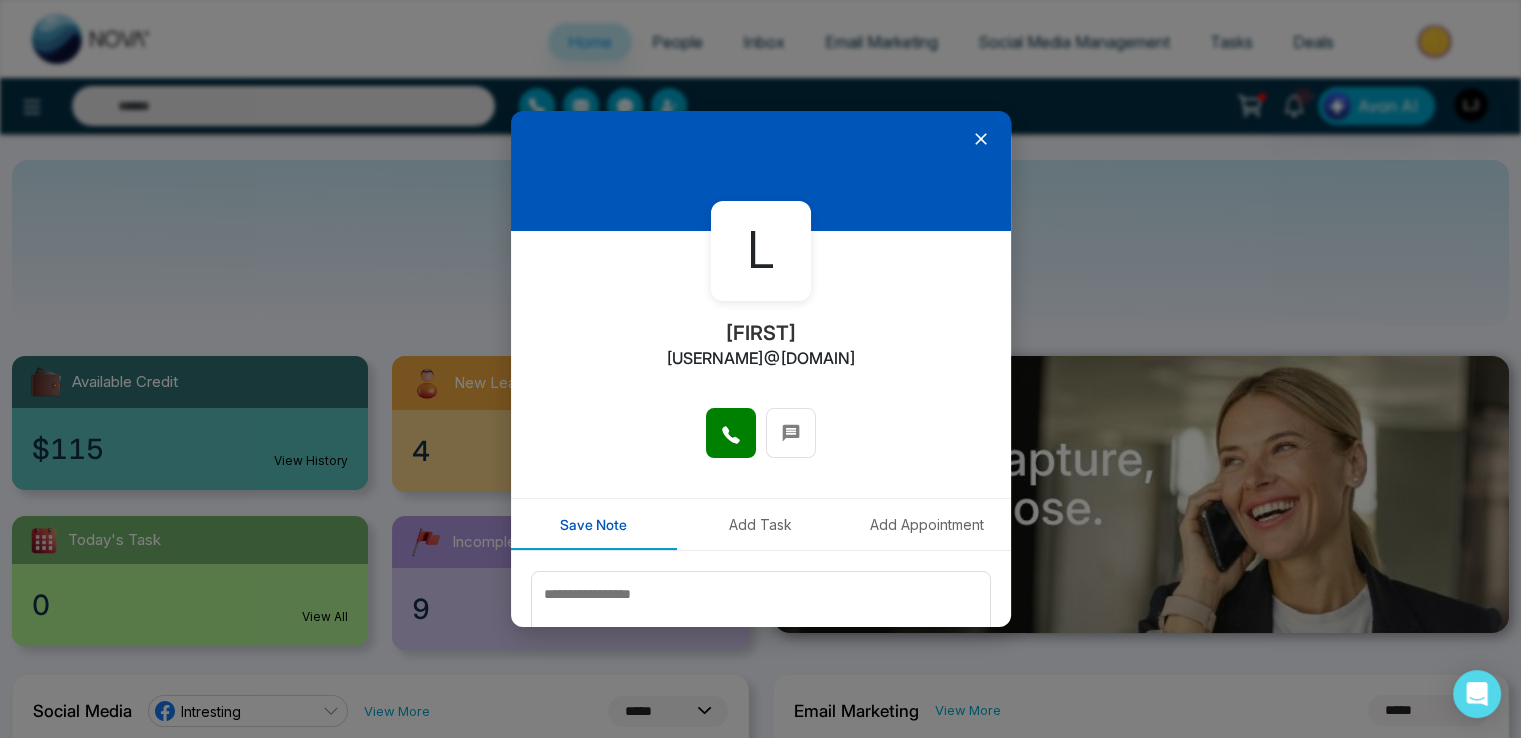 click 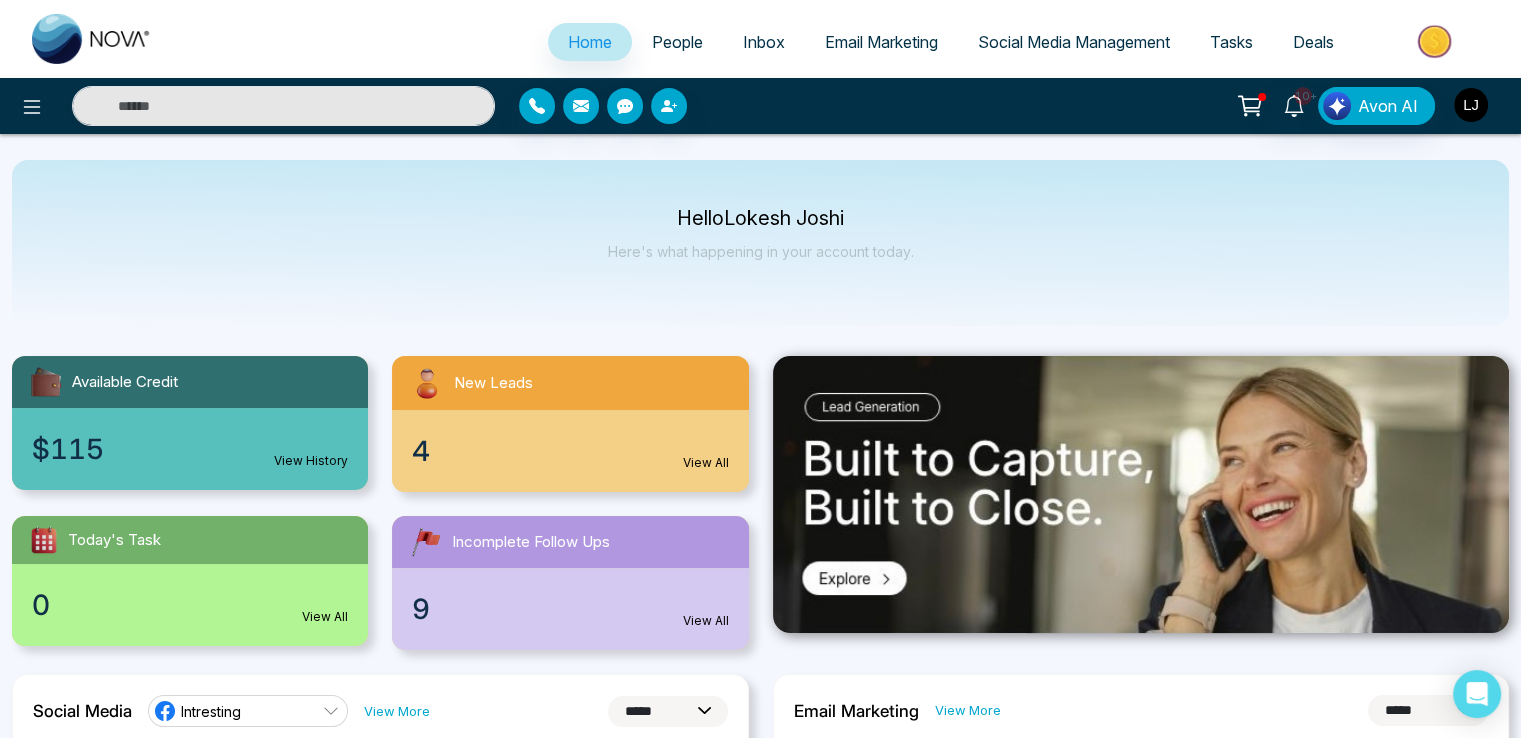 click at bounding box center (1471, 105) 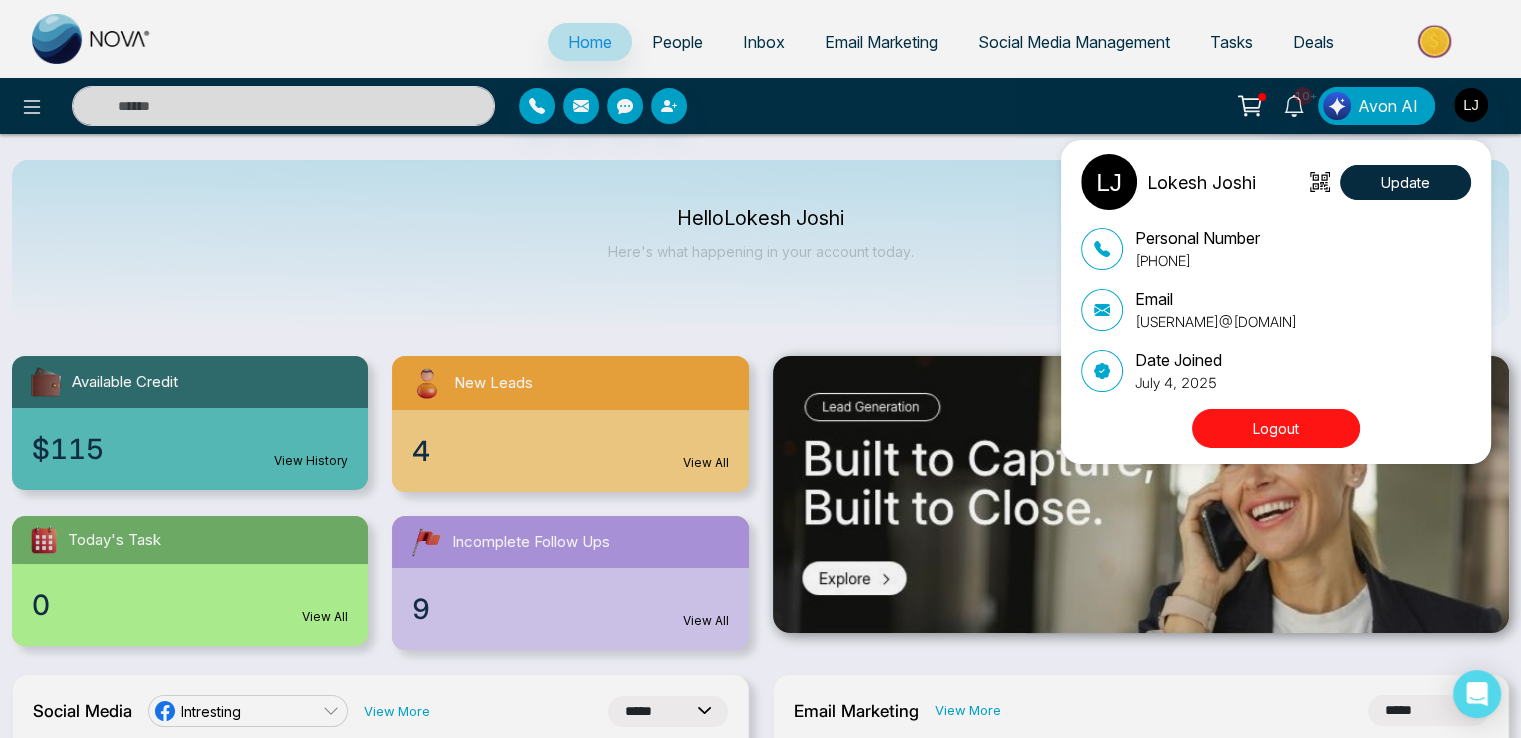 click on "Logout" at bounding box center (1276, 428) 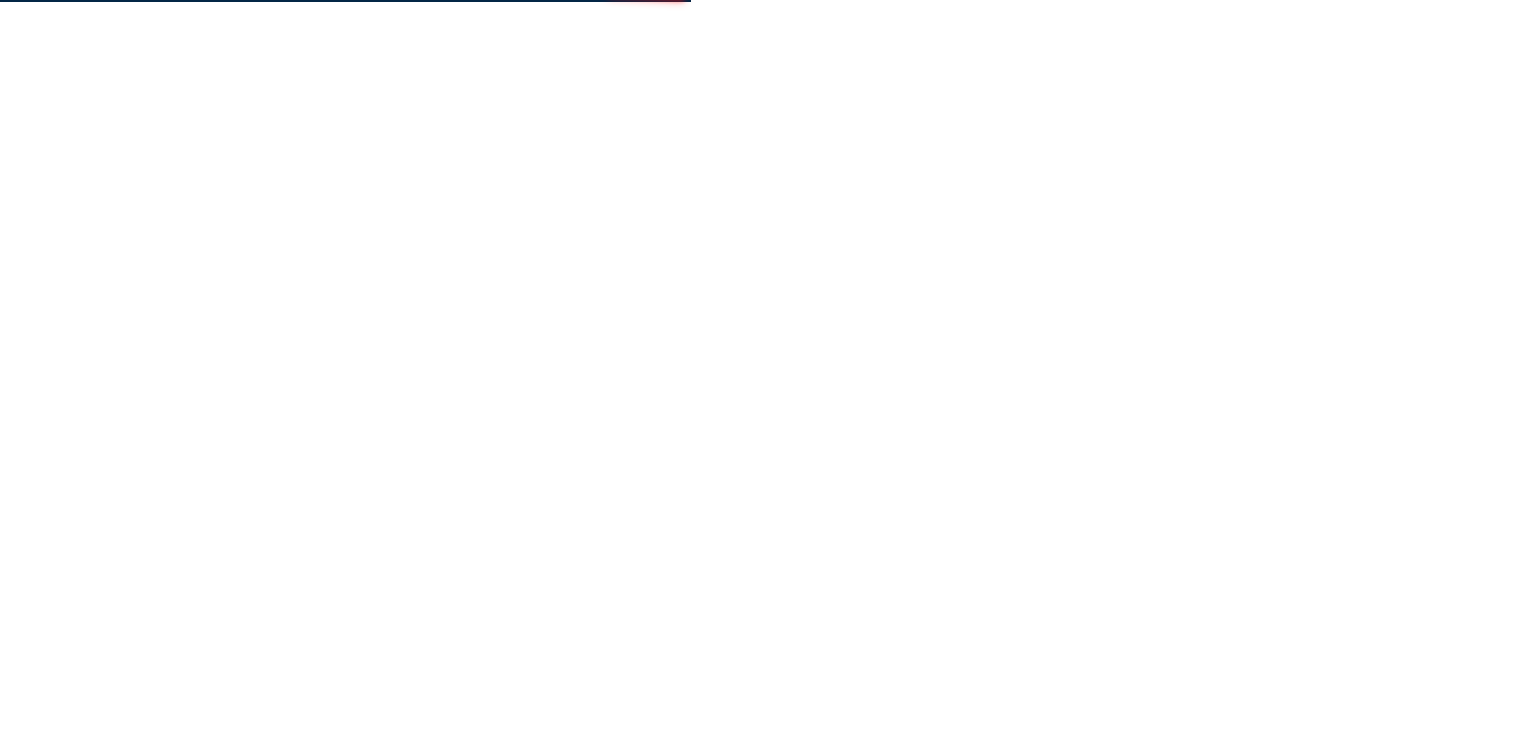 scroll, scrollTop: 0, scrollLeft: 0, axis: both 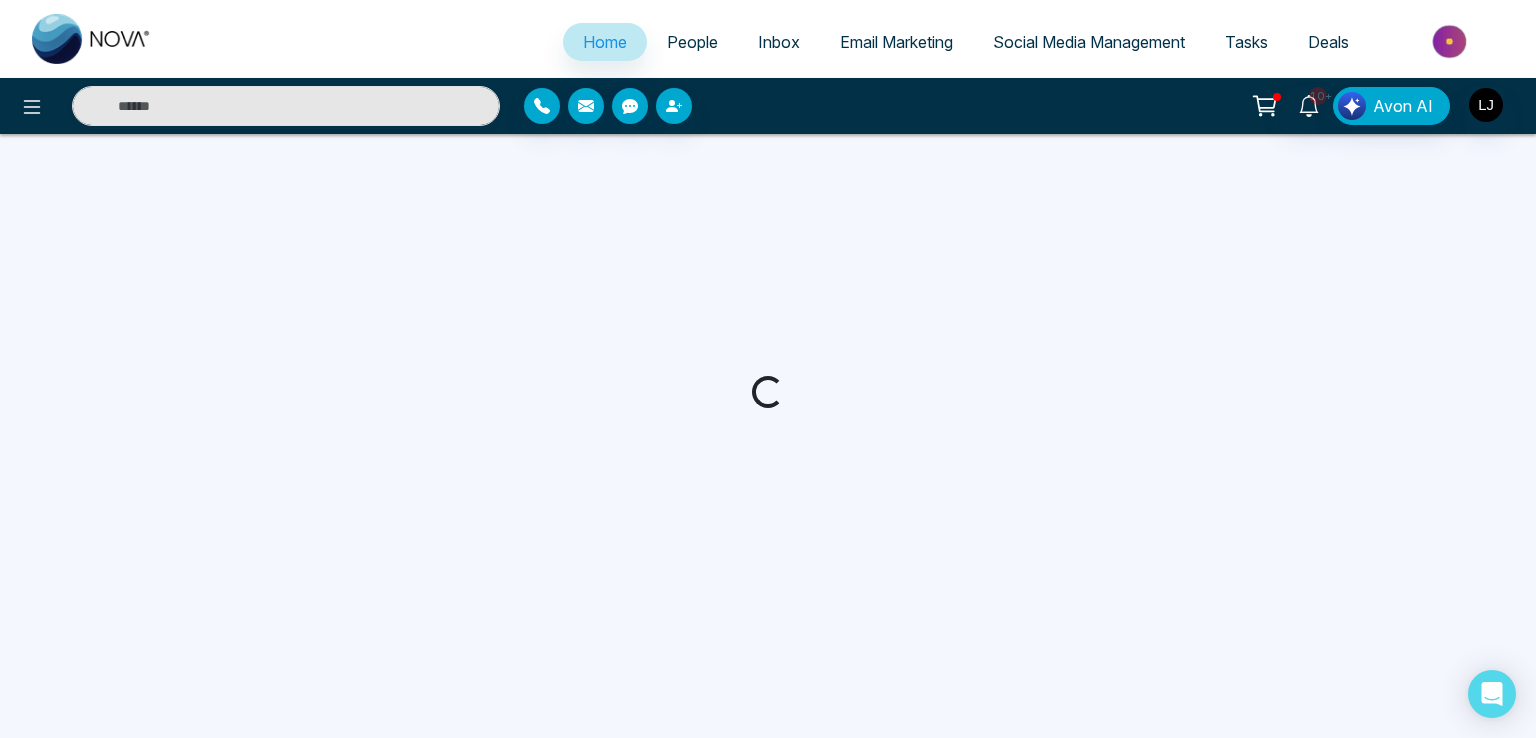 select on "*" 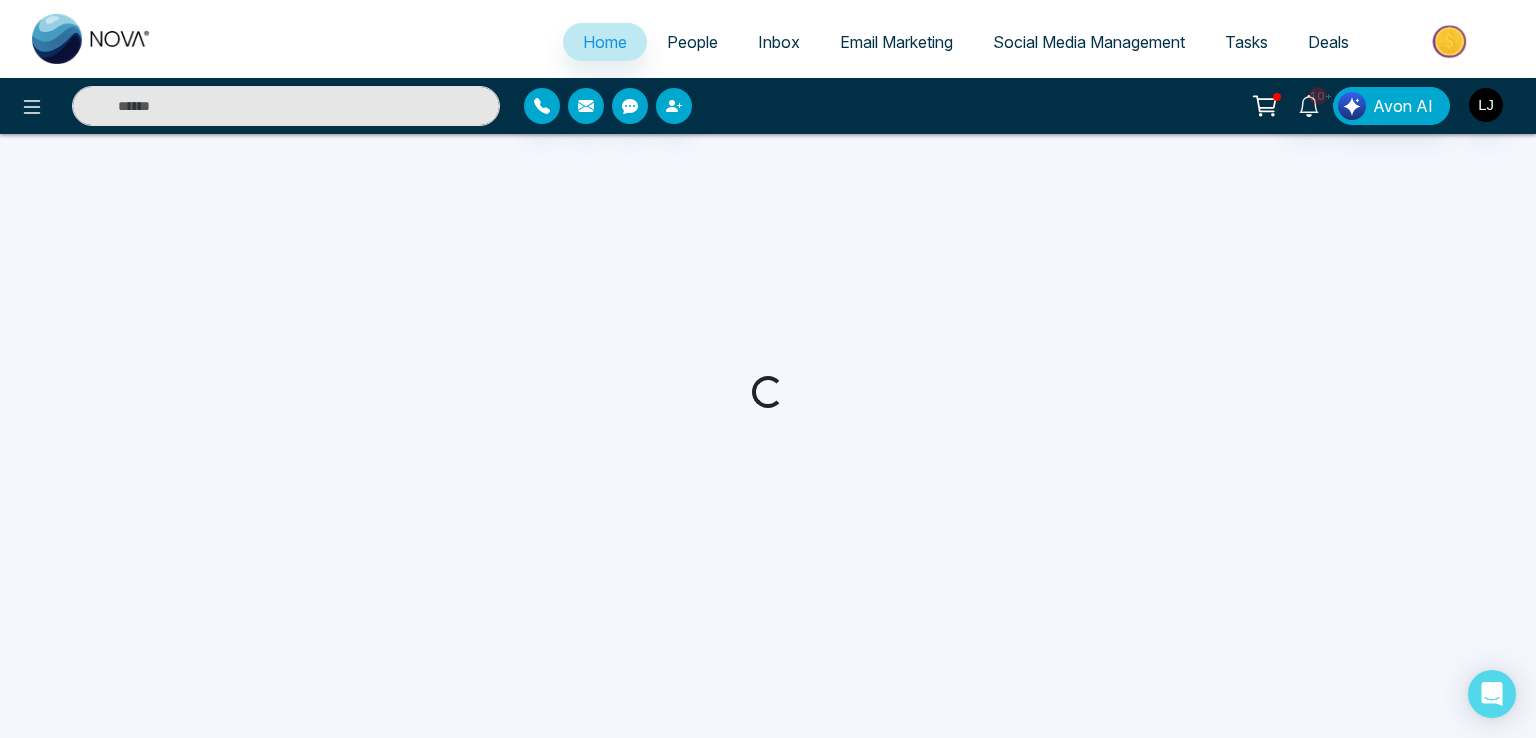 select on "*" 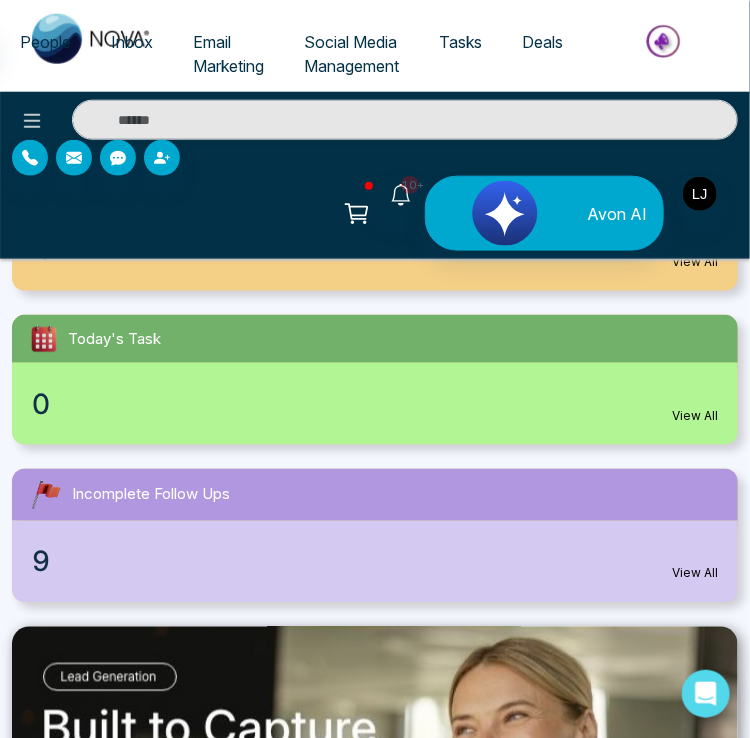 scroll, scrollTop: 500, scrollLeft: 0, axis: vertical 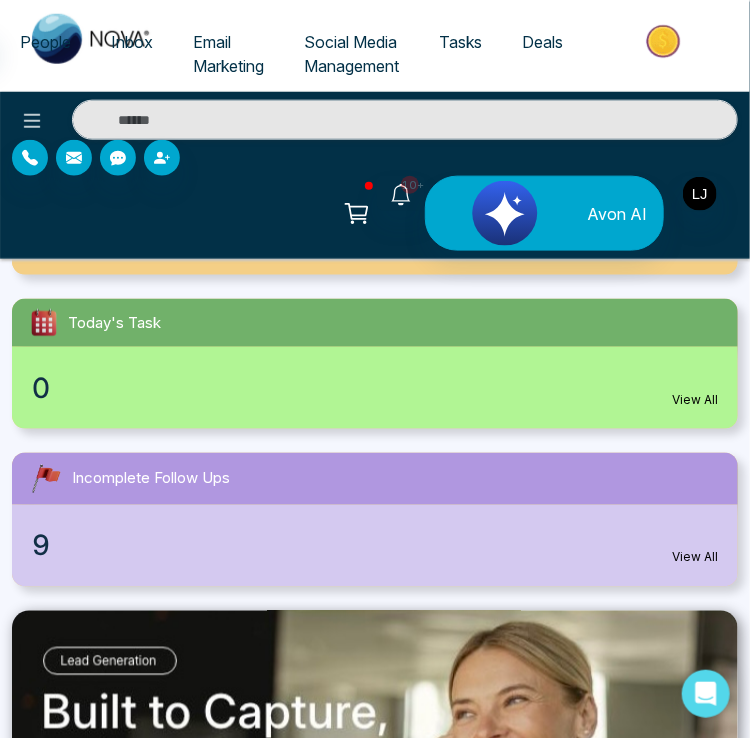 click on "Today's Task 0 View All" at bounding box center [375, 364] 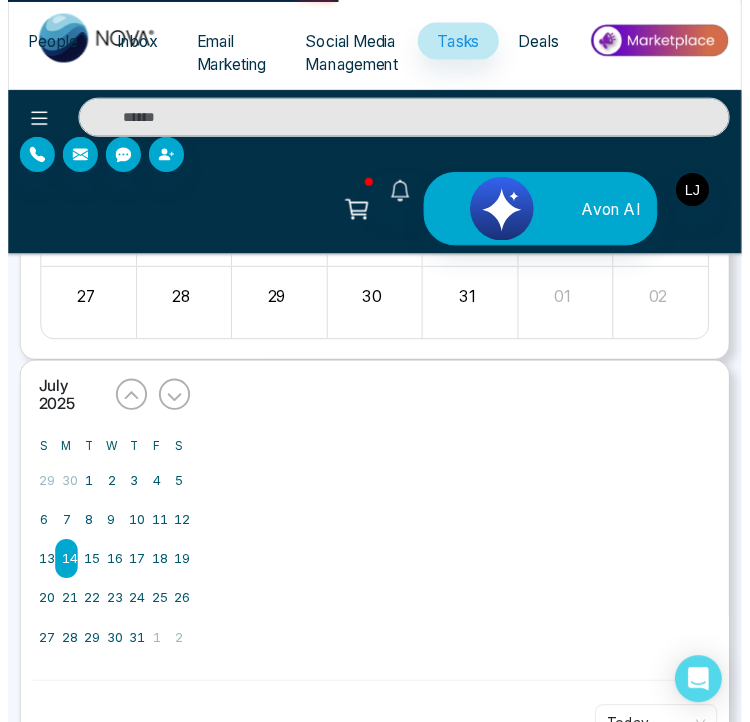scroll, scrollTop: 0, scrollLeft: 0, axis: both 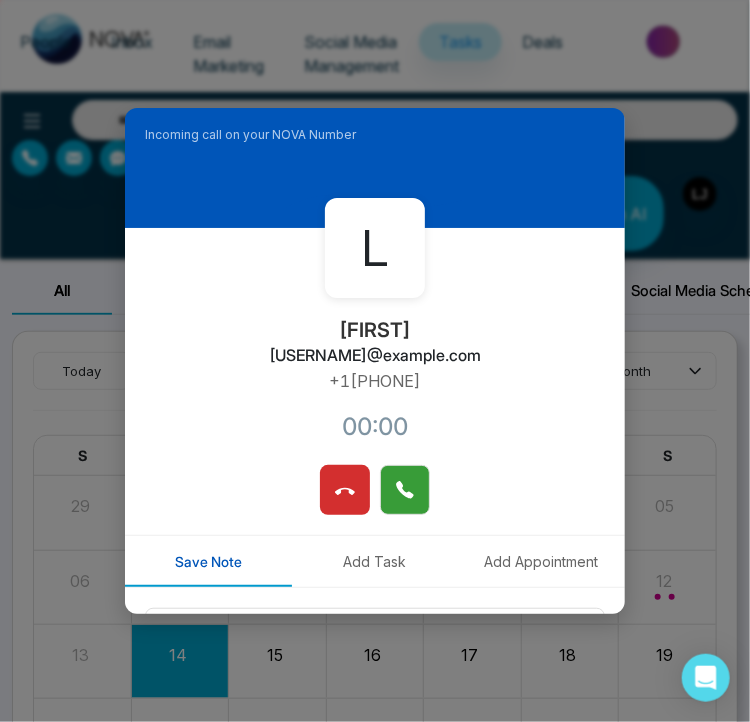 click at bounding box center [405, 488] 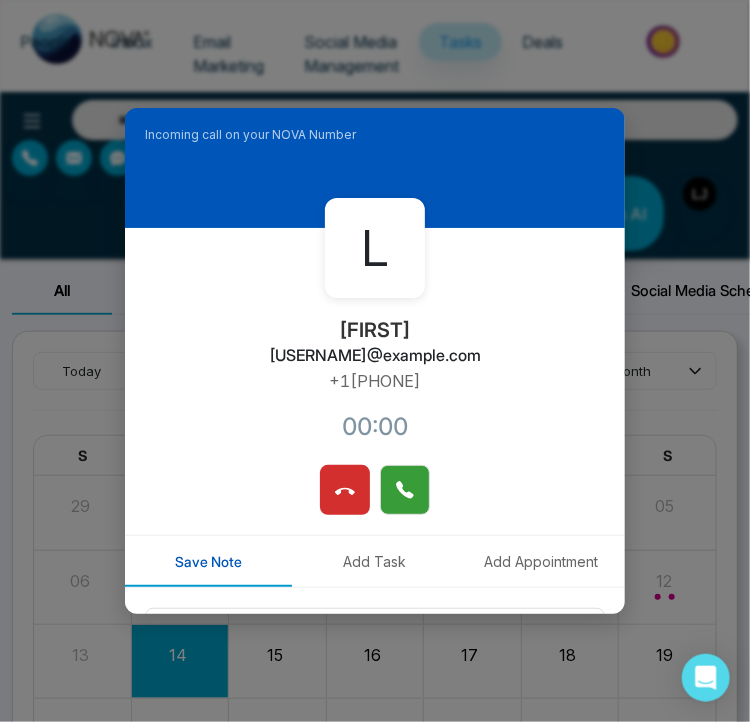 click at bounding box center [405, 490] 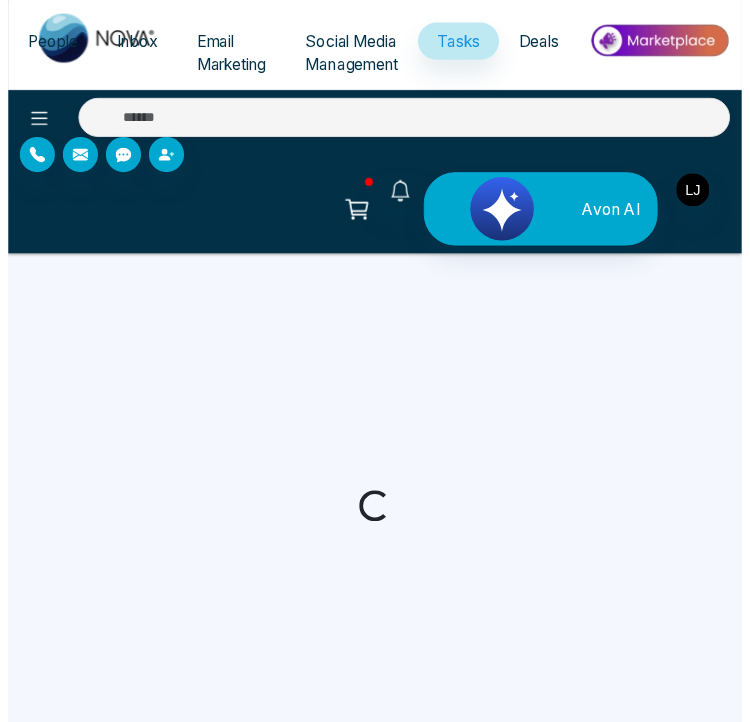 scroll, scrollTop: 0, scrollLeft: 0, axis: both 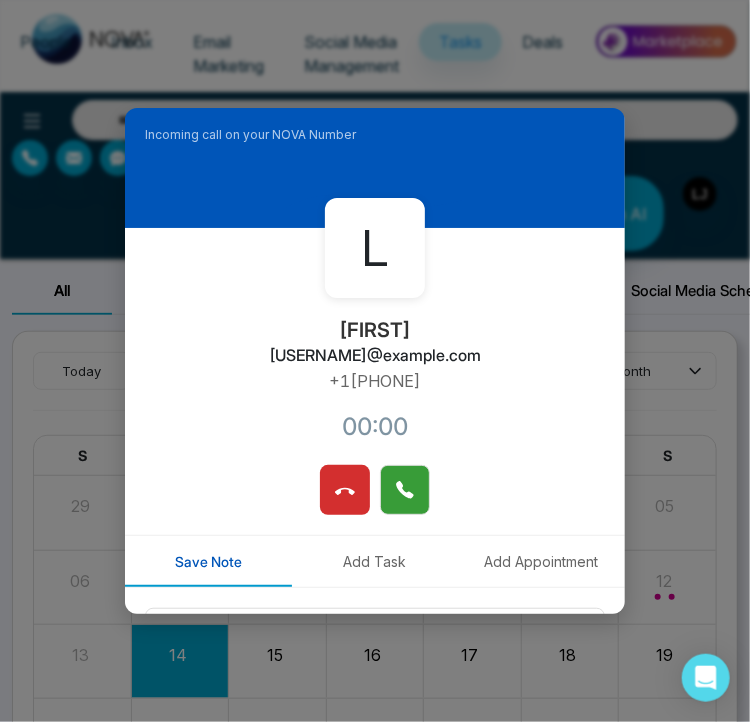 click at bounding box center [405, 490] 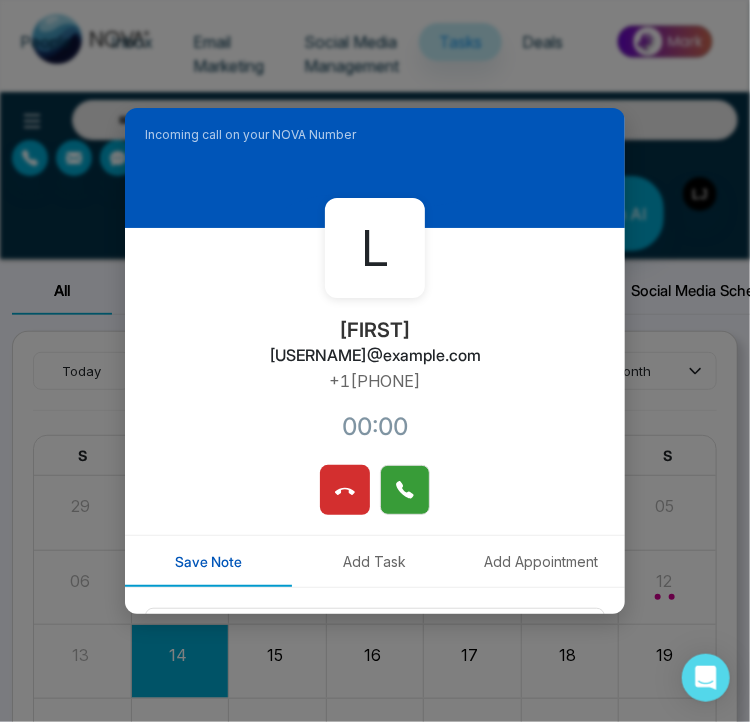 click 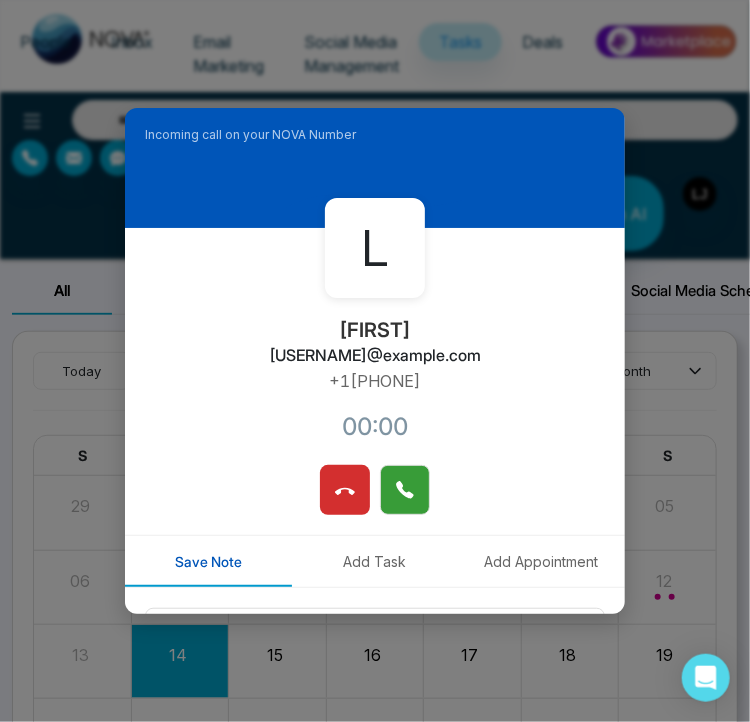 click 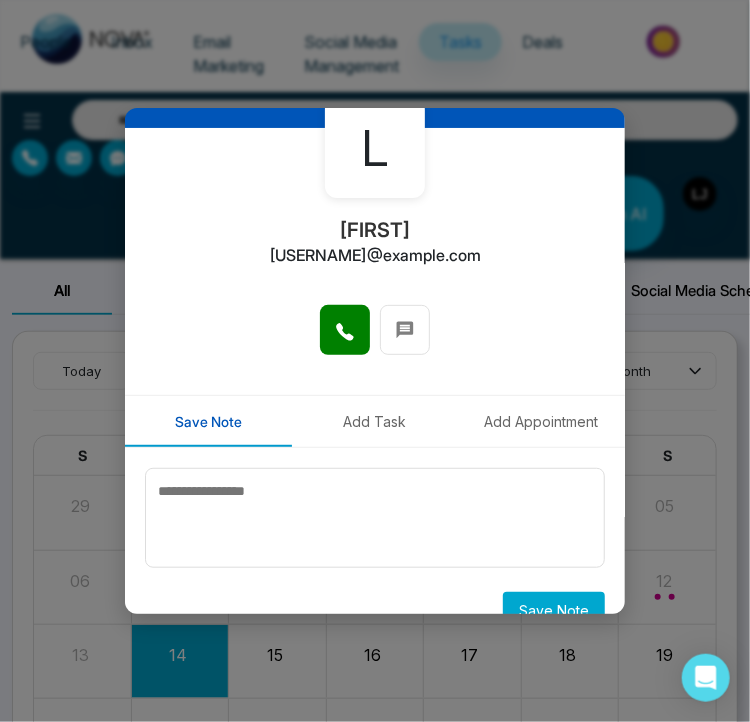scroll, scrollTop: 0, scrollLeft: 0, axis: both 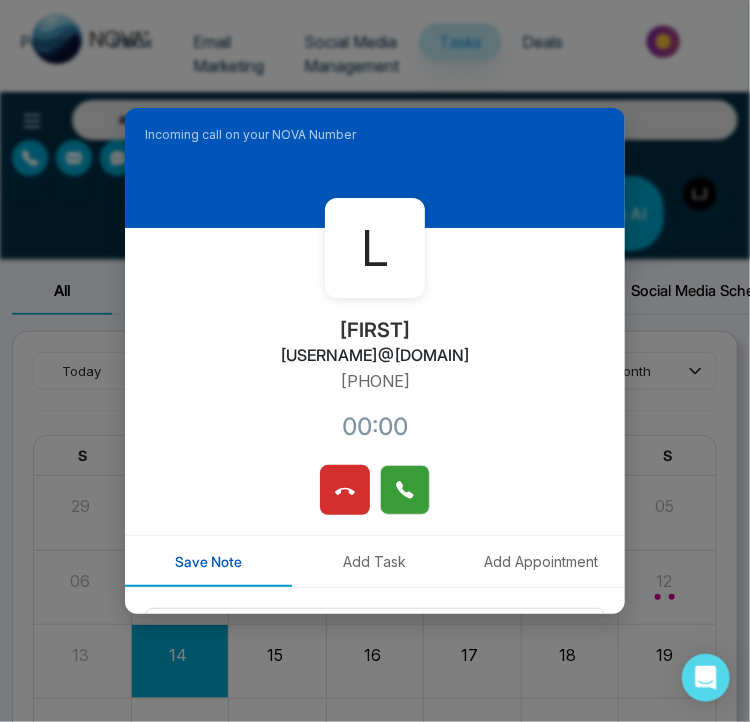 click 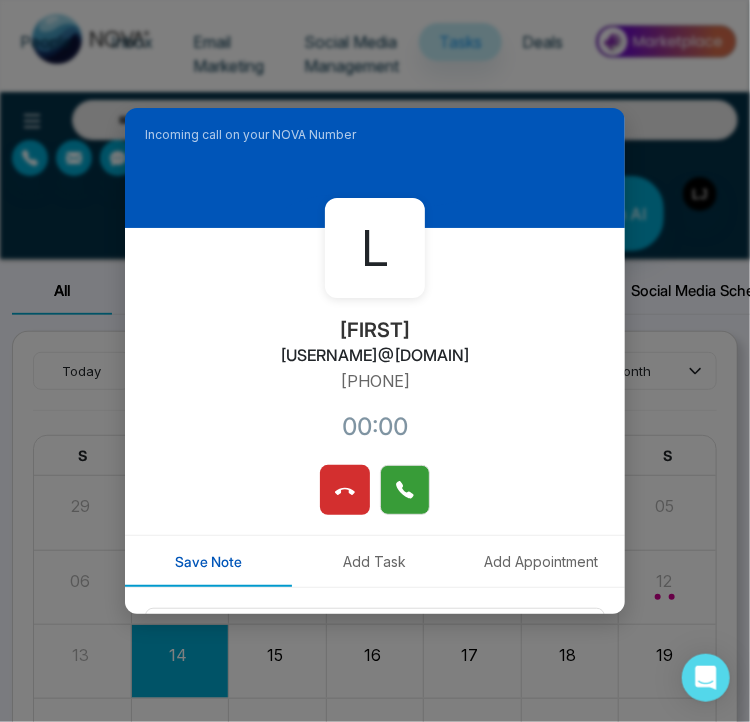 click 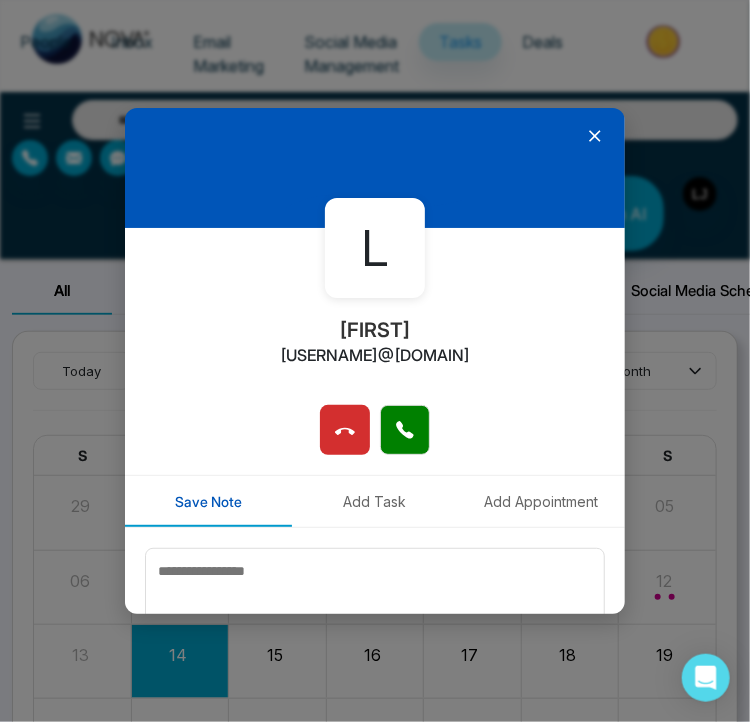 click 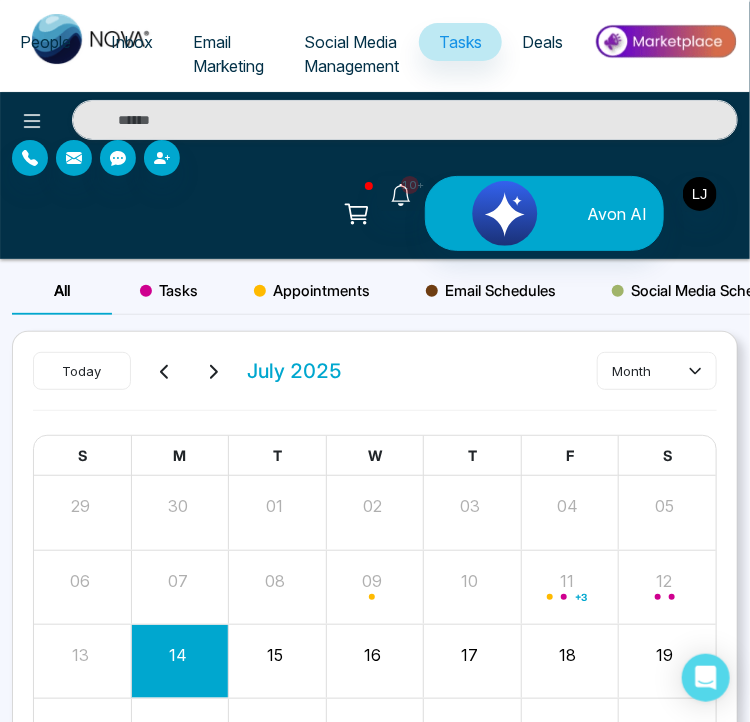 click on "10+ Avon AI" at bounding box center [375, 213] 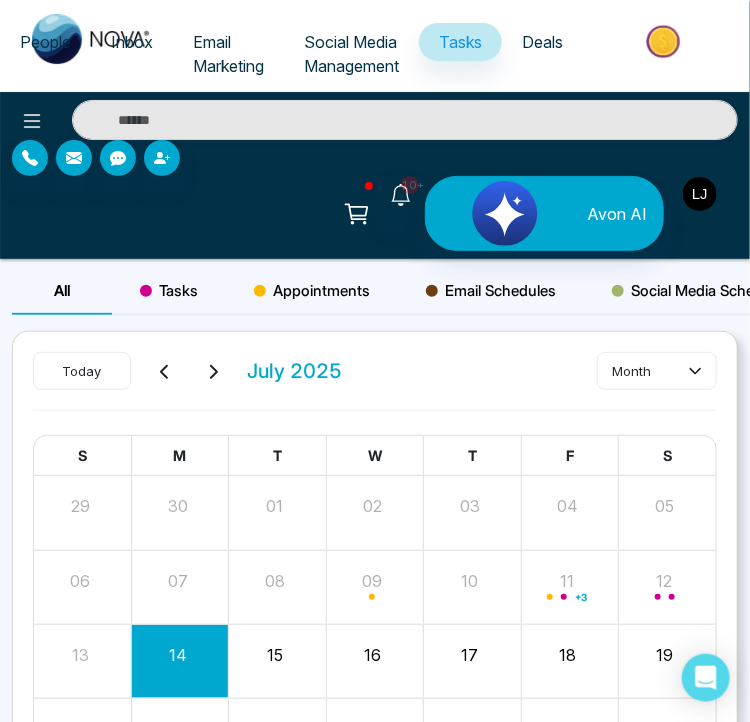 click at bounding box center (700, 194) 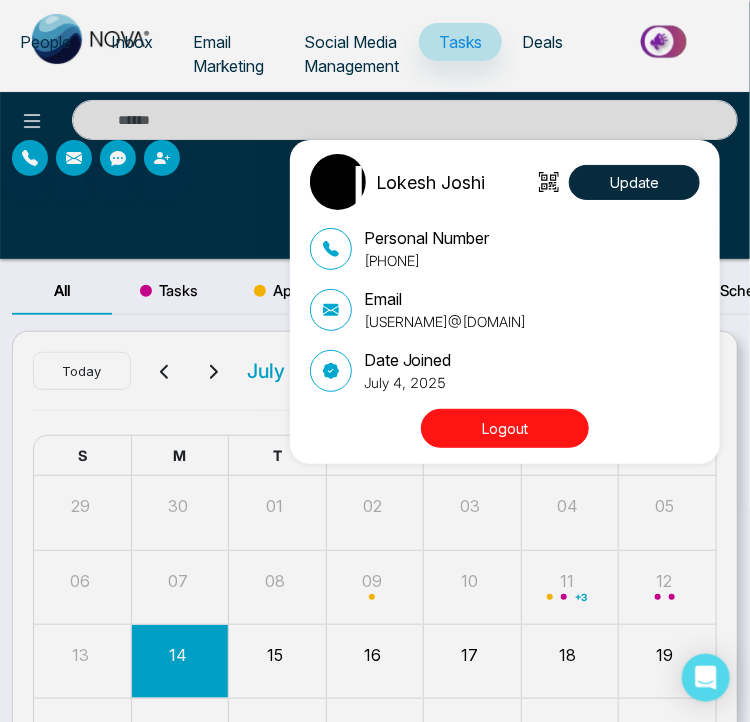 click on "Logout" at bounding box center (505, 428) 